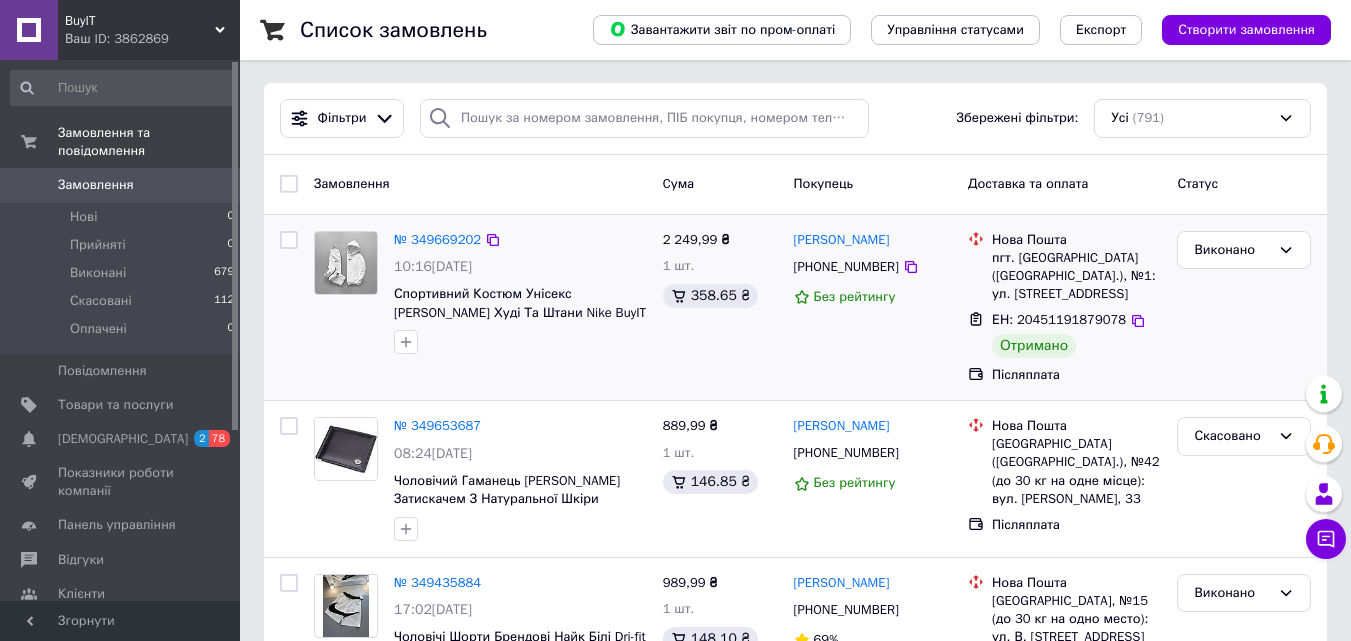 scroll, scrollTop: 0, scrollLeft: 0, axis: both 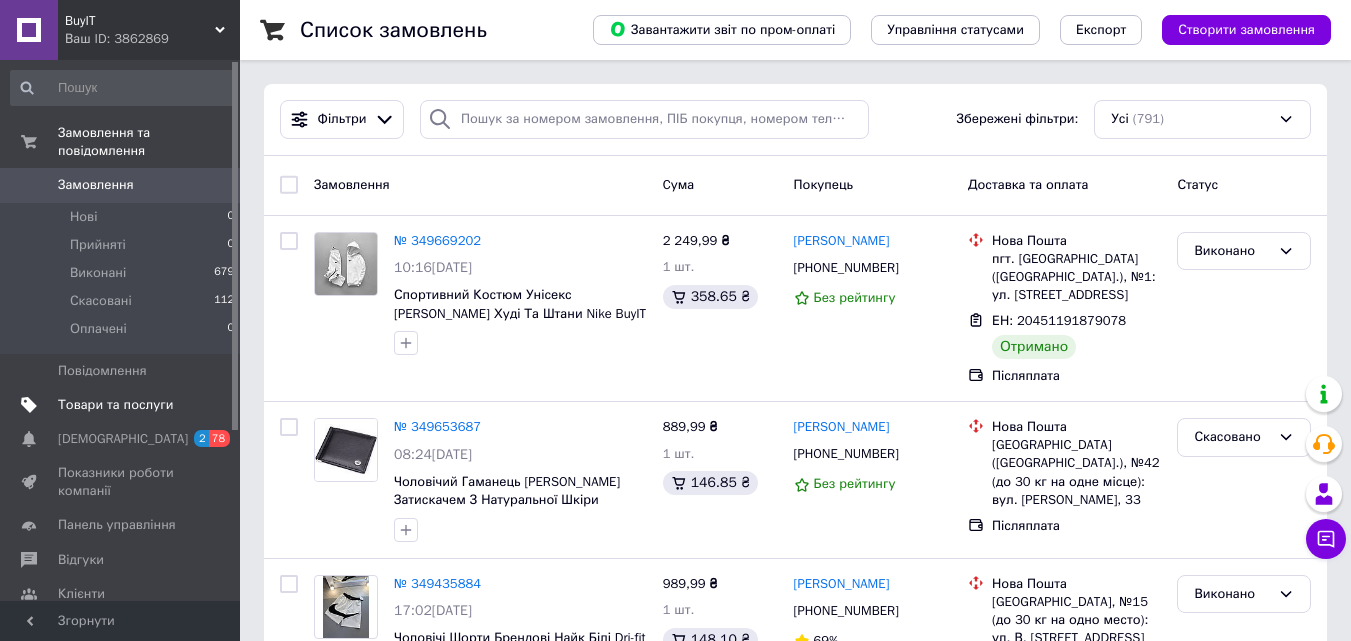 click on "Товари та послуги" at bounding box center [115, 405] 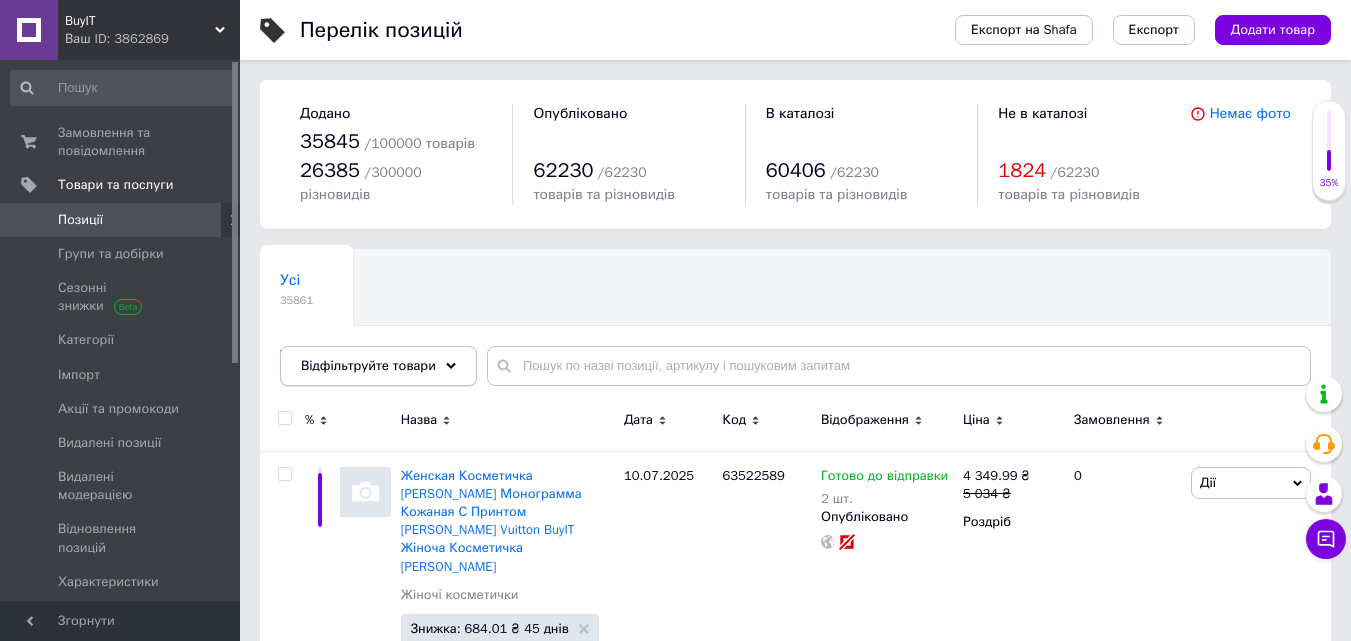 click on "Відфільтруйте товари" at bounding box center [368, 365] 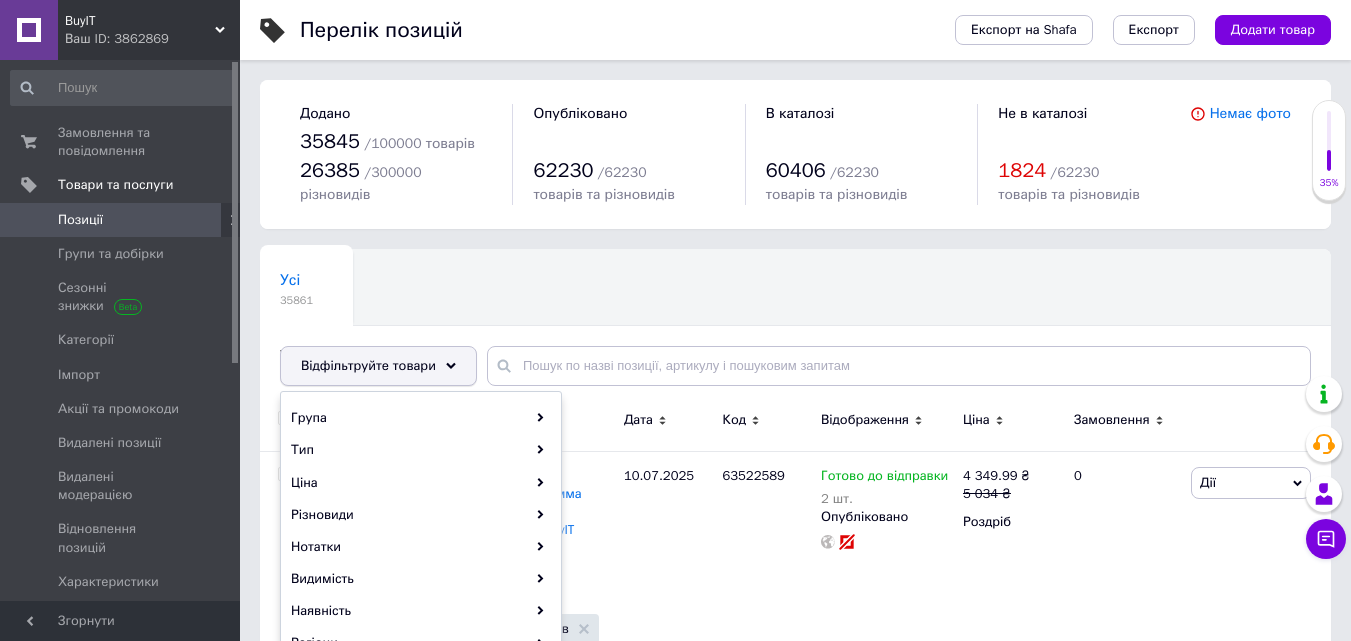 click on "Відфільтруйте товари" at bounding box center [368, 365] 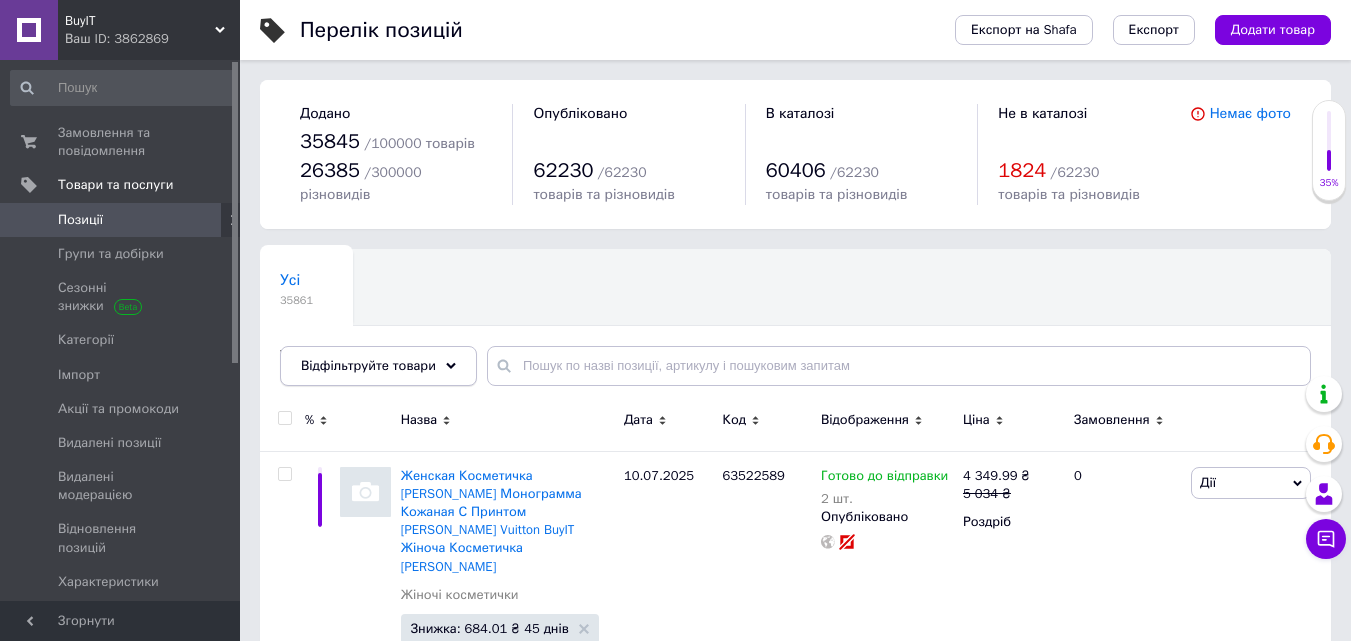 click on "Відфільтруйте товари" at bounding box center (368, 365) 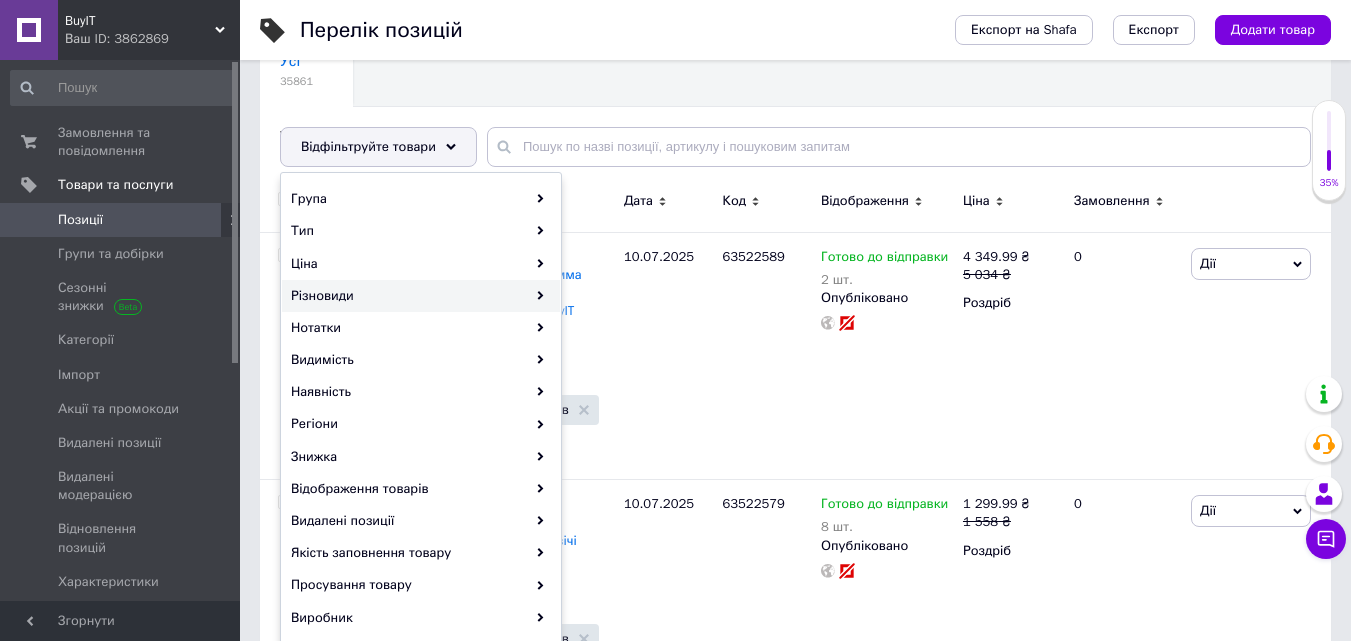 scroll, scrollTop: 230, scrollLeft: 0, axis: vertical 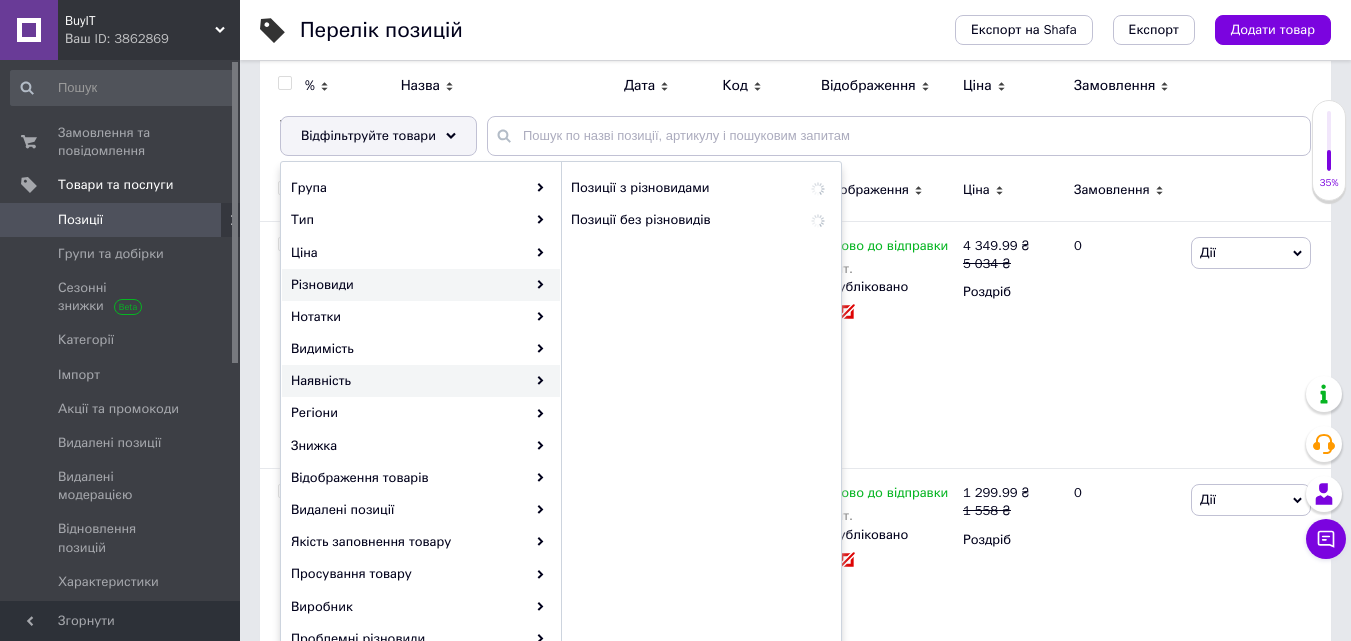 click on "Наявність" at bounding box center (421, 381) 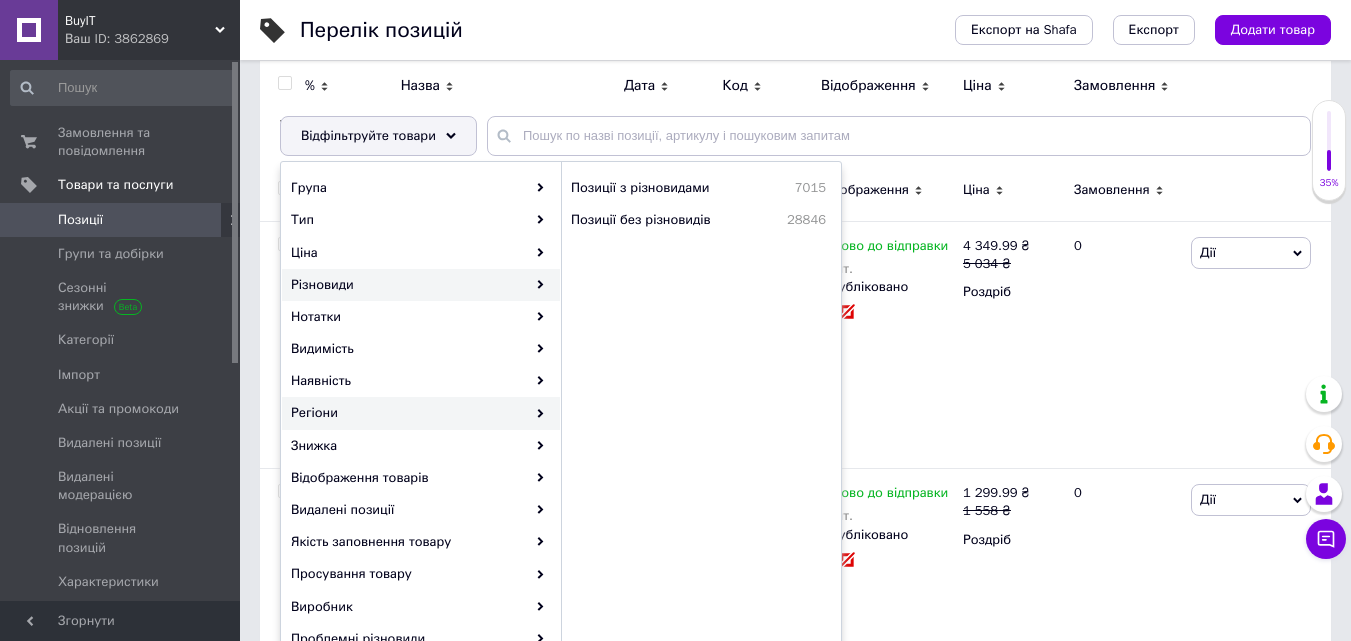 click on "Регіони" at bounding box center [421, 413] 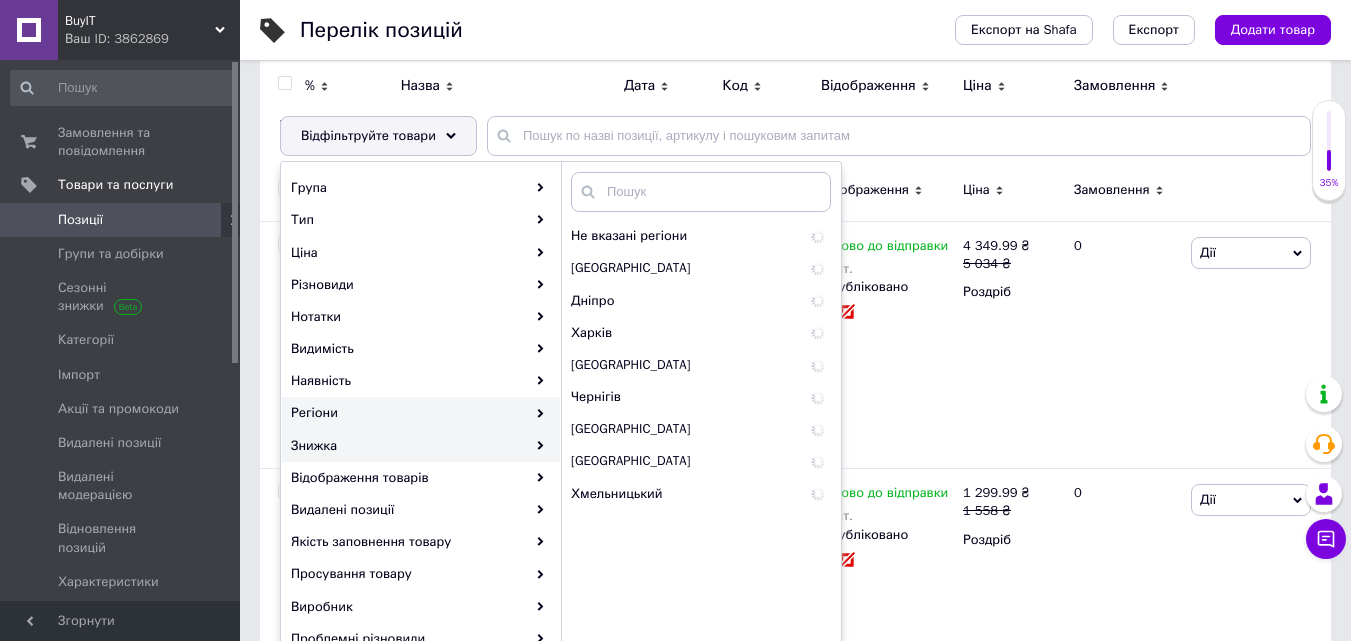 click on "Знижка" at bounding box center [421, 446] 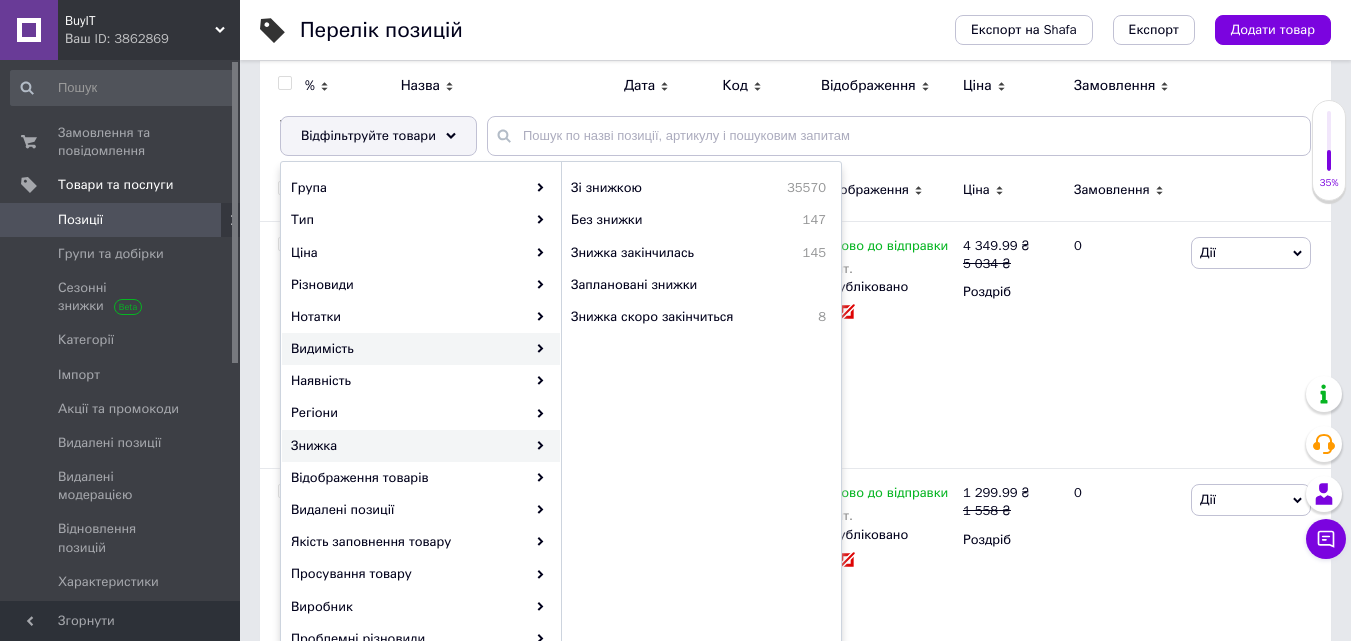 click on "Видимість" at bounding box center (421, 349) 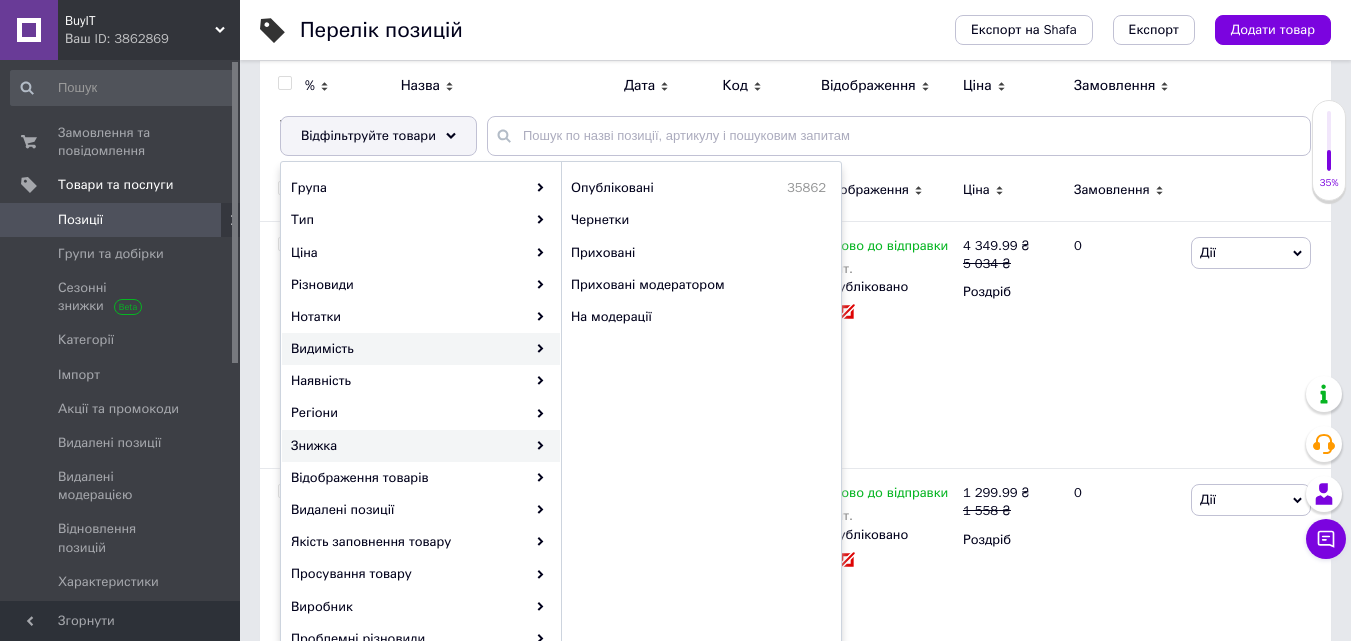 click on "Знижка" at bounding box center [421, 446] 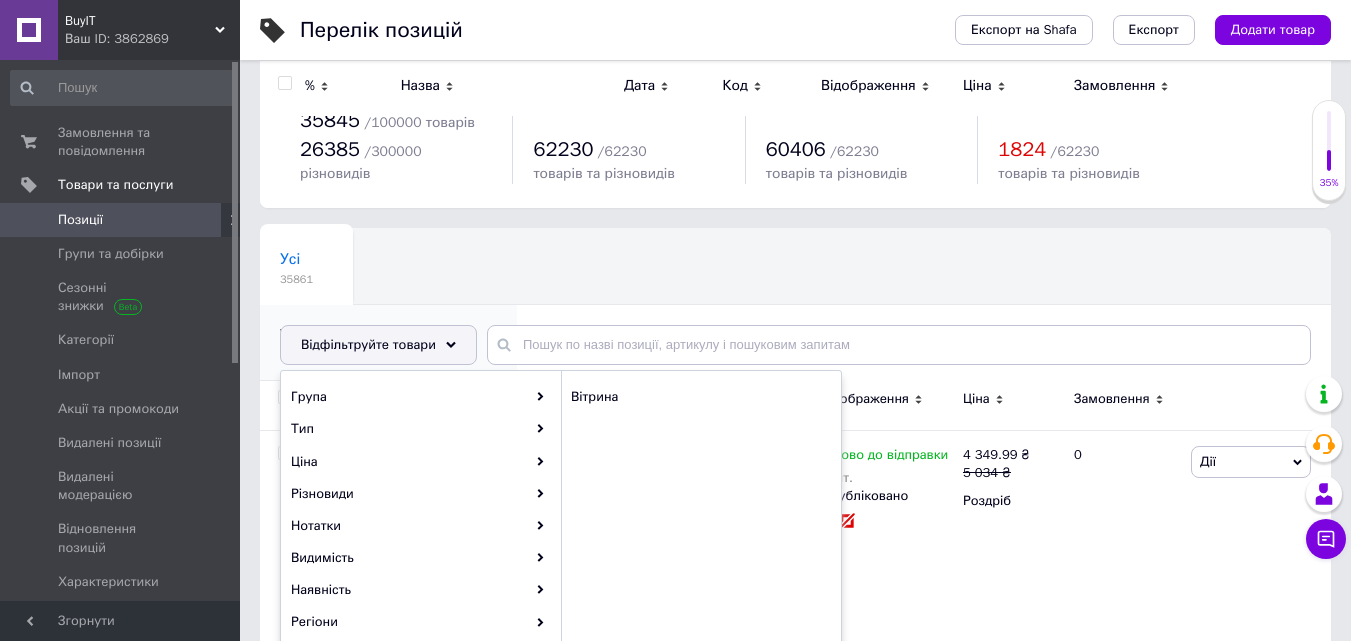 scroll, scrollTop: 0, scrollLeft: 0, axis: both 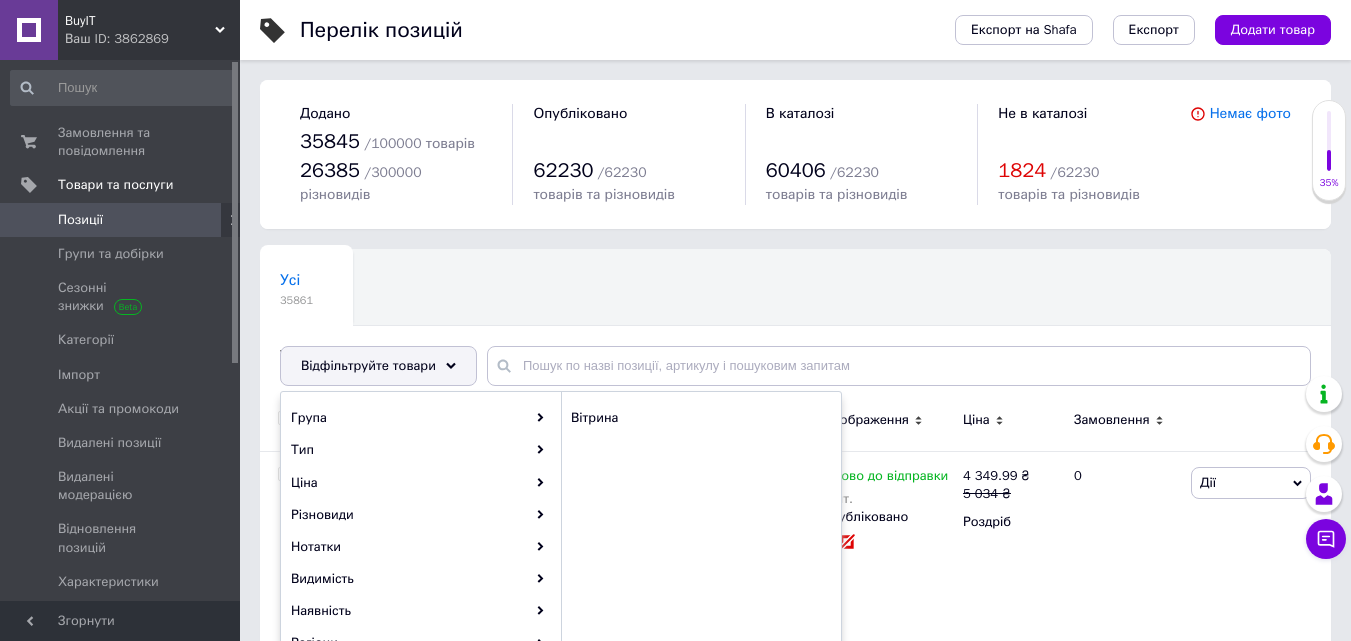 click on "Перелік позицій Експорт на Shafa Експорт Додати товар Додано 35845   / 100000   товарів 26385   / 300000   різновидів Опубліковано 62230   / 62230 товарів та різновидів В каталозі 60406   / 62230 товарів та різновидів Не в каталозі 1824   / 62230 товарів та різновидів Немає фото Усі 35861 Товари з проблемними р... 1051 Ok Відфільтровано...  Зберегти Нічого не знайдено Можливо, помилка у слові  або немає відповідностей за вашим запитом. Усі 35861 Товари з проблемними р... 1051 Відфільтруйте товари Група Тип Ціна Різновиди Нотатки Видимість Наявність Регіони Знижка Відображення товарів Видалені позиції %" at bounding box center [795, 2499] 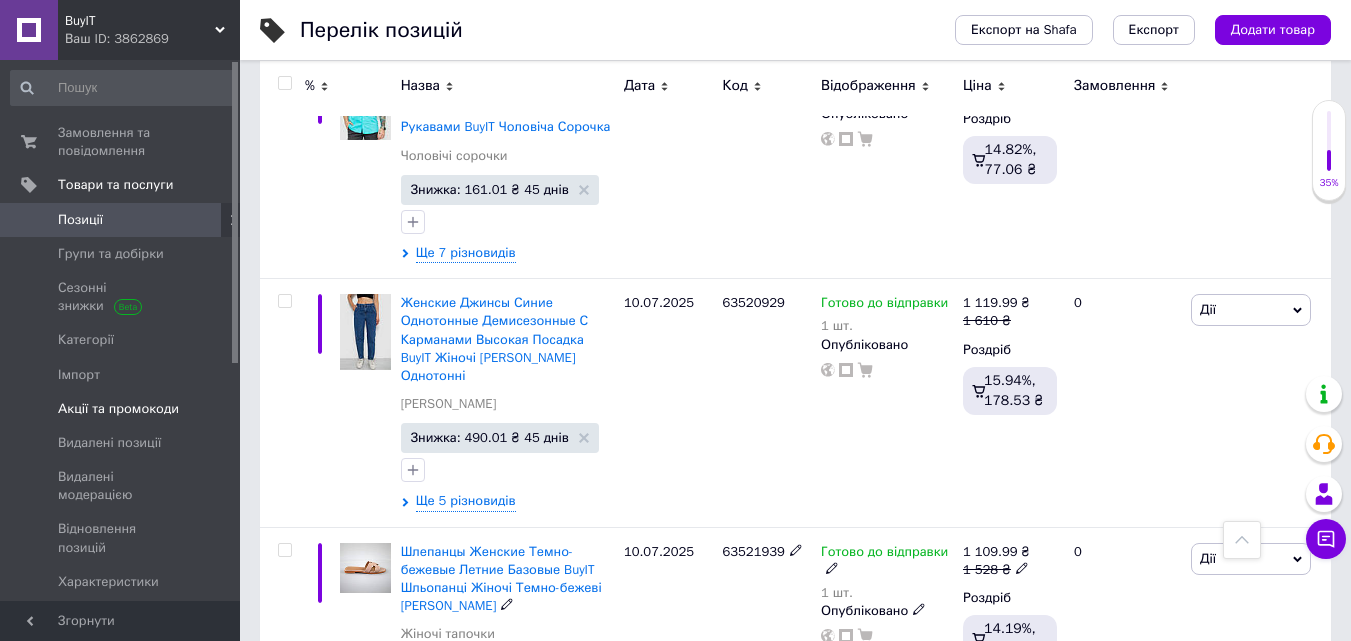 scroll, scrollTop: 3699, scrollLeft: 0, axis: vertical 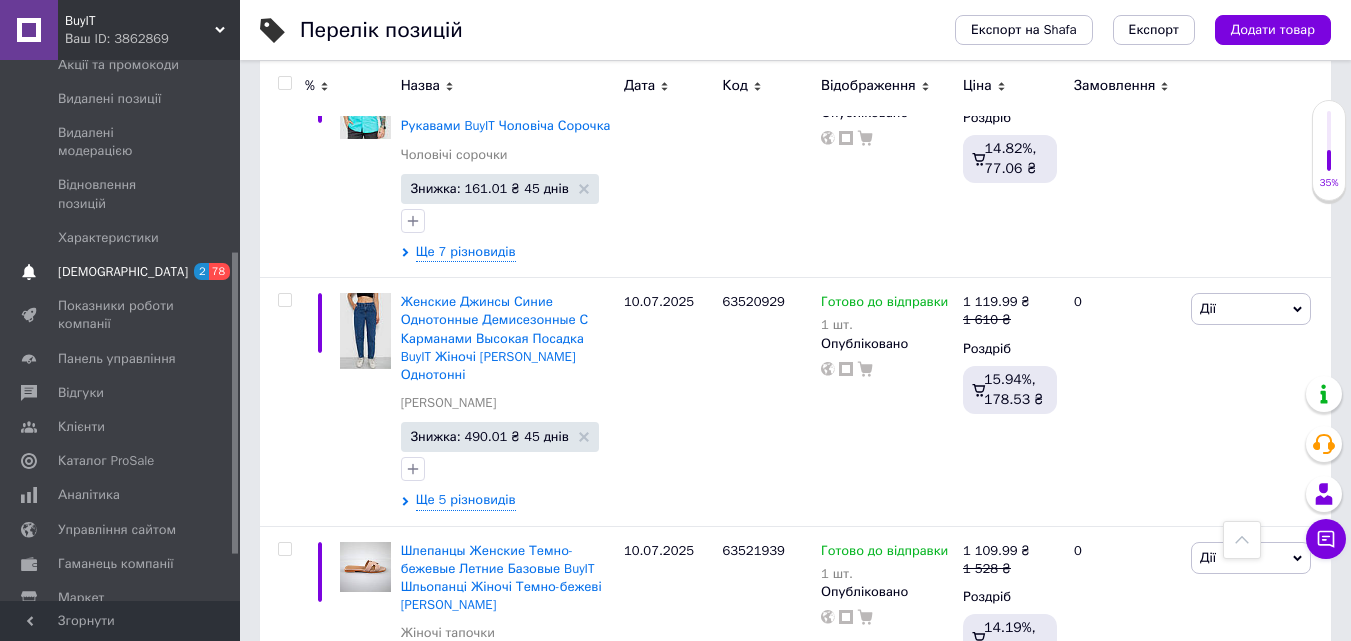 click on "[DEMOGRAPHIC_DATA]" at bounding box center [123, 272] 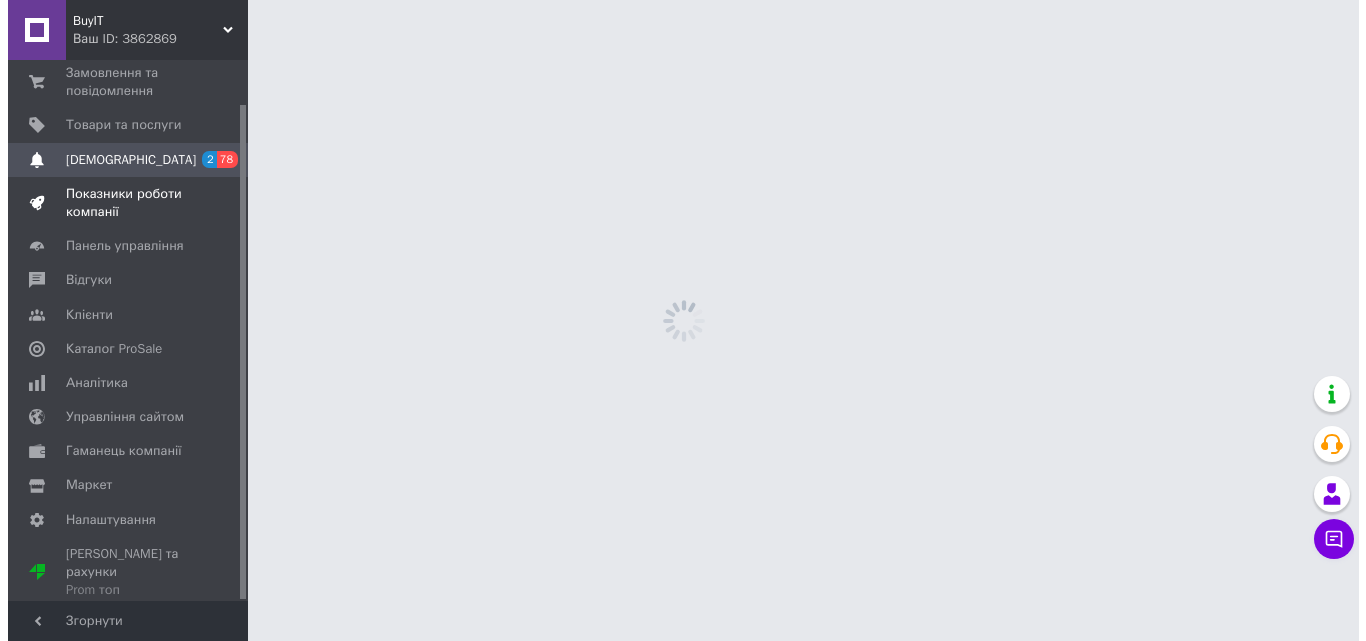 scroll, scrollTop: 0, scrollLeft: 0, axis: both 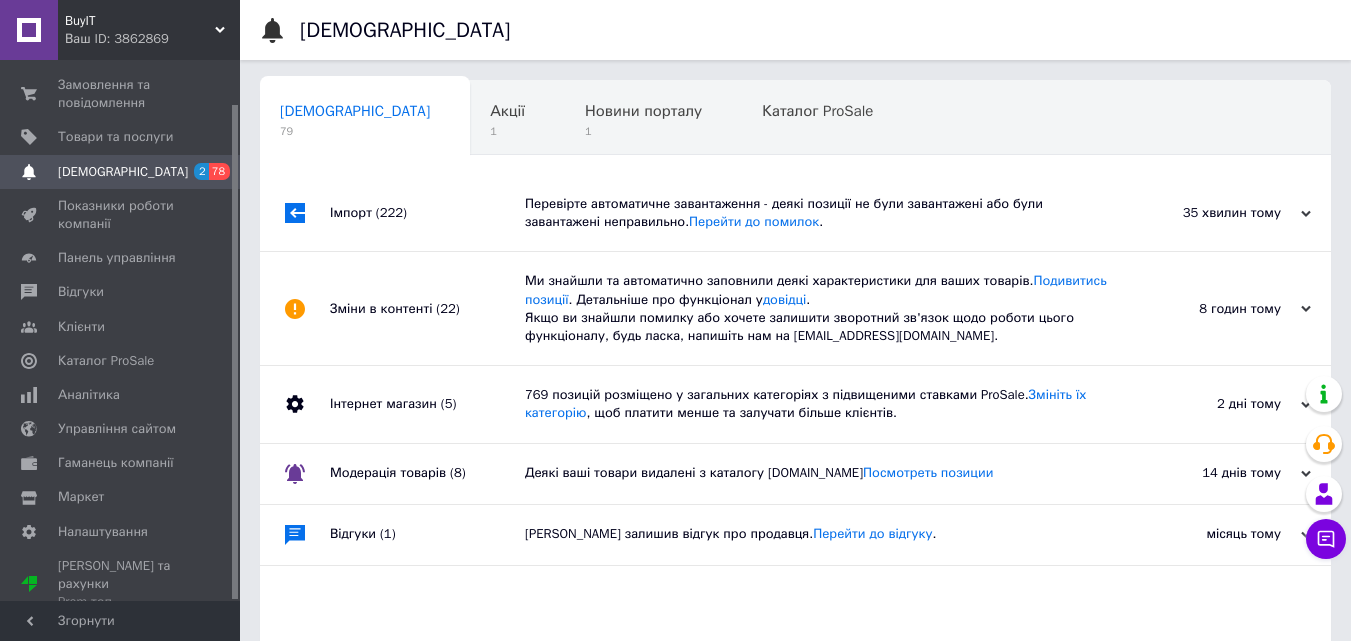click on "Імпорт   (222)" at bounding box center [427, 213] 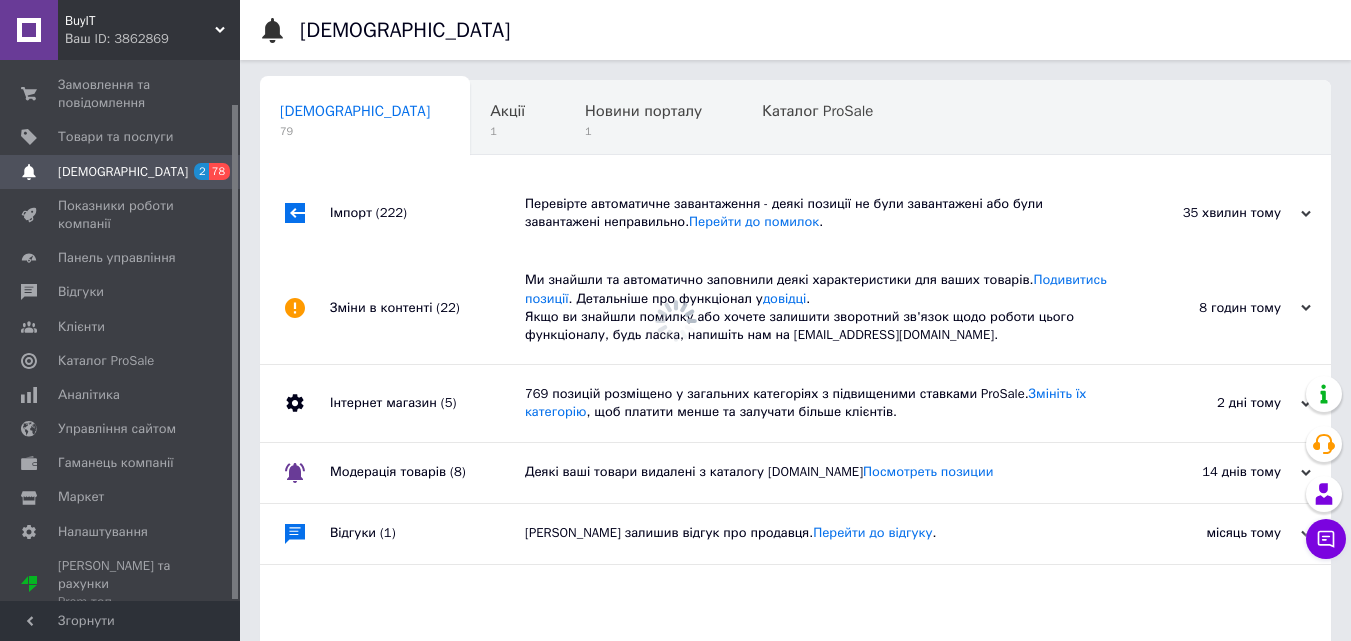 click on "Імпорт   (222)" at bounding box center [427, 213] 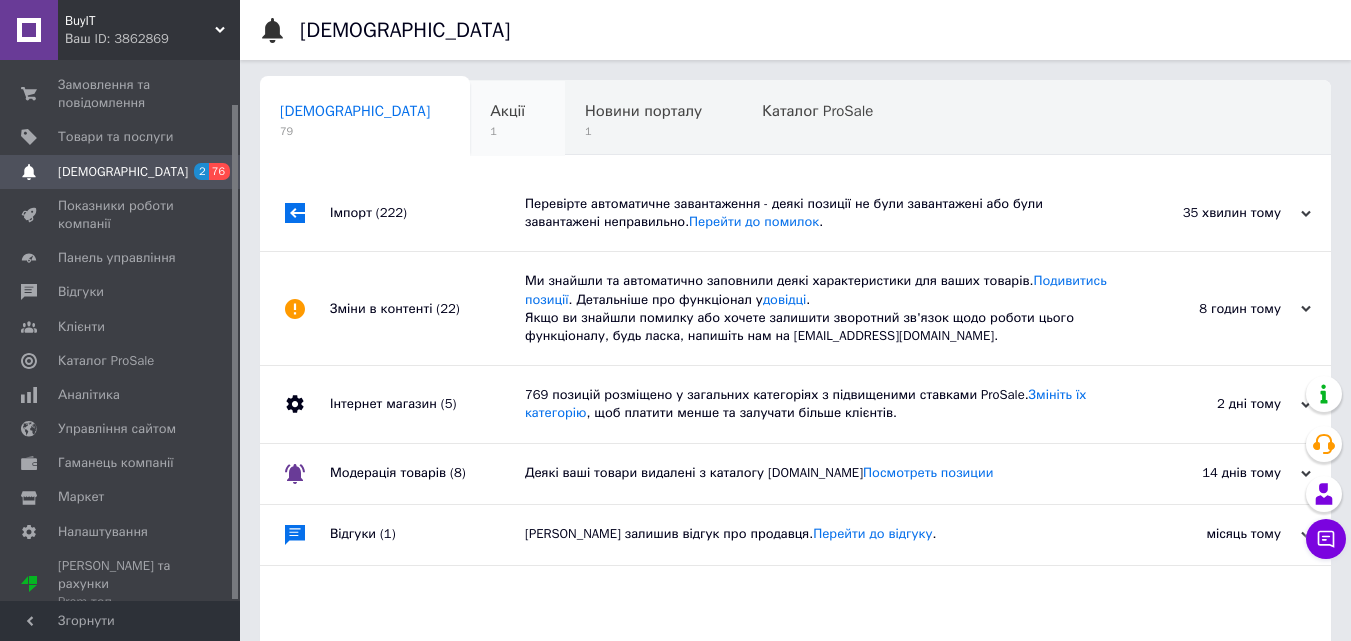 click on "Акції 1" at bounding box center [517, 119] 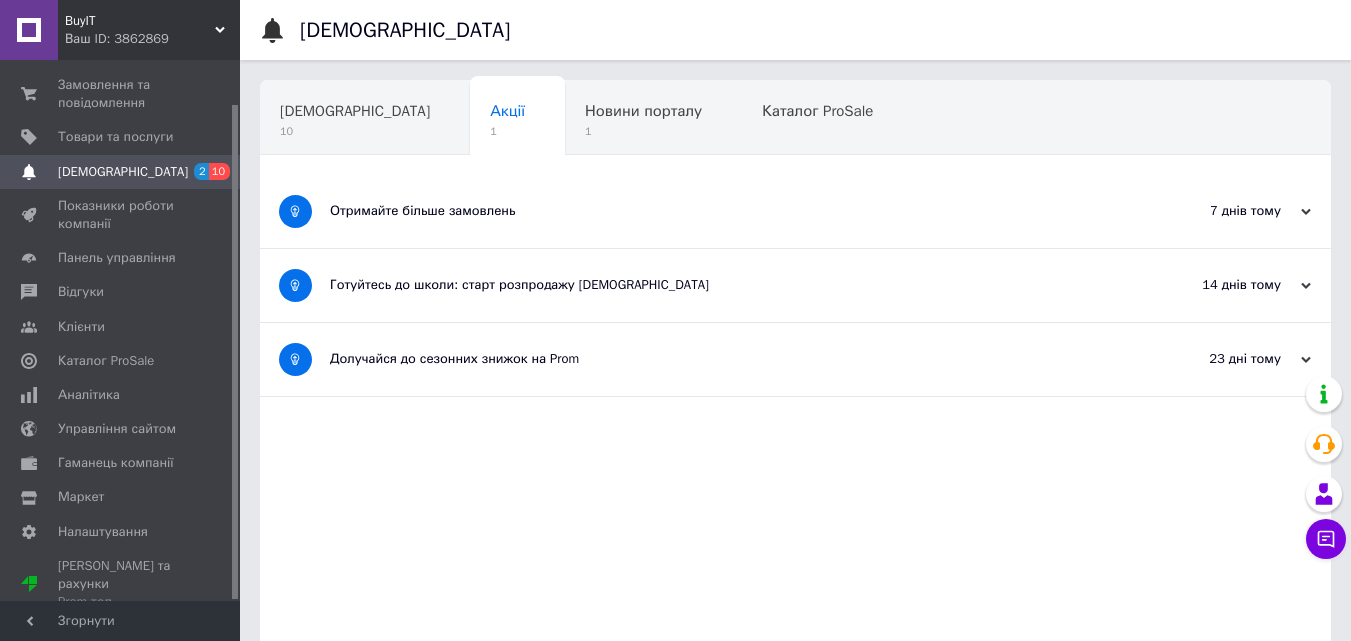 click on "Отримайте більше замовлень" at bounding box center (720, 211) 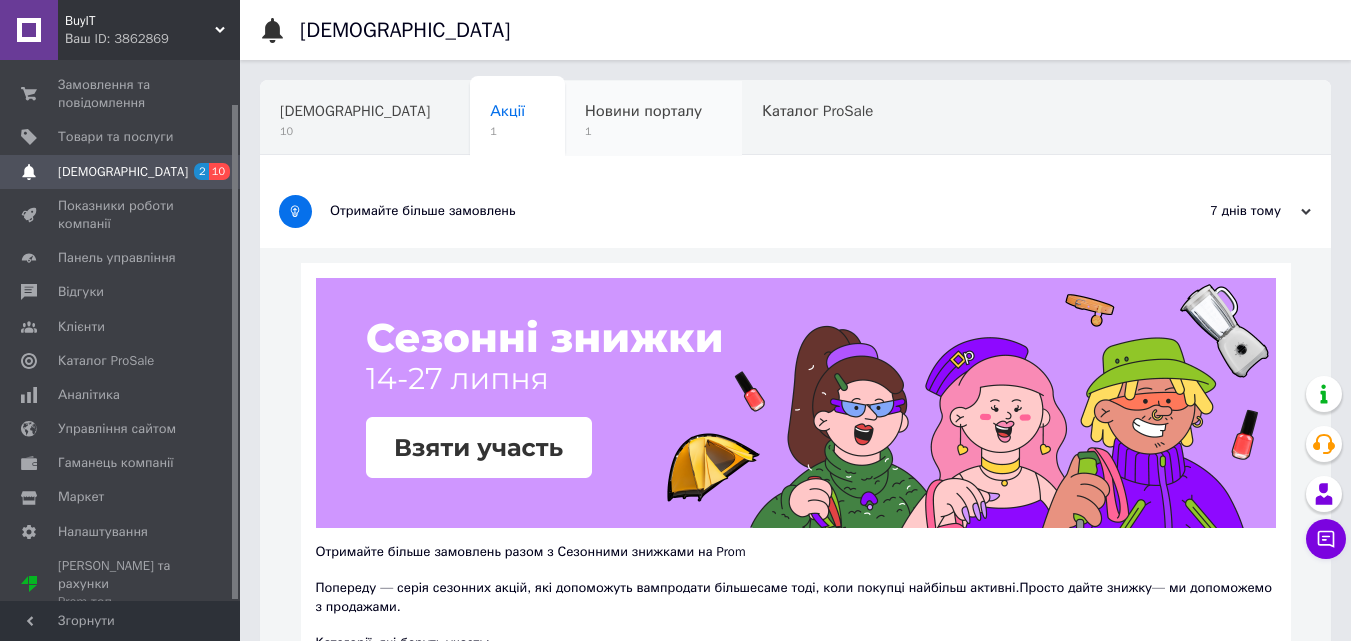 click on "Новини порталу 1" at bounding box center [653, 119] 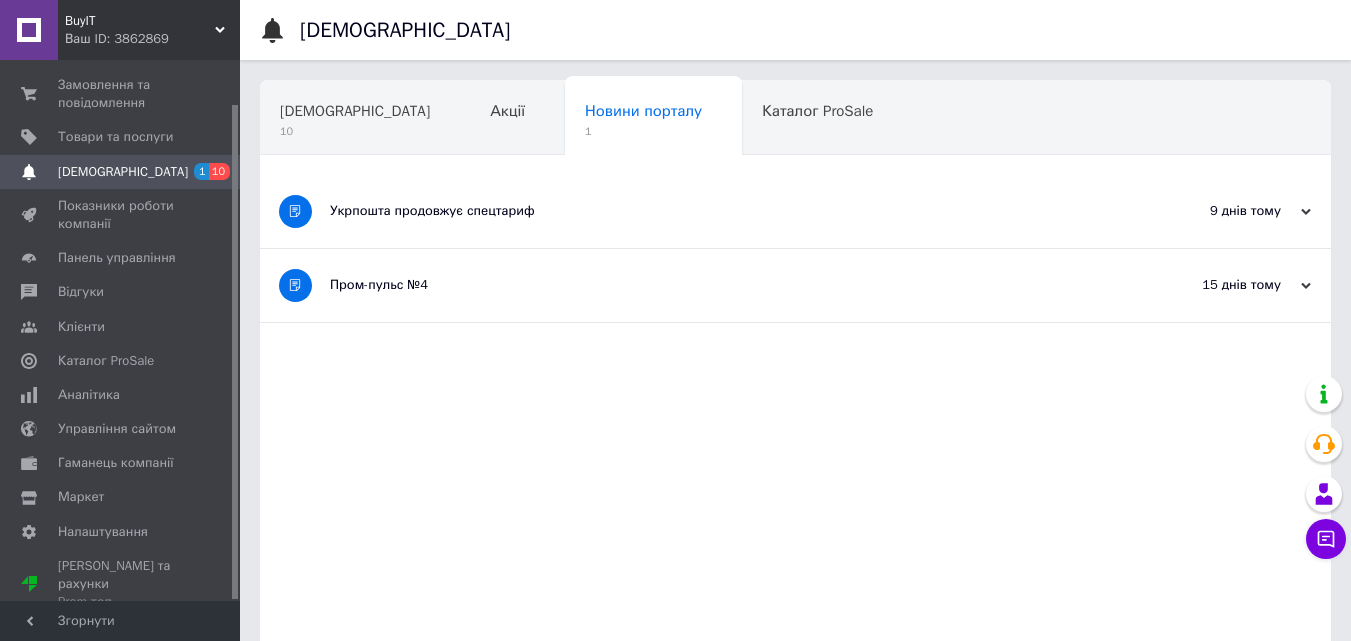 click on "Укрпошта продовжує спецтариф" at bounding box center (720, 211) 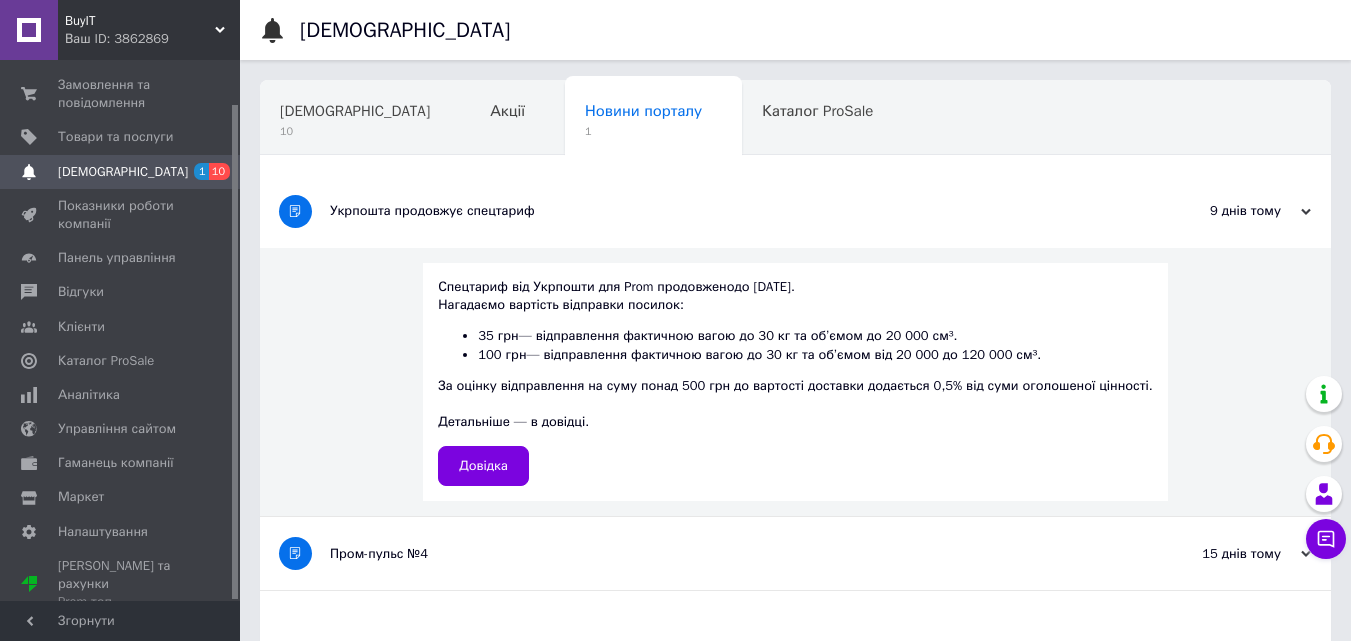 click on "Укрпошта продовжує спецтариф" at bounding box center [720, 211] 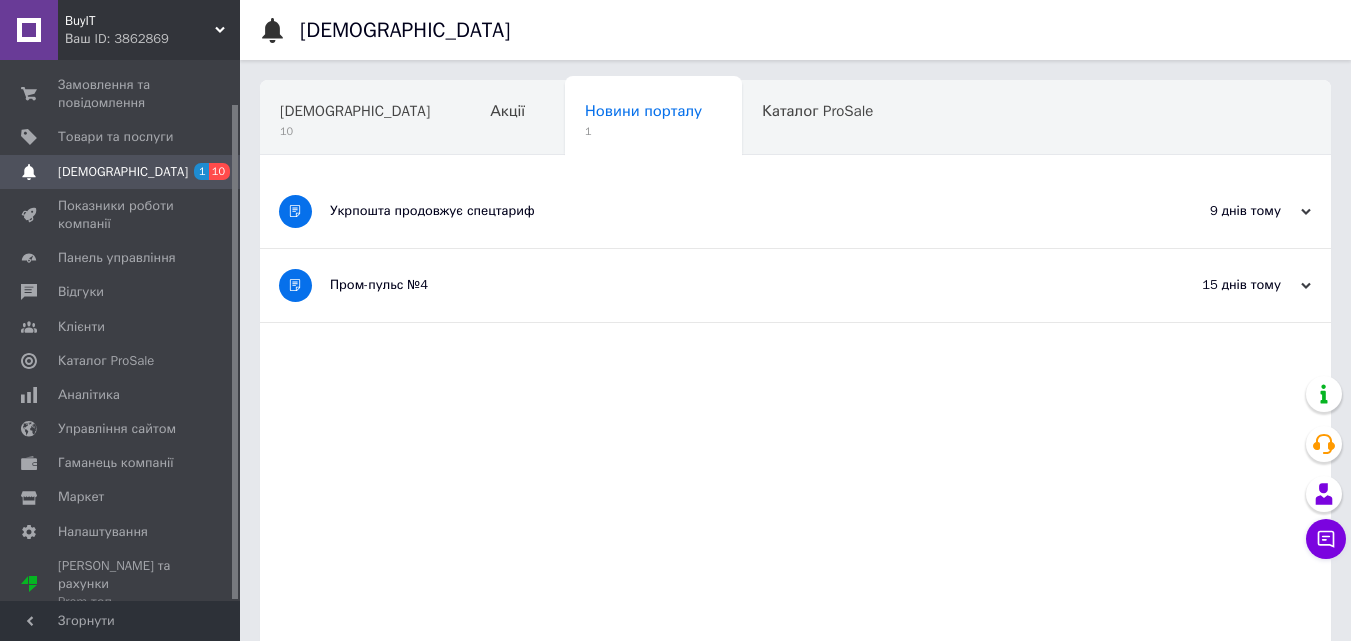 click on "Укрпошта продовжує спецтариф" at bounding box center [720, 211] 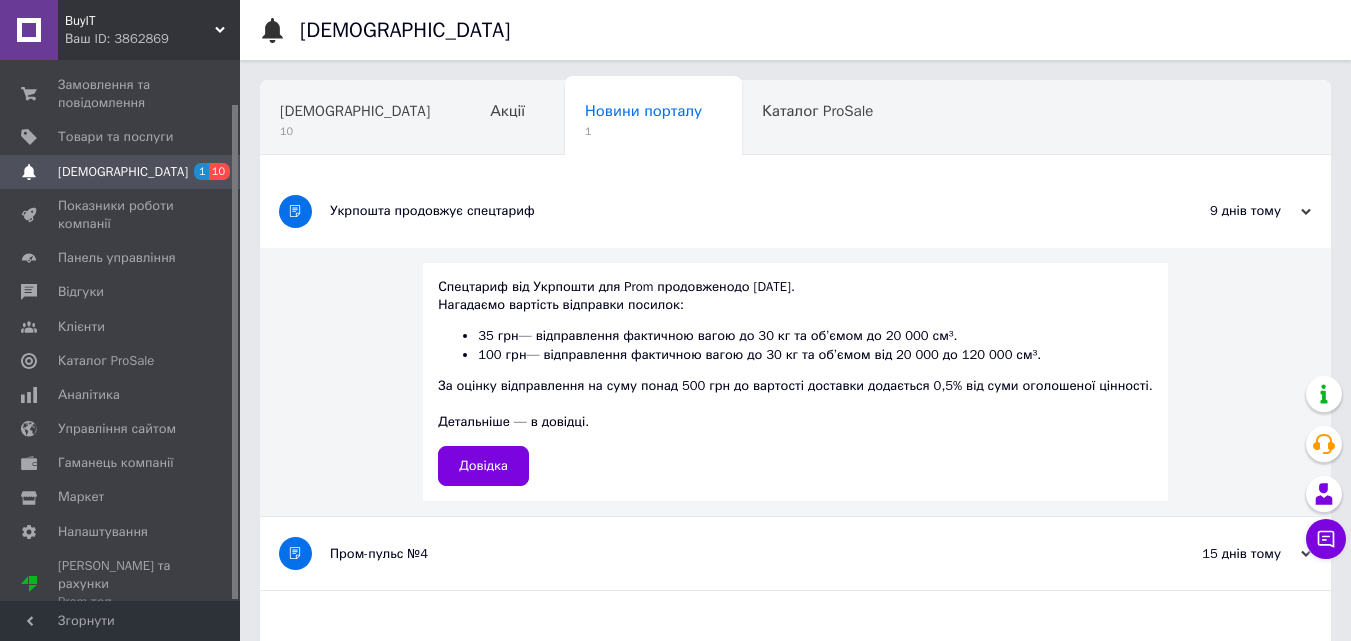 click on "Укрпошта продовжує спецтариф" at bounding box center (720, 211) 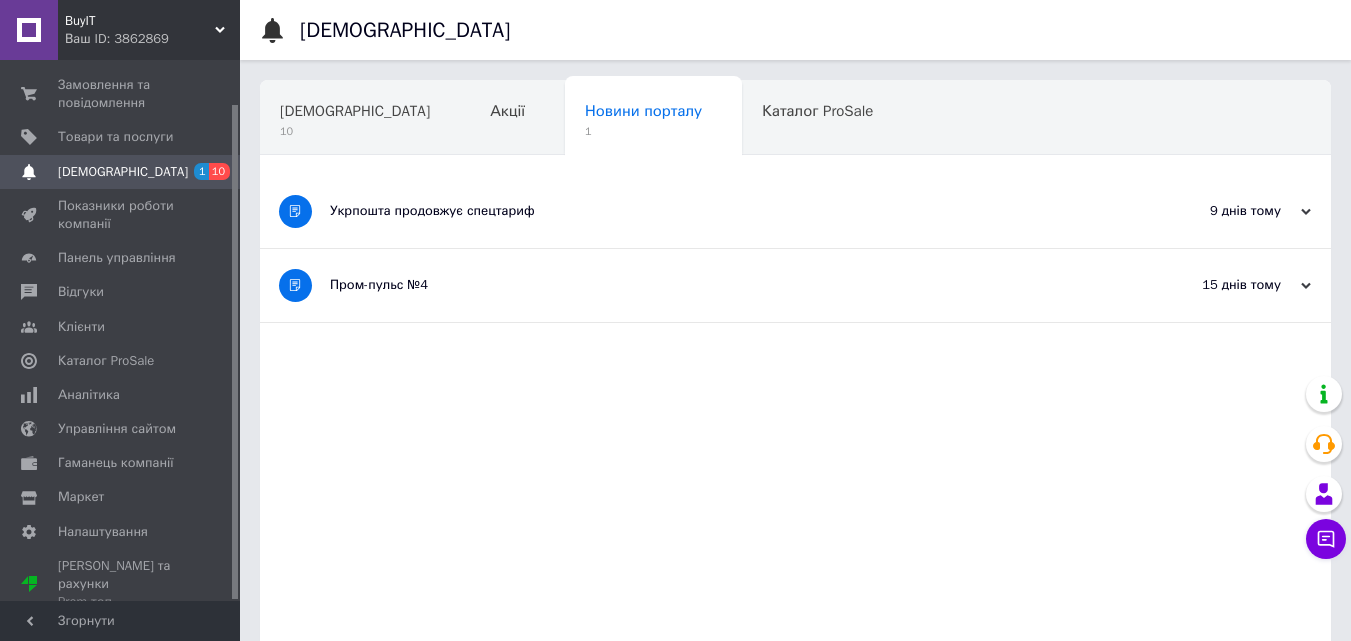 click on "Сповіщення 1 10" at bounding box center (123, 172) 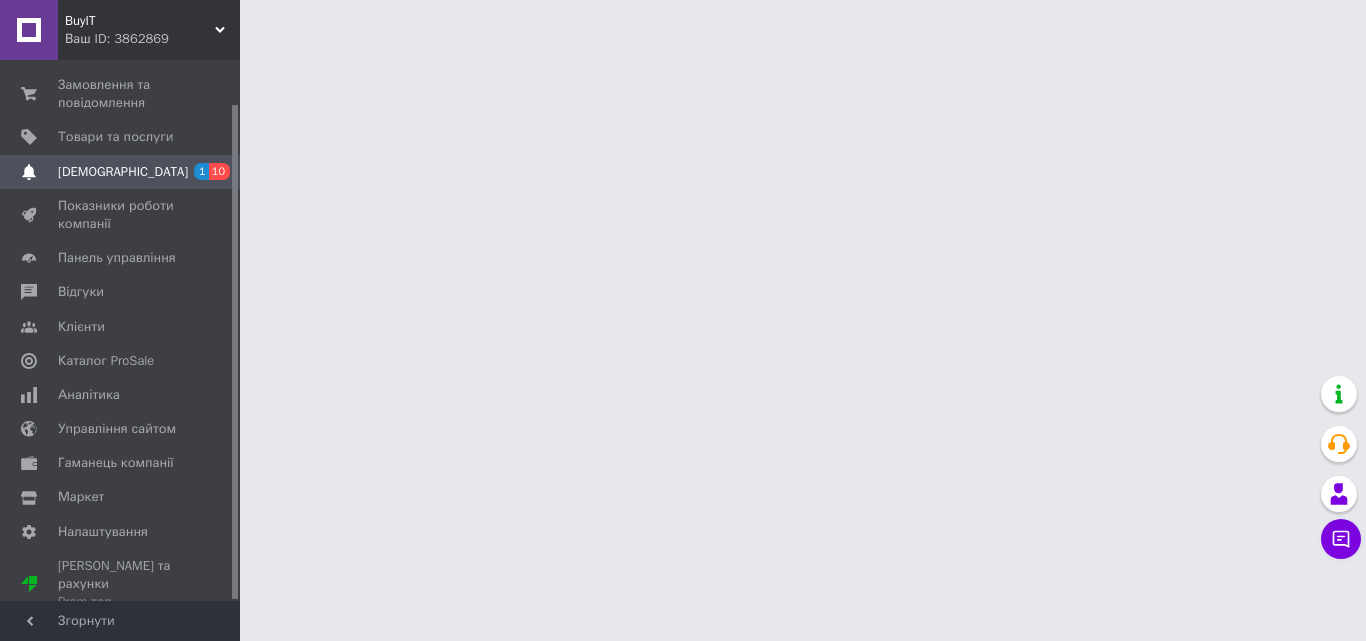 click on "BuyIT Ваш ID: 3862869 Сайт BuyIT Кабінет покупця Перевірити стан системи Сторінка на порталі Галина Паньків Advert Adore Nextor Toyvo Shopen Seli Salex Довідка Вийти Замовлення та повідомлення 0 0 Товари та послуги Сповіщення 1 10 Показники роботи компанії Панель управління Відгуки Клієнти Каталог ProSale Аналітика Управління сайтом Гаманець компанії Маркет Налаштування Тарифи та рахунки Prom топ Згорнути" at bounding box center (683, 25) 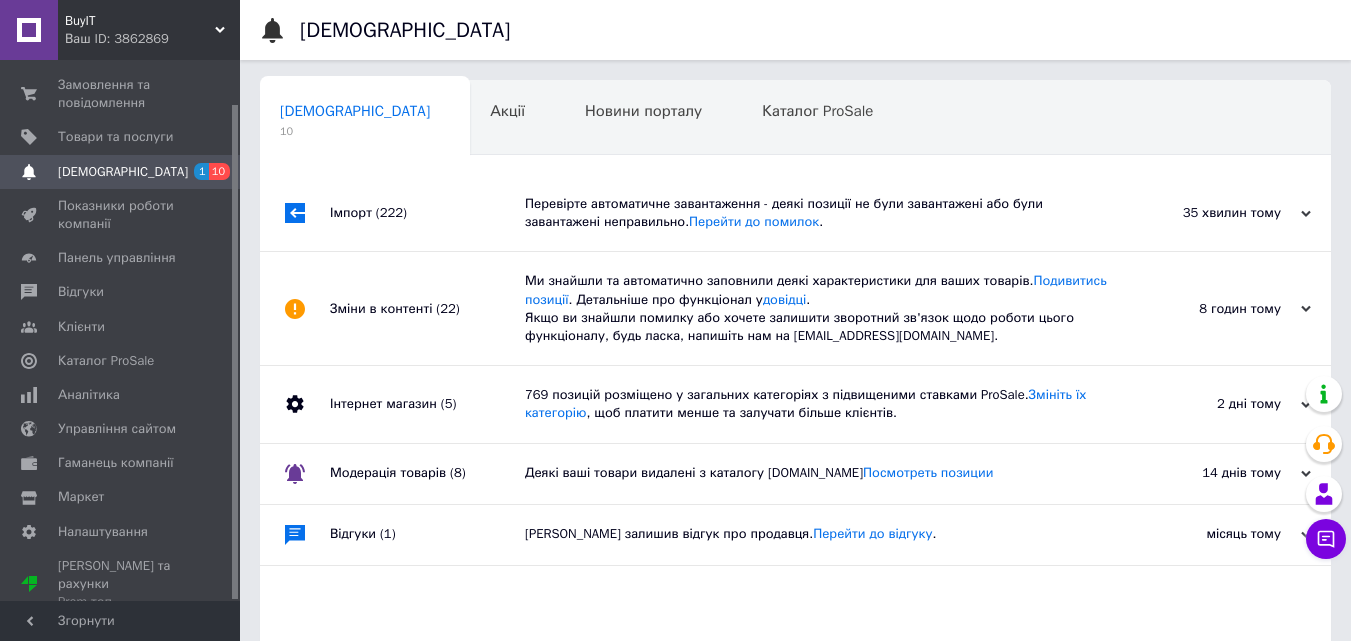 click on "(22)" at bounding box center [447, 308] 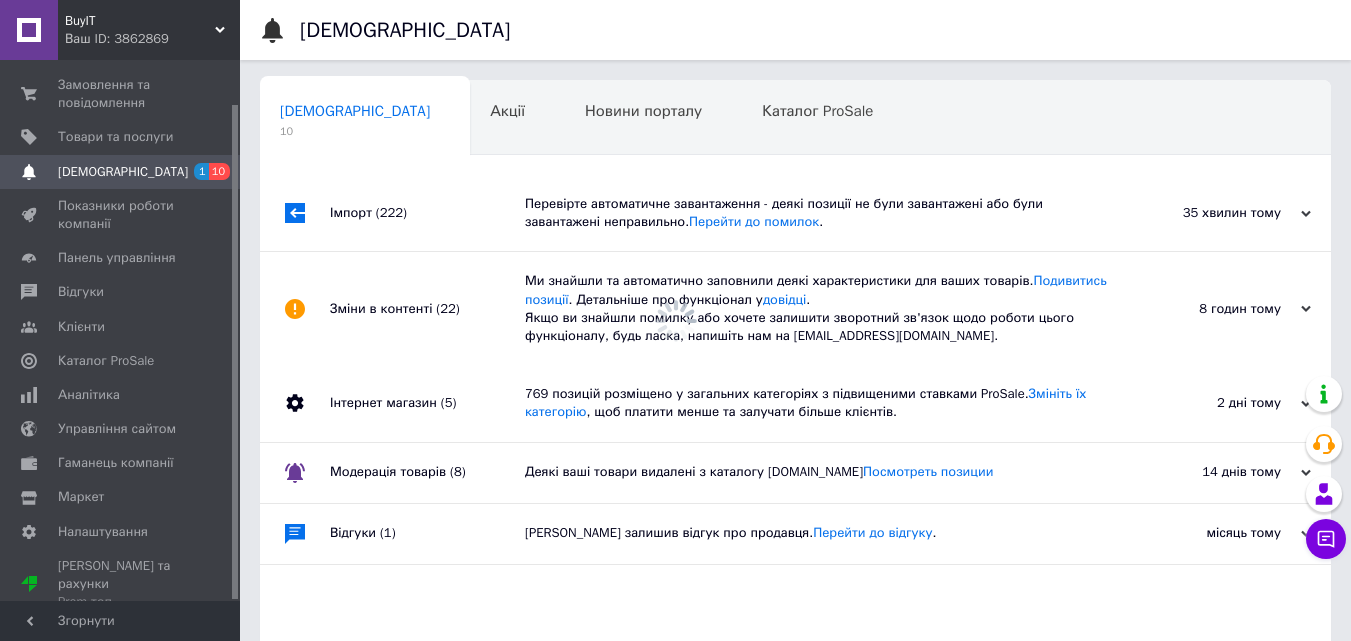 click on "Інтернет магазин   (5)" at bounding box center [427, 403] 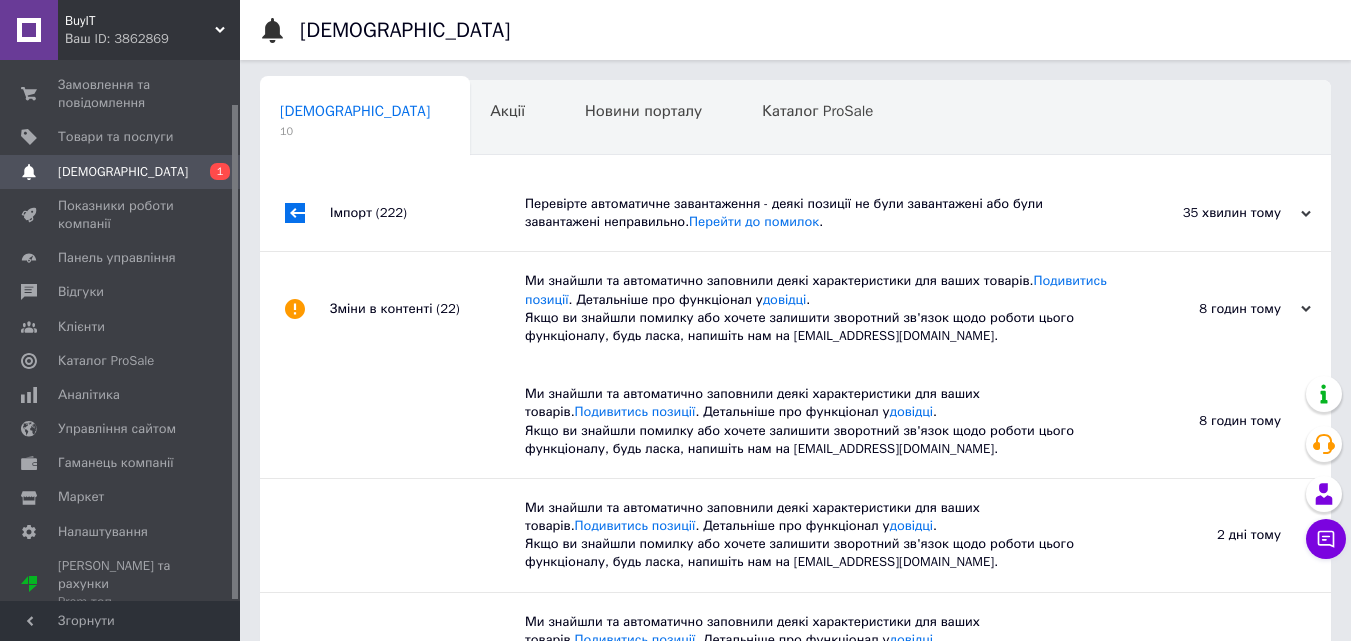 click at bounding box center [427, 421] 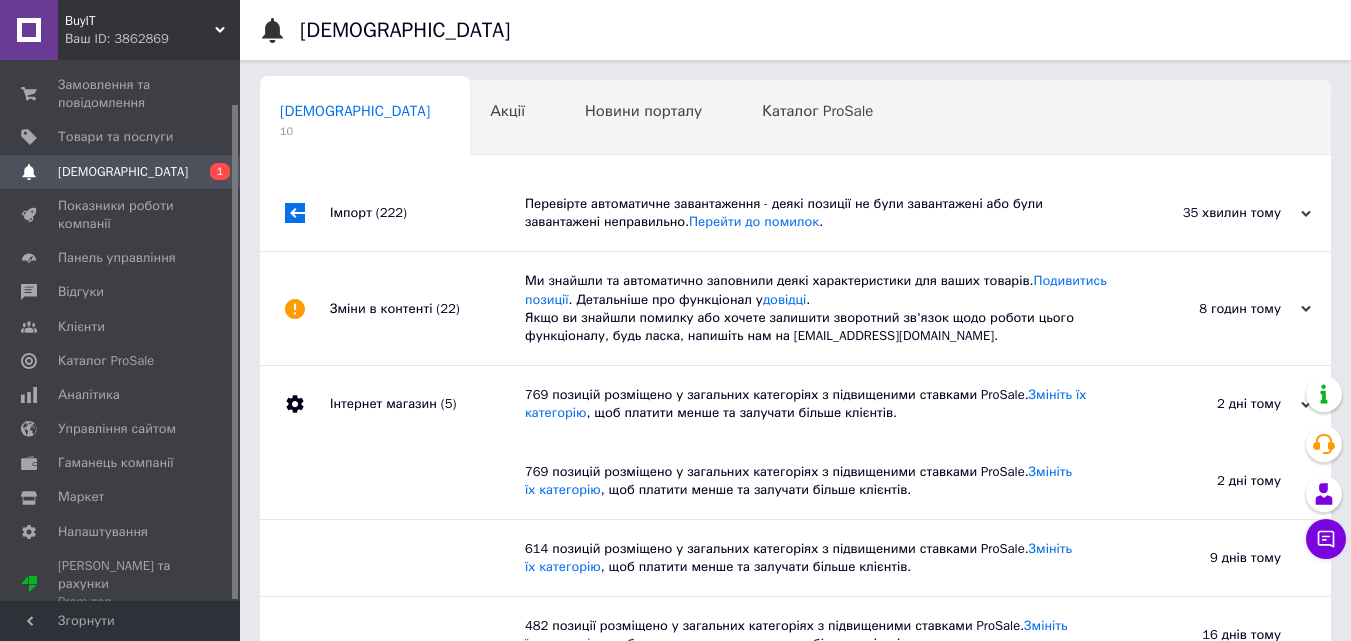 click on "Інтернет магазин   (5)" at bounding box center (427, 404) 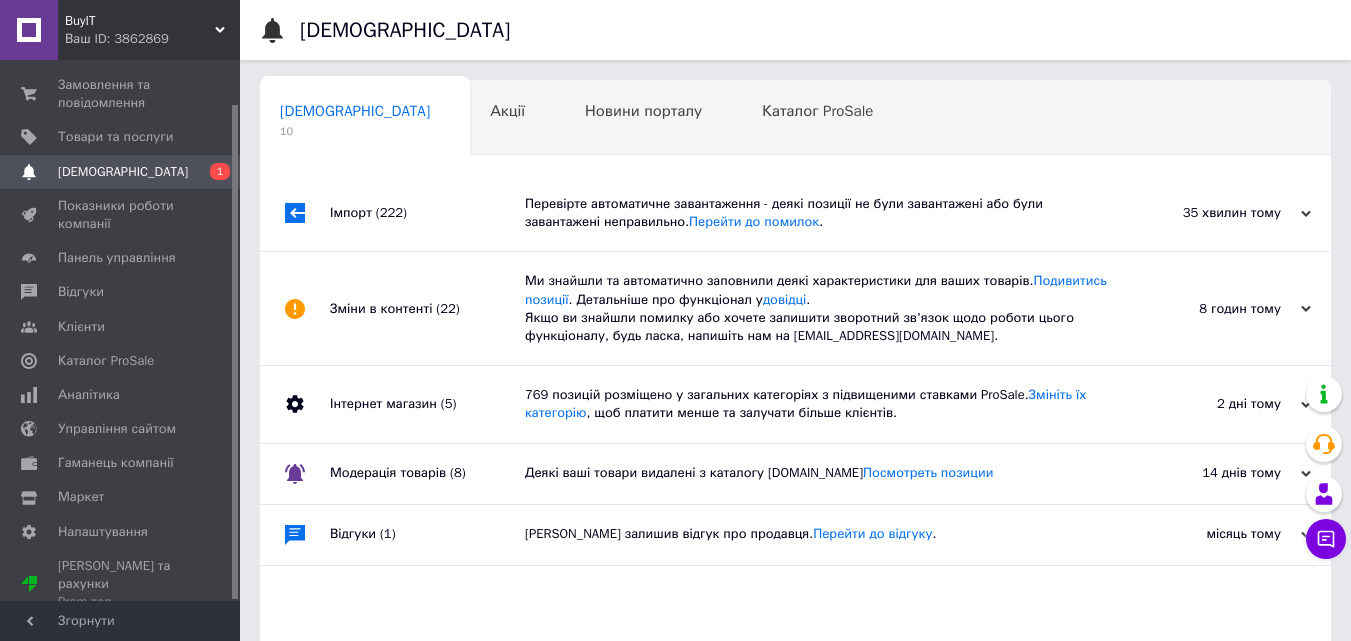 click on "Модерація товарів   (8)" at bounding box center (427, 474) 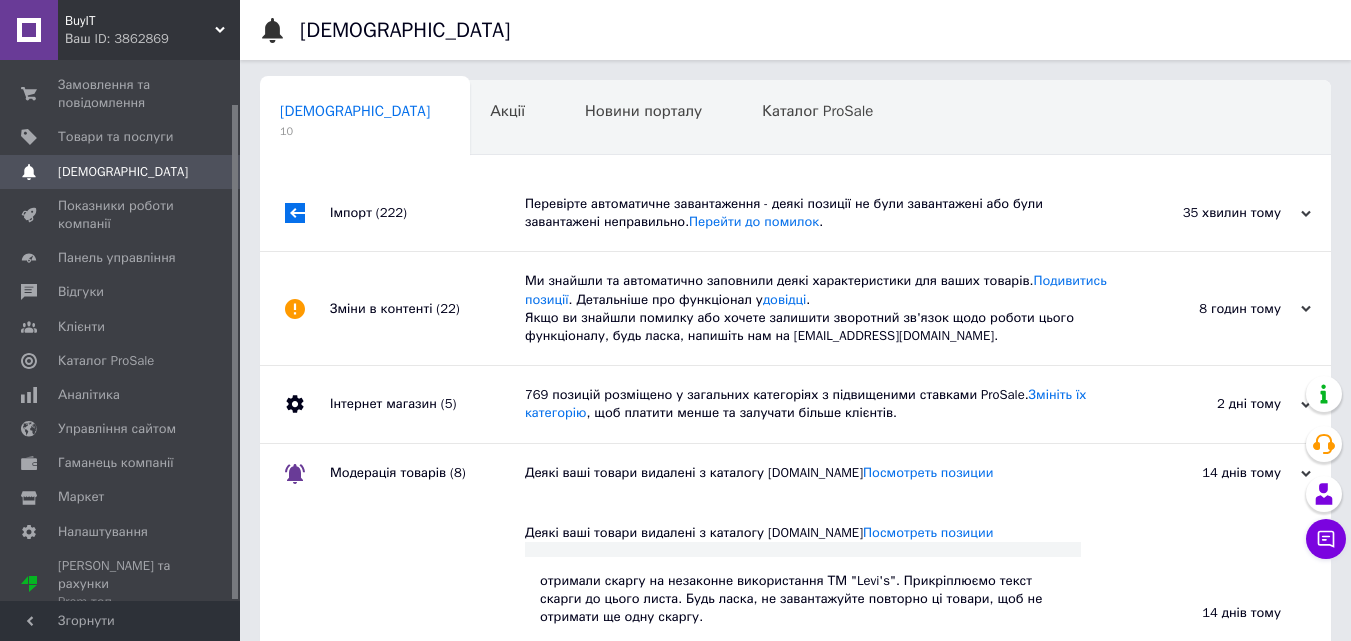 click on "Модерація товарів   (8)" at bounding box center (427, 474) 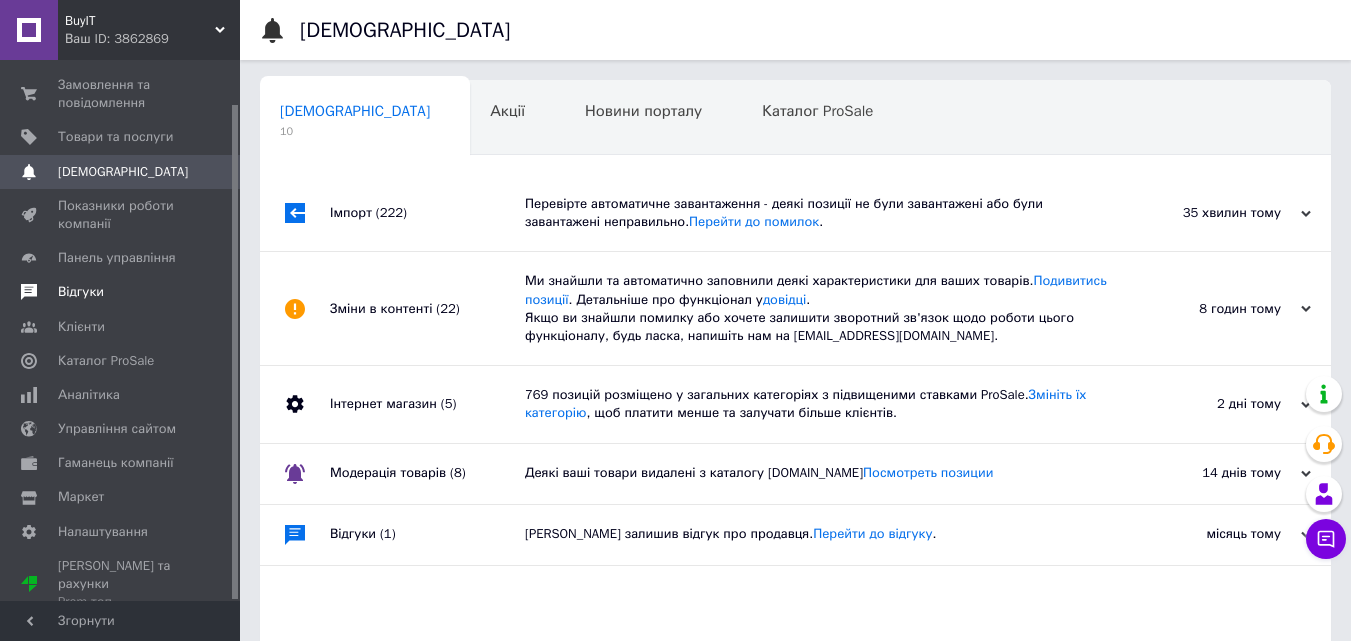 click on "Відгуки" at bounding box center [121, 292] 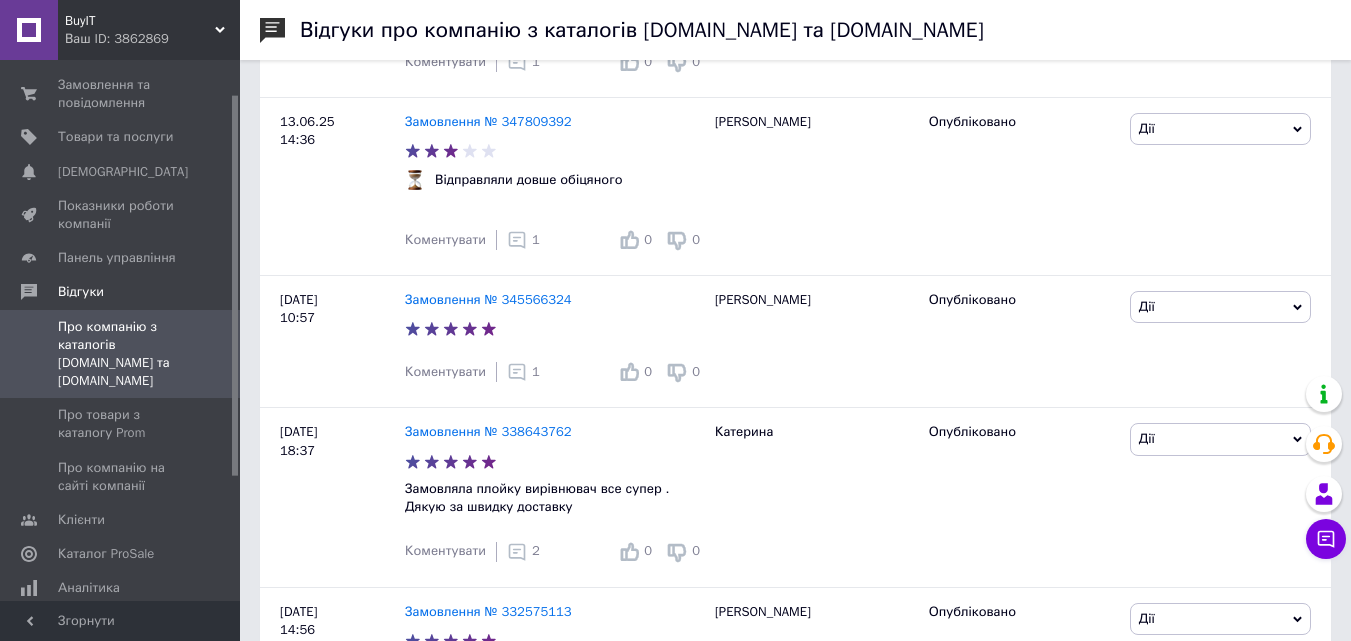 scroll, scrollTop: 496, scrollLeft: 0, axis: vertical 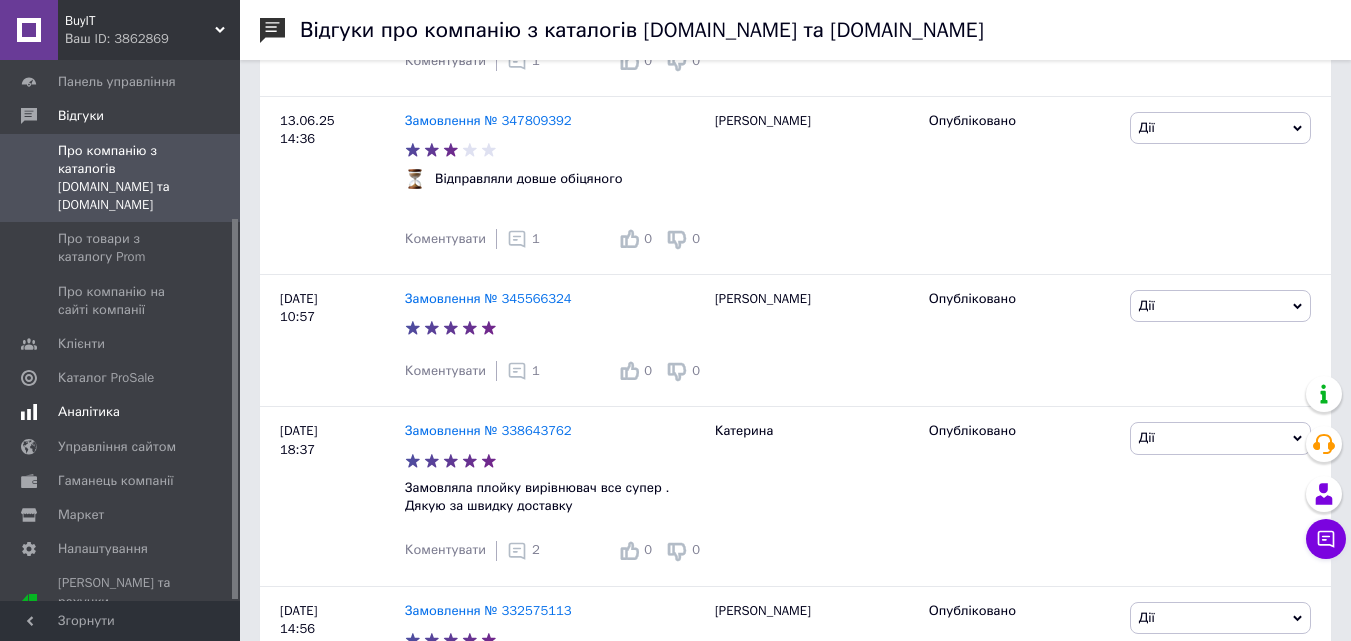 click on "Аналітика" at bounding box center [123, 412] 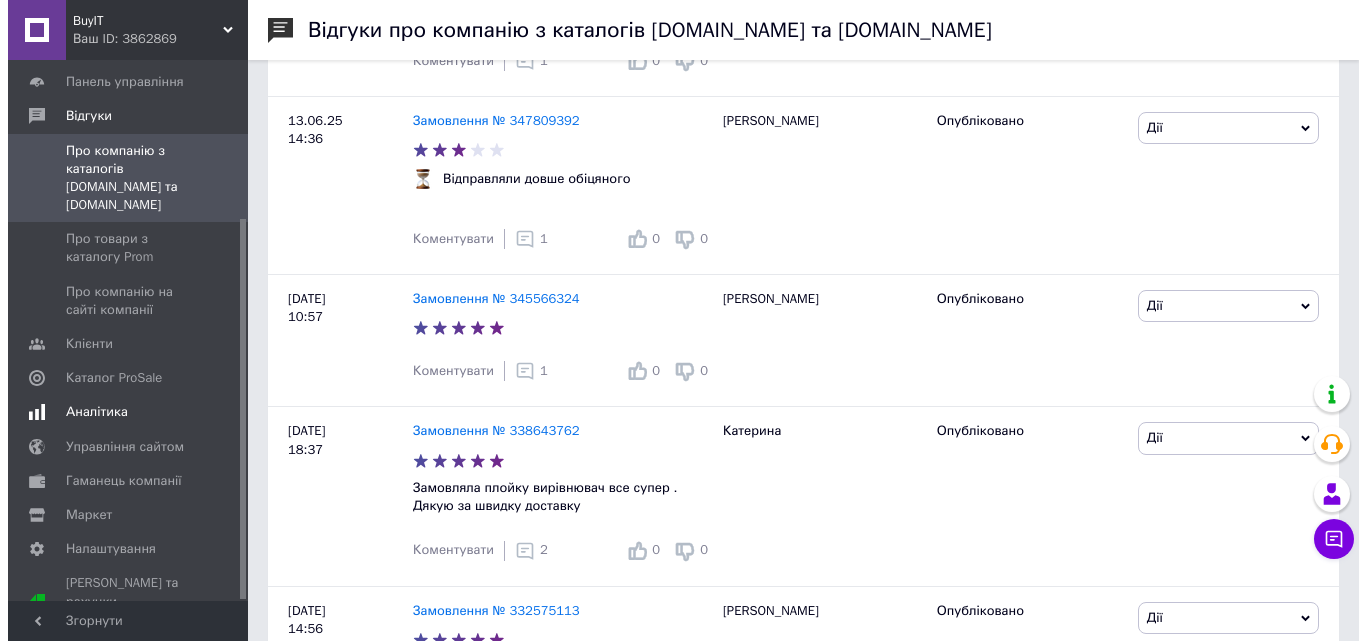 scroll, scrollTop: 0, scrollLeft: 0, axis: both 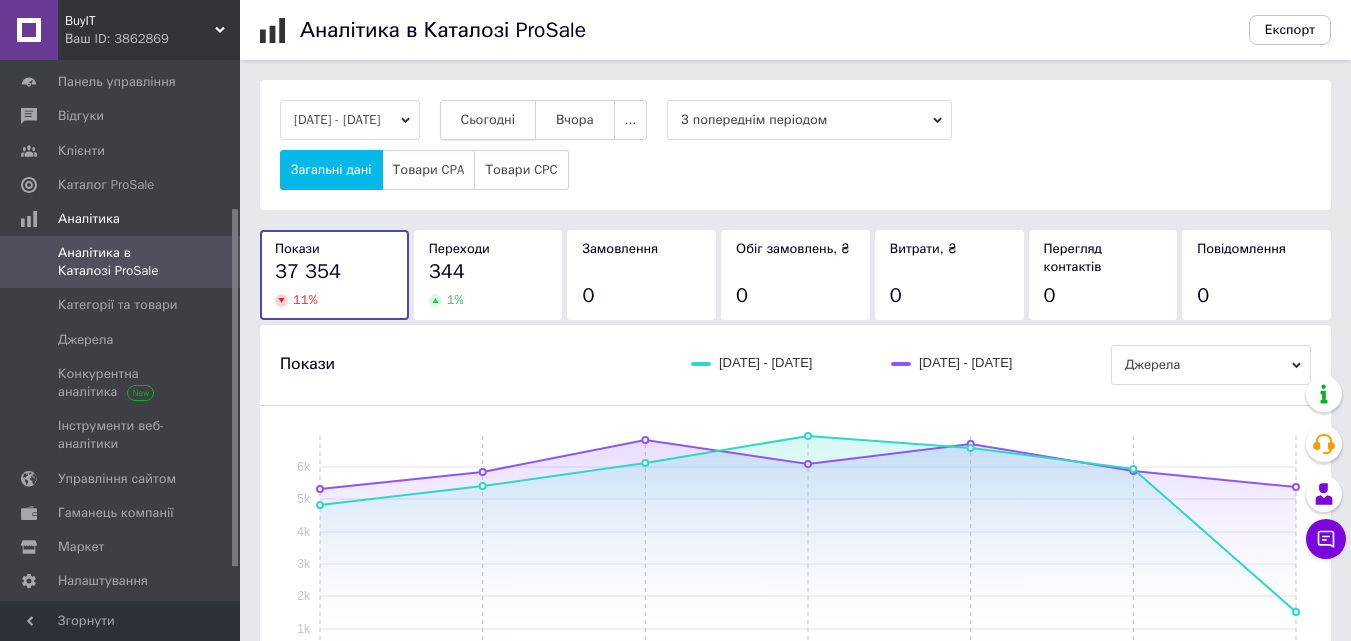 click on "Вчора" at bounding box center (575, 120) 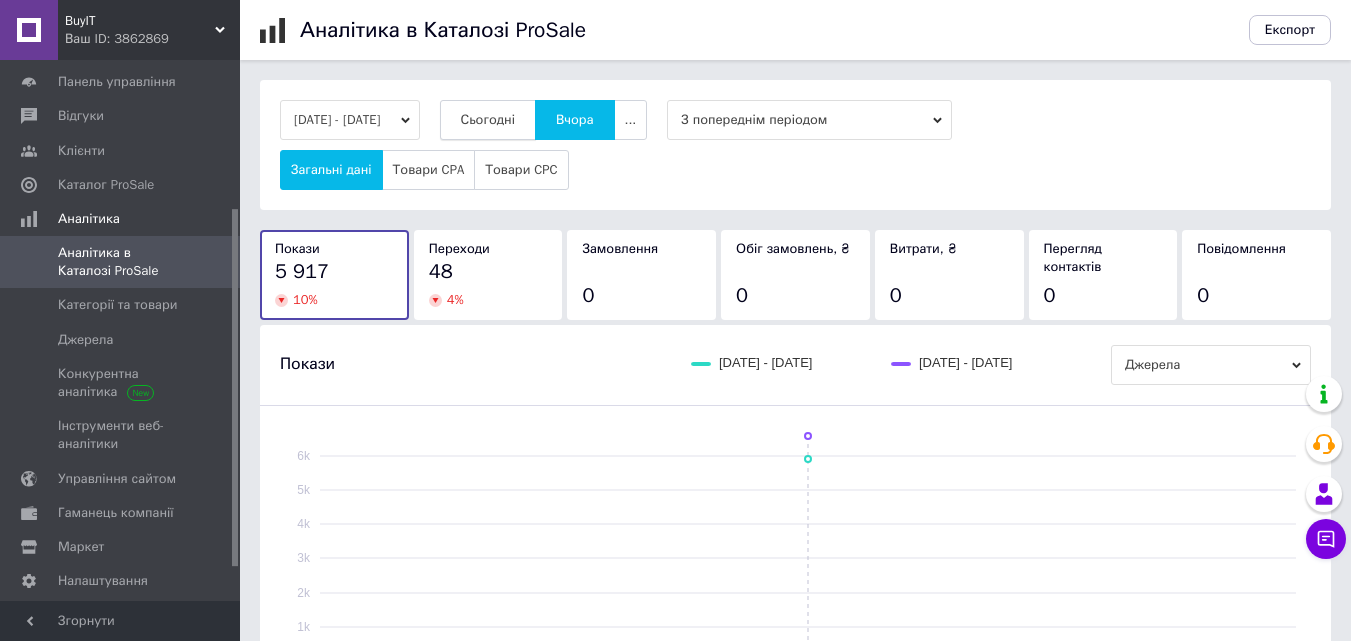 click on "Сьогодні" at bounding box center (488, 120) 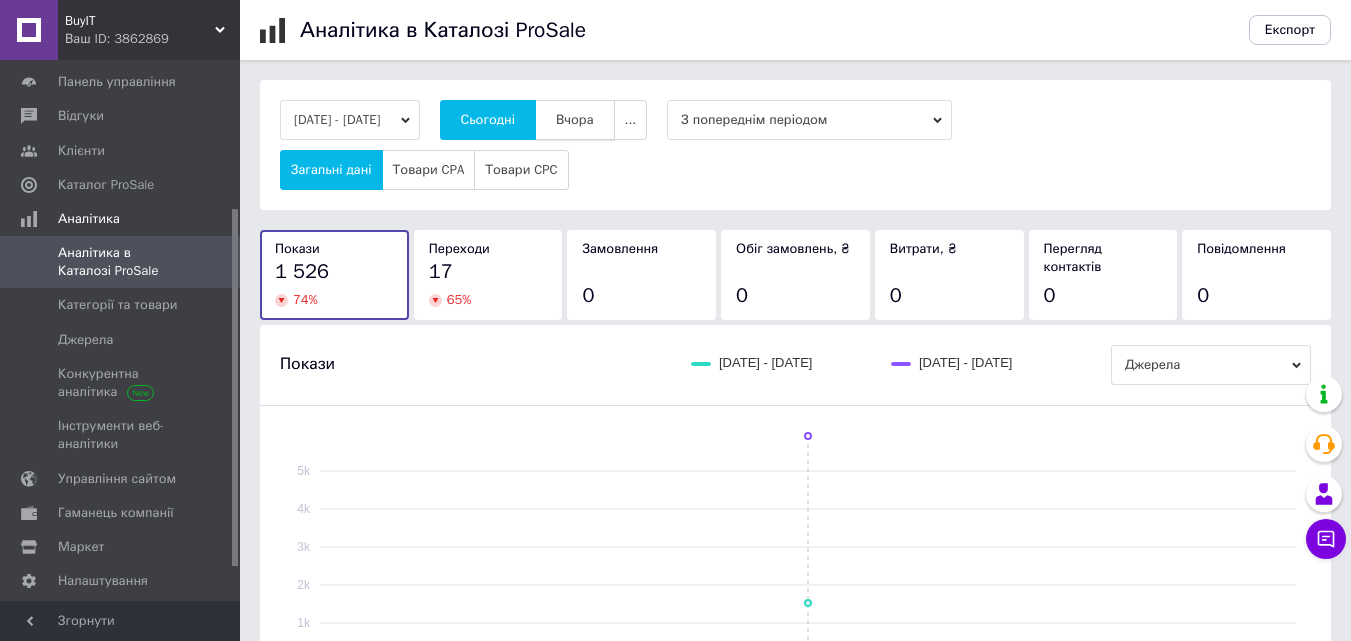 click on "Вчора" at bounding box center [575, 120] 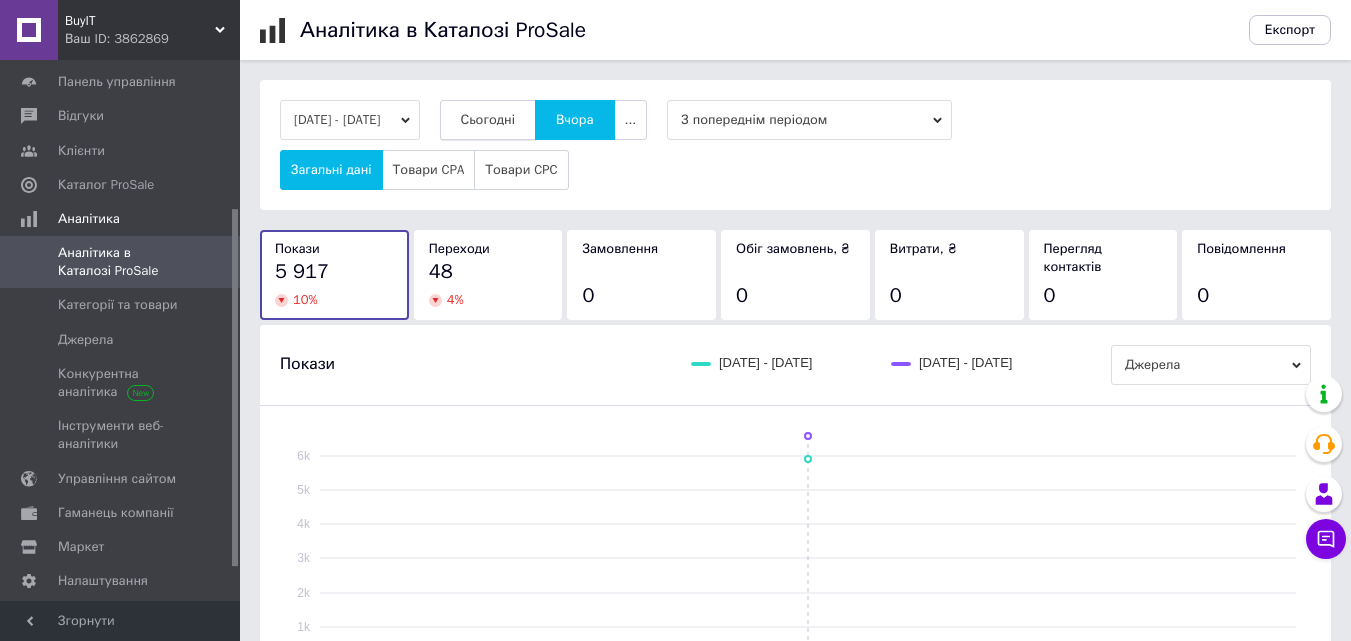 click on "Сьогодні" at bounding box center (488, 120) 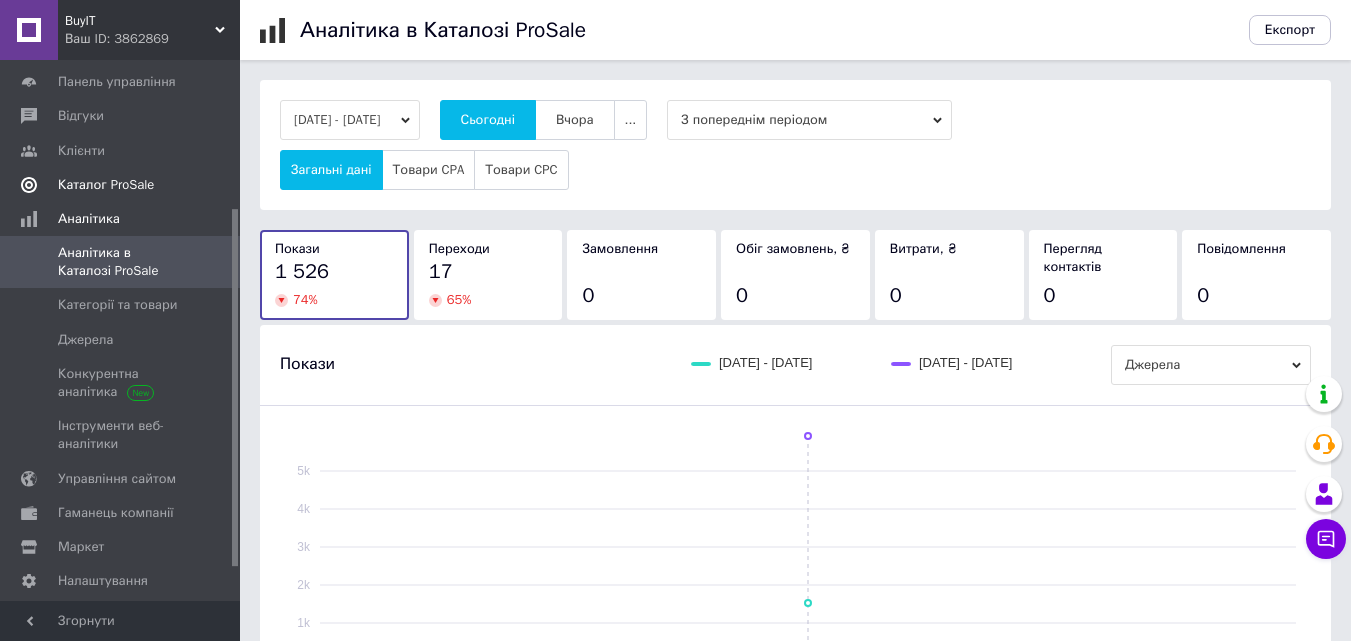 click on "Каталог ProSale" at bounding box center (106, 185) 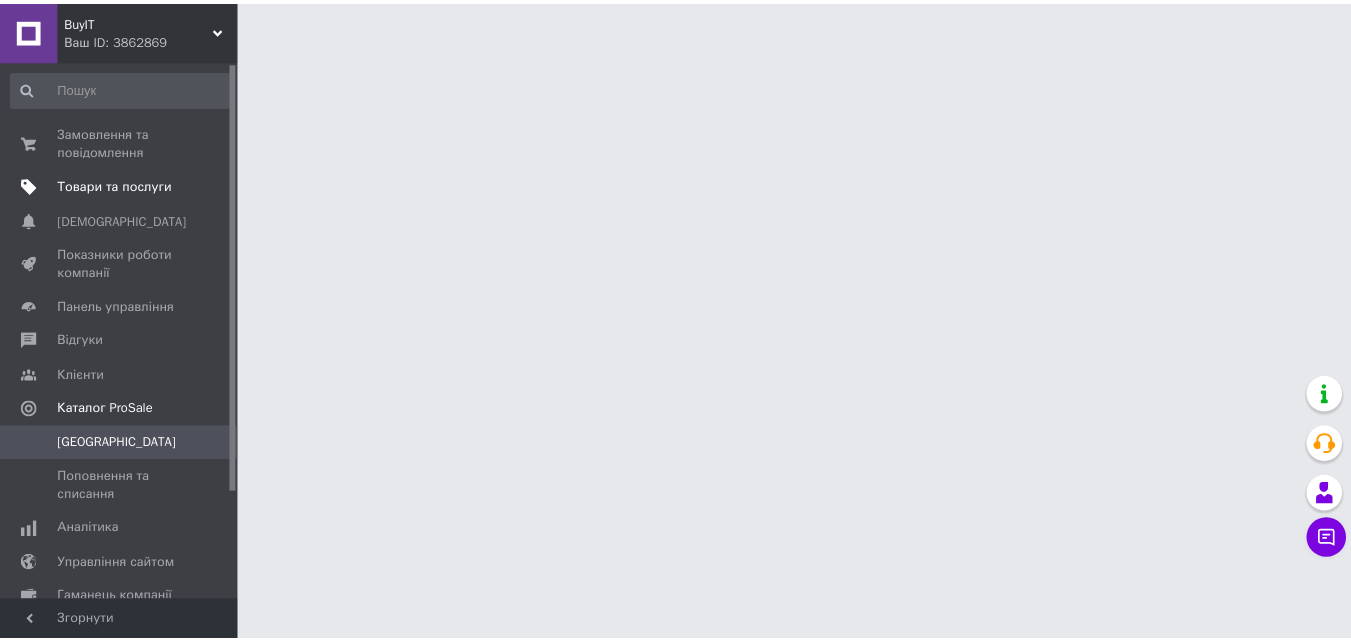 scroll, scrollTop: 0, scrollLeft: 0, axis: both 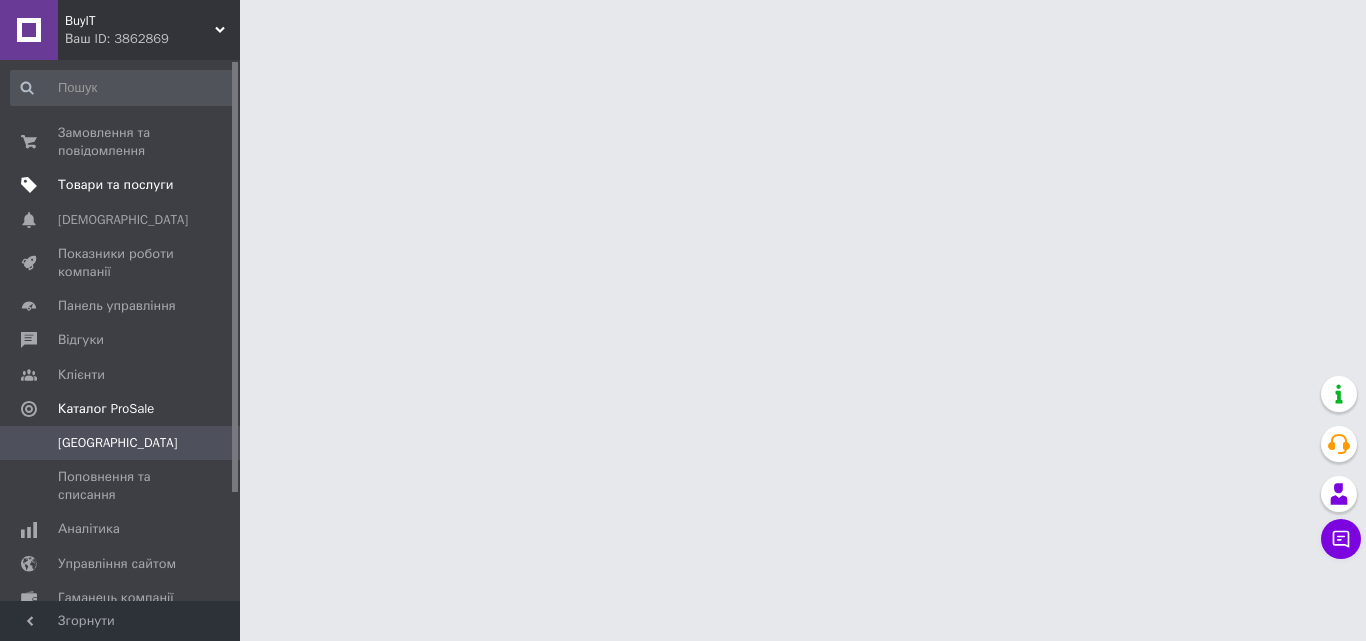 click on "Товари та послуги" at bounding box center [115, 185] 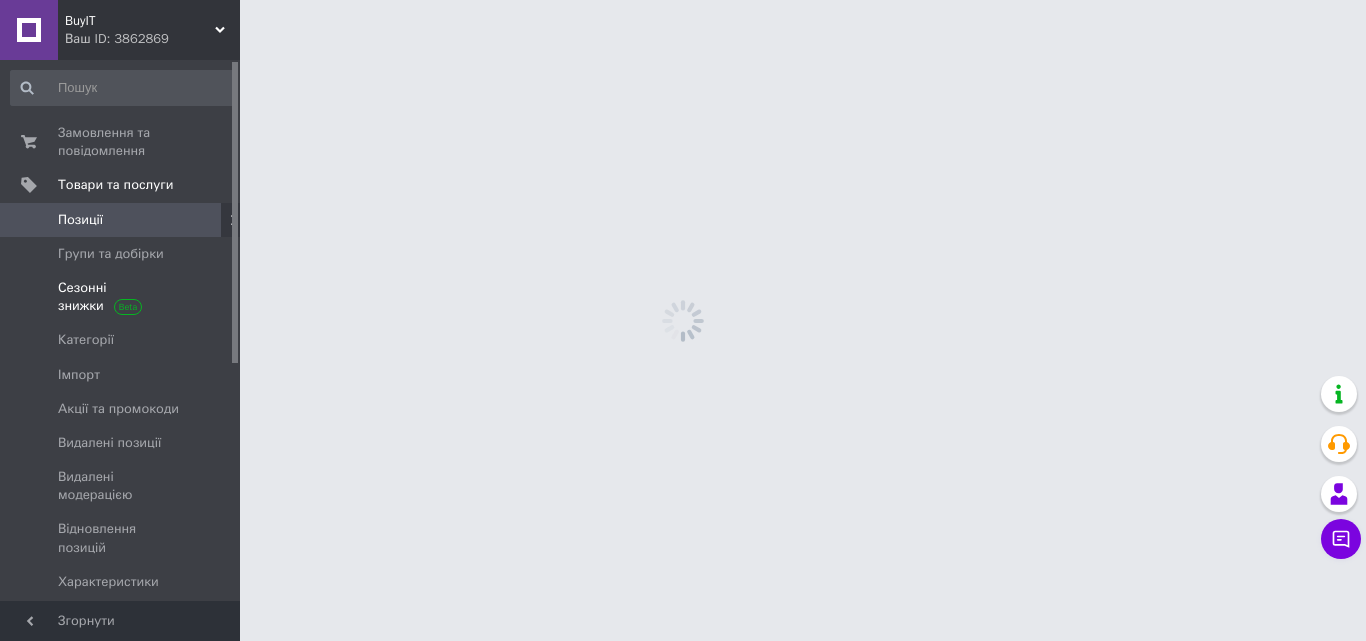 click on "Сезонні знижки" at bounding box center (123, 297) 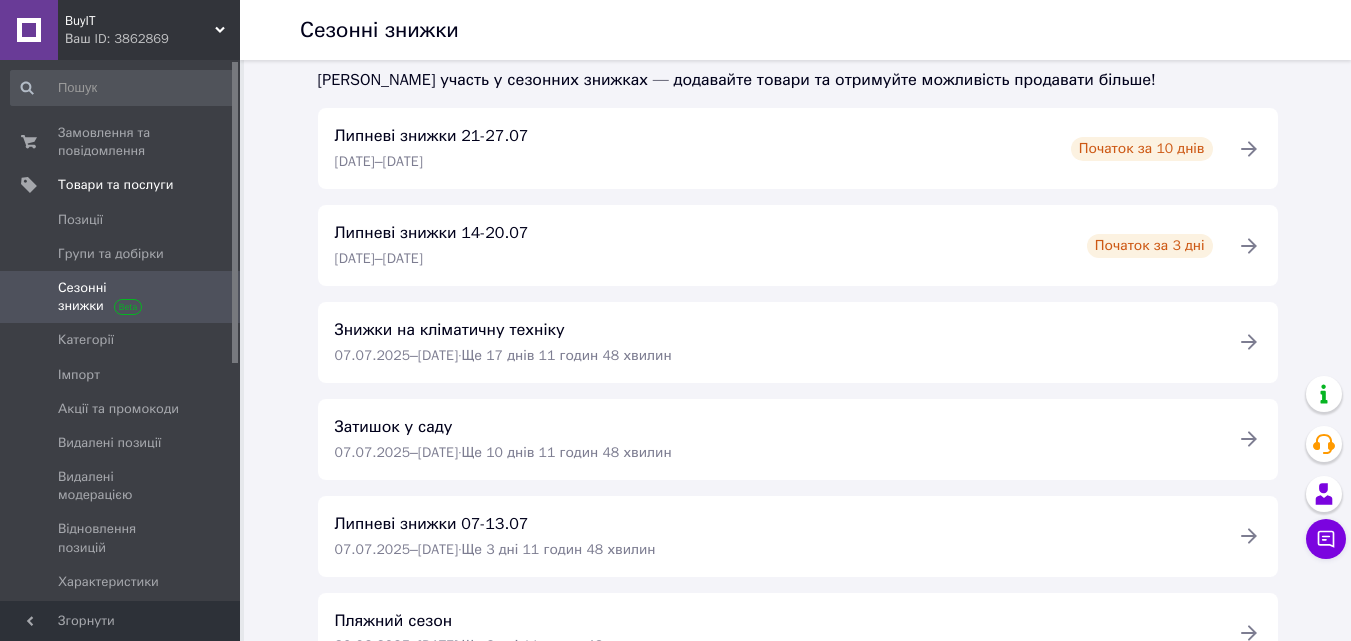 scroll, scrollTop: 351, scrollLeft: 0, axis: vertical 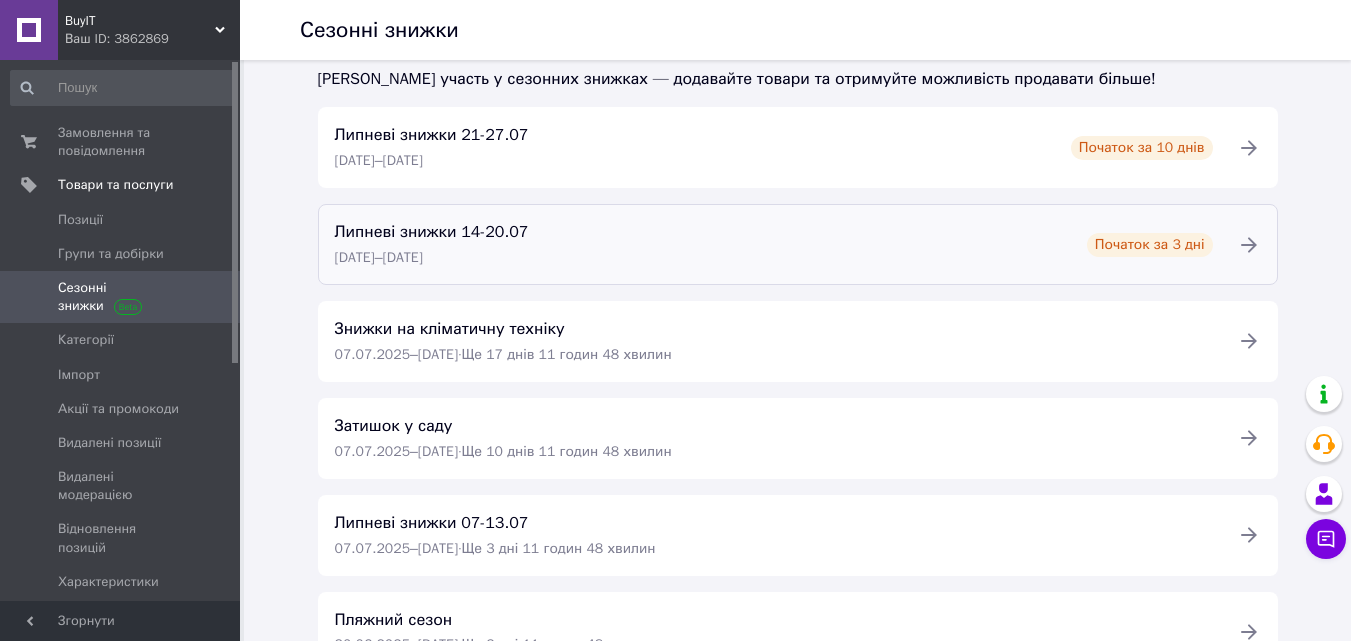 click on "Липневі знижки 14-20.07 14.07.2025 – 20.07.2025 Початок за   3 дні" at bounding box center [774, 244] 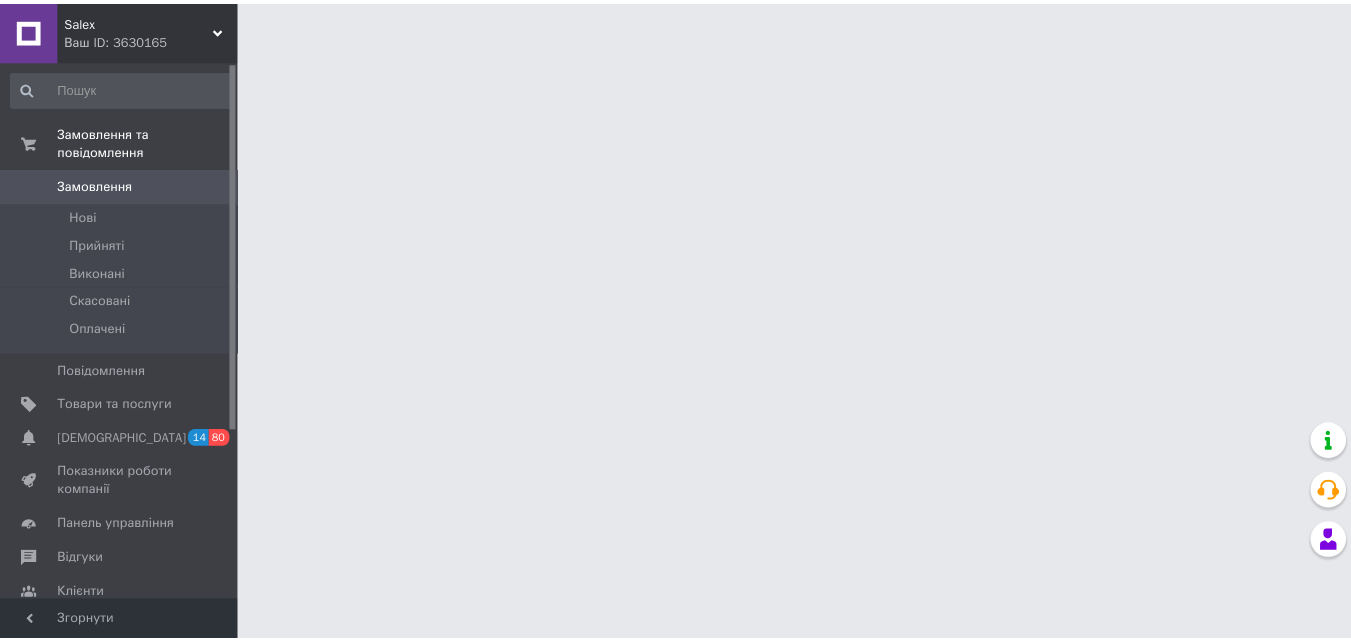 scroll, scrollTop: 0, scrollLeft: 0, axis: both 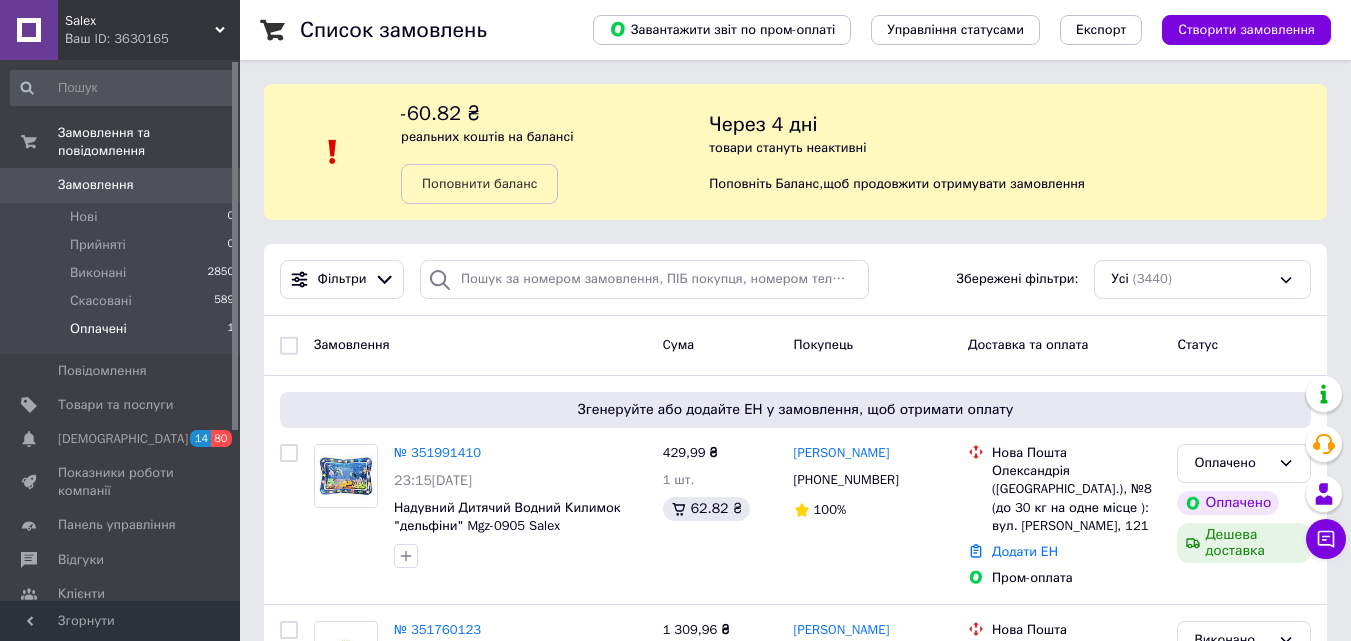 click on "Оплачені" at bounding box center [98, 329] 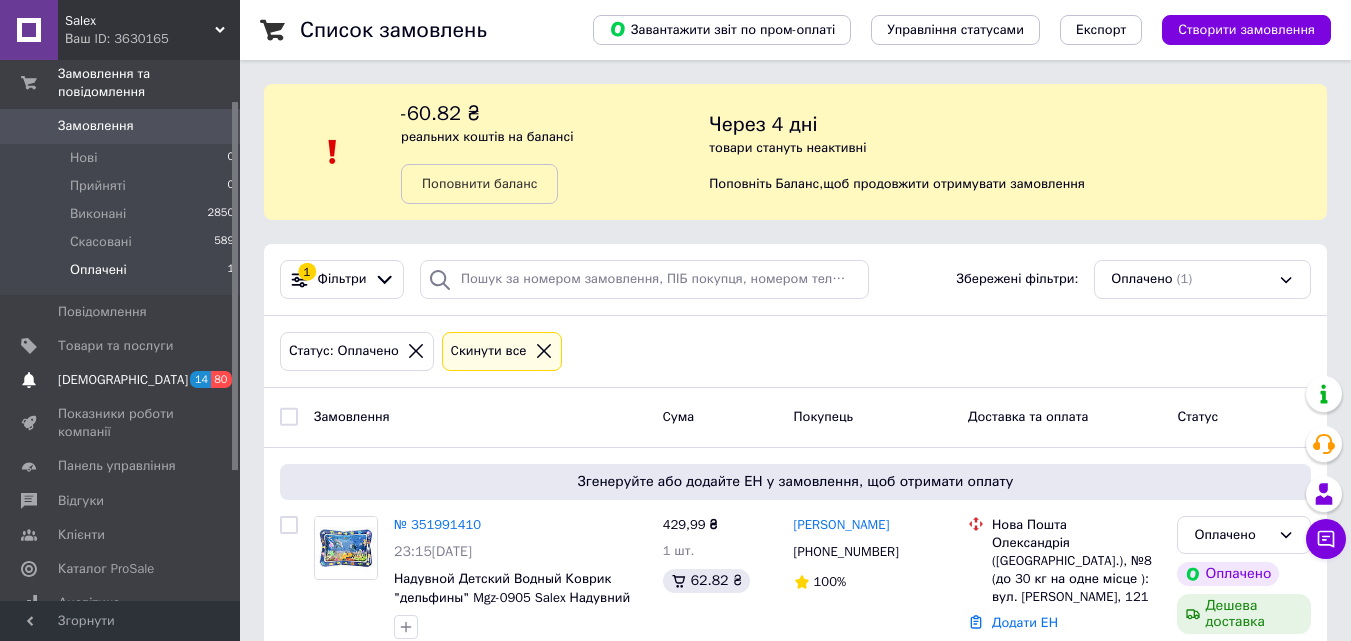 click on "[DEMOGRAPHIC_DATA]" at bounding box center (121, 380) 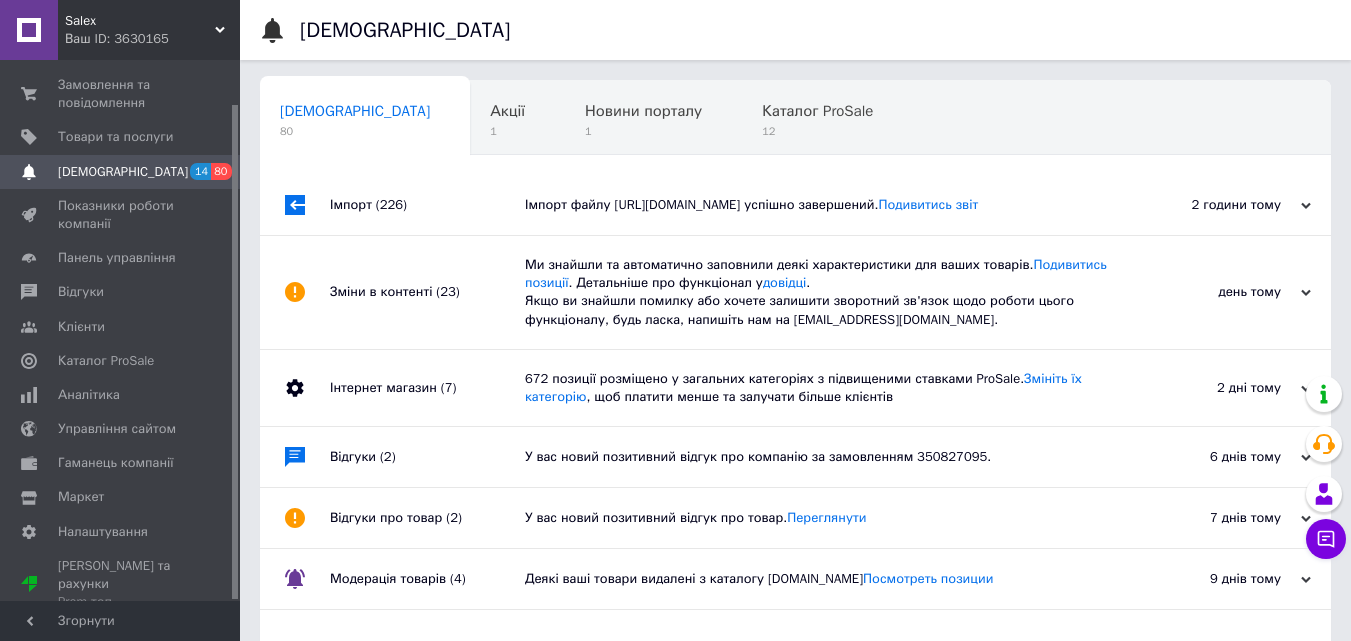click on "Зміни в контенті   (23)" at bounding box center (427, 292) 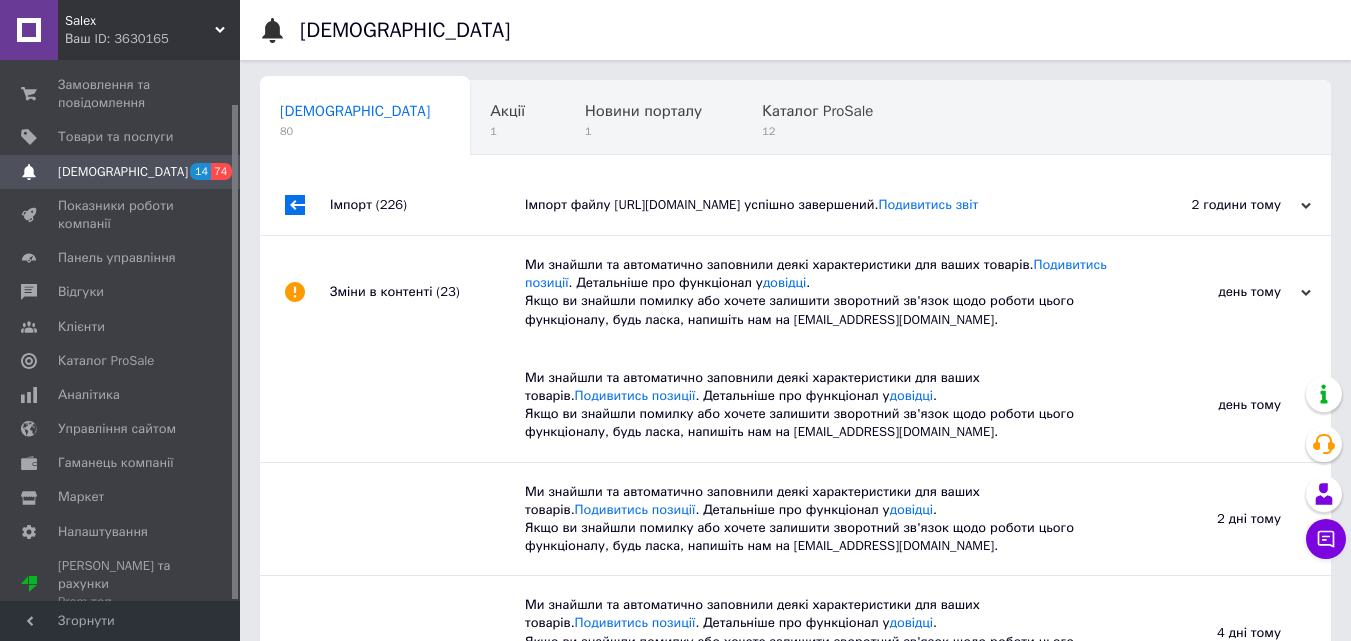 click on "Зміни в контенті   (23)" at bounding box center [427, 292] 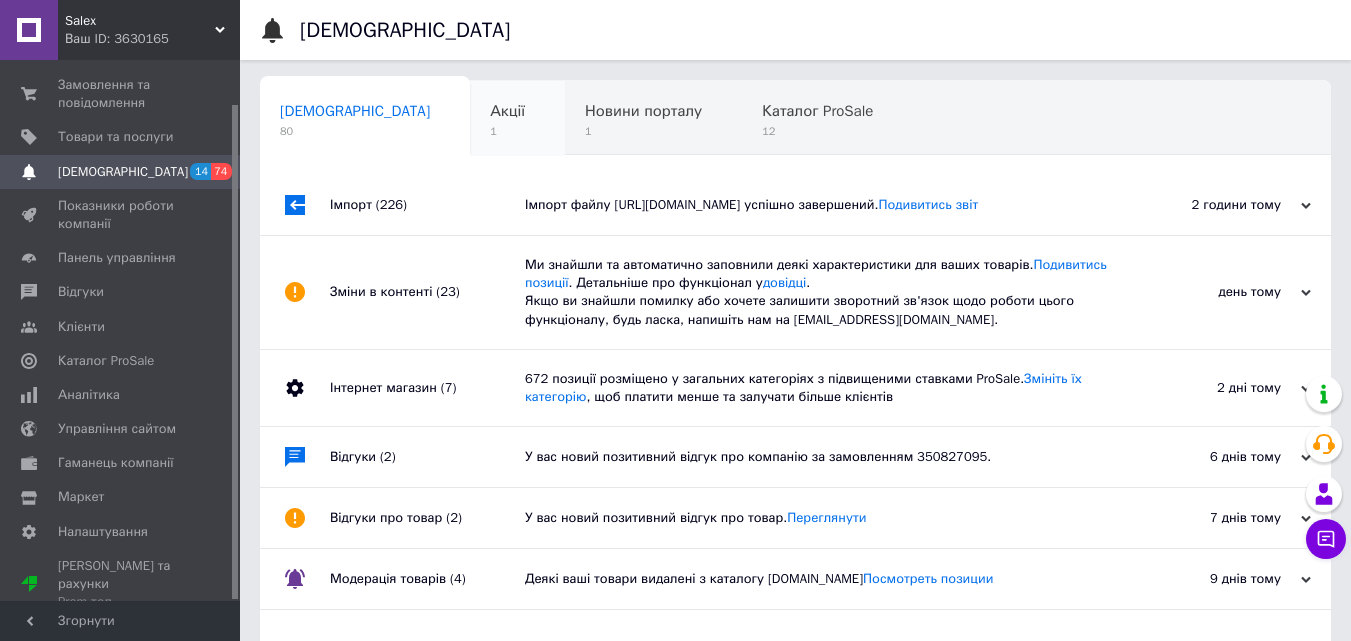 click on "Акції 1" at bounding box center (517, 119) 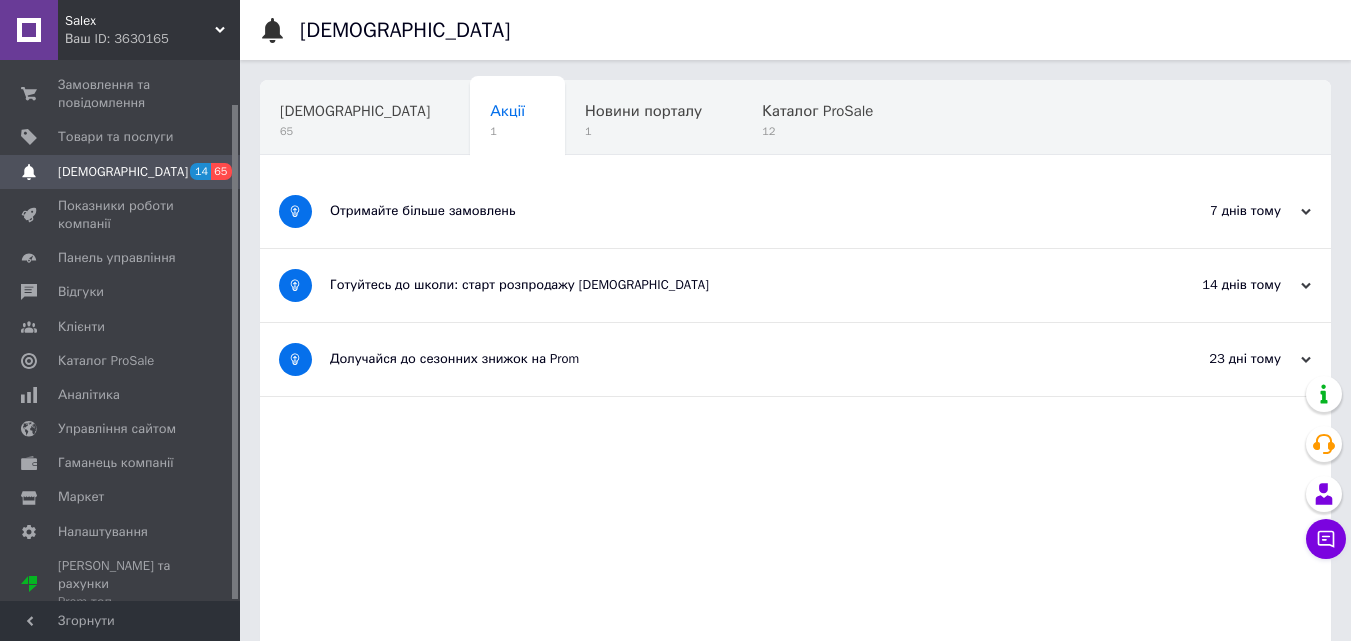 click on "Отримайте більше замовлень" at bounding box center [720, 211] 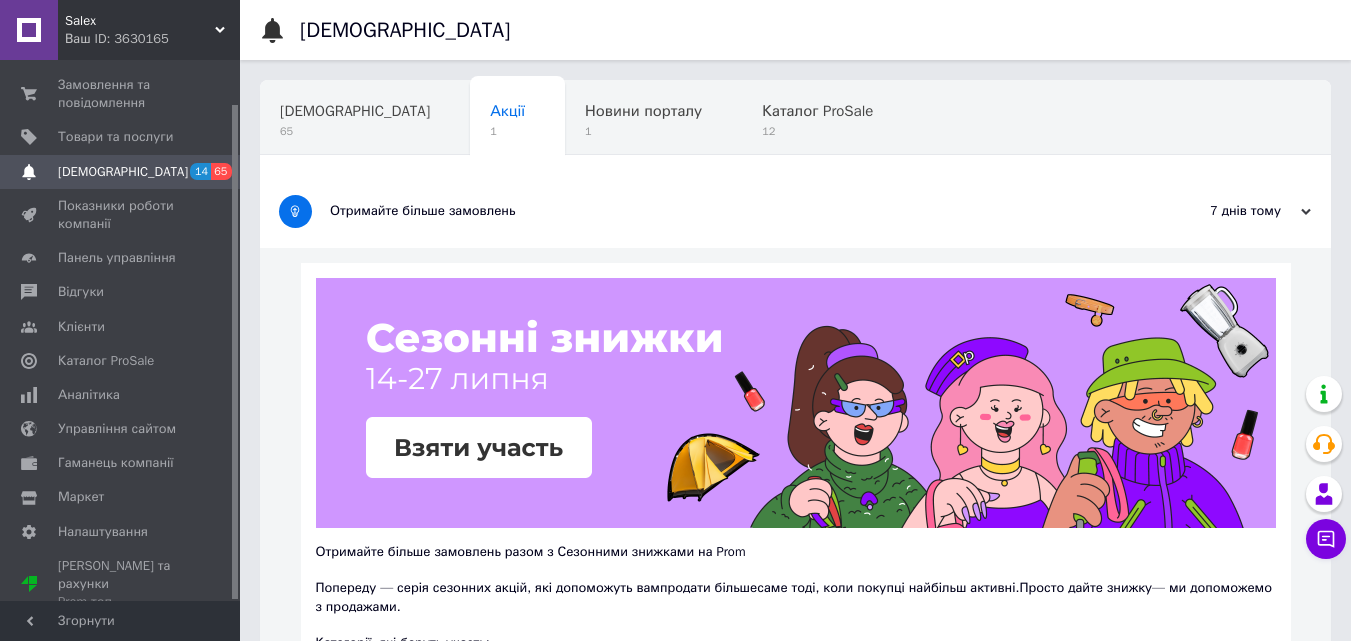 click on "Отримайте більше замовлень" at bounding box center [720, 211] 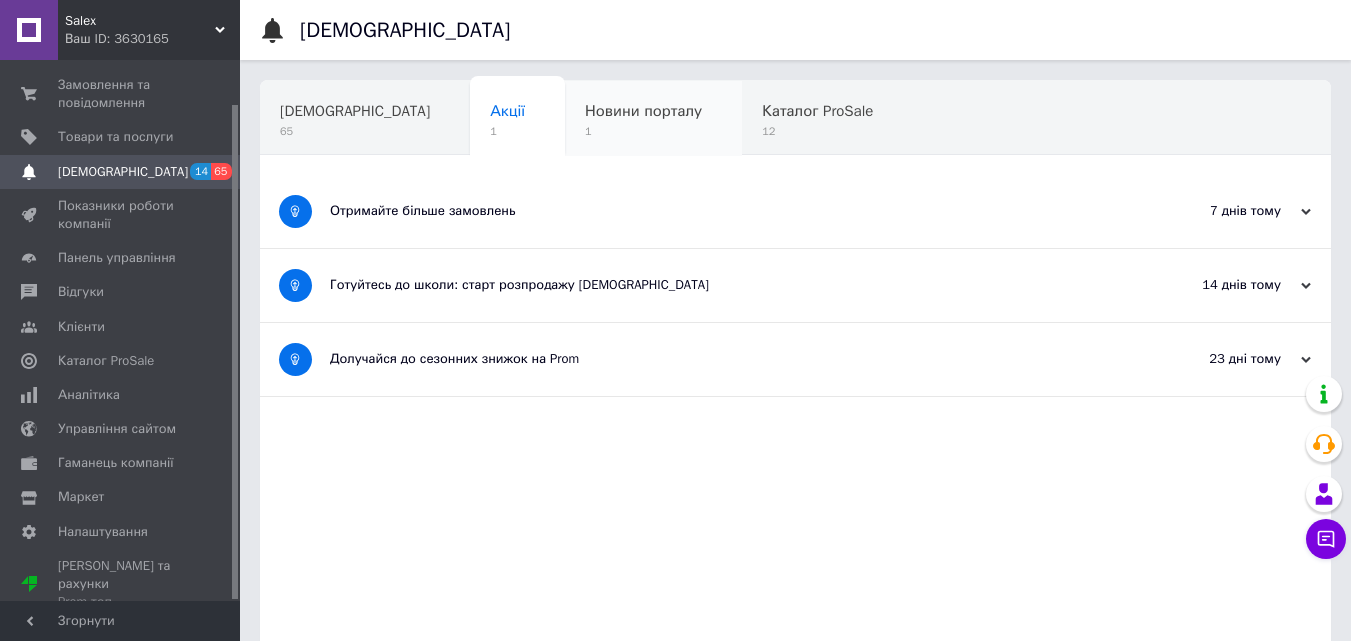 click on "Новини порталу" at bounding box center (643, 111) 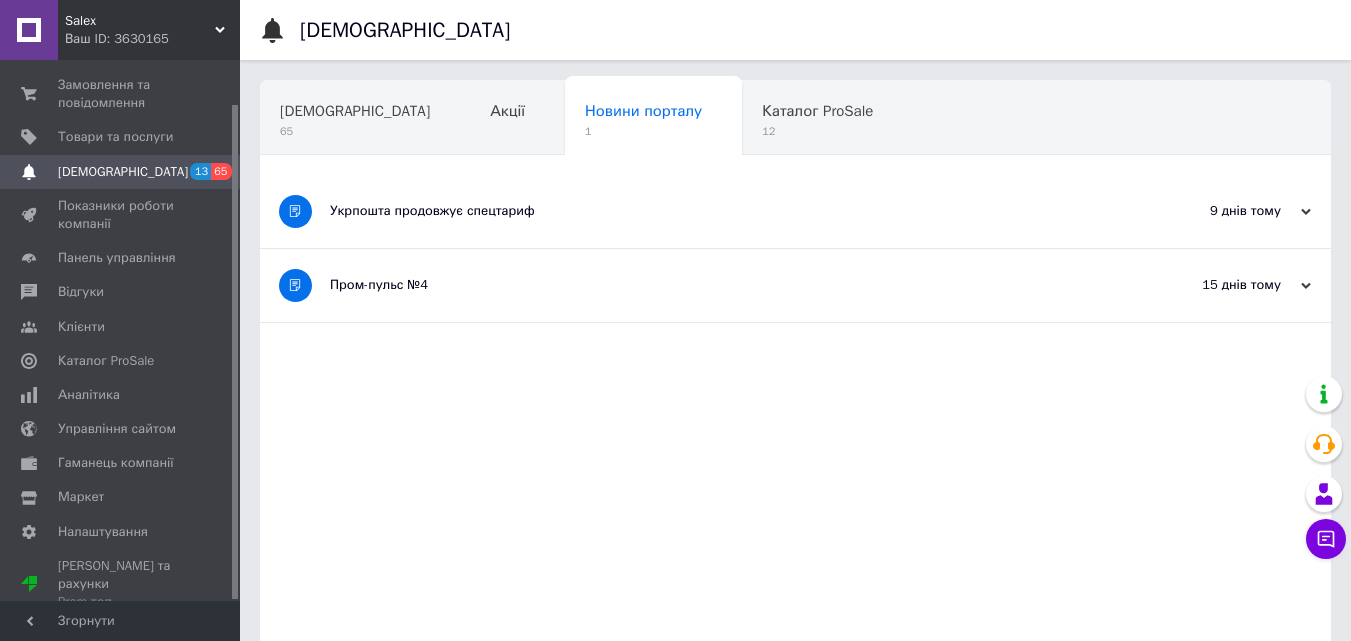 click on "Укрпошта продовжує спецтариф" at bounding box center (720, 211) 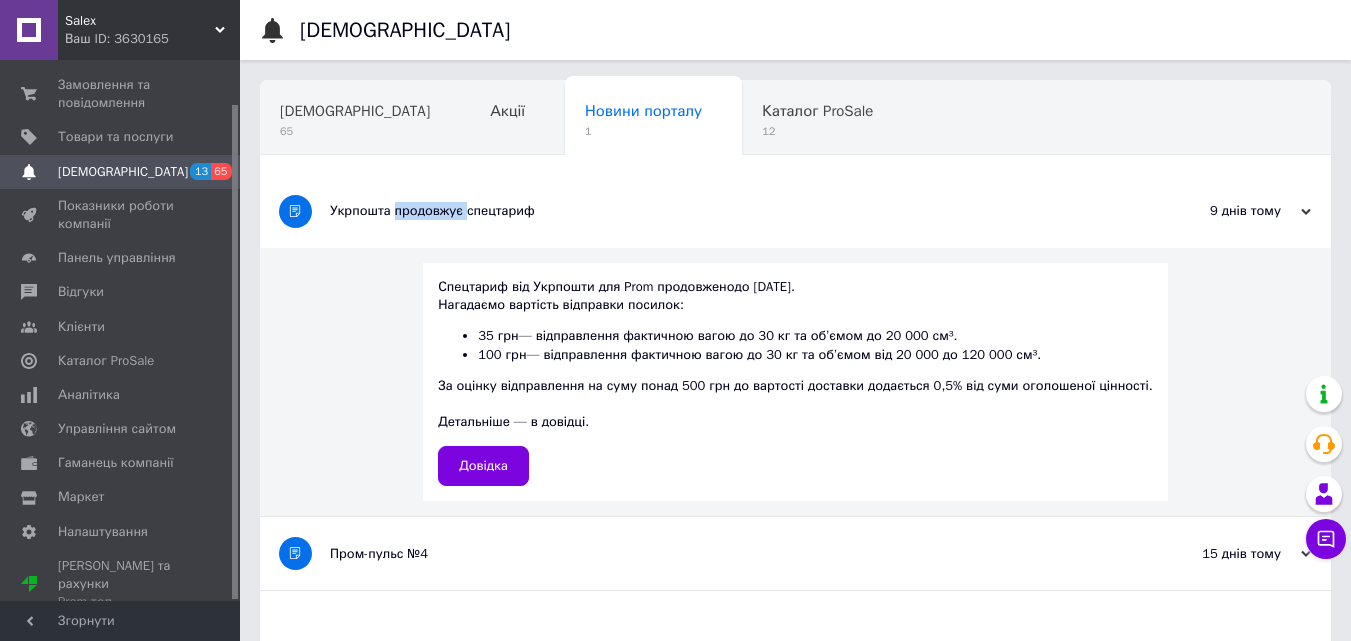click on "Укрпошта продовжує спецтариф" at bounding box center [720, 211] 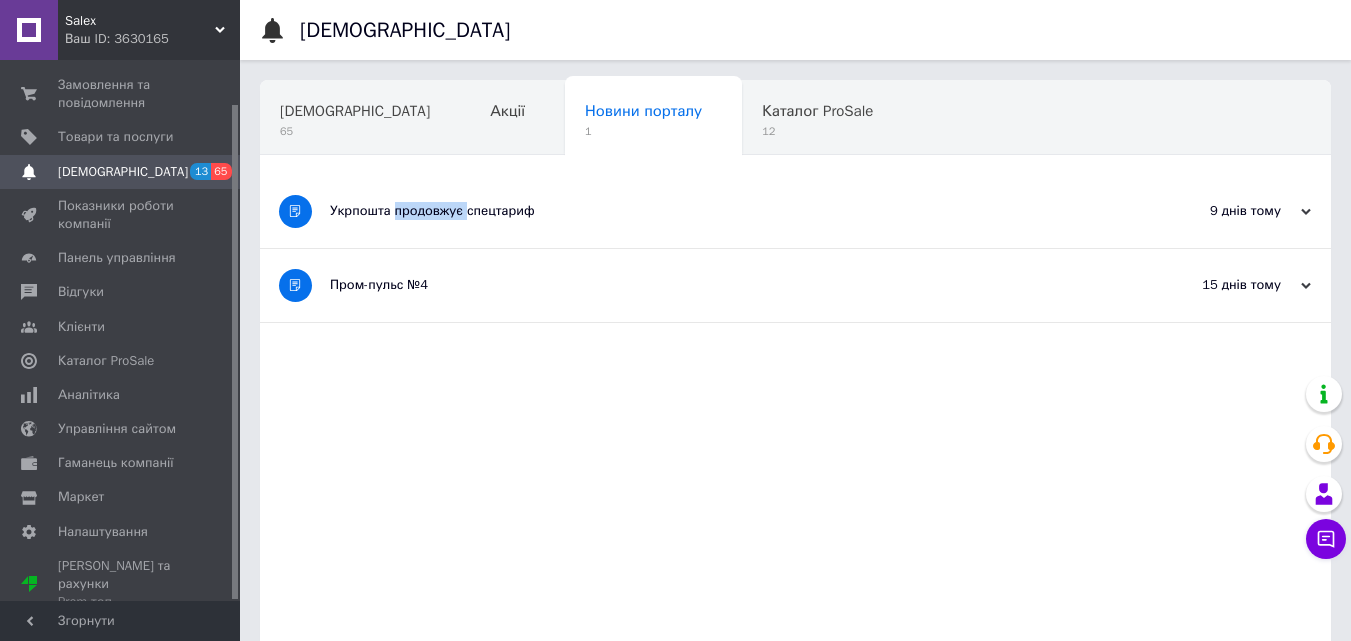 click on "Укрпошта продовжує спецтариф" at bounding box center (720, 211) 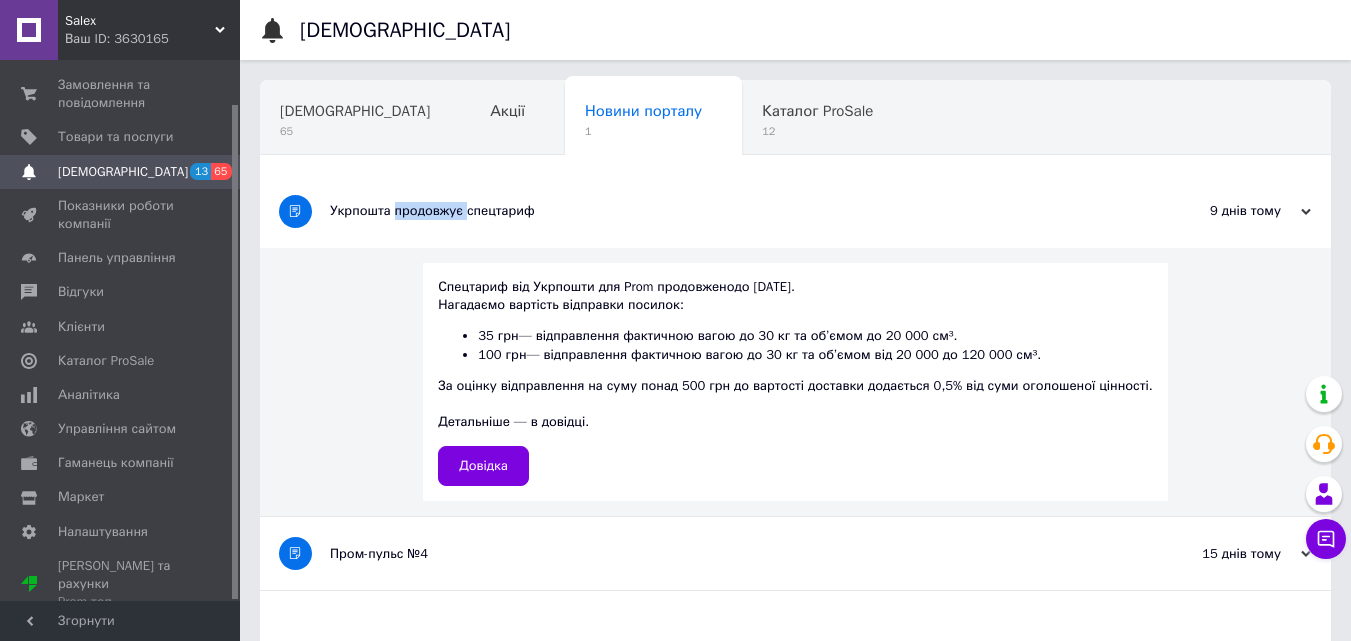 click on "Укрпошта продовжує спецтариф" at bounding box center [720, 211] 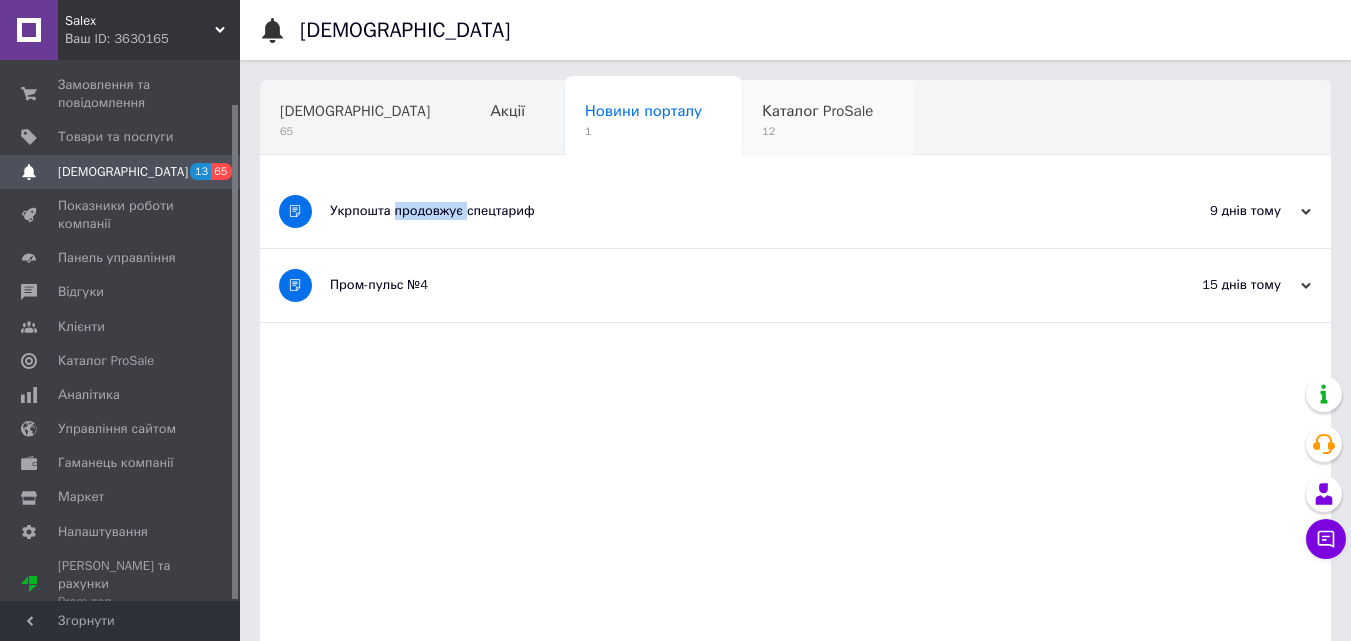 click on "12" at bounding box center (817, 131) 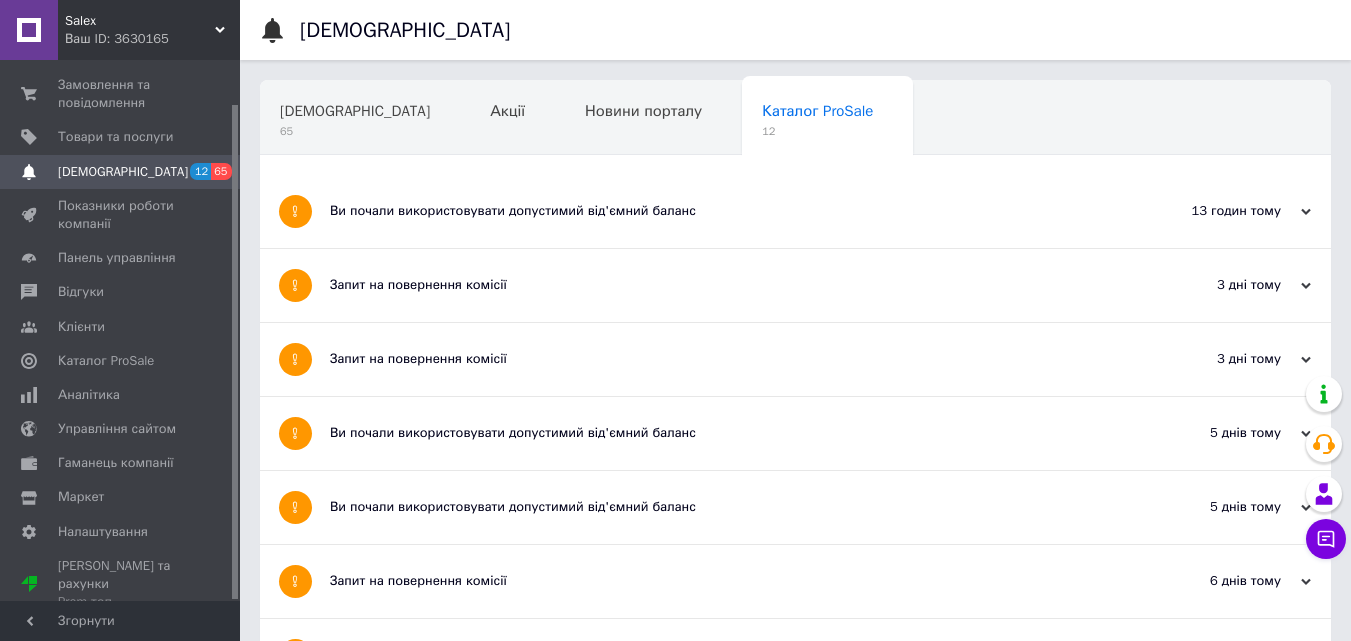 click on "Ви почали використовувати допустимий від'ємний баланс" at bounding box center (720, 211) 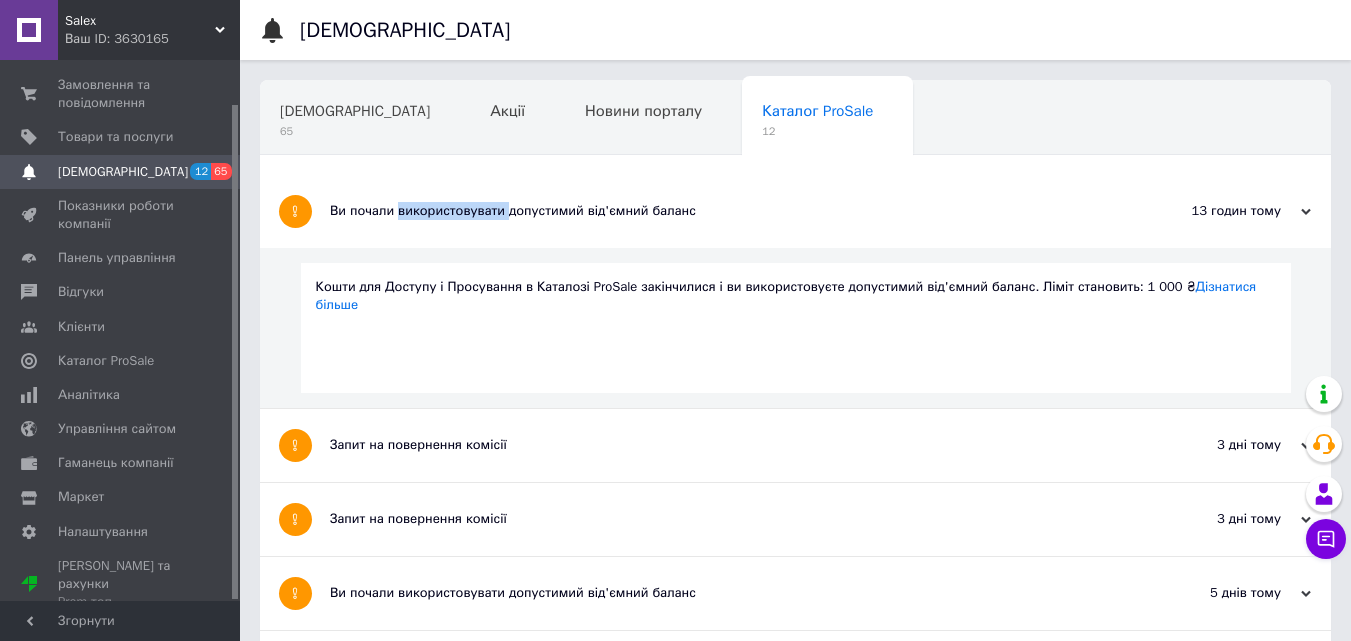 click on "Ви почали використовувати допустимий від'ємний баланс" at bounding box center (720, 211) 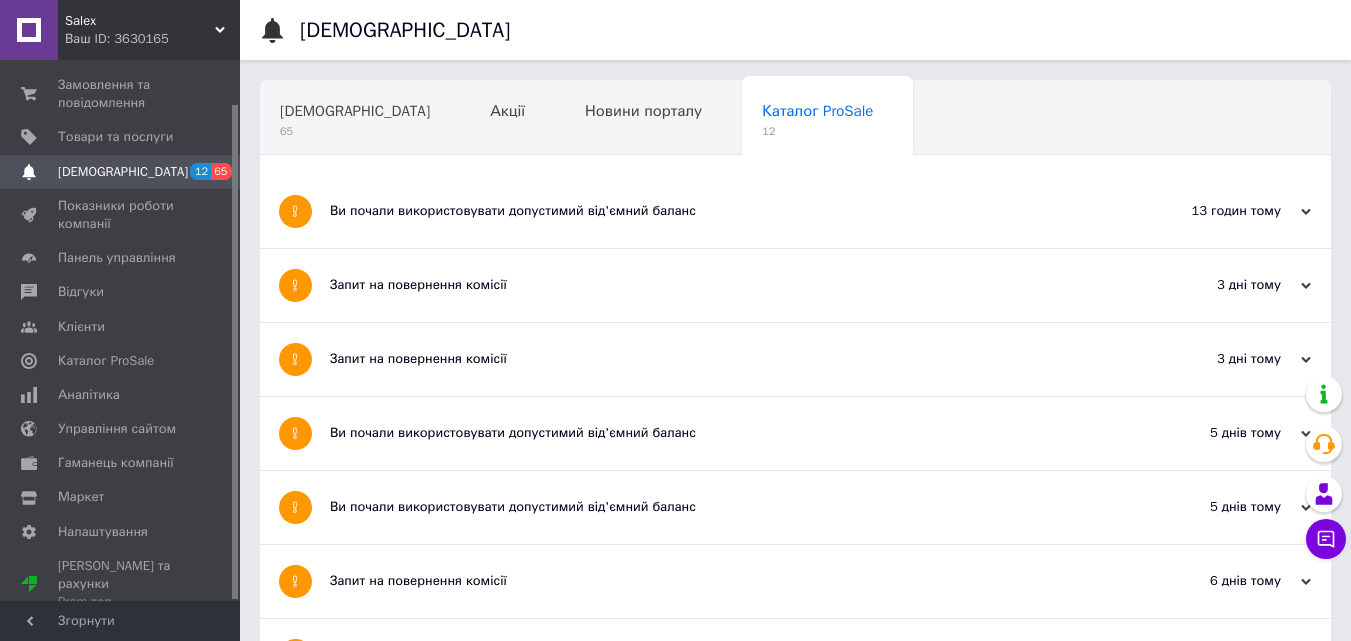 click on "Запит на повернення комісії" at bounding box center (720, 285) 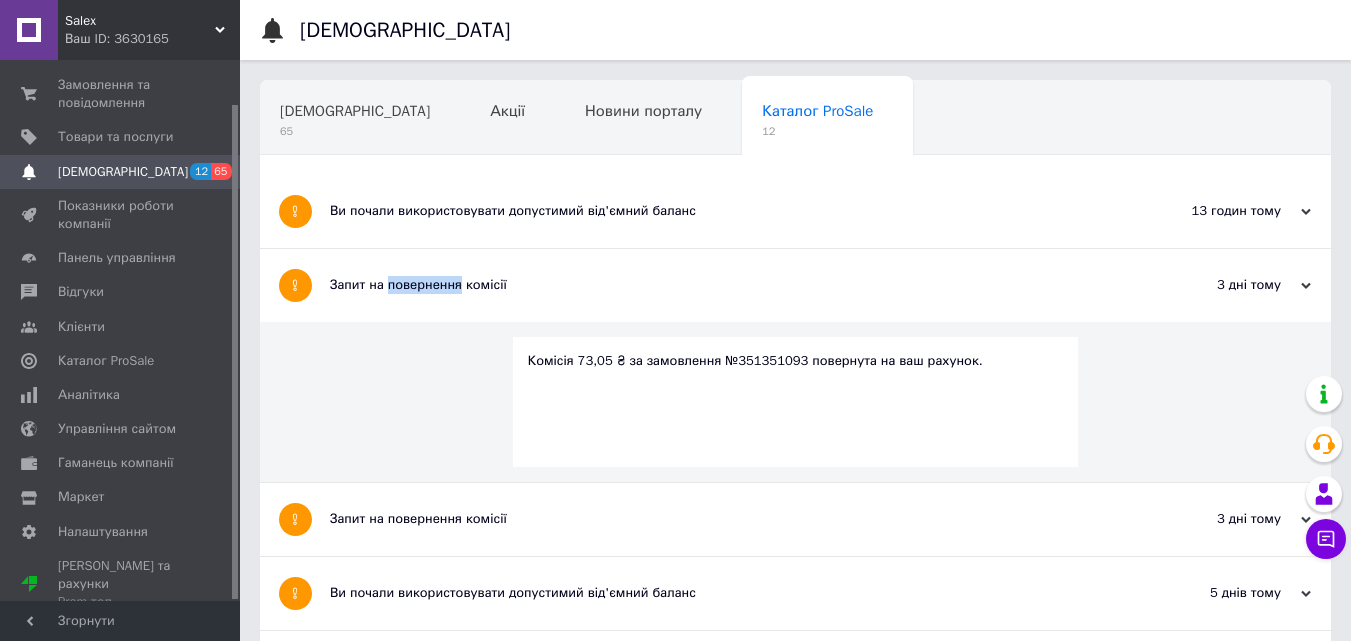 click on "Запит на повернення комісії" at bounding box center (720, 285) 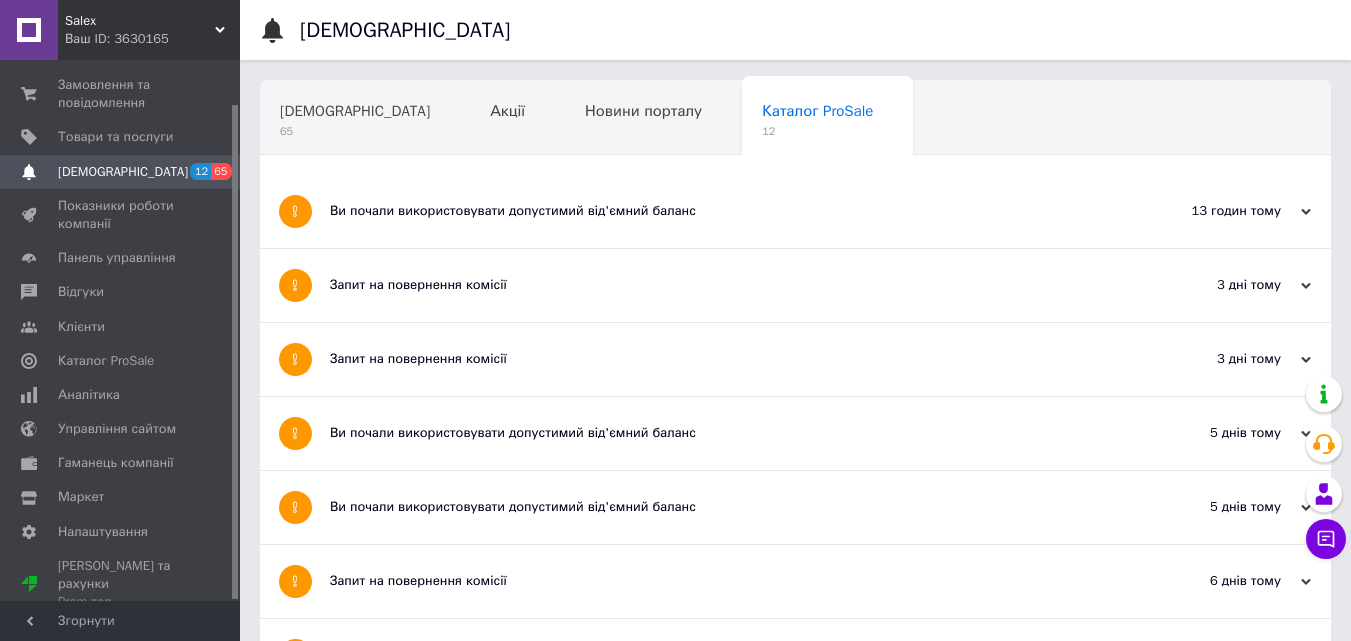 click on "Ви почали використовувати допустимий від'ємний баланс" at bounding box center [720, 433] 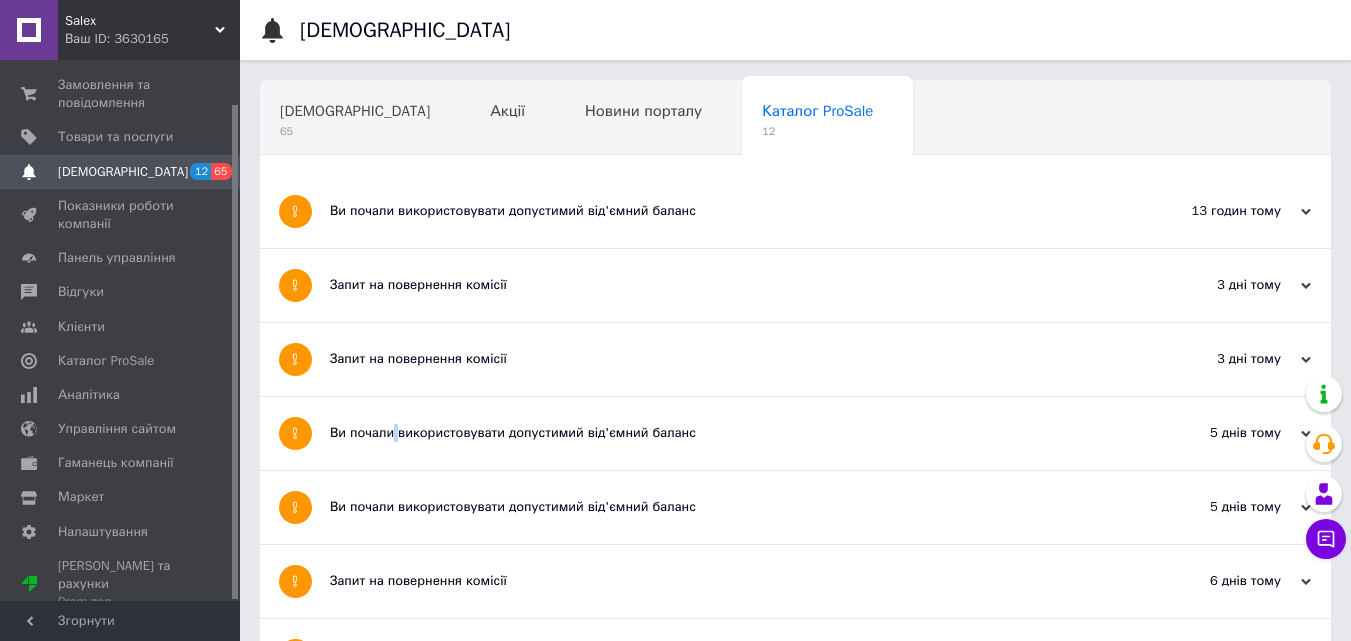 click on "Ви почали використовувати допустимий від'ємний баланс" at bounding box center (720, 433) 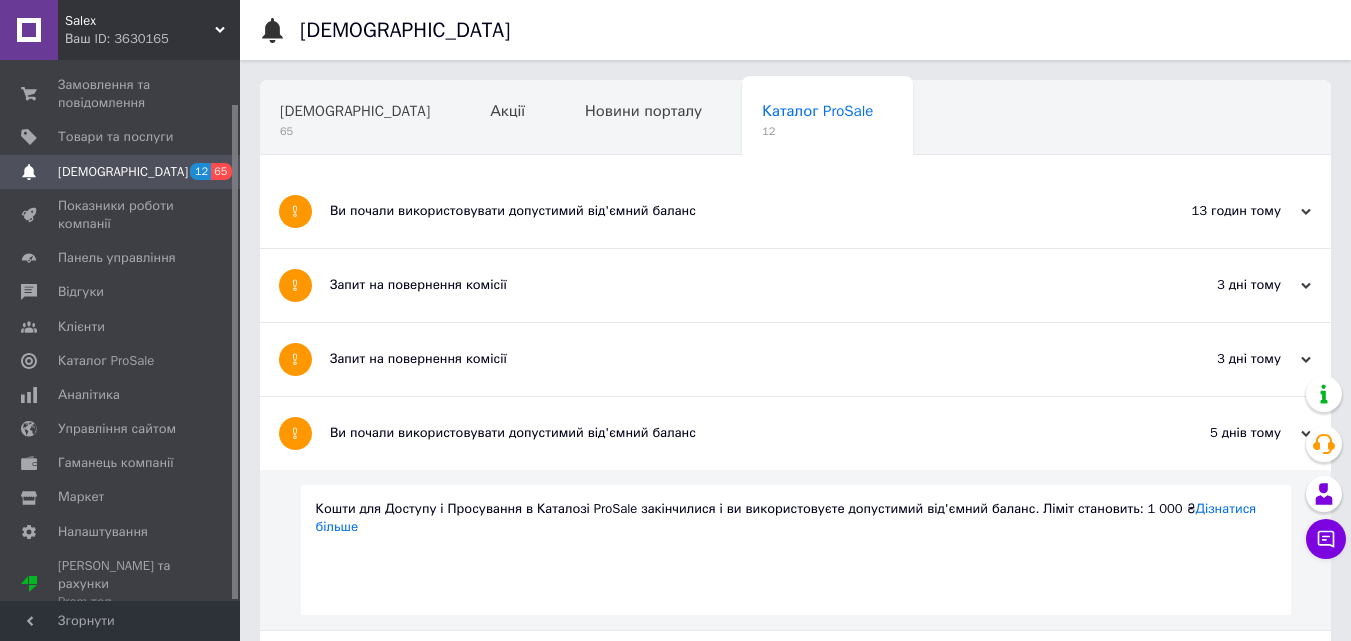 click on "Запит на повернення комісії" at bounding box center (720, 359) 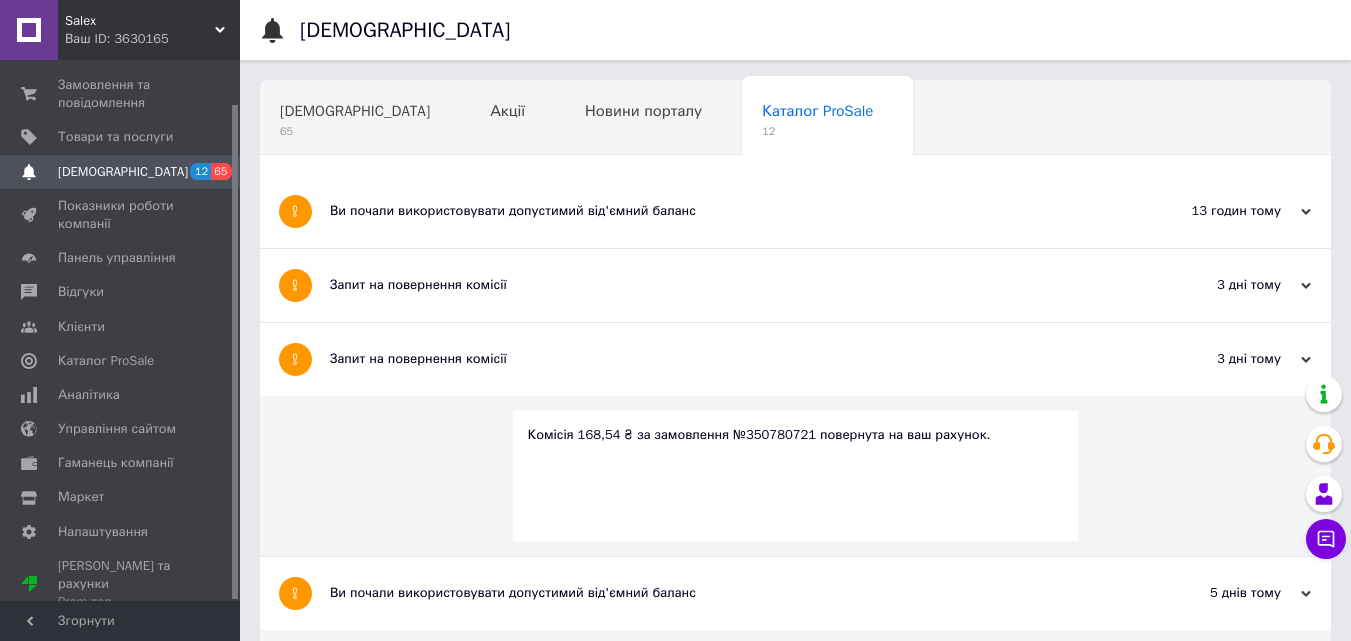 click on "[DEMOGRAPHIC_DATA]" at bounding box center [121, 172] 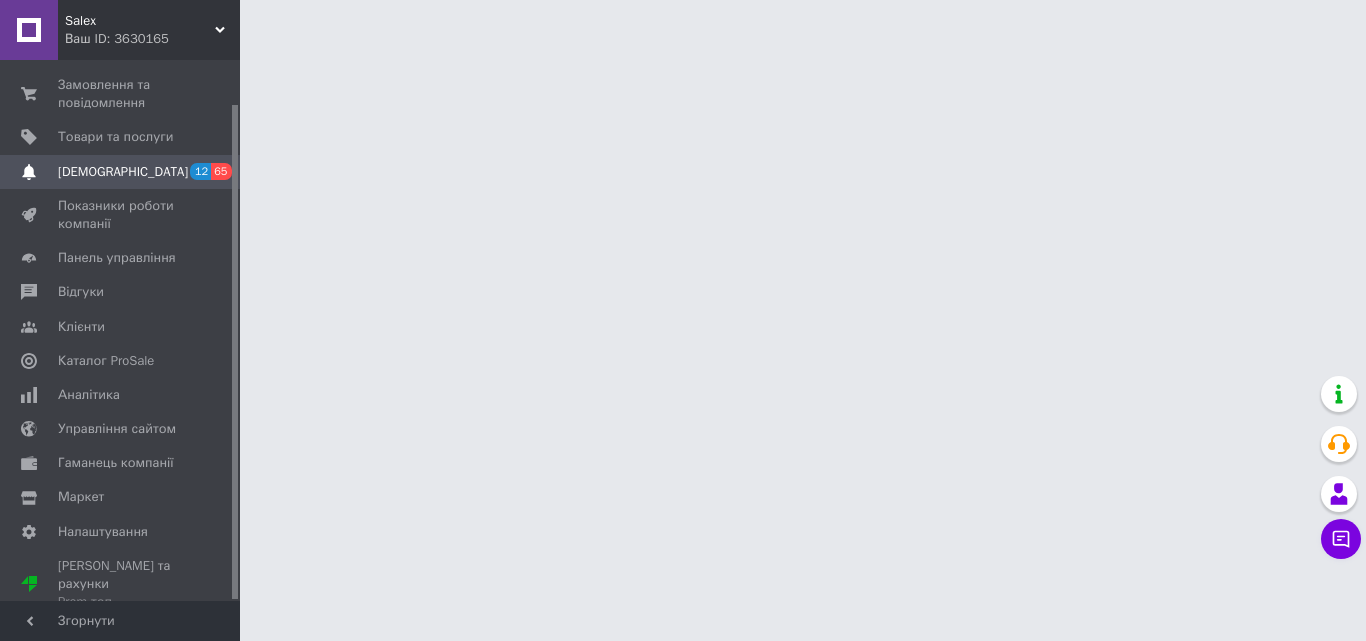 click on "Salex Ваш ID: 3630165 Сайт Salex Кабінет покупця Перевірити стан системи Сторінка на порталі Галина Паньків Advert Adore Nextor Toyvo BuyIT Shopen Seli Довідка Вийти Замовлення та повідомлення 0 0 Товари та послуги Сповіщення 12 65 Показники роботи компанії Панель управління Відгуки Клієнти Каталог ProSale Аналітика Управління сайтом Гаманець компанії Маркет Налаштування Тарифи та рахунки Prom топ Згорнути" at bounding box center [683, 25] 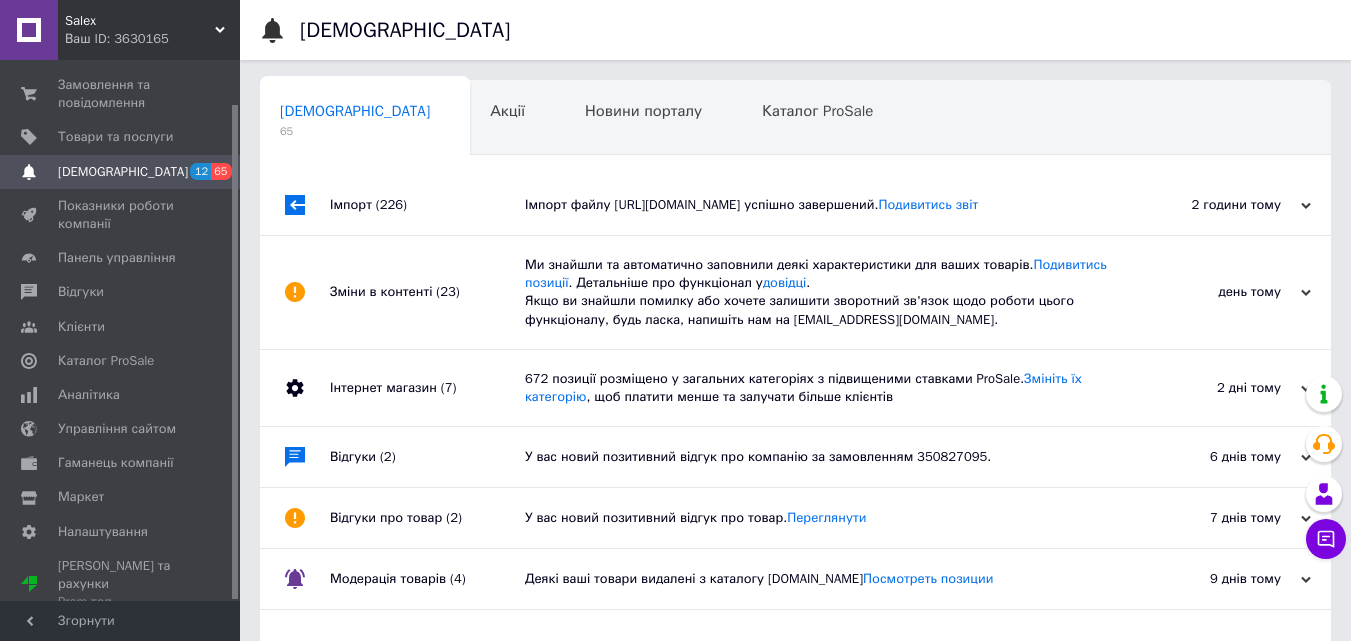 click on "Зміни в контенті   (23)" at bounding box center (427, 292) 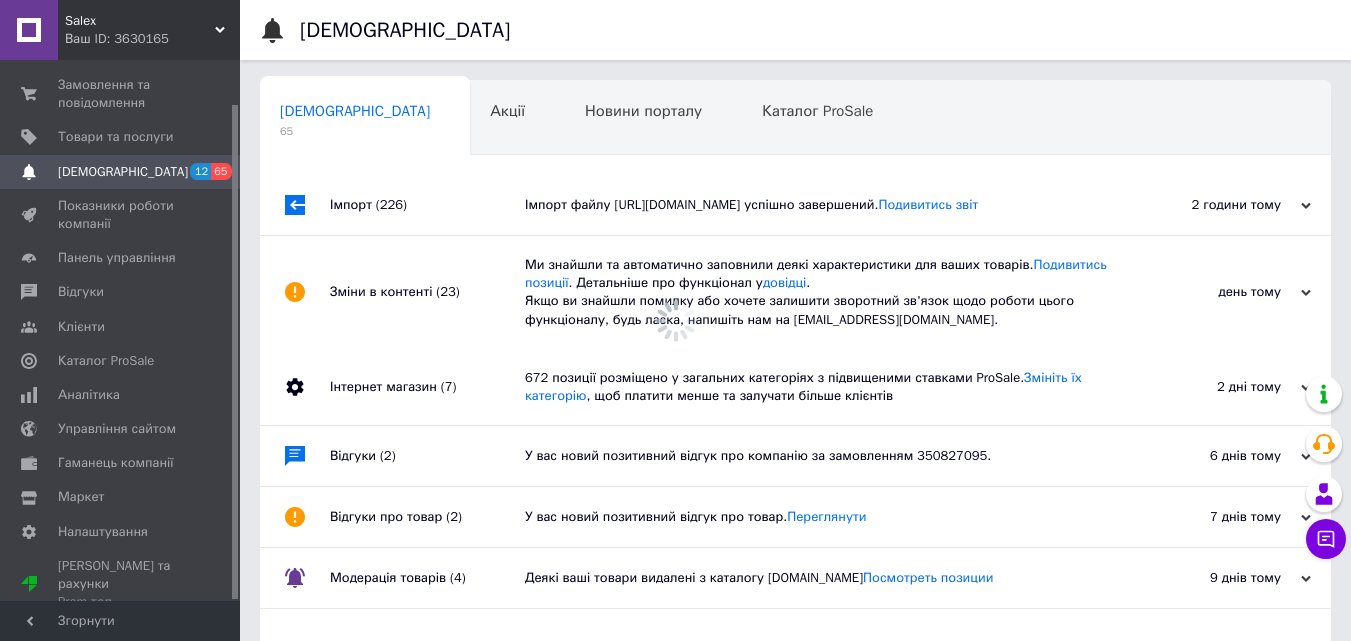 click on "Зміни в контенті   (23)" at bounding box center (427, 292) 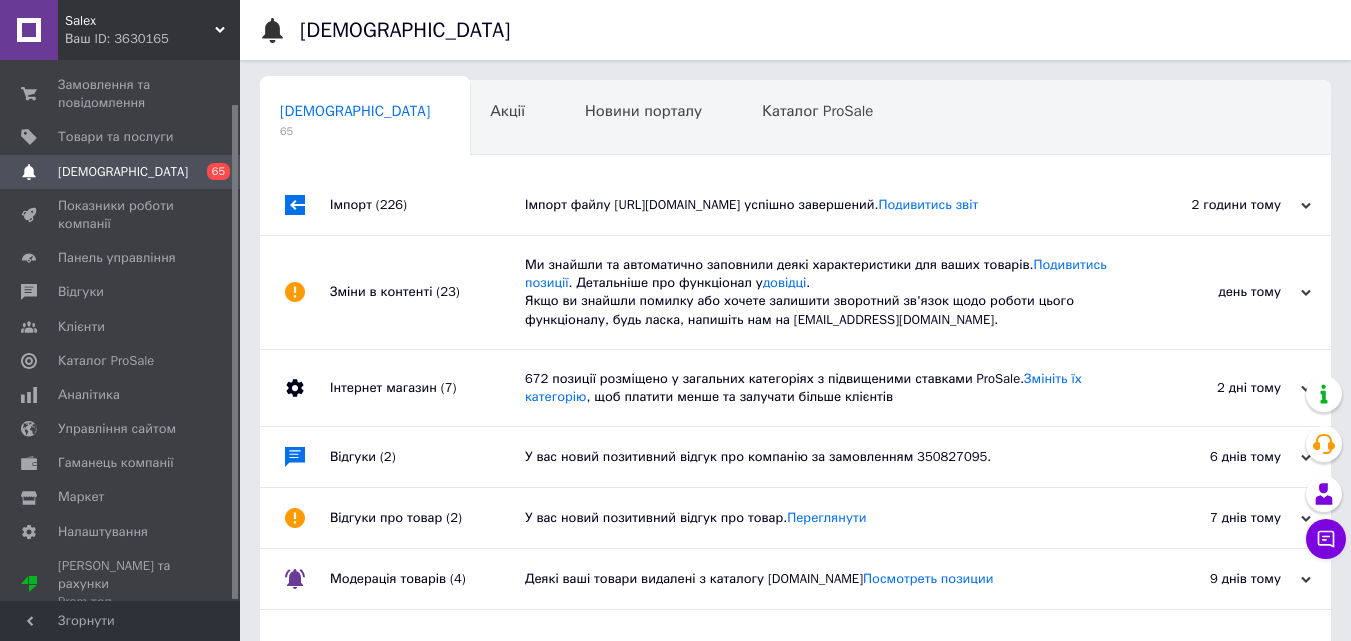click on "Інтернет магазин   (7)" at bounding box center (427, 388) 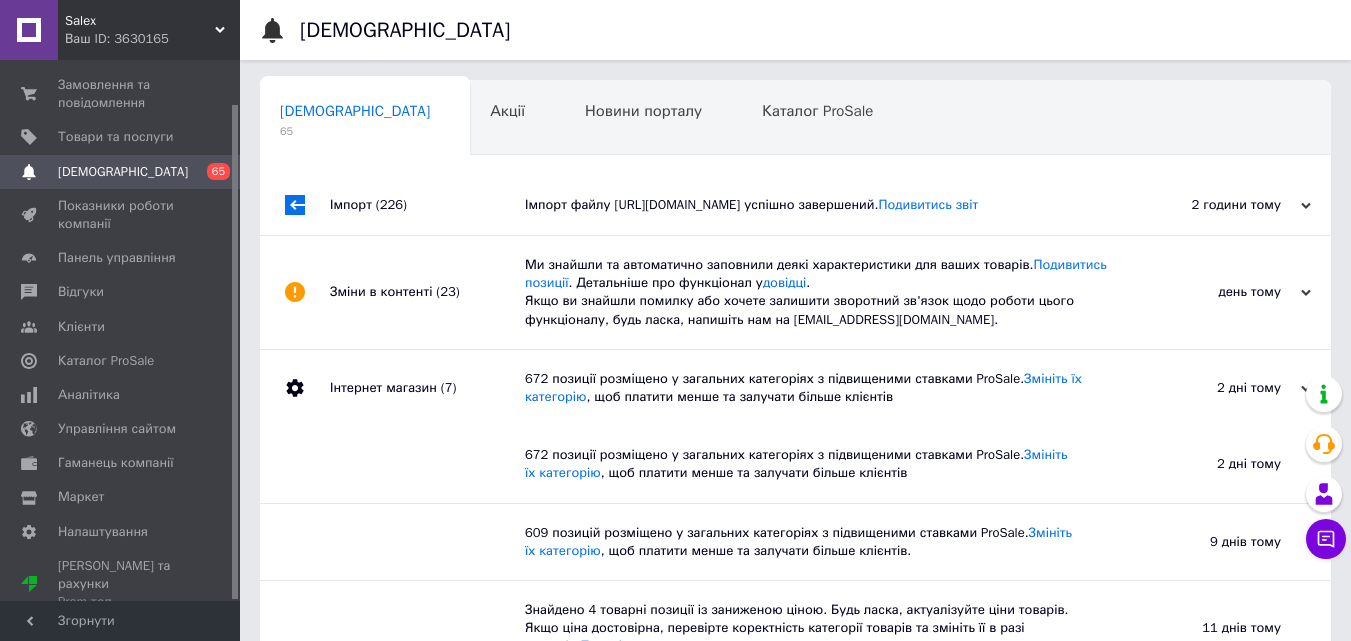 click on "Імпорт   (226)" at bounding box center [427, 205] 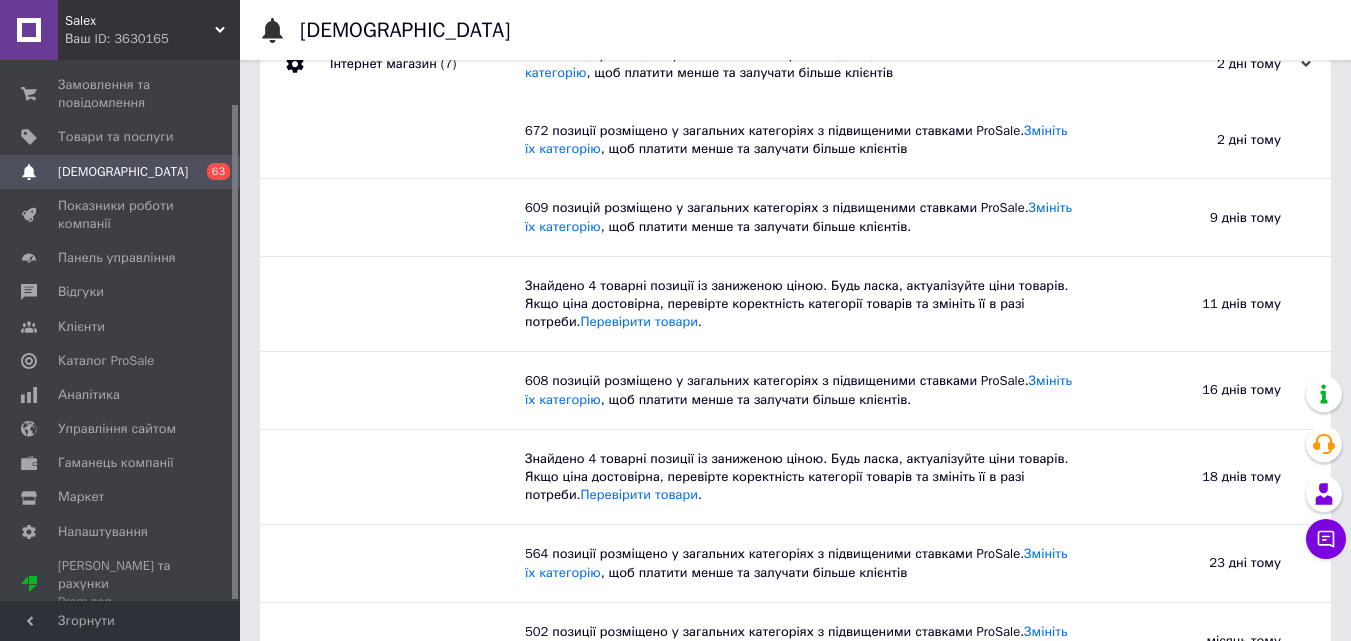 scroll, scrollTop: 15636, scrollLeft: 0, axis: vertical 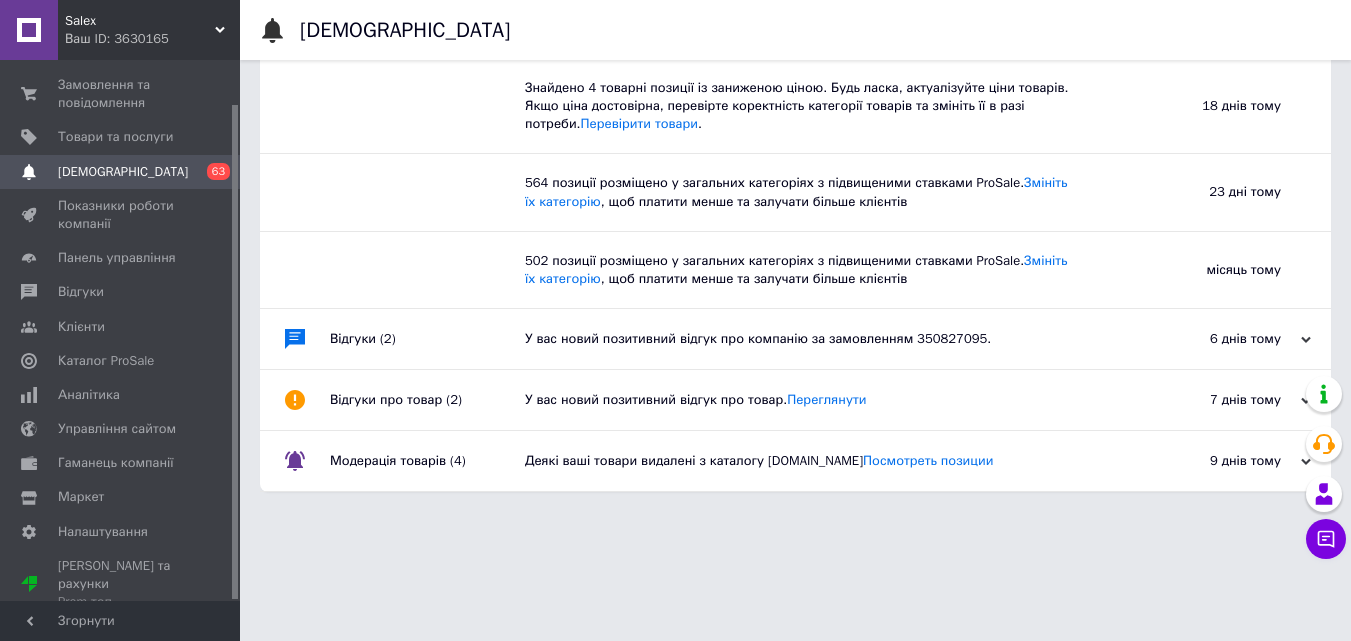click on "[DEMOGRAPHIC_DATA]" at bounding box center (123, 172) 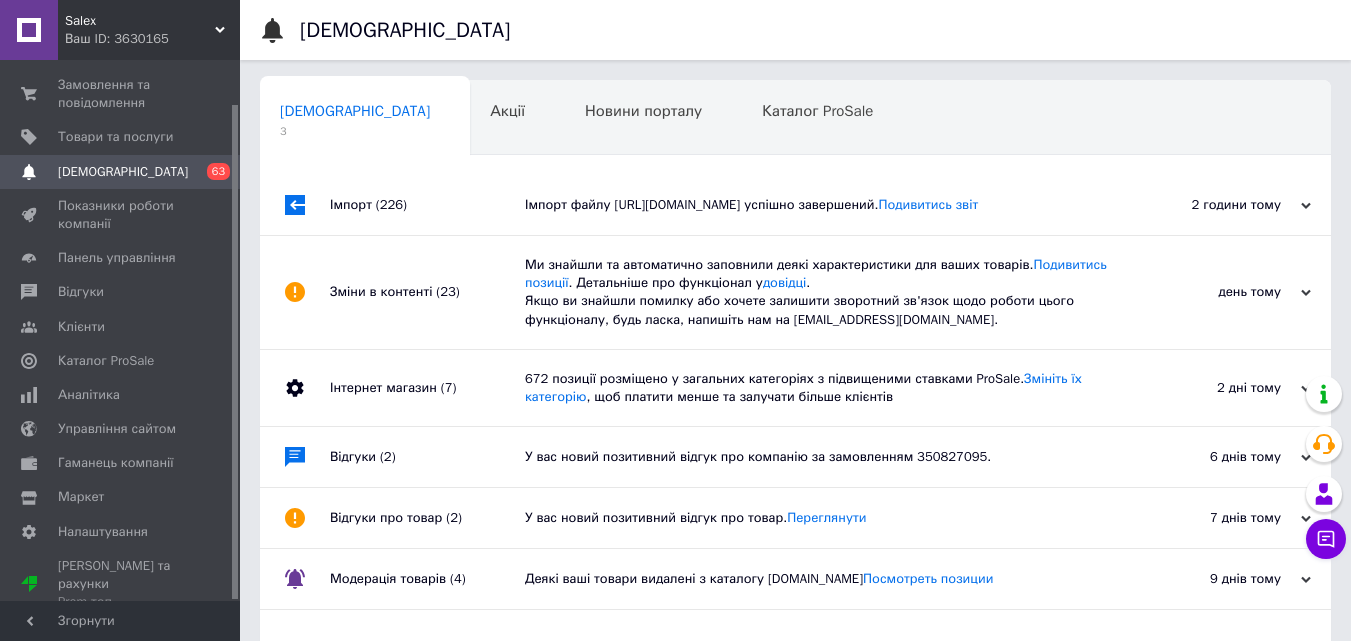 click on "Відгуки   (2)" at bounding box center [427, 457] 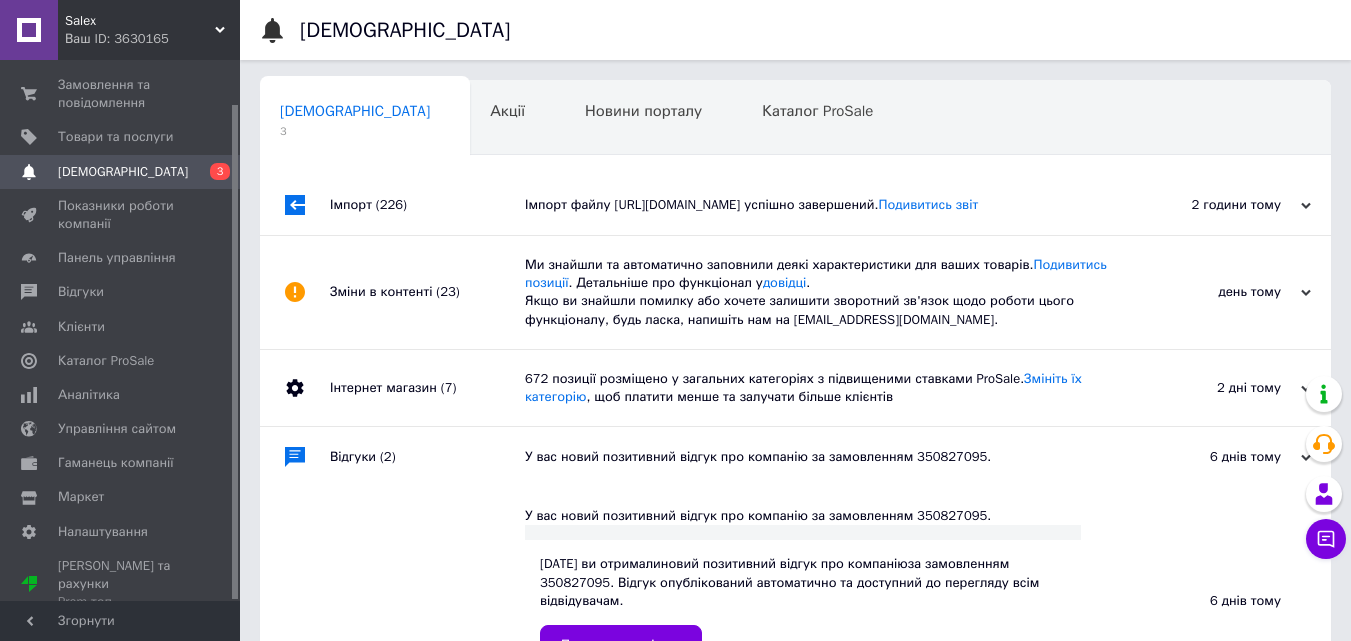 click on "Відгуки   (2)" at bounding box center [427, 457] 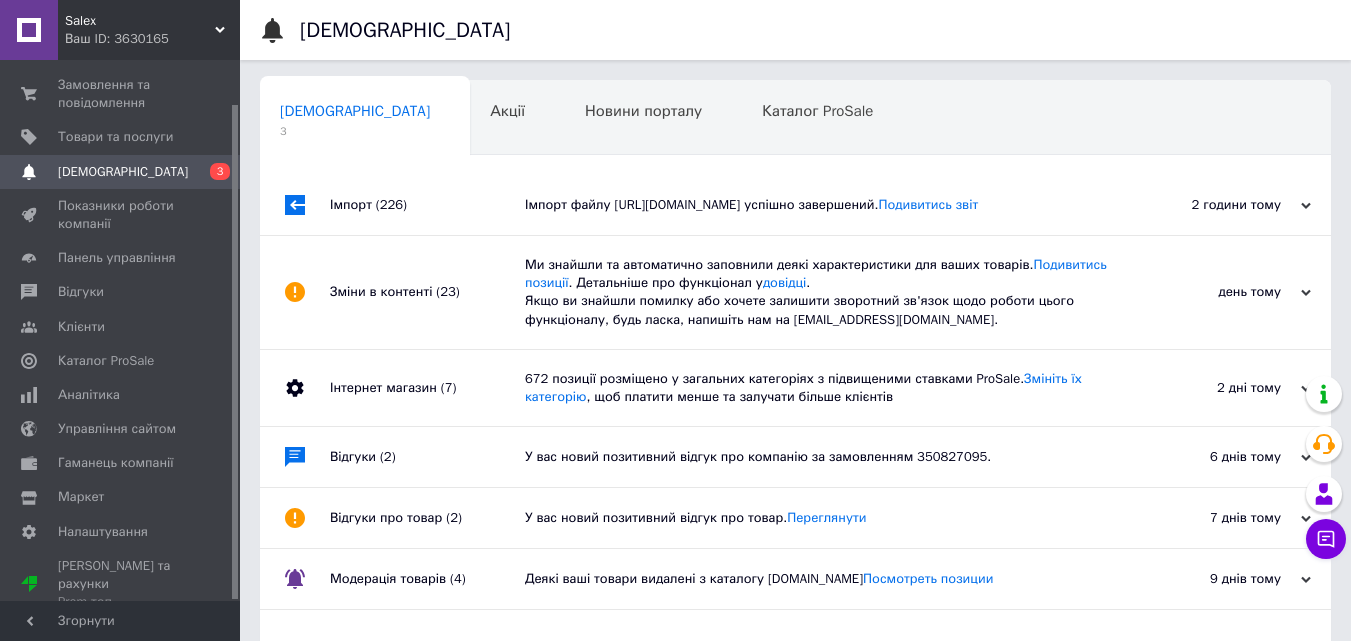 click on "Відгуки про товар   (2)" at bounding box center (427, 518) 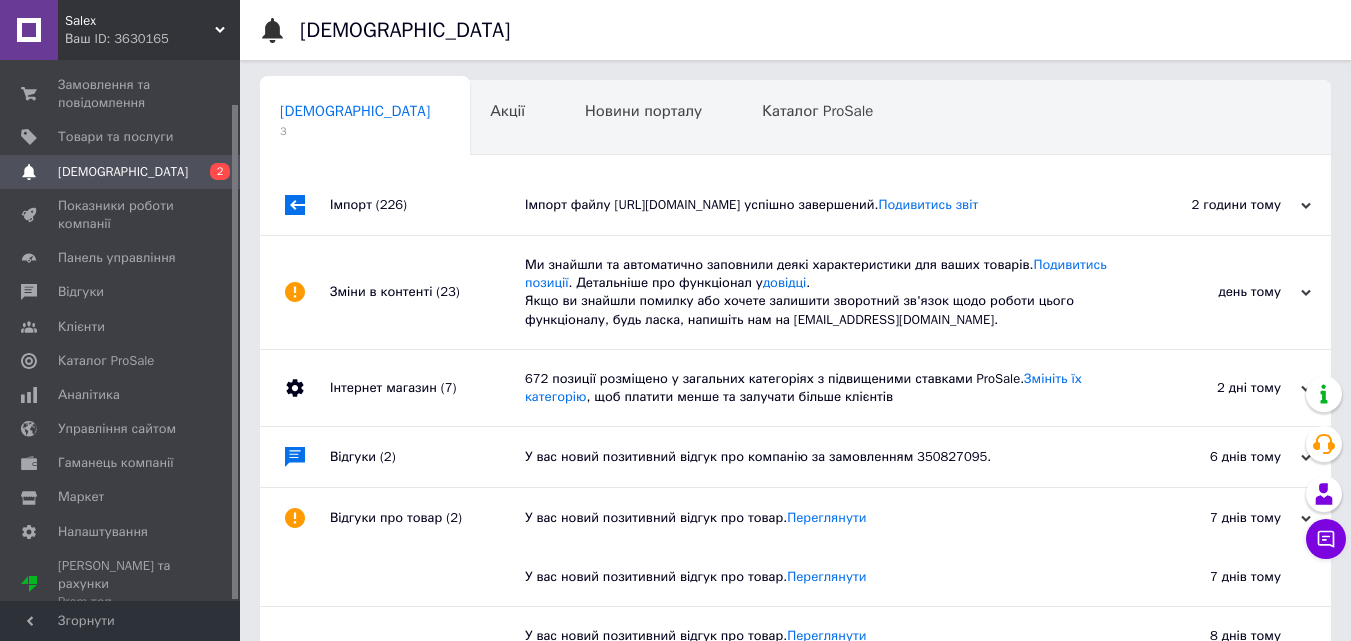 click on "Відгуки про товар   (2)" at bounding box center [427, 518] 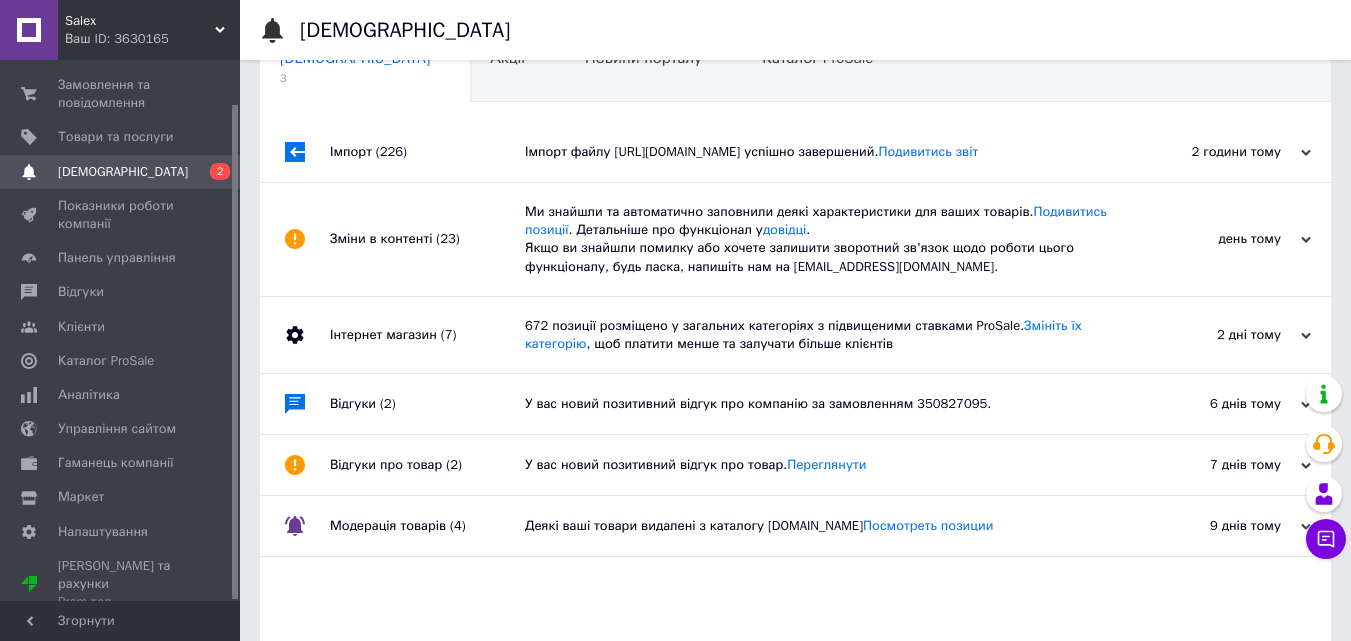 scroll, scrollTop: 54, scrollLeft: 0, axis: vertical 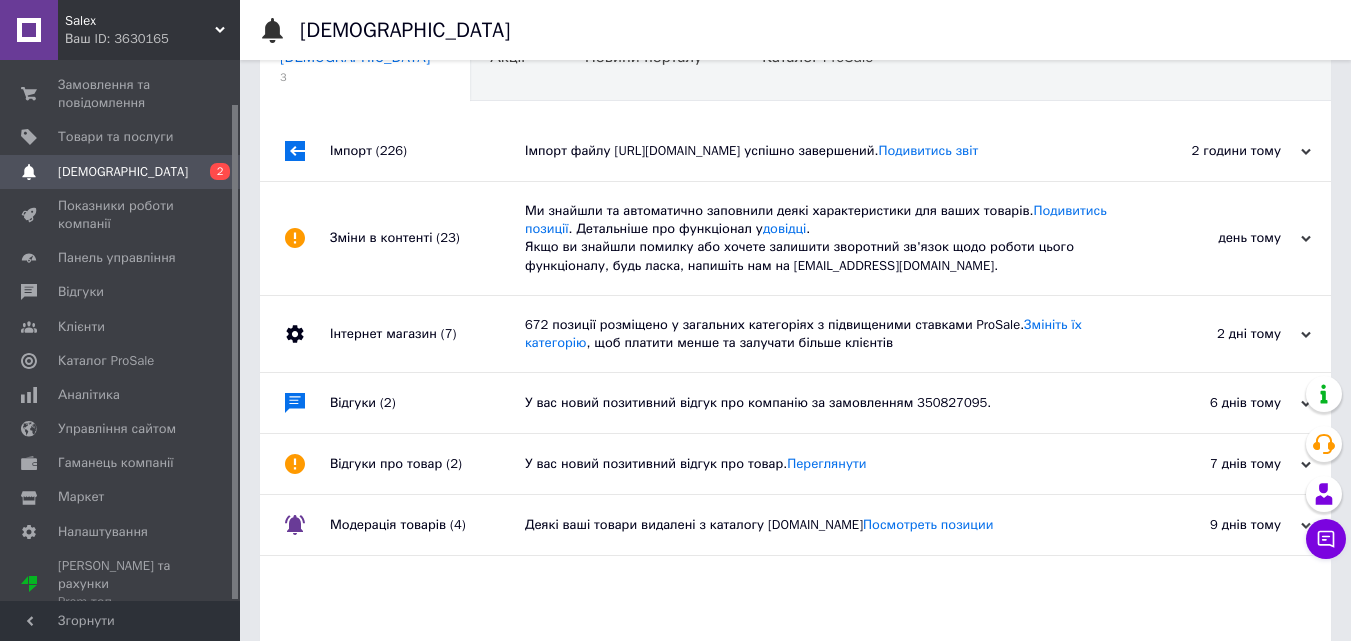 click on "Модерація товарів   (4)" at bounding box center [427, 525] 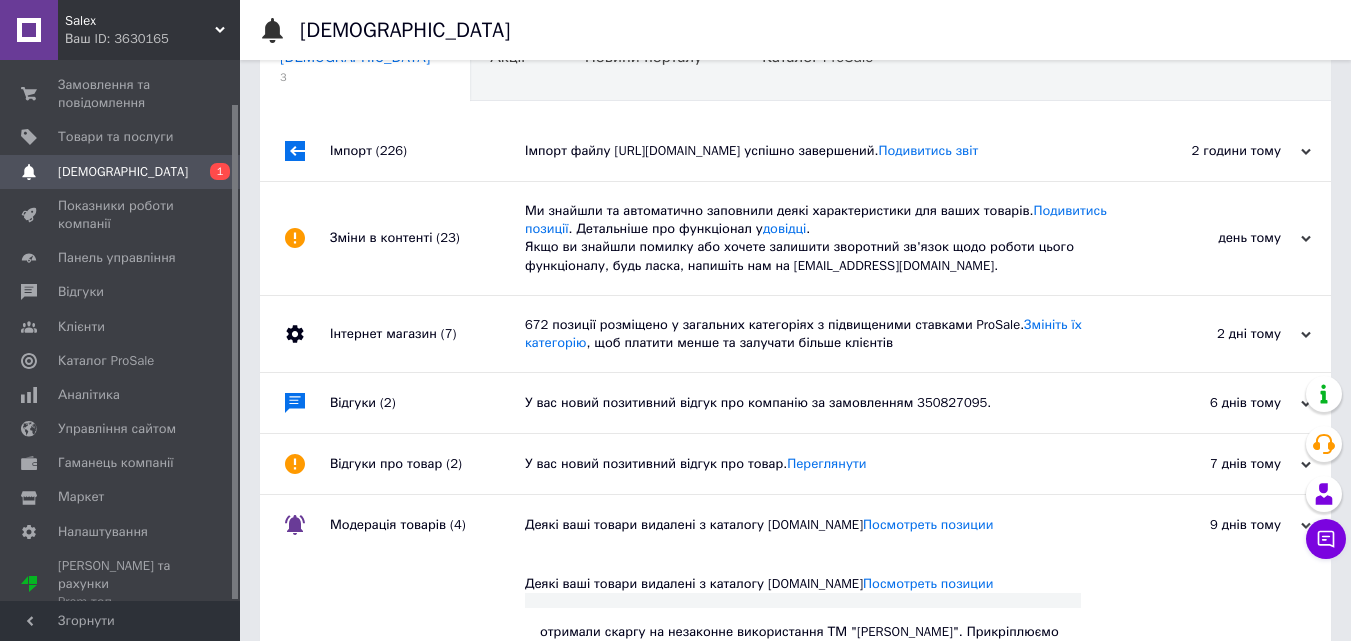 click on "Модерація товарів   (4)" at bounding box center (427, 525) 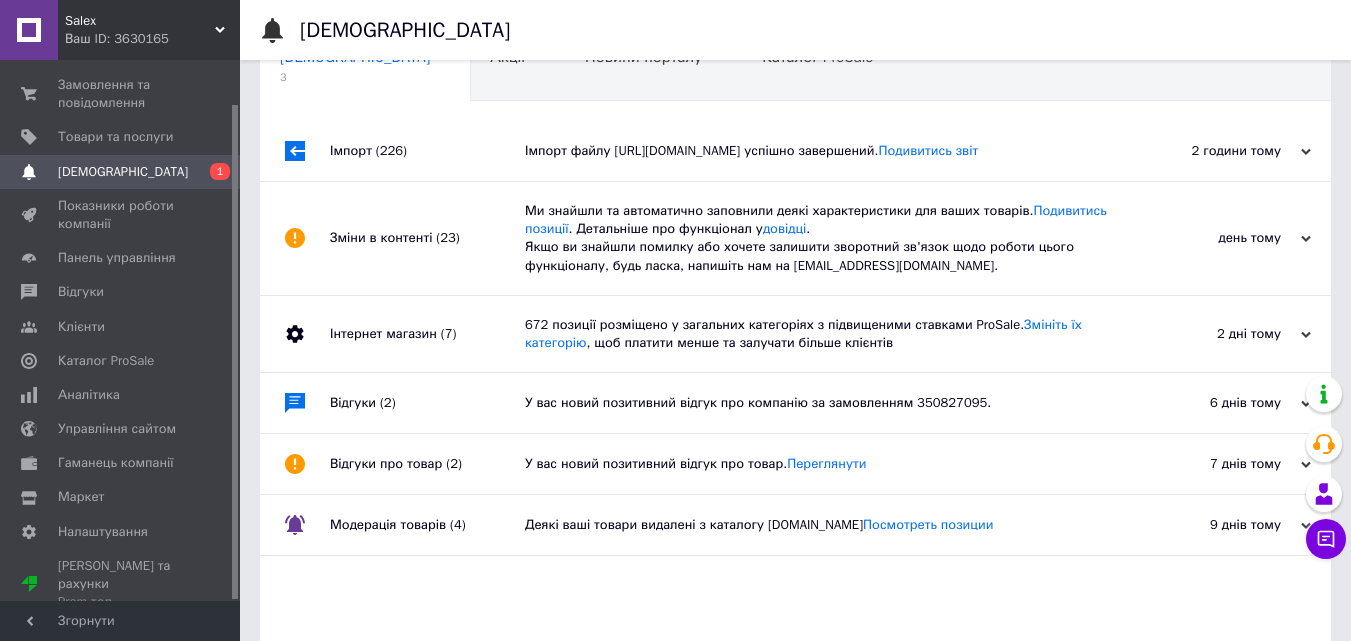 click on "[DEMOGRAPHIC_DATA]" at bounding box center (121, 172) 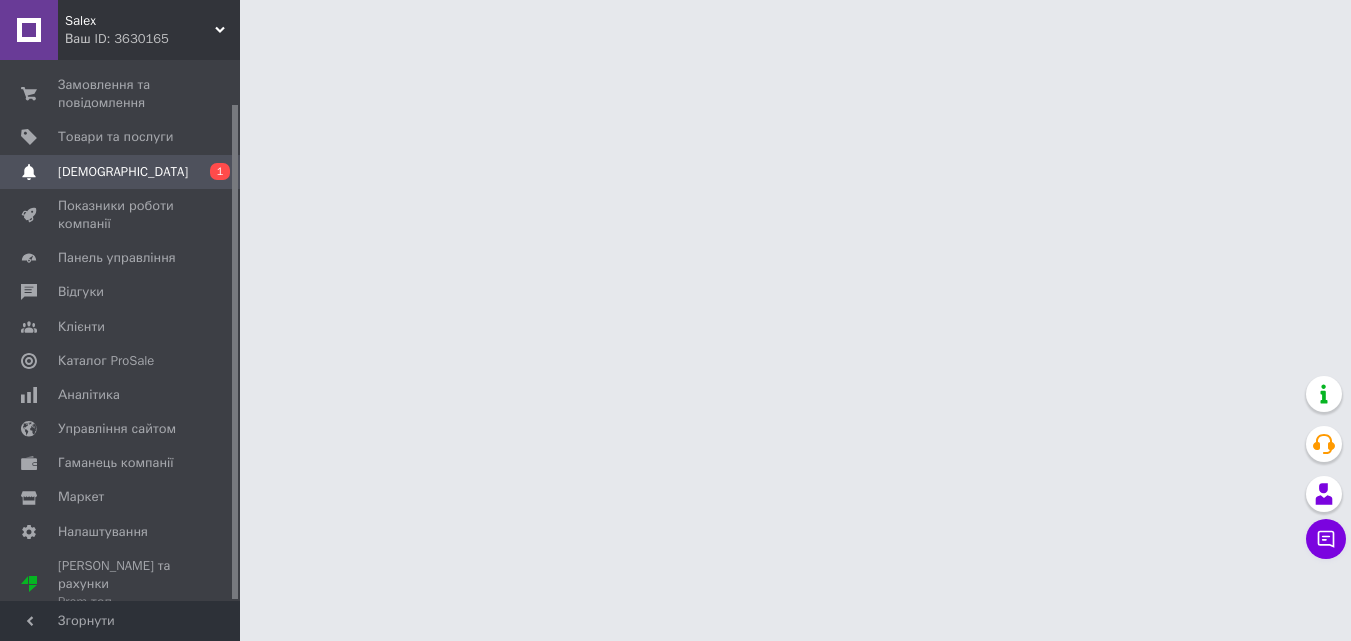 scroll, scrollTop: 0, scrollLeft: 0, axis: both 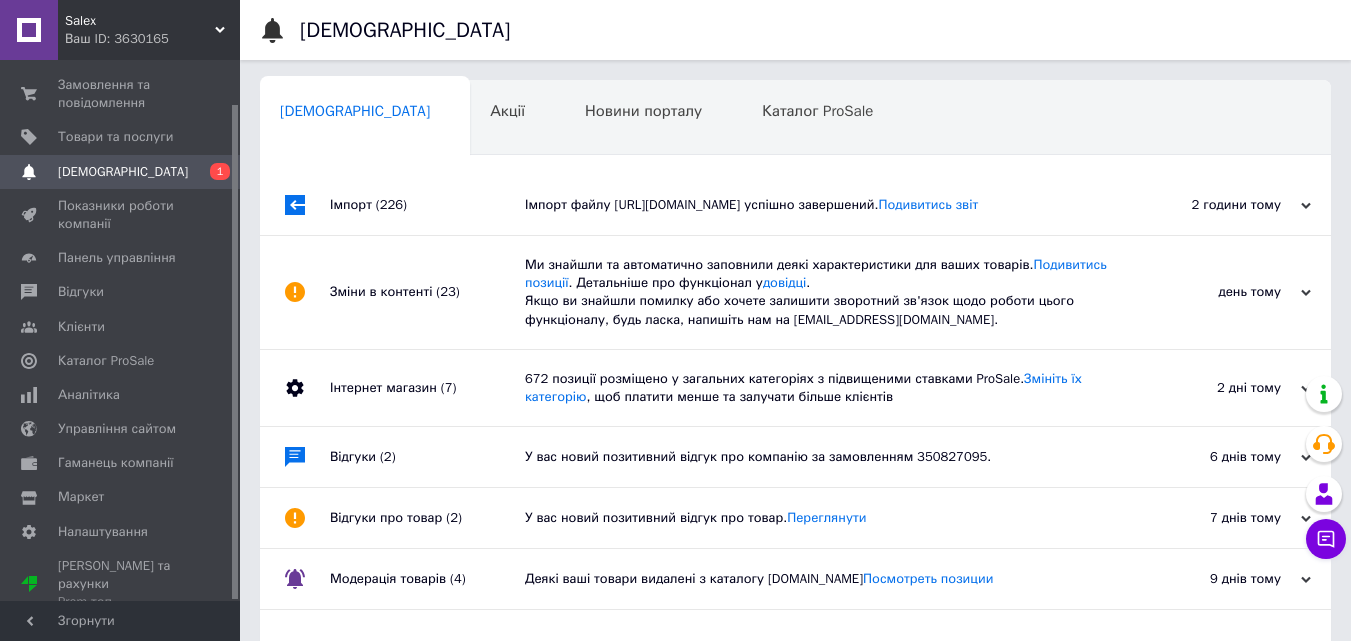 click on "(226)" at bounding box center [391, 204] 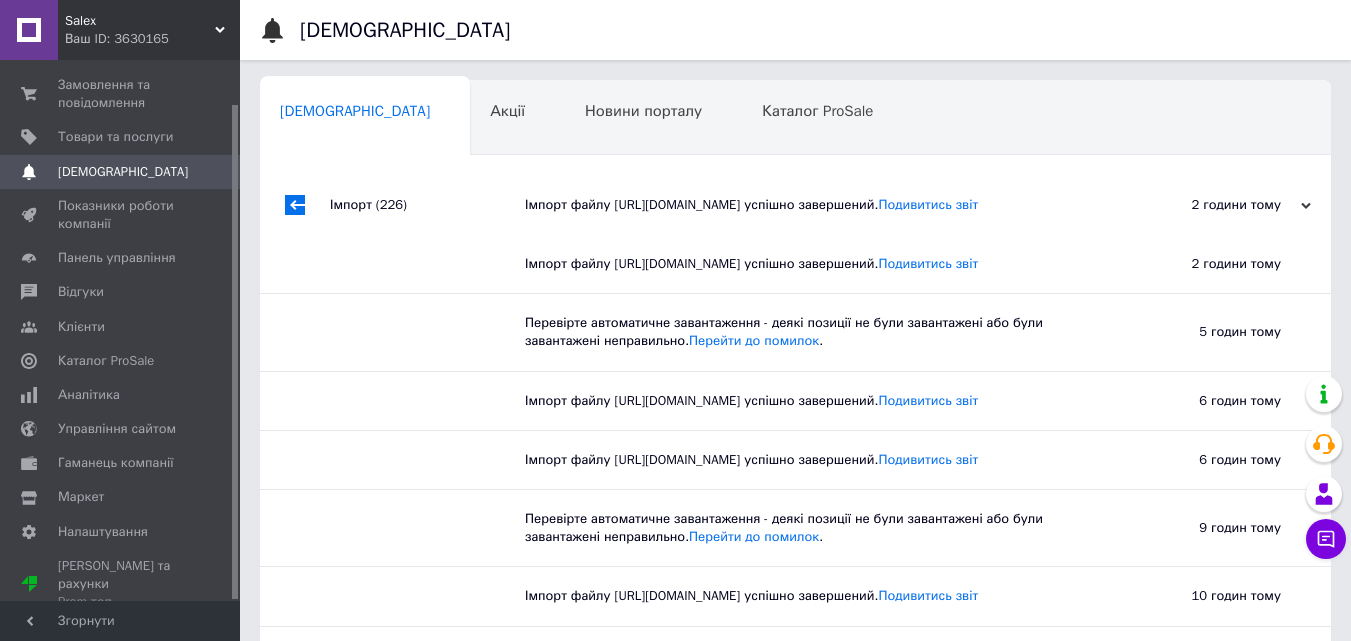 click on "(226)" at bounding box center [391, 204] 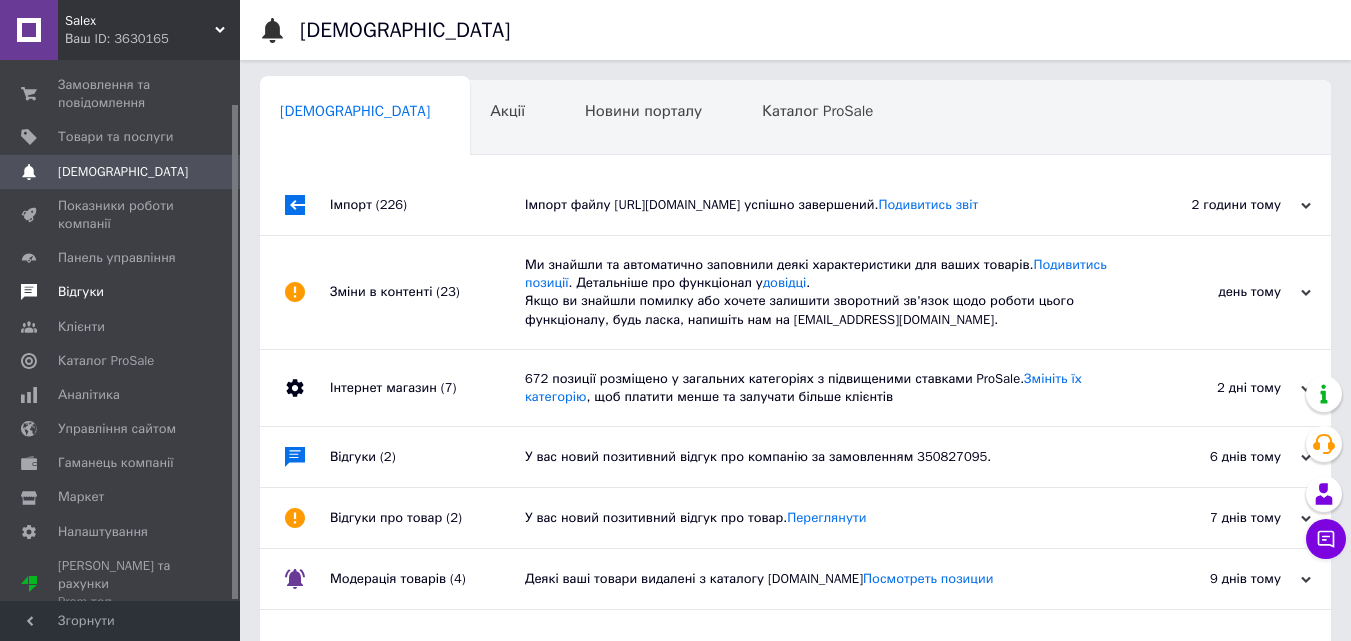click on "Відгуки" at bounding box center [81, 292] 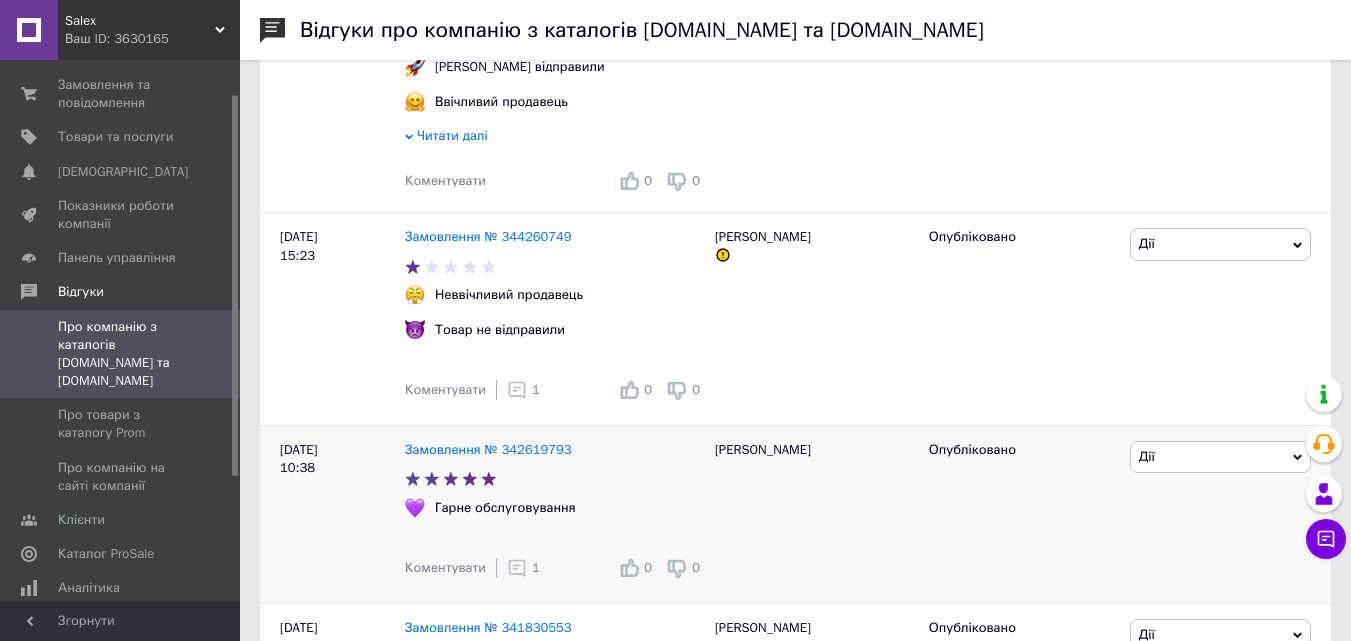 scroll, scrollTop: 724, scrollLeft: 0, axis: vertical 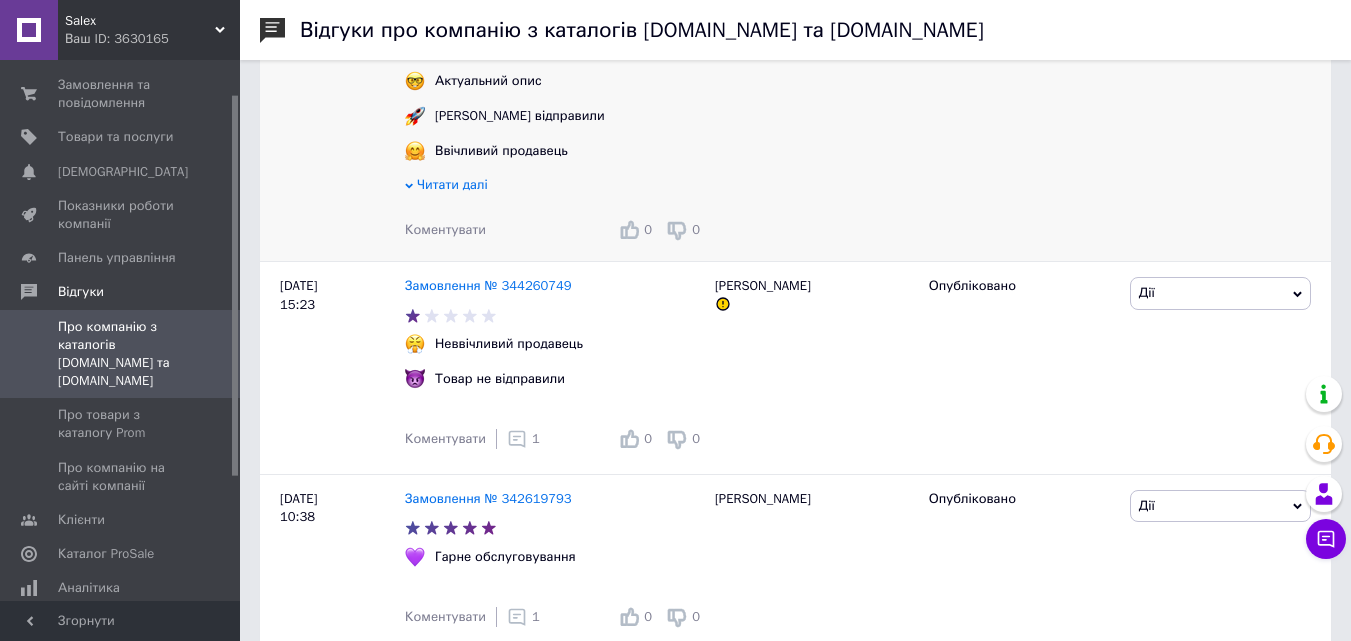 click on "Коментувати" at bounding box center (445, 229) 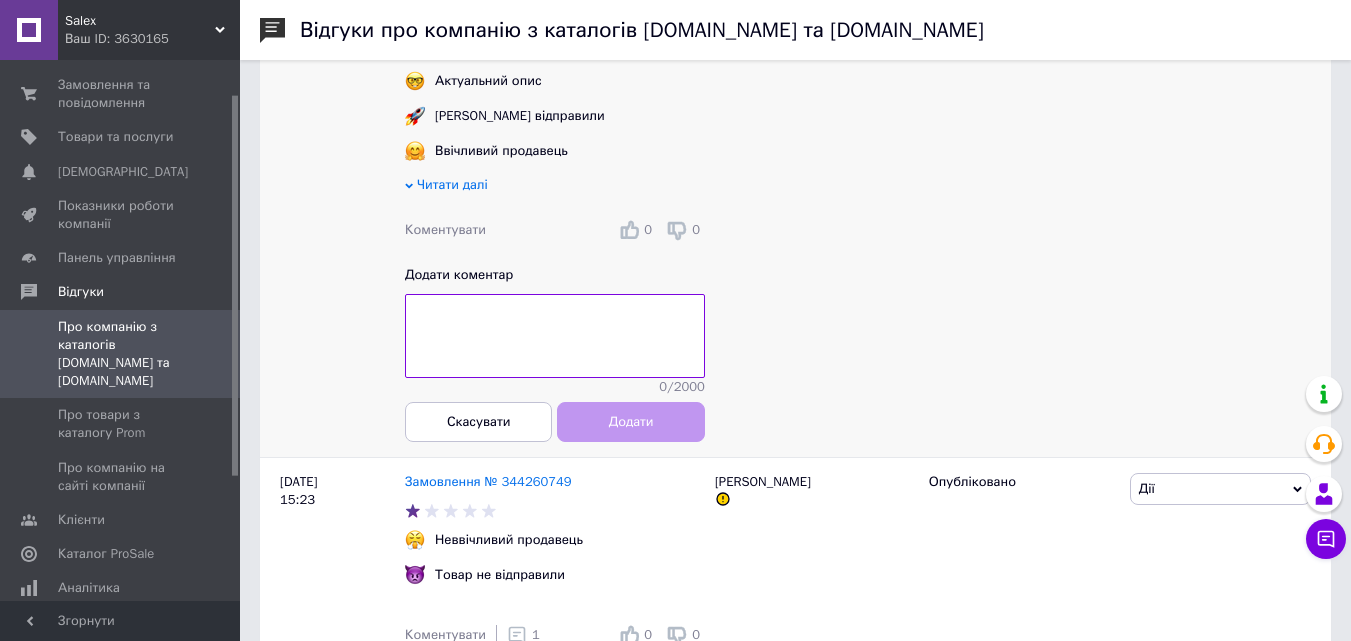 click at bounding box center [555, 337] 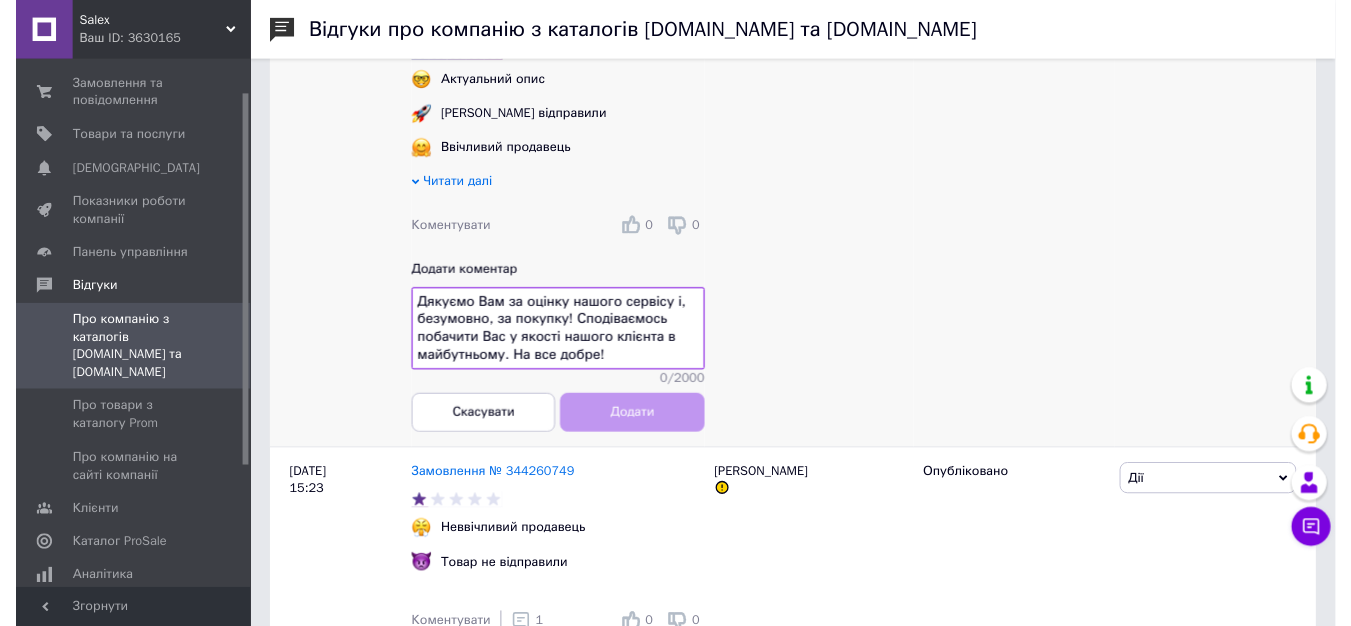 scroll, scrollTop: 15, scrollLeft: 0, axis: vertical 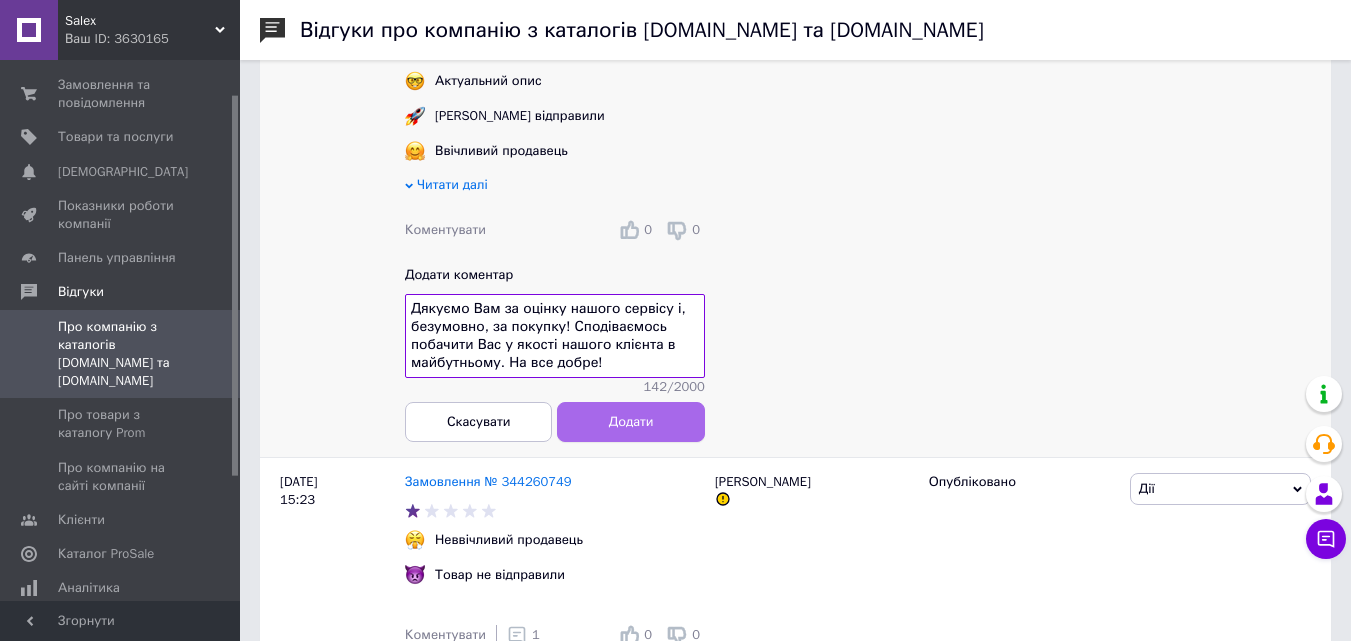 type on "Дякуємо Вам за оцінку нашого сервісу і, безумовно, за покупку! Сподіваємось побачити Вас у якості нашого клієнта в майбутньому. На все добре!" 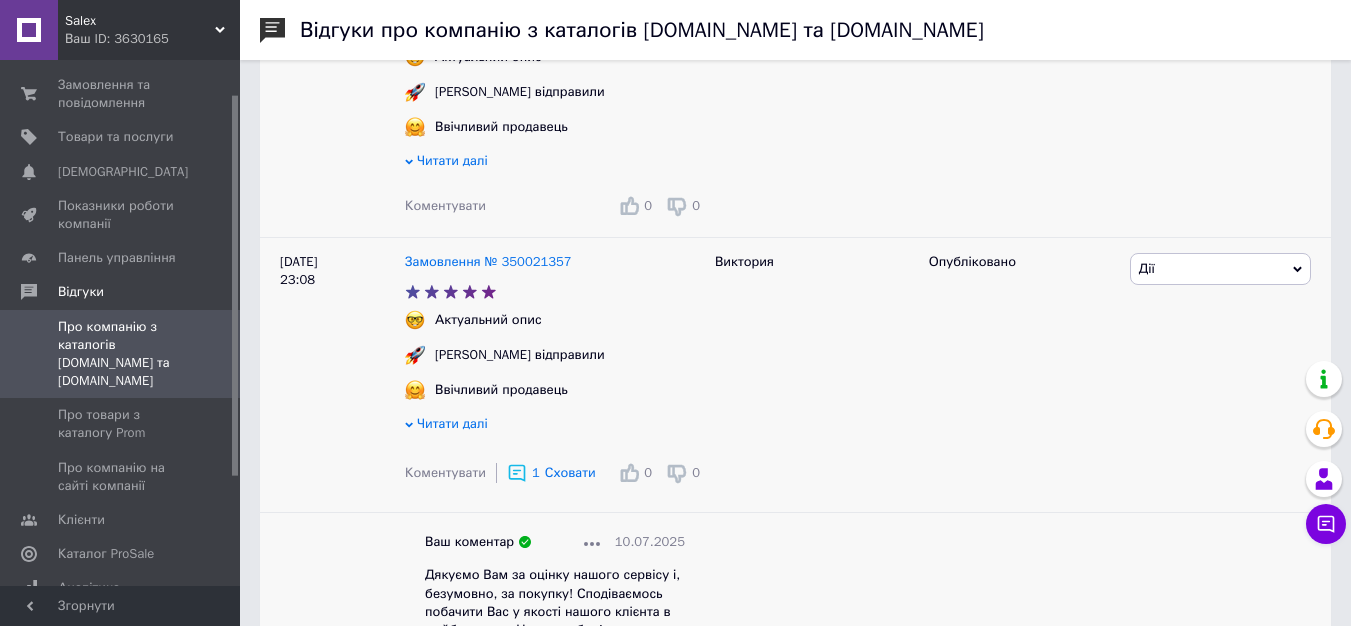 scroll, scrollTop: 484, scrollLeft: 0, axis: vertical 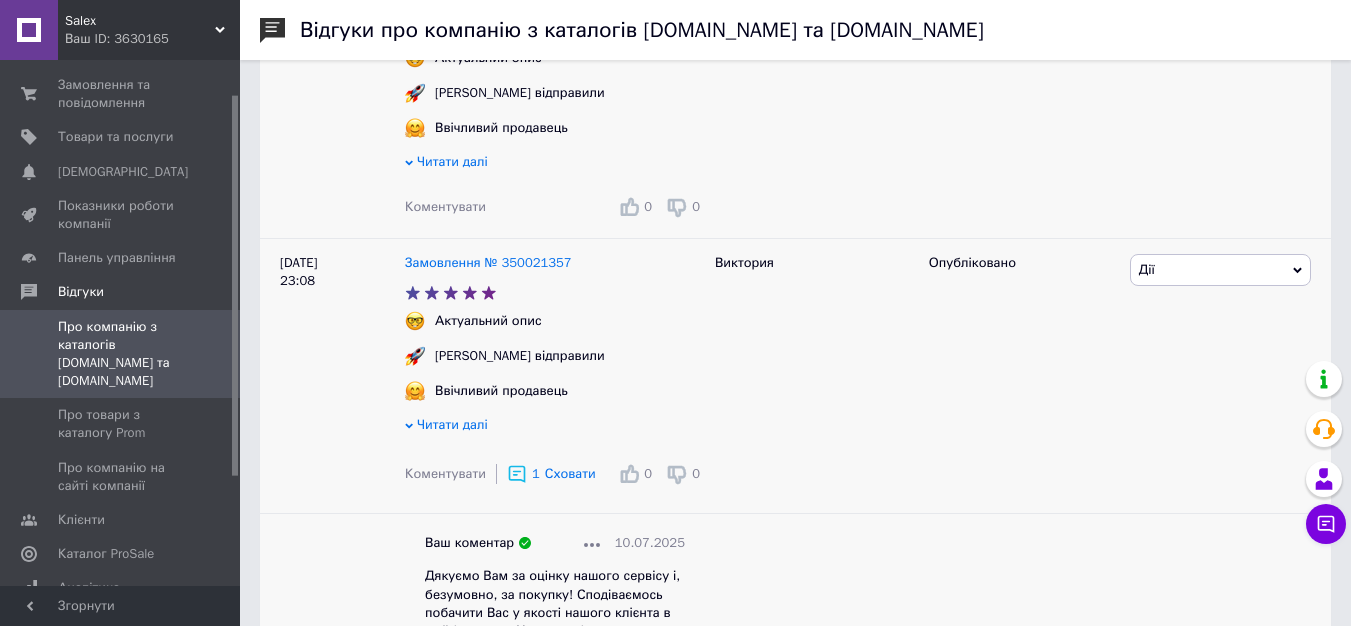 drag, startPoint x: 437, startPoint y: 202, endPoint x: 455, endPoint y: 228, distance: 31.622776 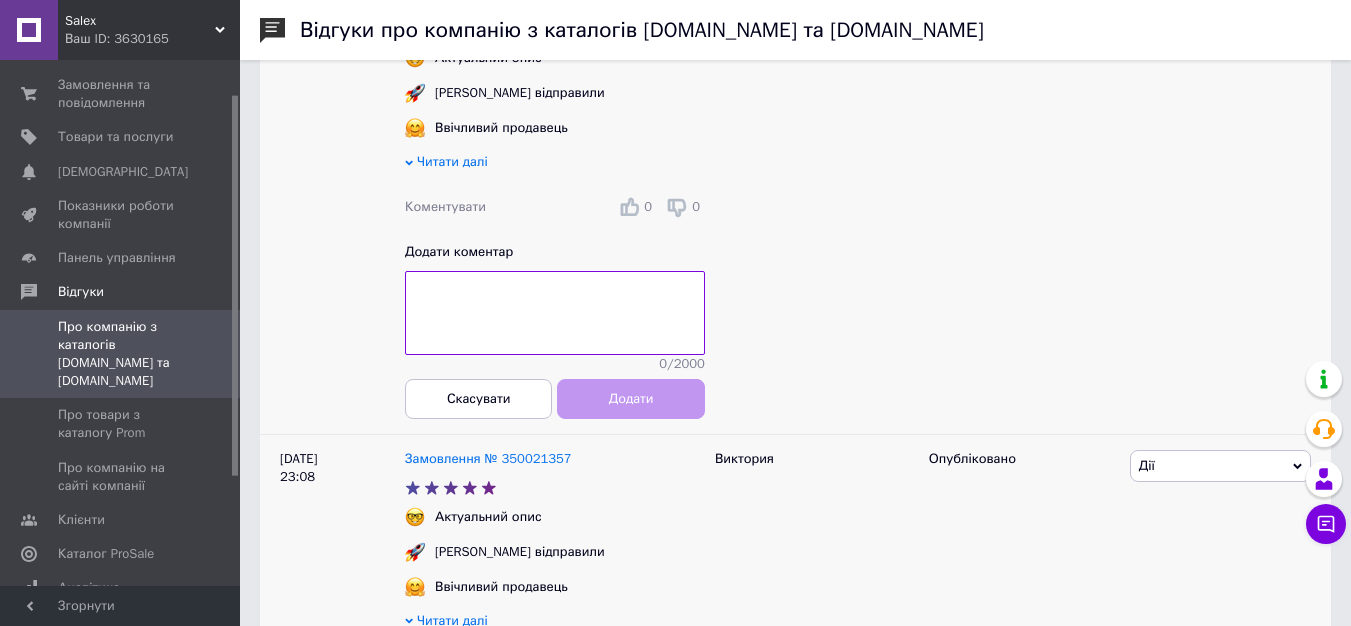 click at bounding box center (555, 313) 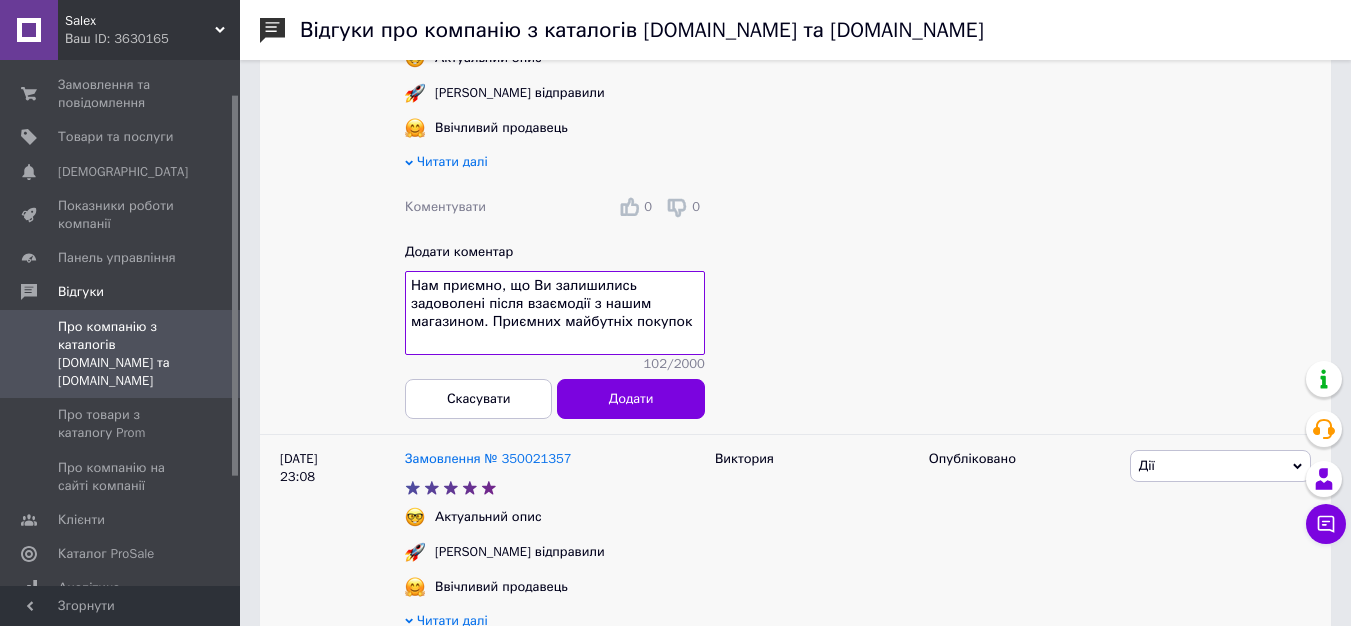 type on "Нам приємно, що Ви залишились задоволені після взаємодії з нашим магазином. Приємних майбутніх покупок" 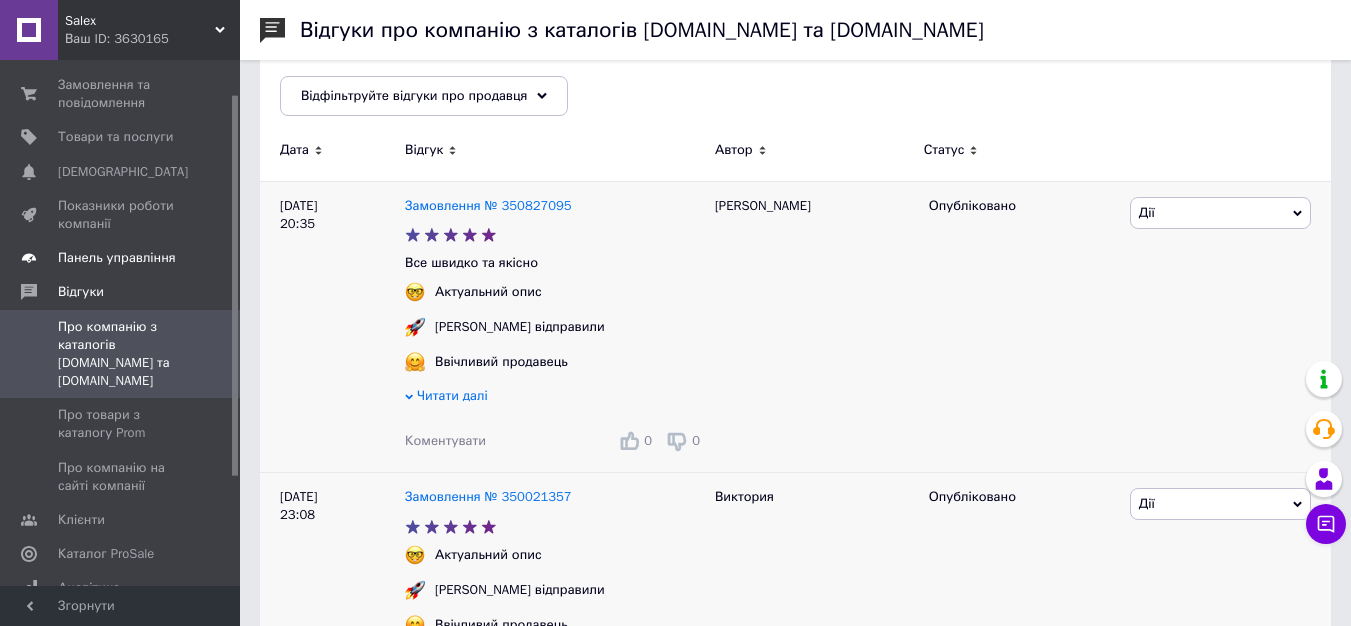 scroll, scrollTop: 249, scrollLeft: 0, axis: vertical 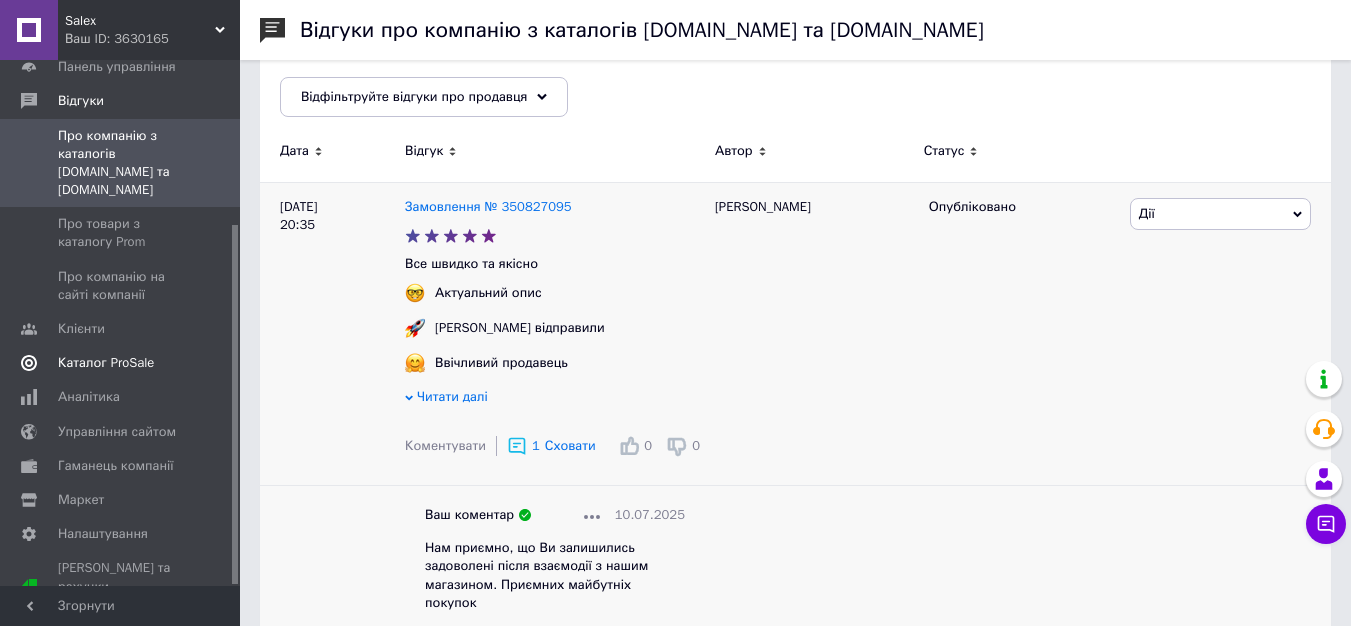 click on "Каталог ProSale" at bounding box center (106, 363) 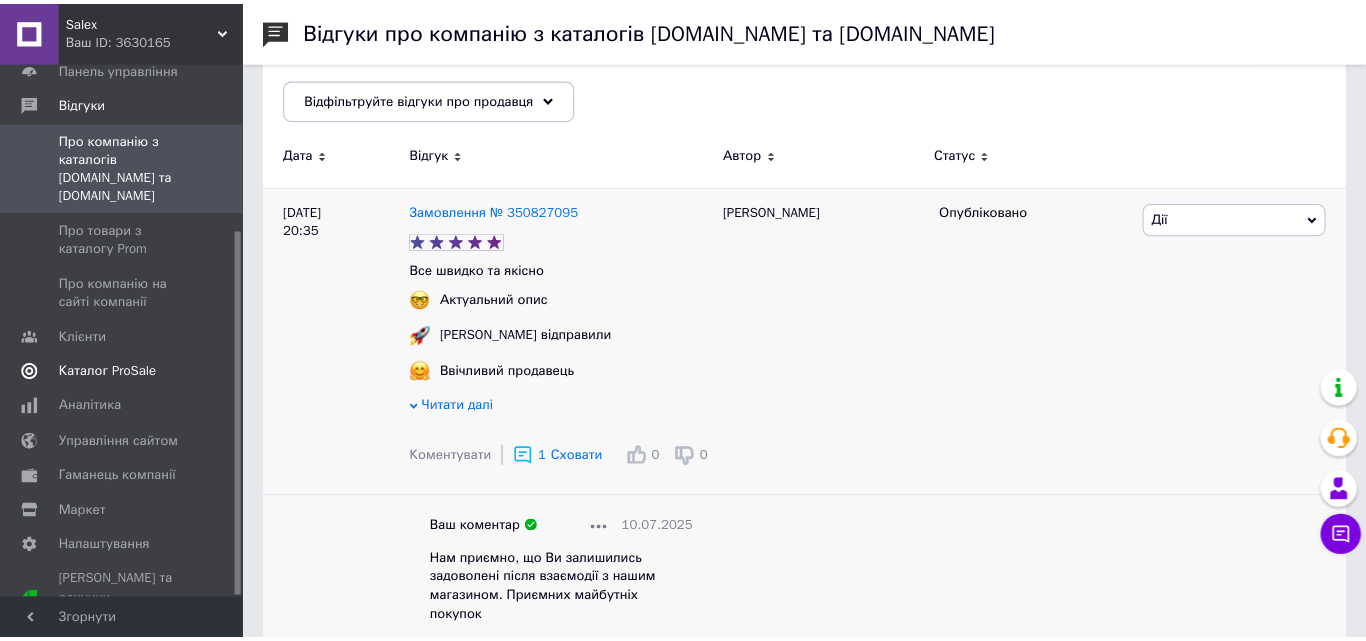 scroll, scrollTop: 0, scrollLeft: 0, axis: both 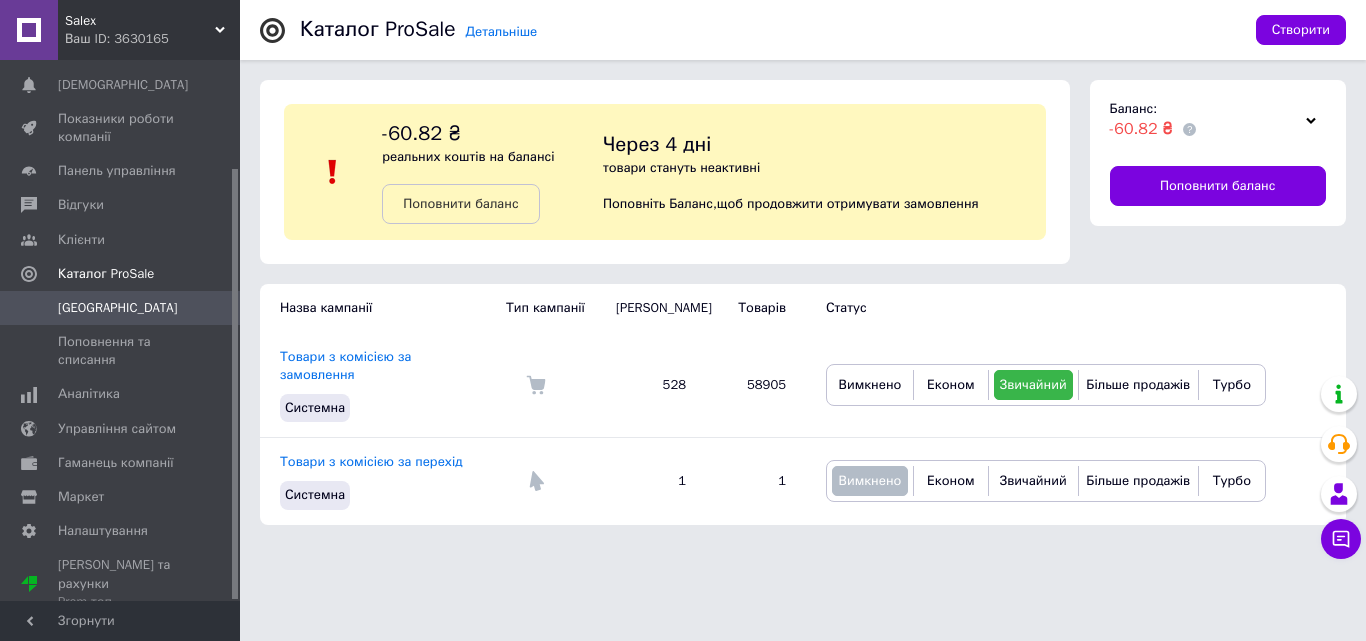 click on "Ваш ID: 3630165" at bounding box center (152, 39) 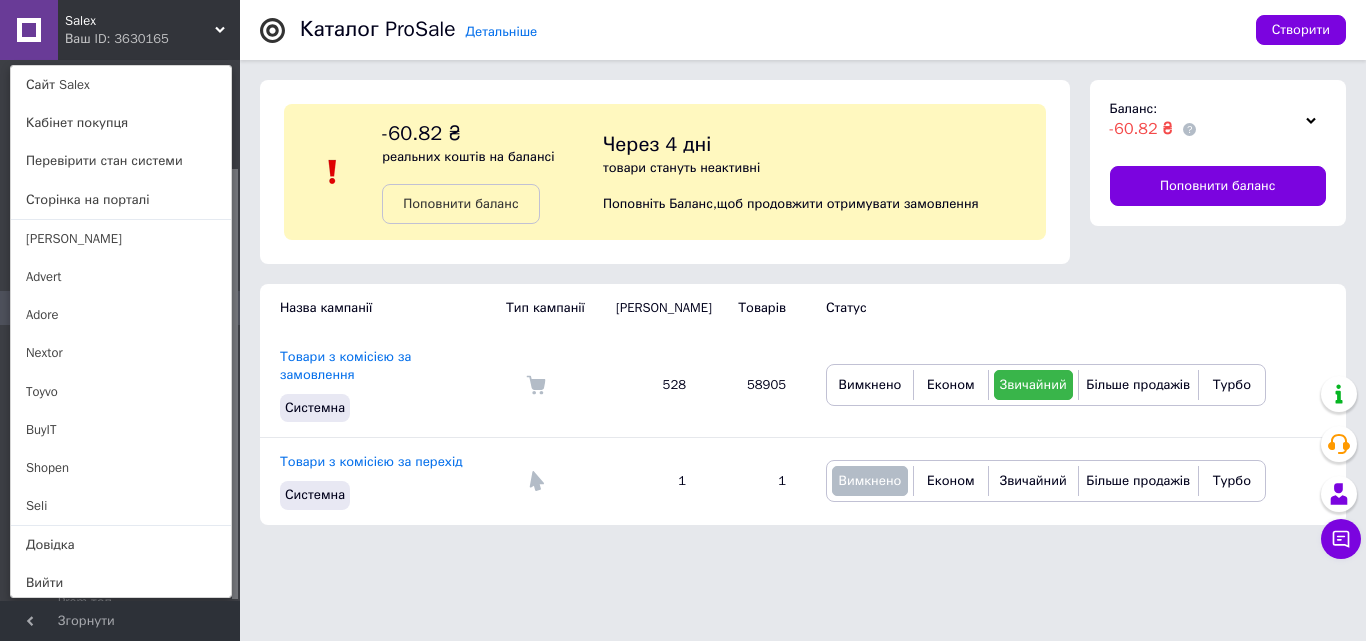 click on "Nextor" at bounding box center [121, 353] 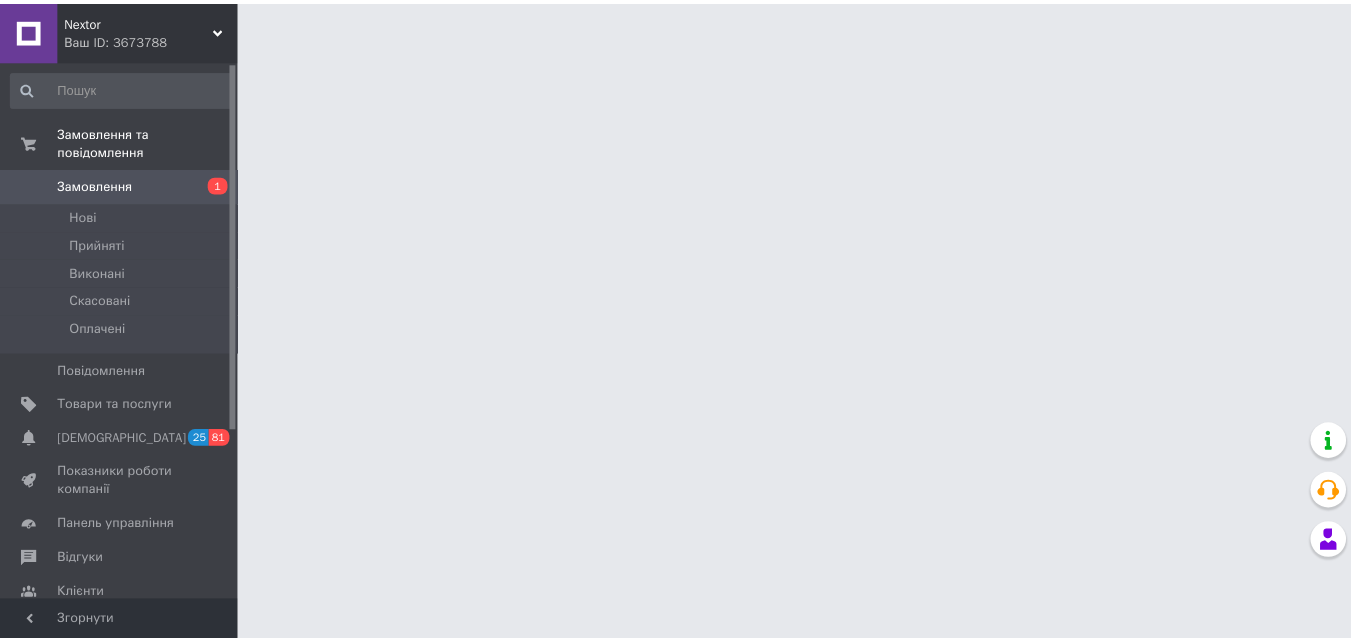 scroll, scrollTop: 0, scrollLeft: 0, axis: both 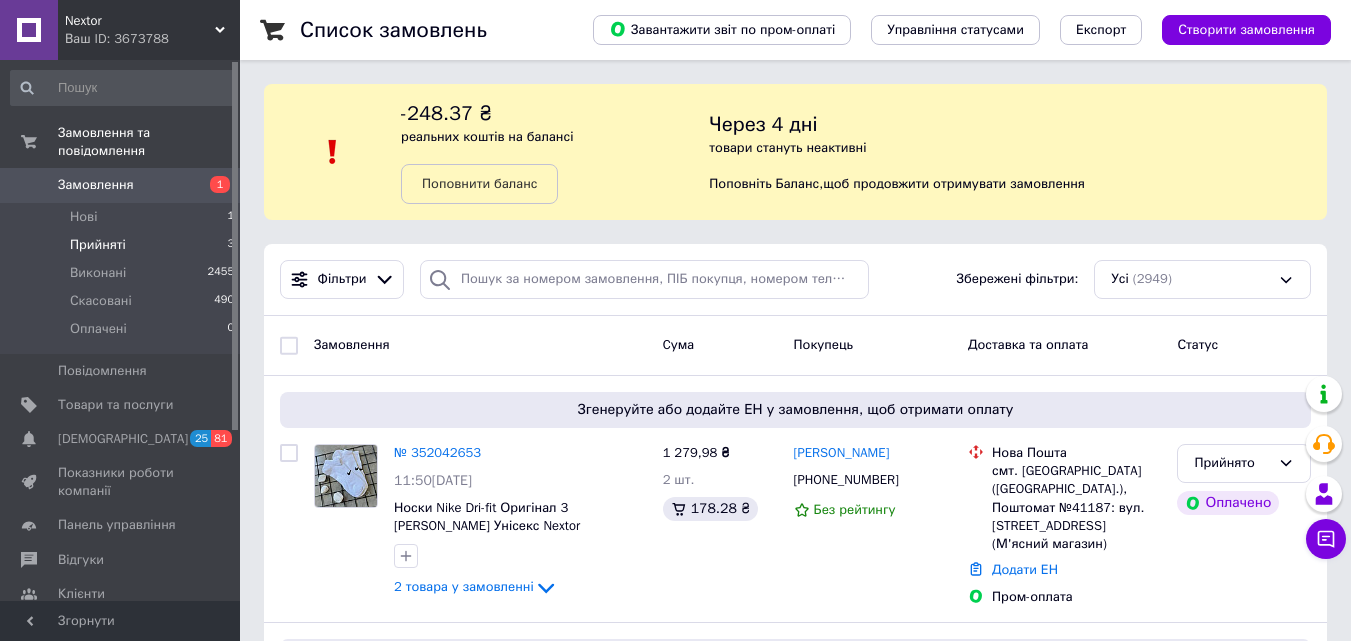 click on "Прийняті" at bounding box center (98, 245) 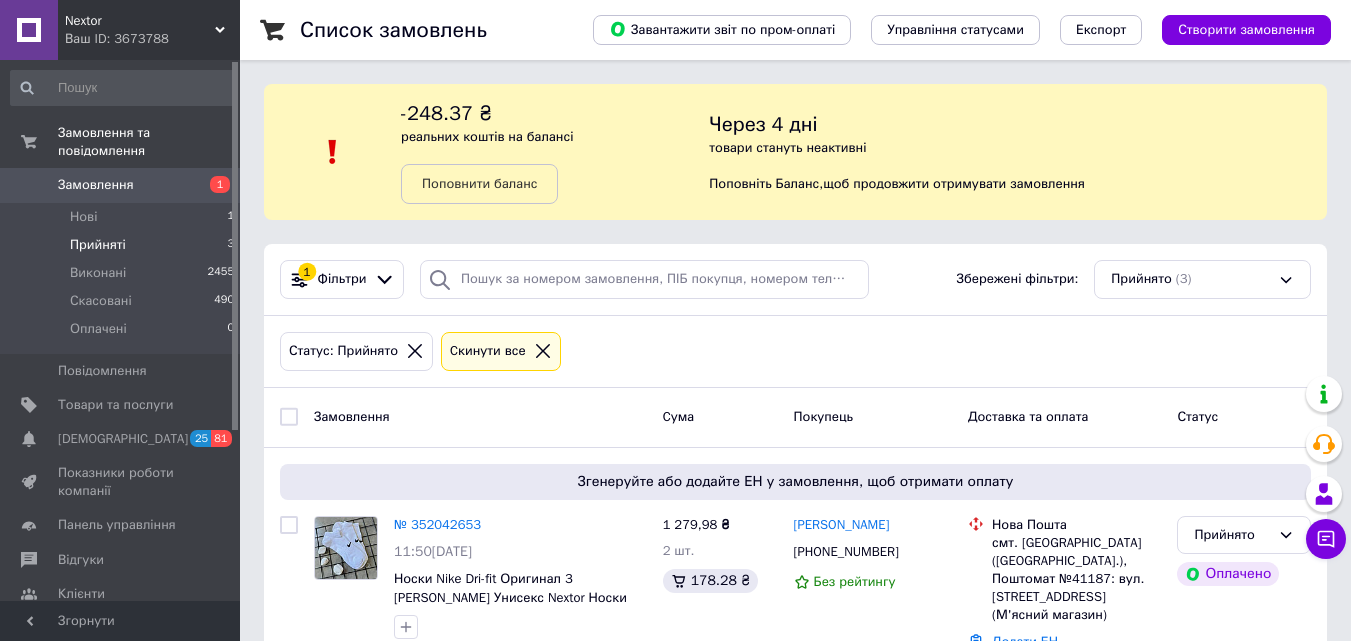 scroll, scrollTop: 491, scrollLeft: 0, axis: vertical 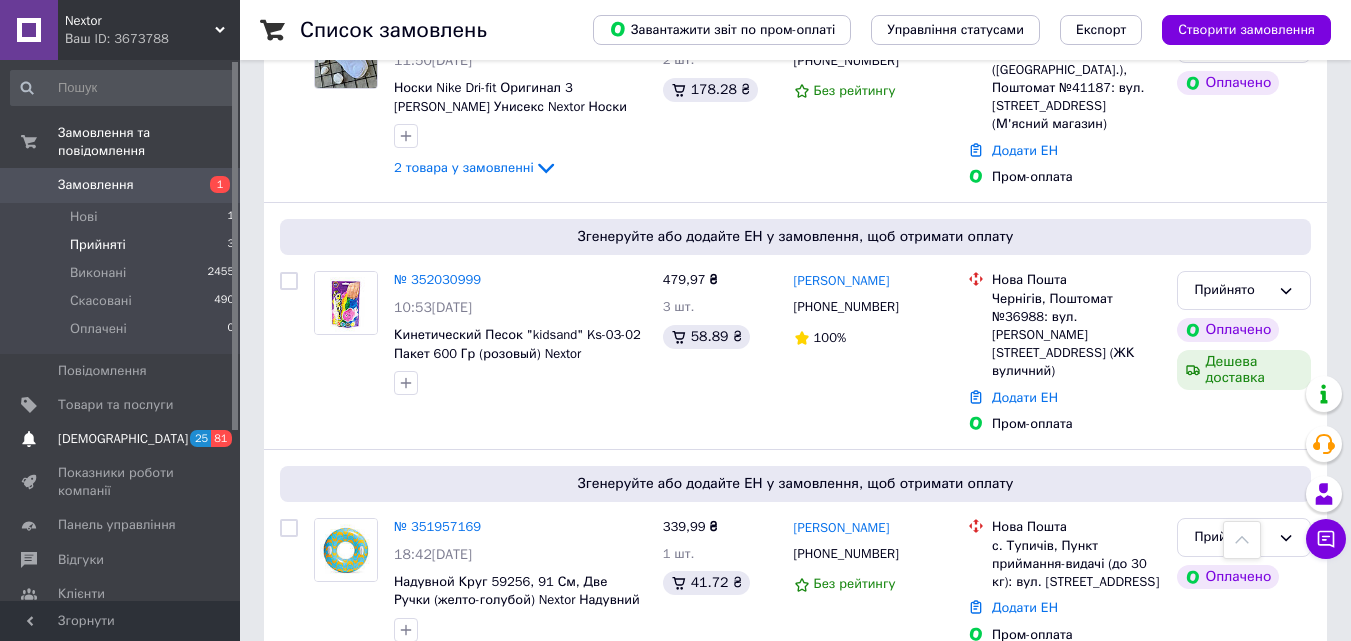 click on "[DEMOGRAPHIC_DATA]" at bounding box center [123, 439] 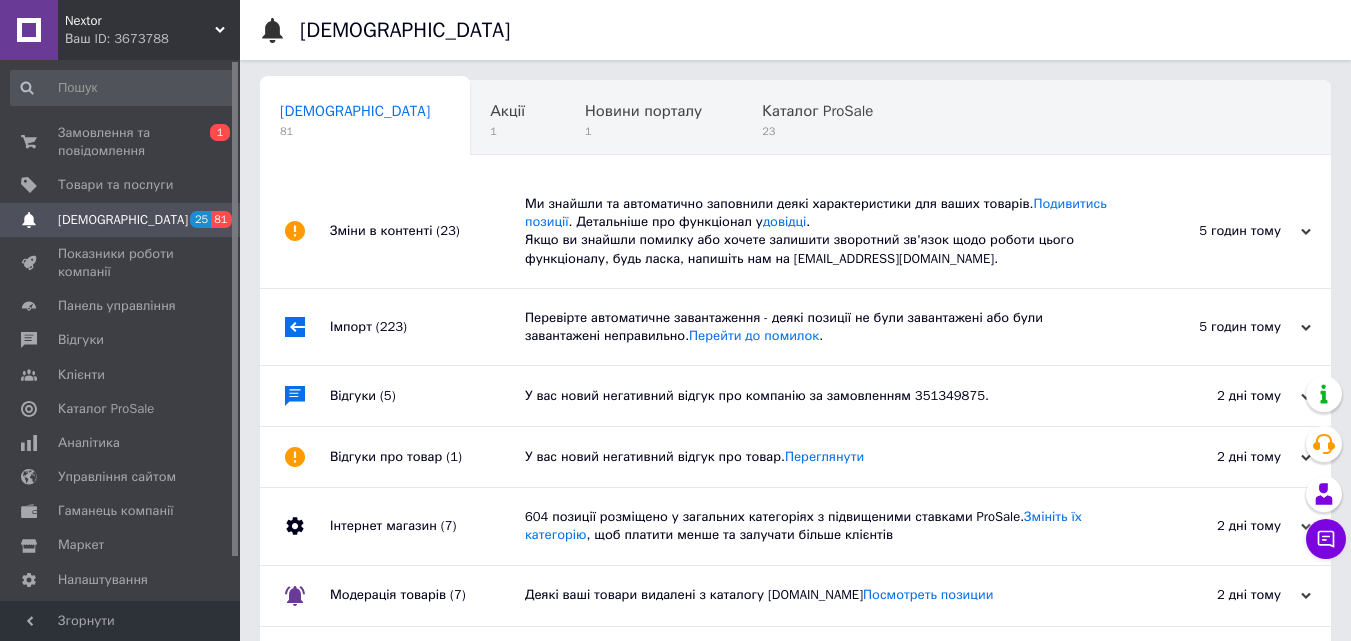 click on "Імпорт   (223)" at bounding box center [427, 327] 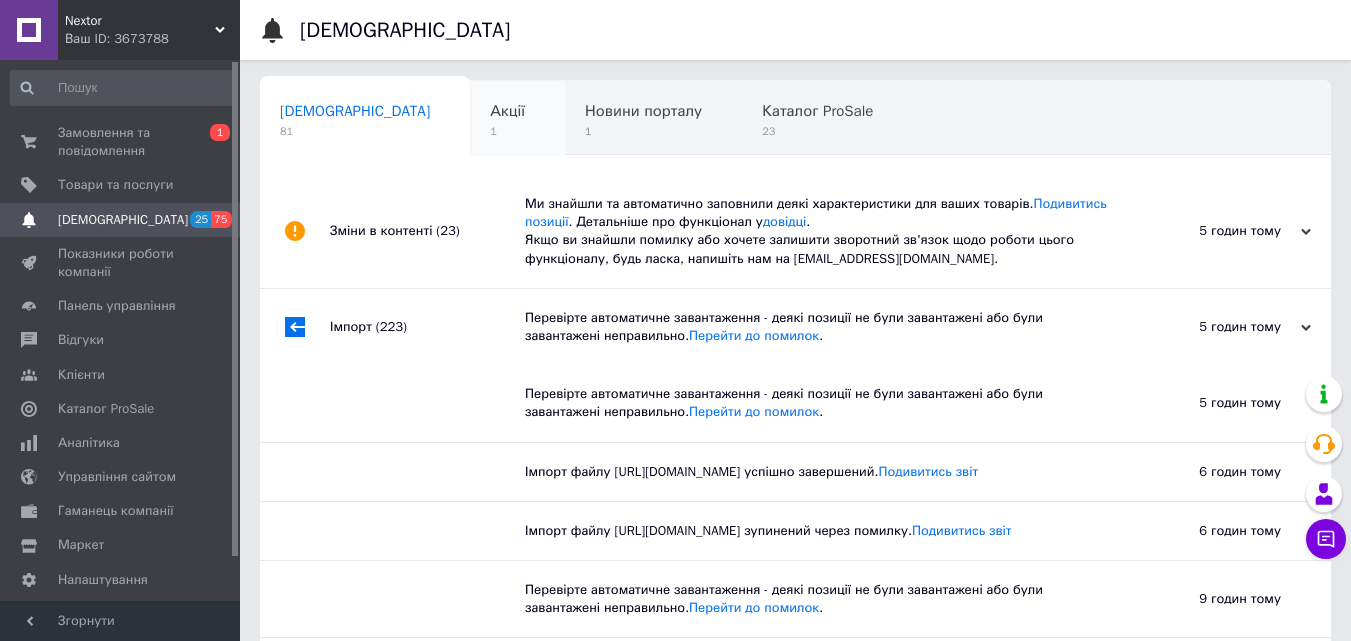 click on "Акції 1" at bounding box center [517, 119] 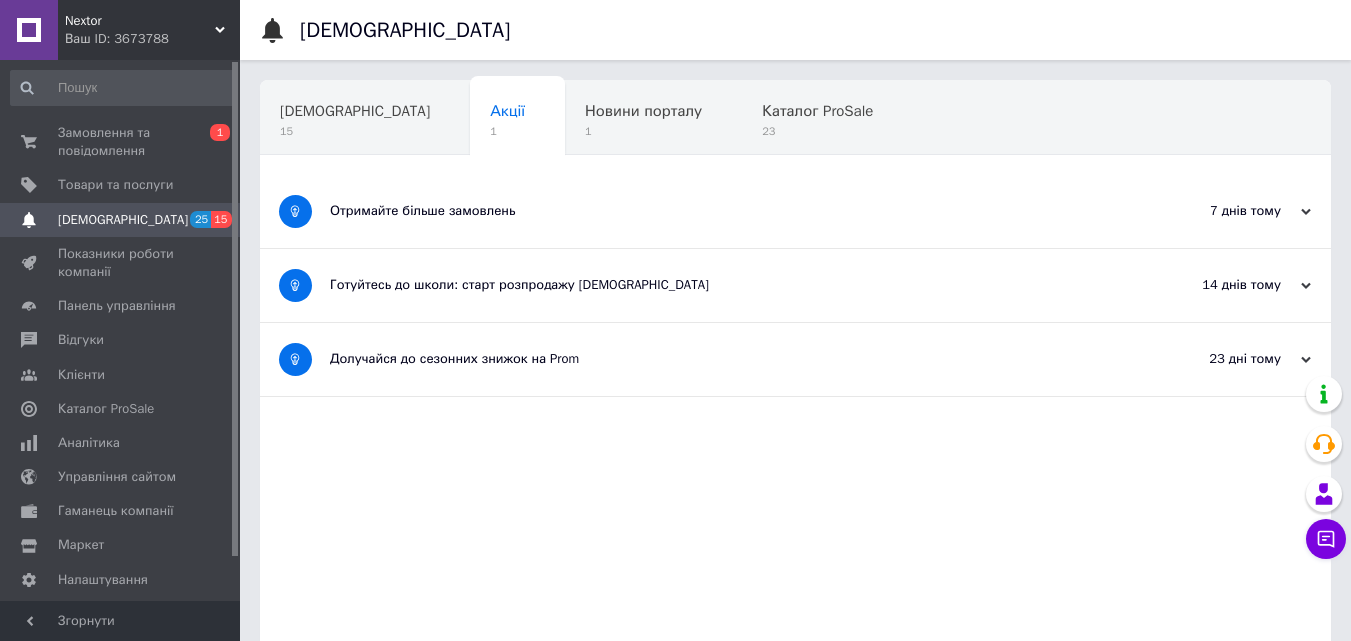 click on "Отримайте більше замовлень" at bounding box center [720, 211] 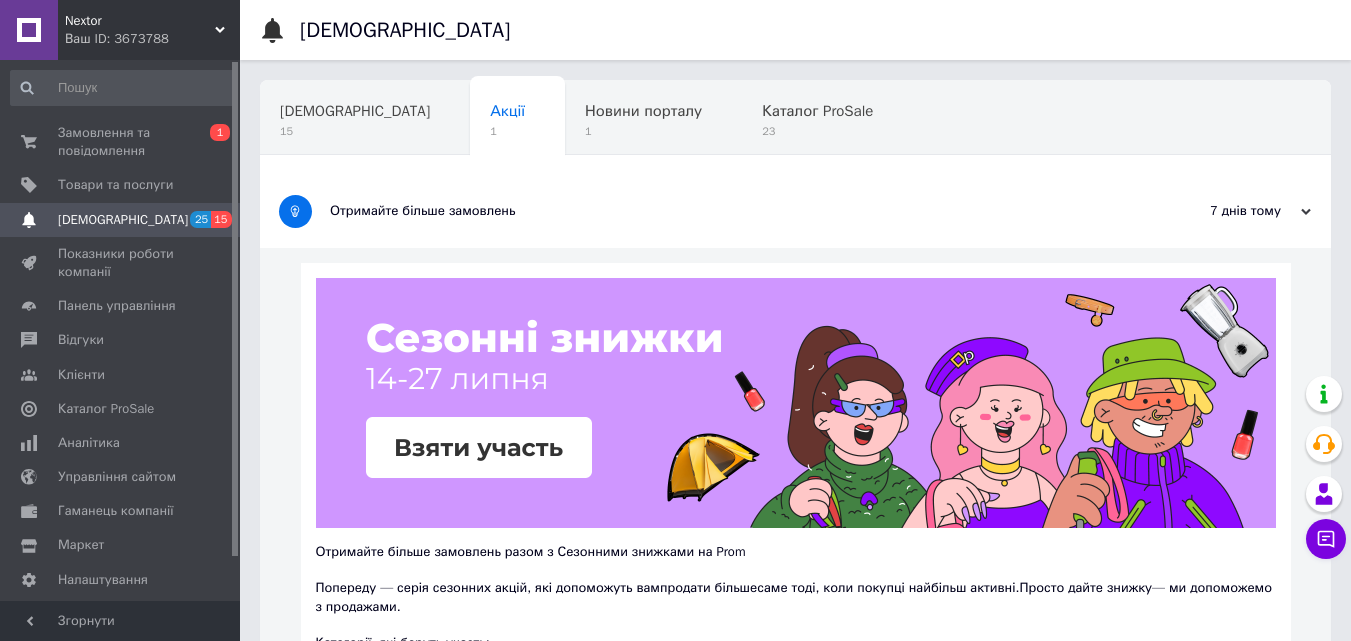 click on "Отримайте більше замовлень" at bounding box center [720, 211] 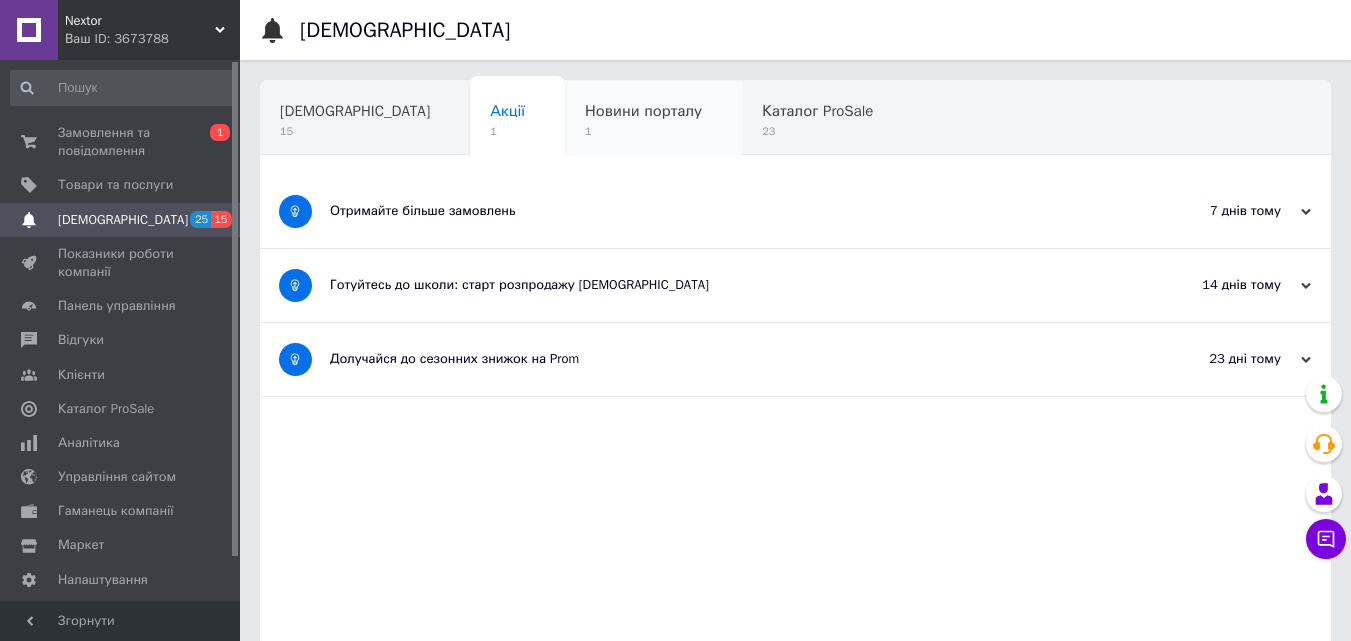 click on "1" at bounding box center [643, 131] 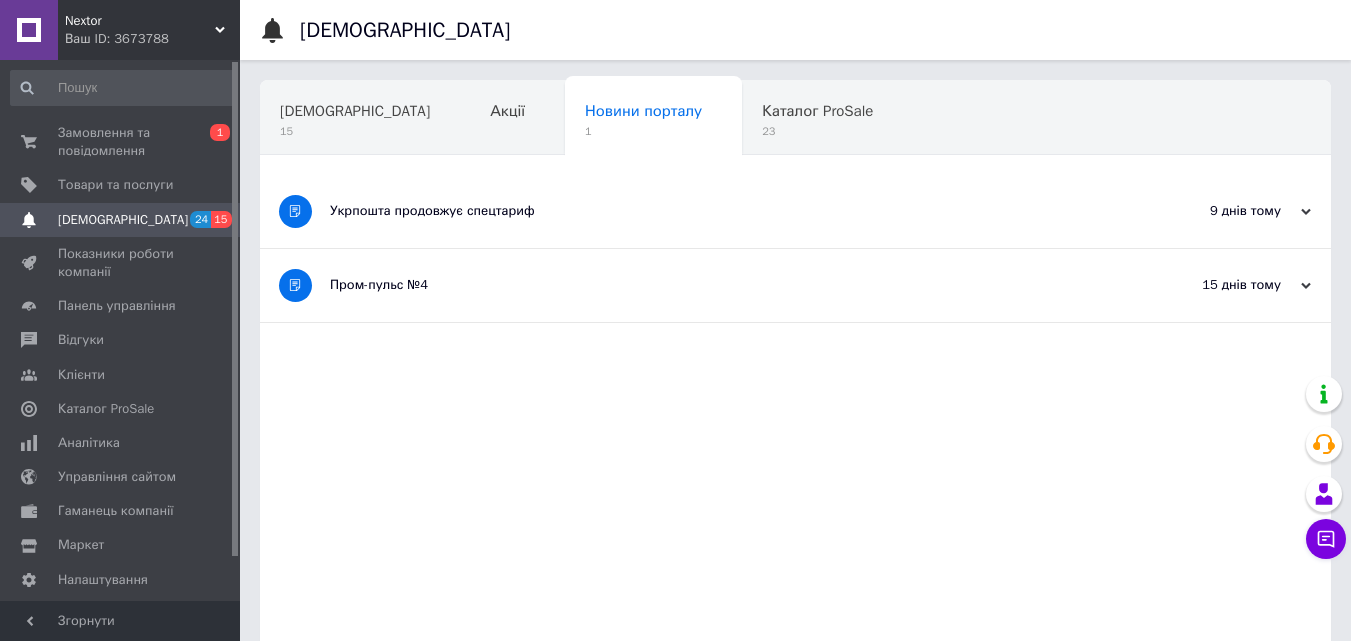 click on "Укрпошта продовжує спецтариф" at bounding box center [720, 211] 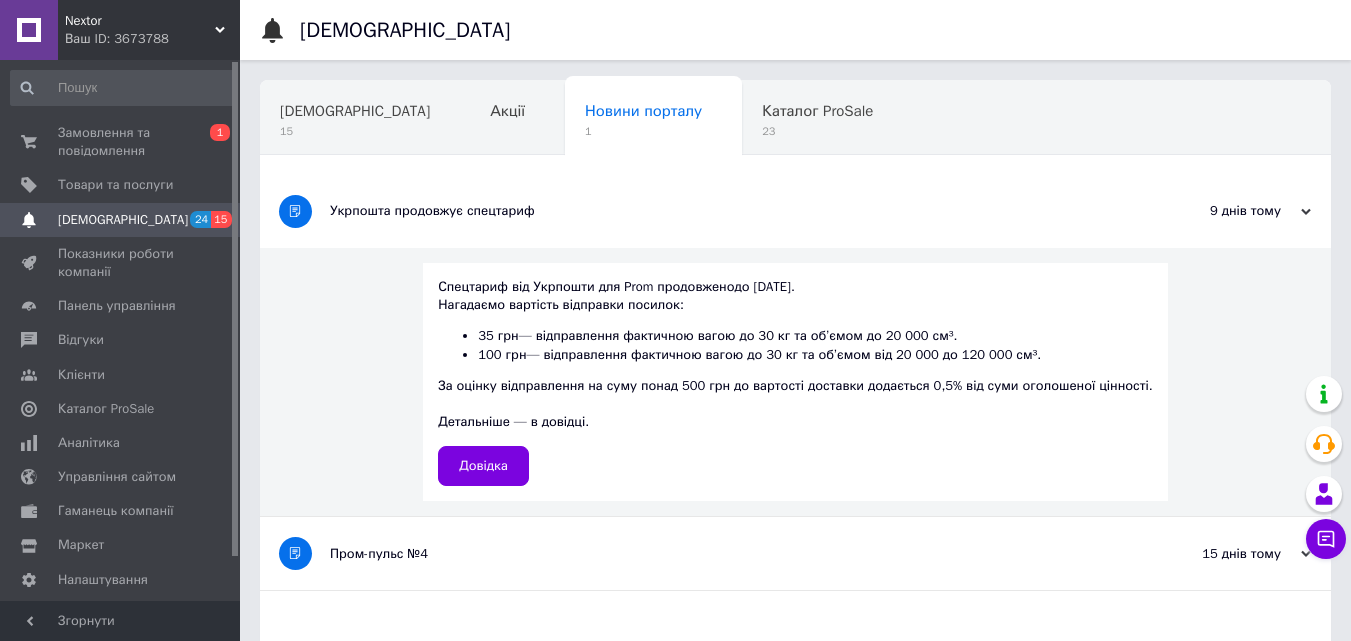 click on "Укрпошта продовжує спецтариф" at bounding box center (720, 211) 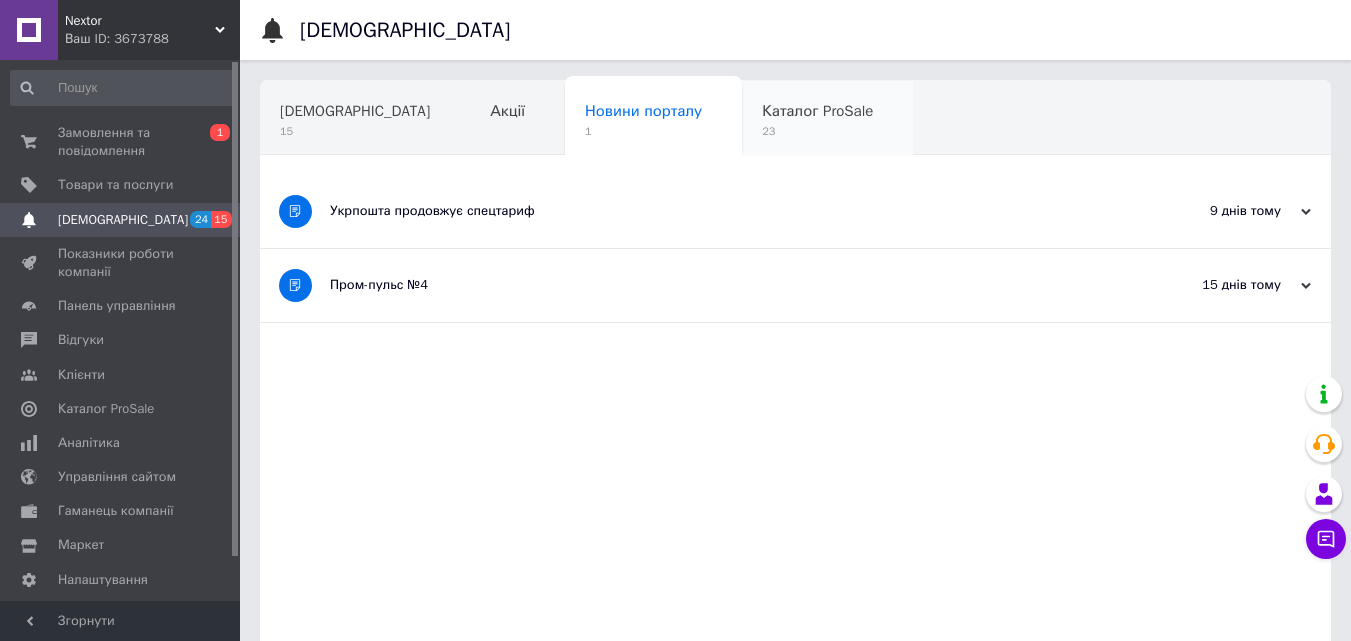 click on "Каталог ProSale 23" at bounding box center (827, 119) 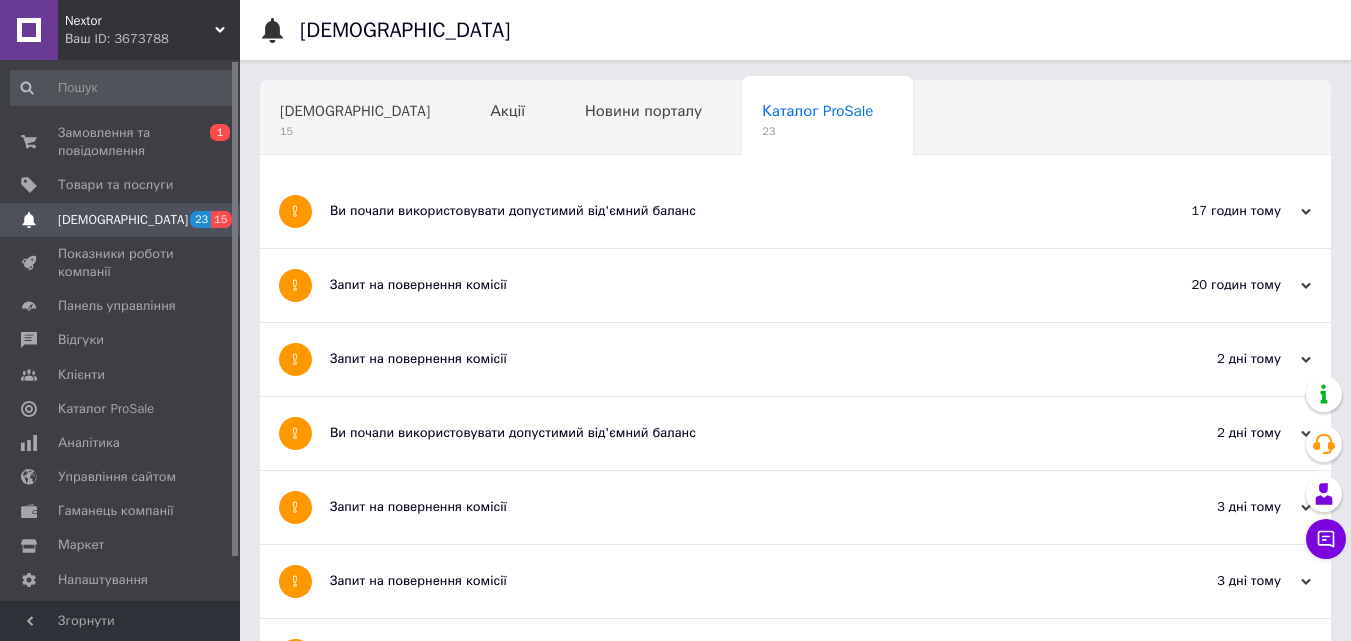 click on "Ви почали використовувати допустимий від'ємний баланс" at bounding box center (720, 211) 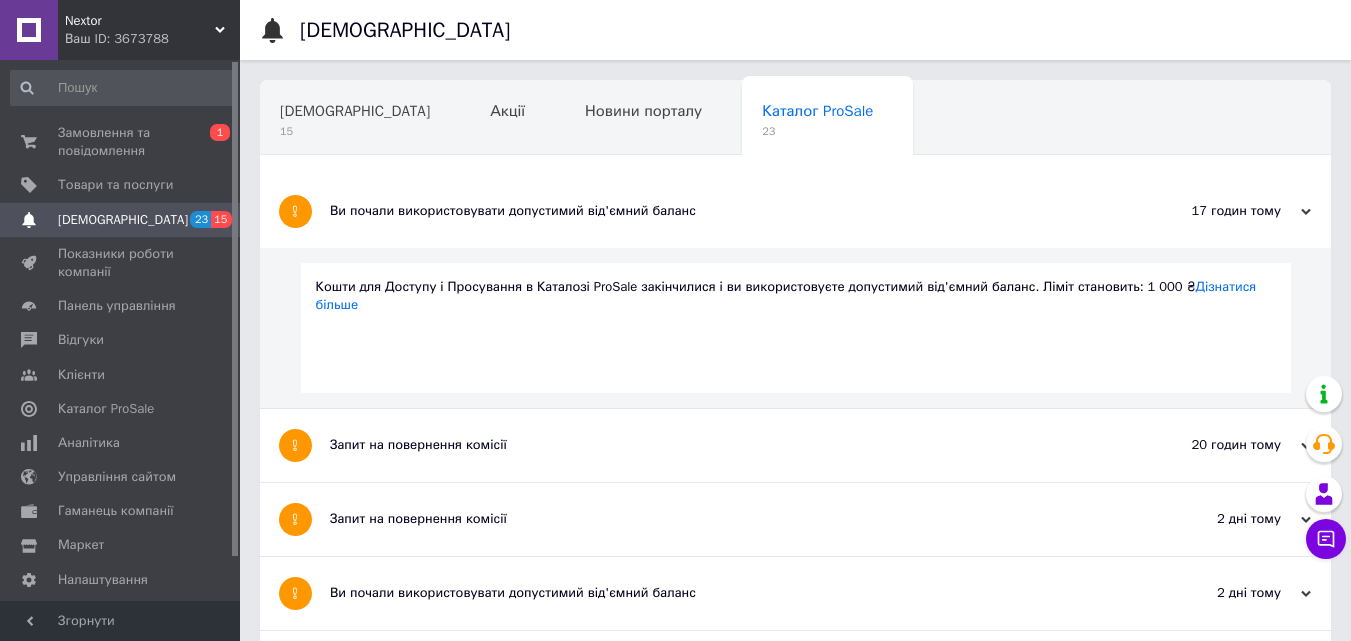click on "Ви почали використовувати допустимий від'ємний баланс" at bounding box center [720, 211] 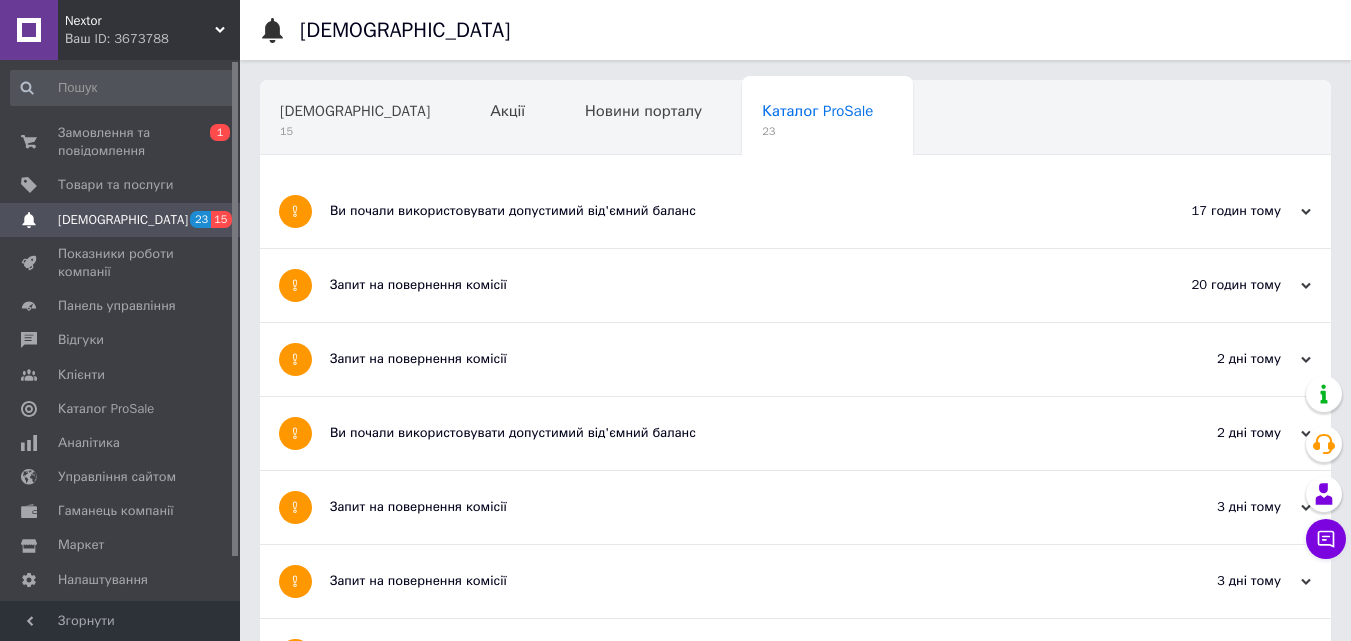 click on "Запит на повернення комісії" at bounding box center (720, 285) 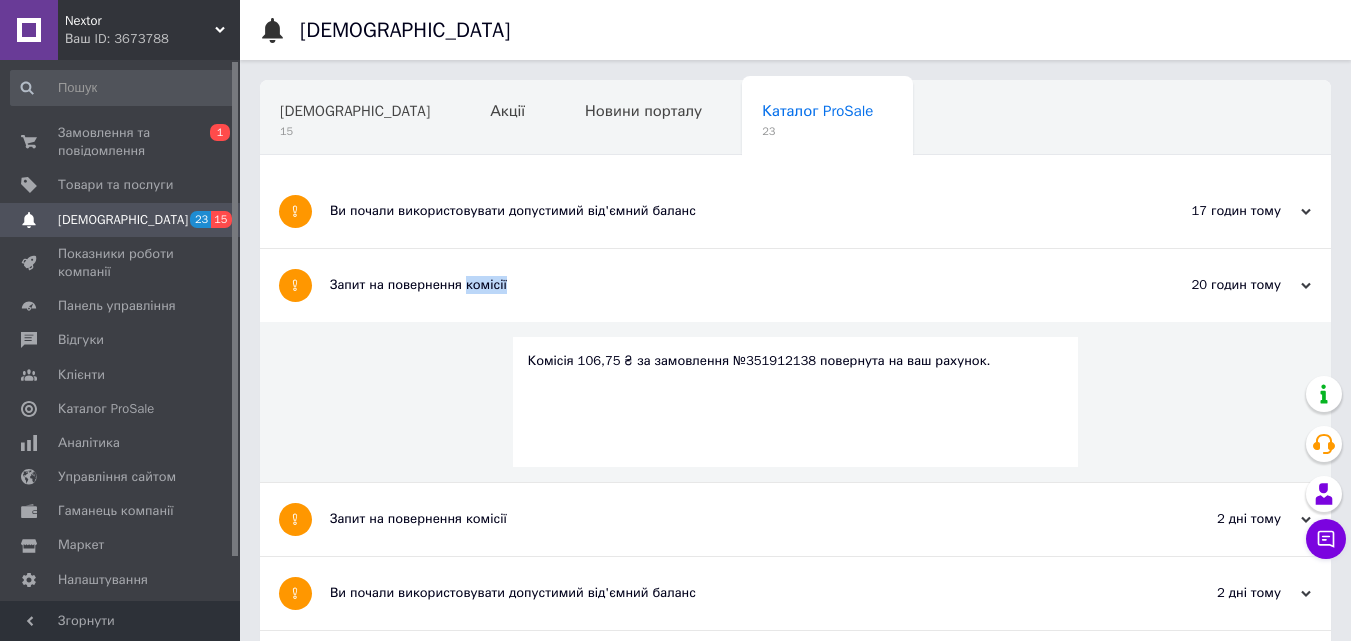 drag, startPoint x: 471, startPoint y: 277, endPoint x: 465, endPoint y: 298, distance: 21.84033 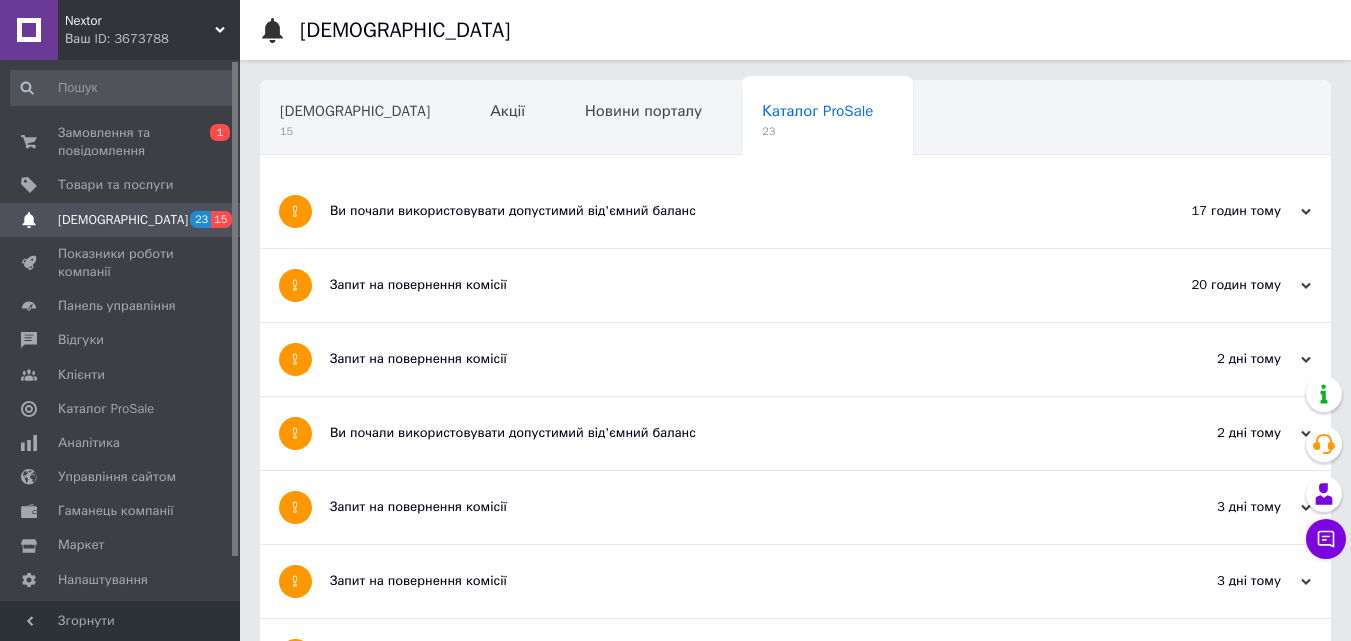click on "Запит на повернення комісії" at bounding box center [720, 359] 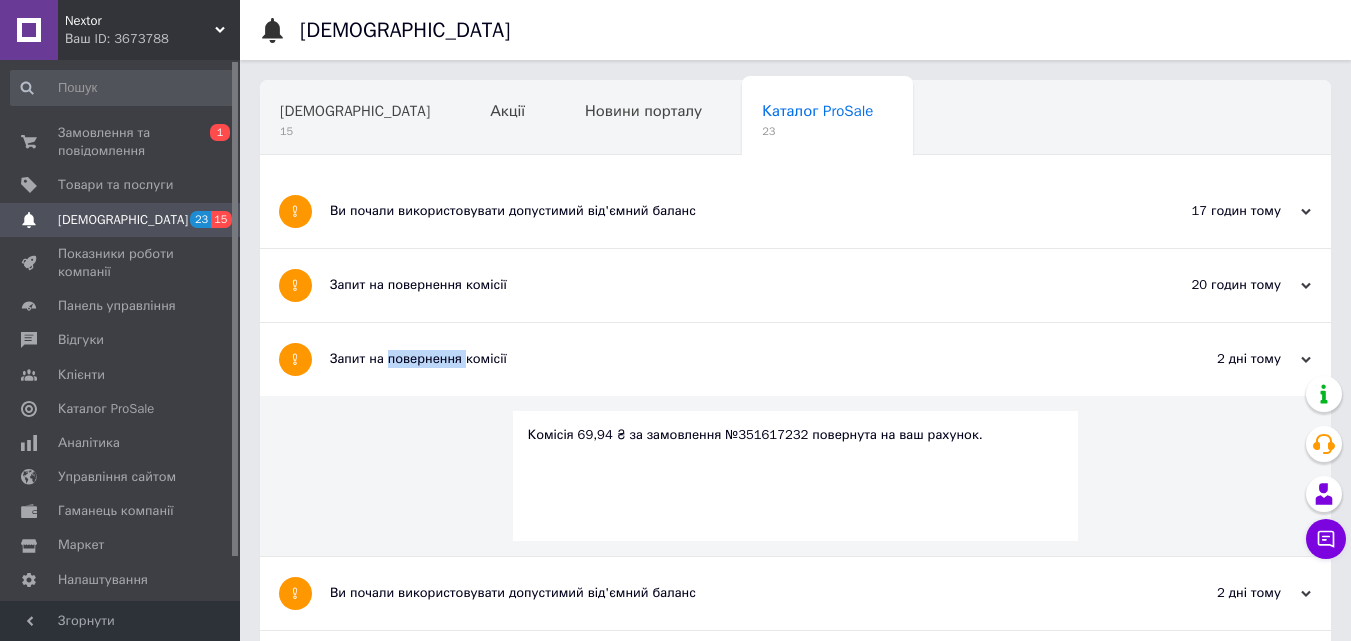 drag, startPoint x: 446, startPoint y: 345, endPoint x: 449, endPoint y: 390, distance: 45.099888 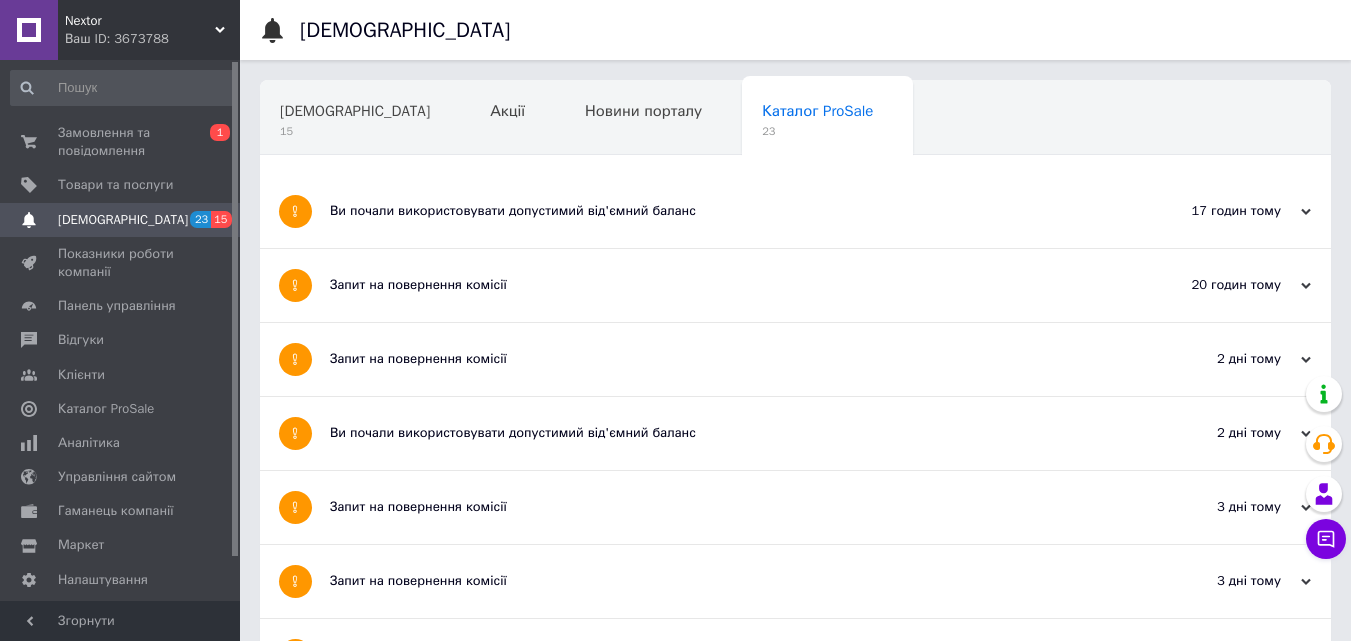 click on "Ви почали використовувати допустимий від'ємний баланс" at bounding box center (720, 433) 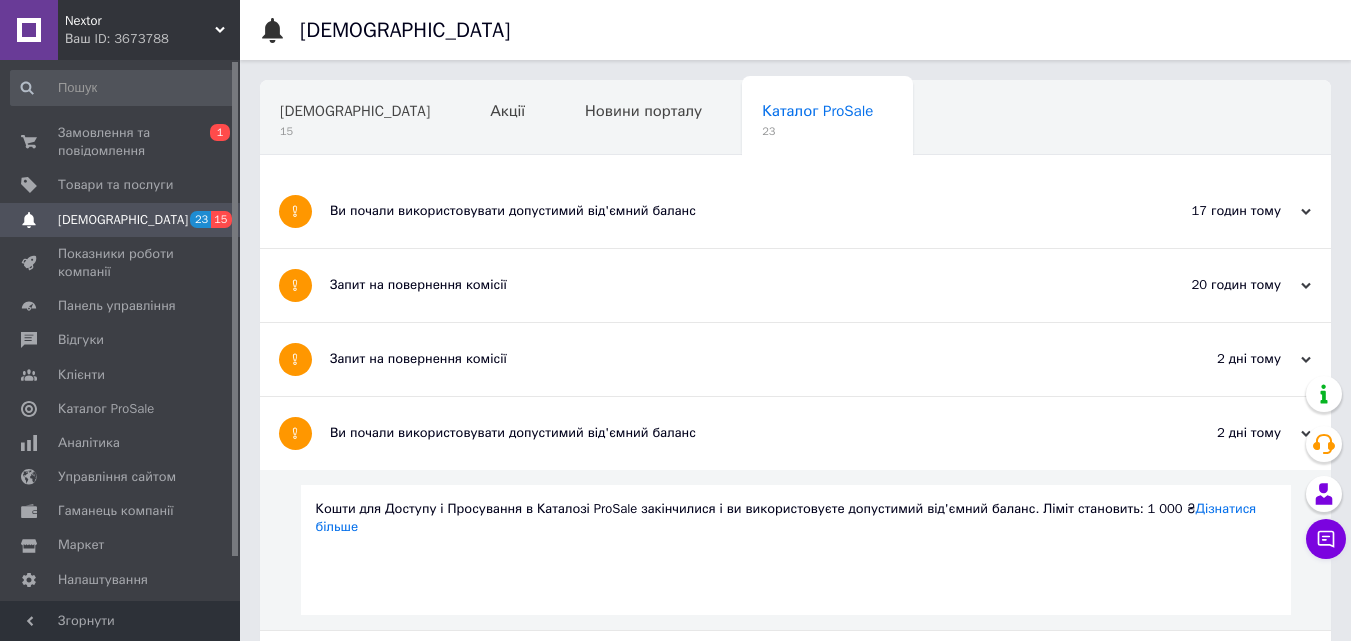click on "Ви почали використовувати допустимий від'ємний баланс" at bounding box center [720, 433] 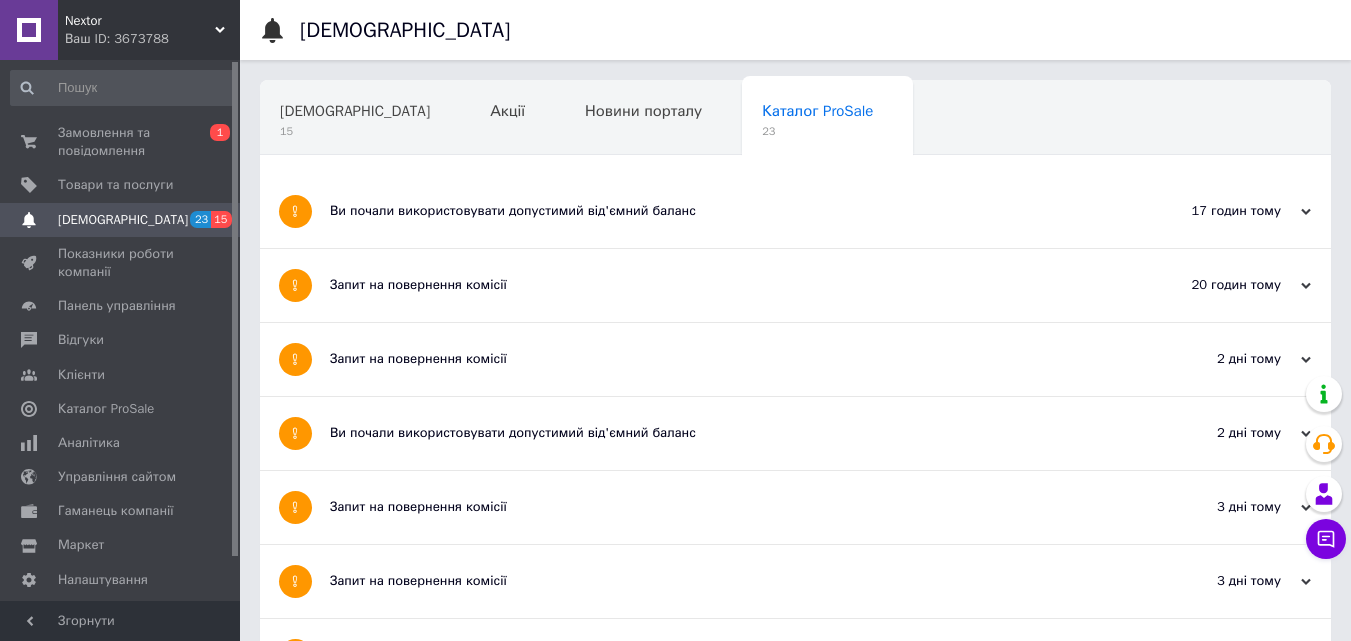click on "[DEMOGRAPHIC_DATA]" at bounding box center (121, 220) 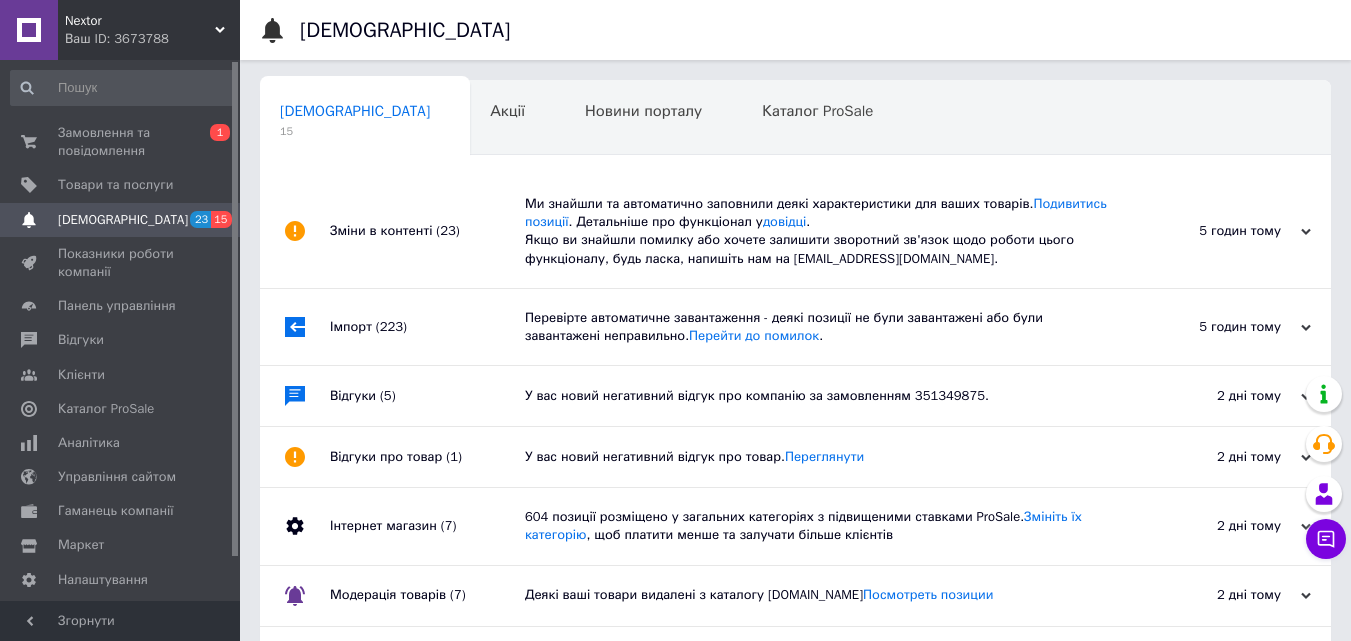 click on "Імпорт   (223)" at bounding box center [427, 327] 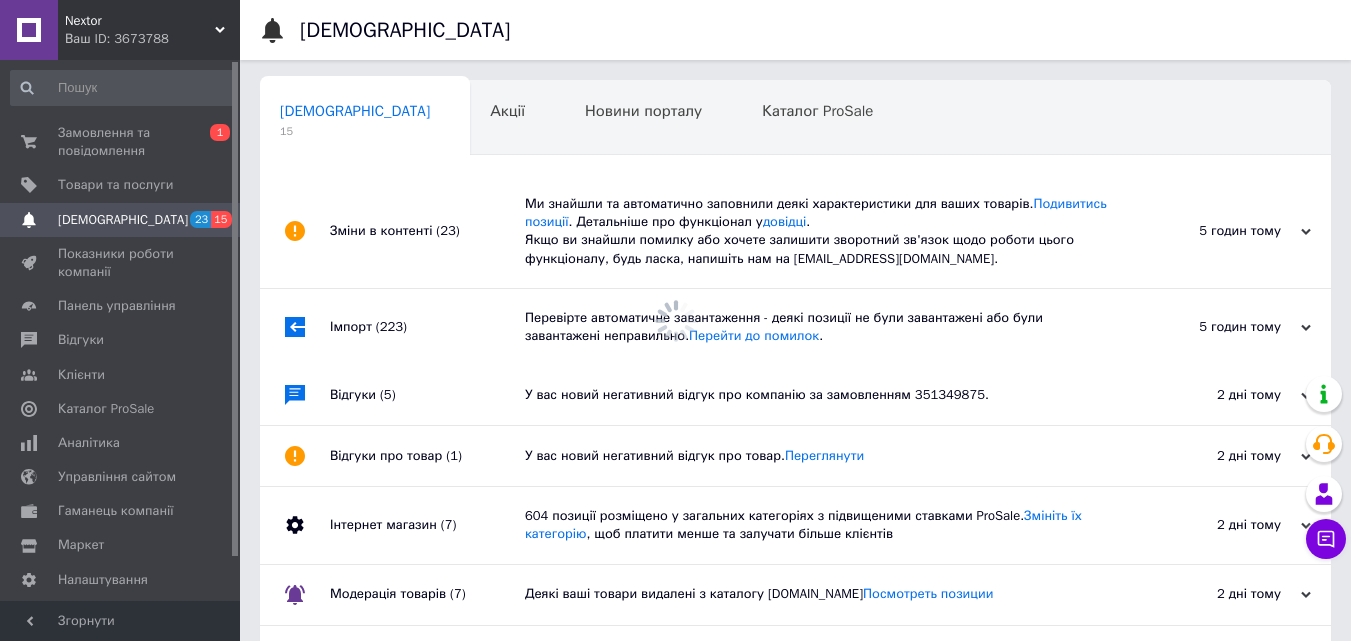 click on "Імпорт   (223)" at bounding box center [427, 327] 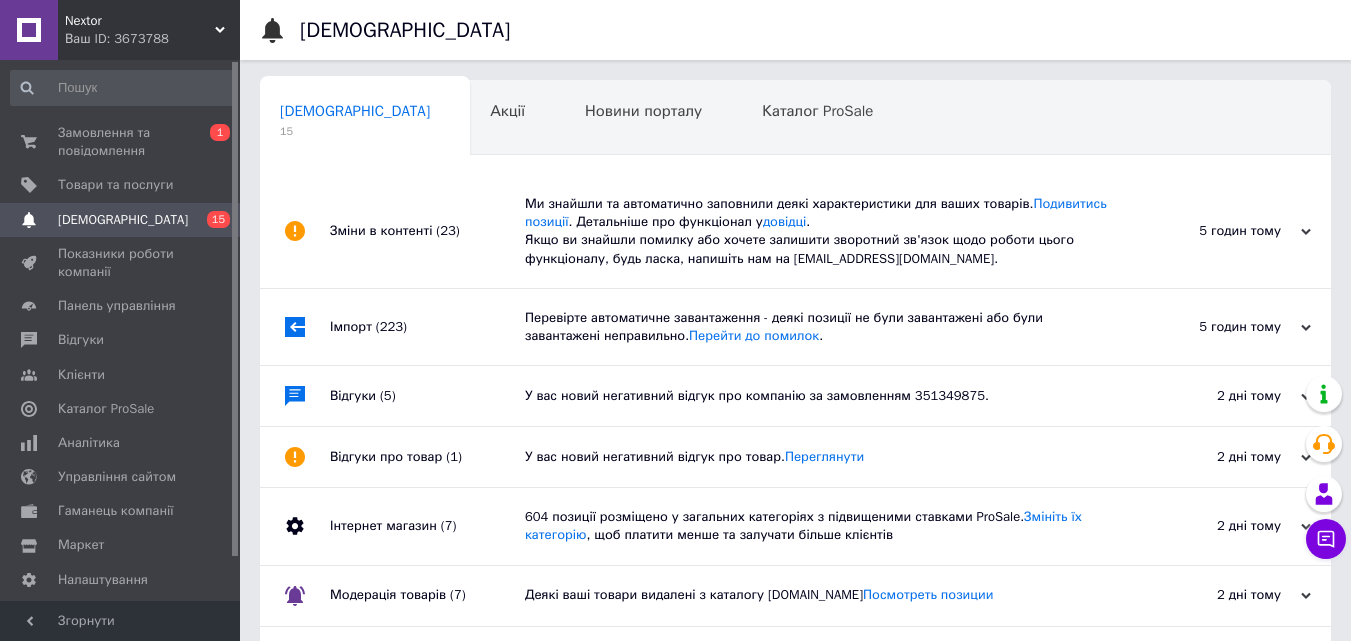 click on "Відгуки   (5)" at bounding box center (427, 396) 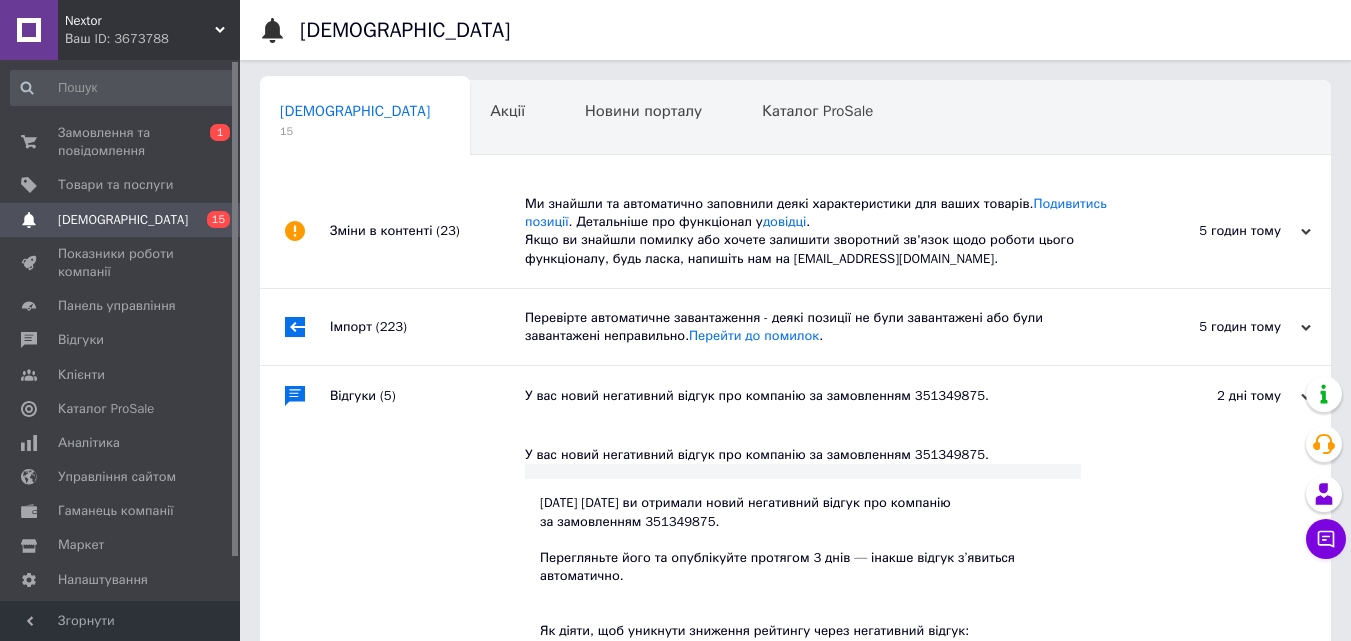 click on "Зміни в контенті   (23)" at bounding box center [427, 231] 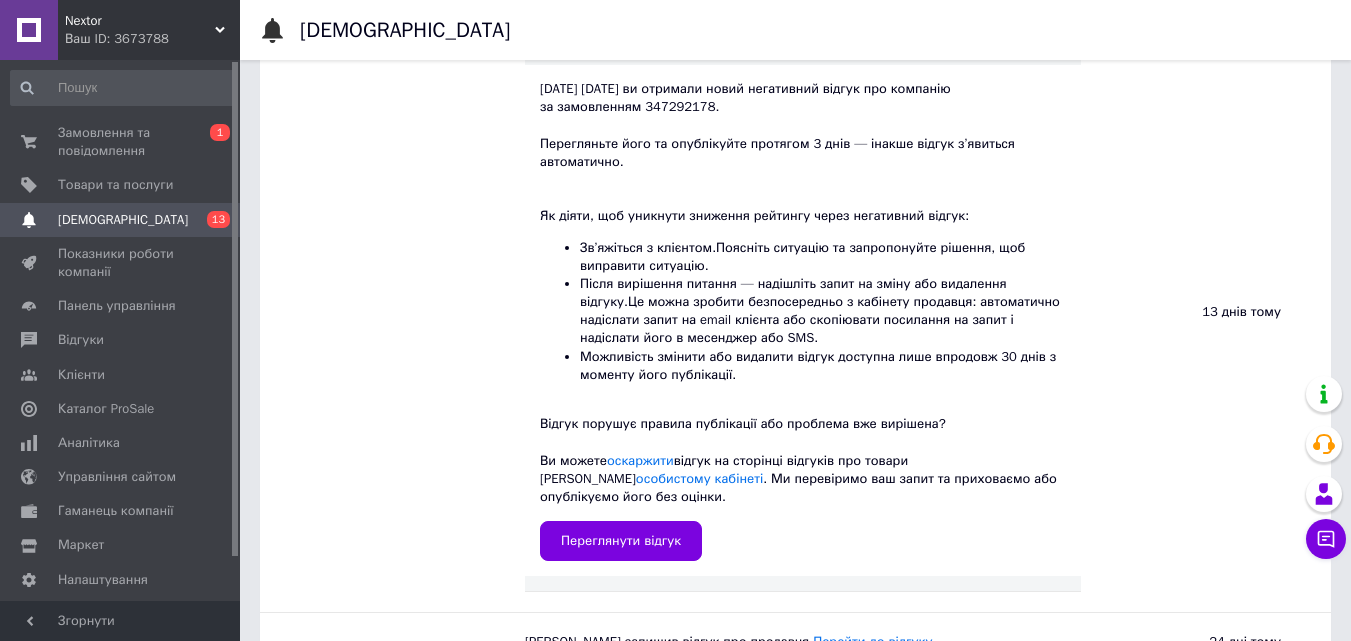 scroll, scrollTop: 5587, scrollLeft: 0, axis: vertical 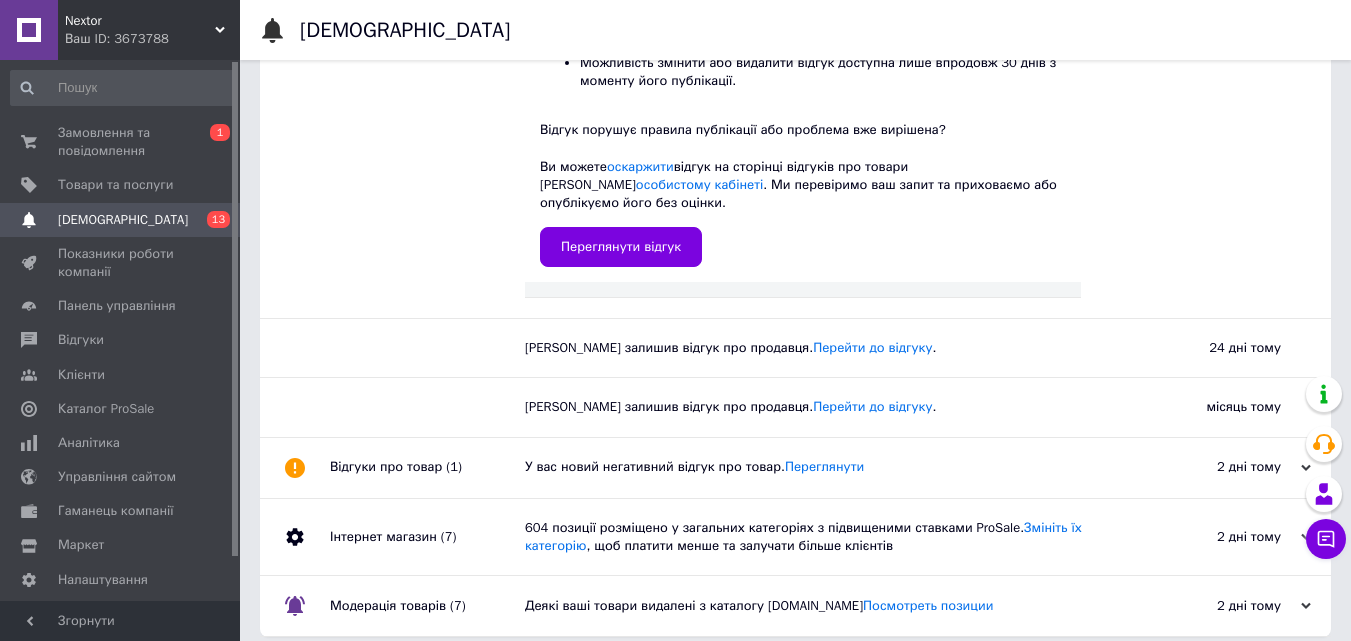 click on "[DEMOGRAPHIC_DATA]" at bounding box center (123, 220) 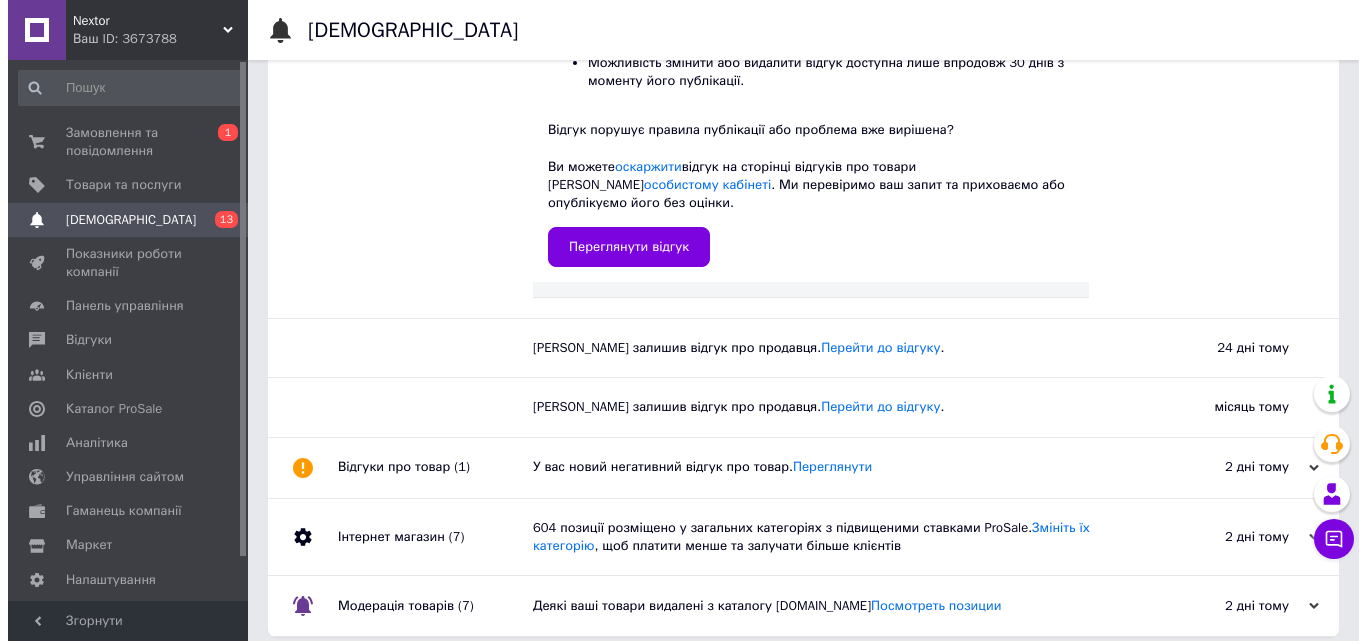 scroll, scrollTop: 0, scrollLeft: 0, axis: both 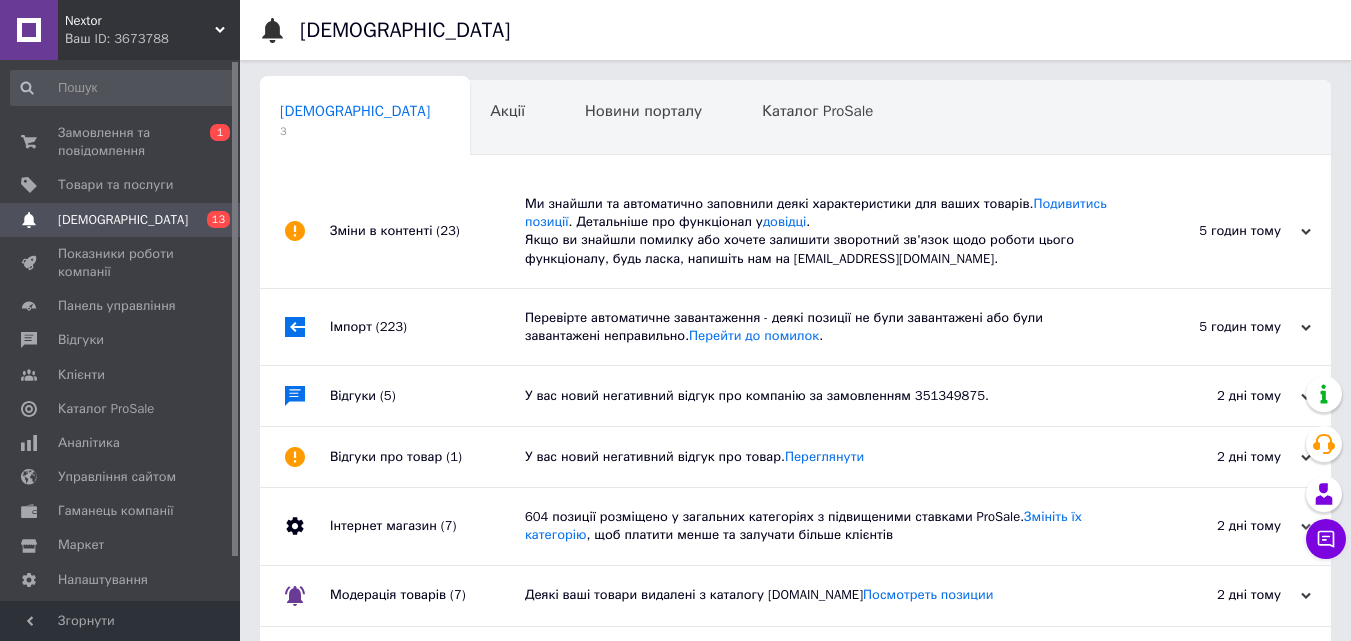 click on "Імпорт   (223)" at bounding box center (427, 327) 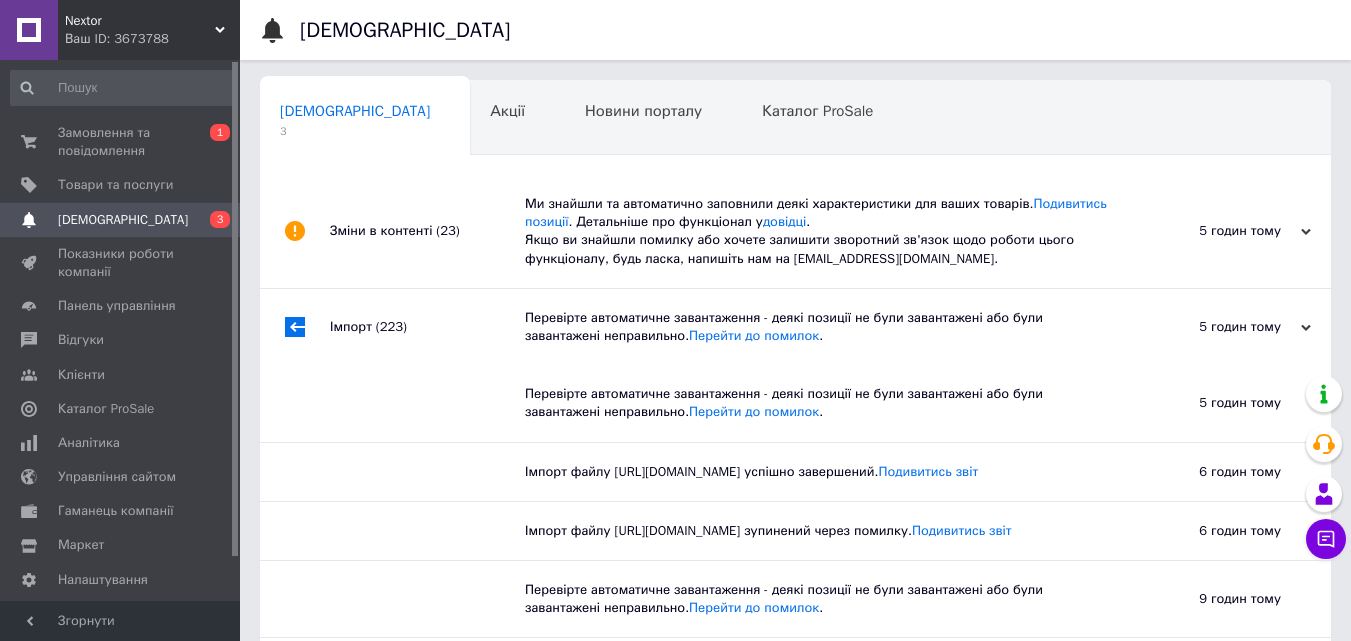 click on "Імпорт   (223)" at bounding box center [427, 327] 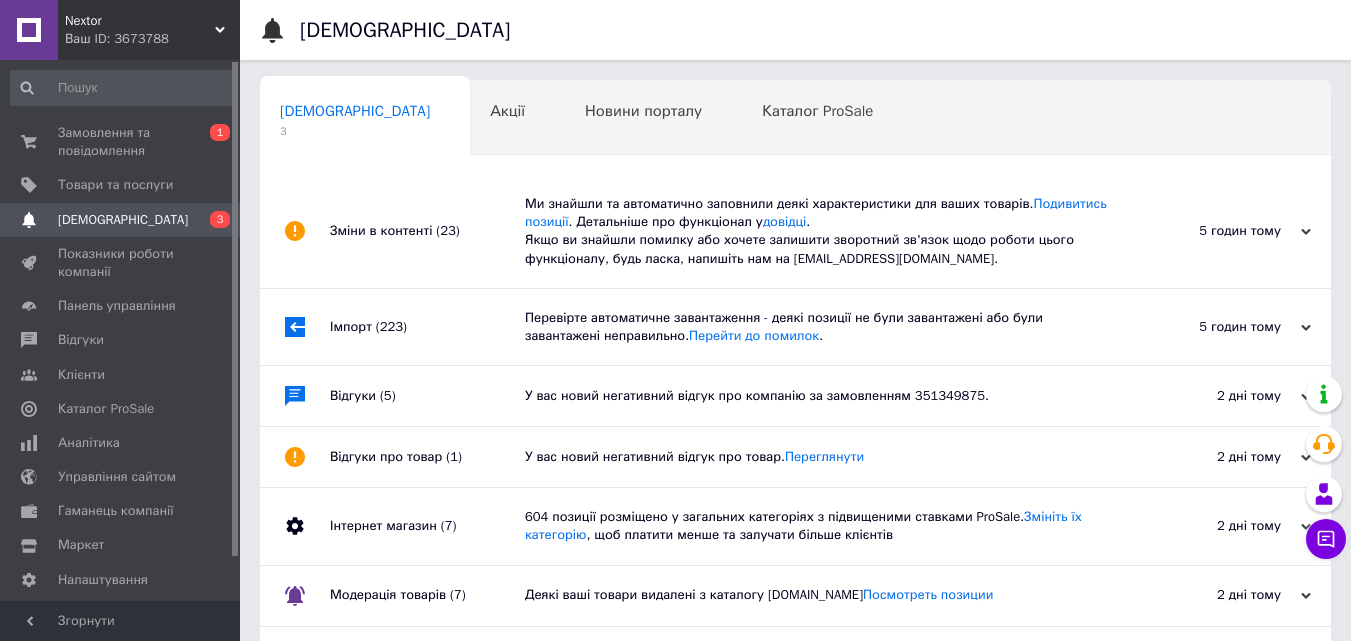 click on "Відгуки   (5)" at bounding box center [427, 396] 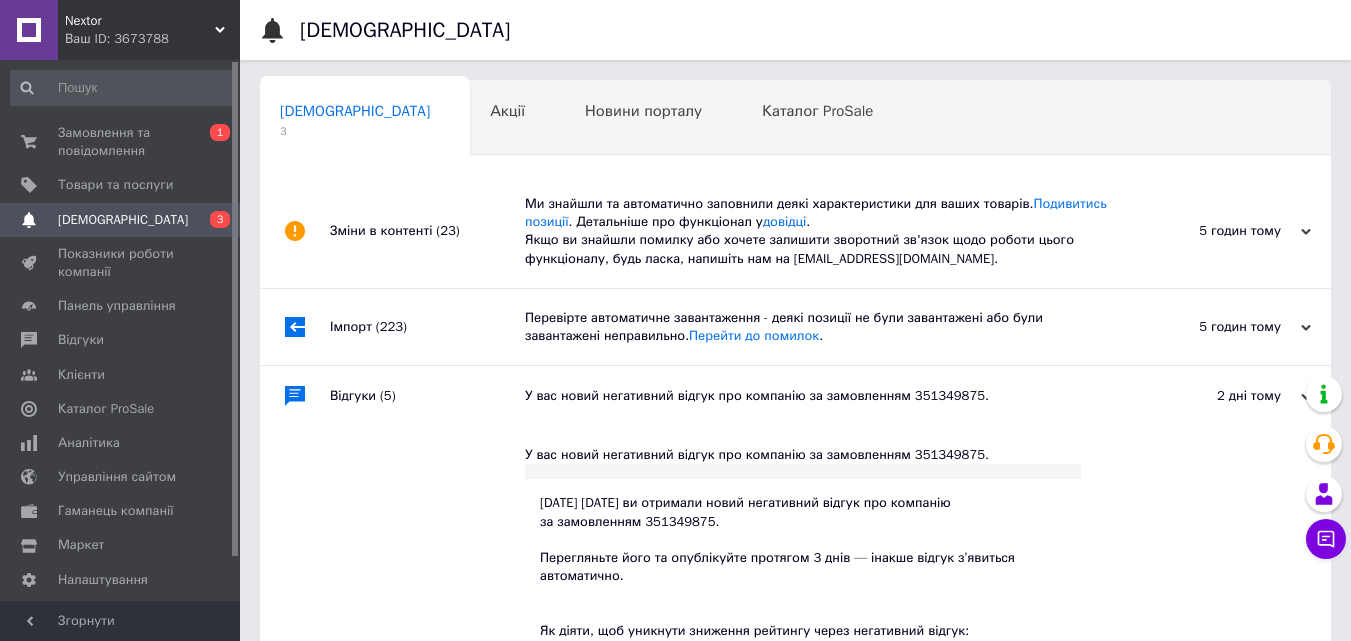 click on "Відгуки   (5)" at bounding box center (427, 396) 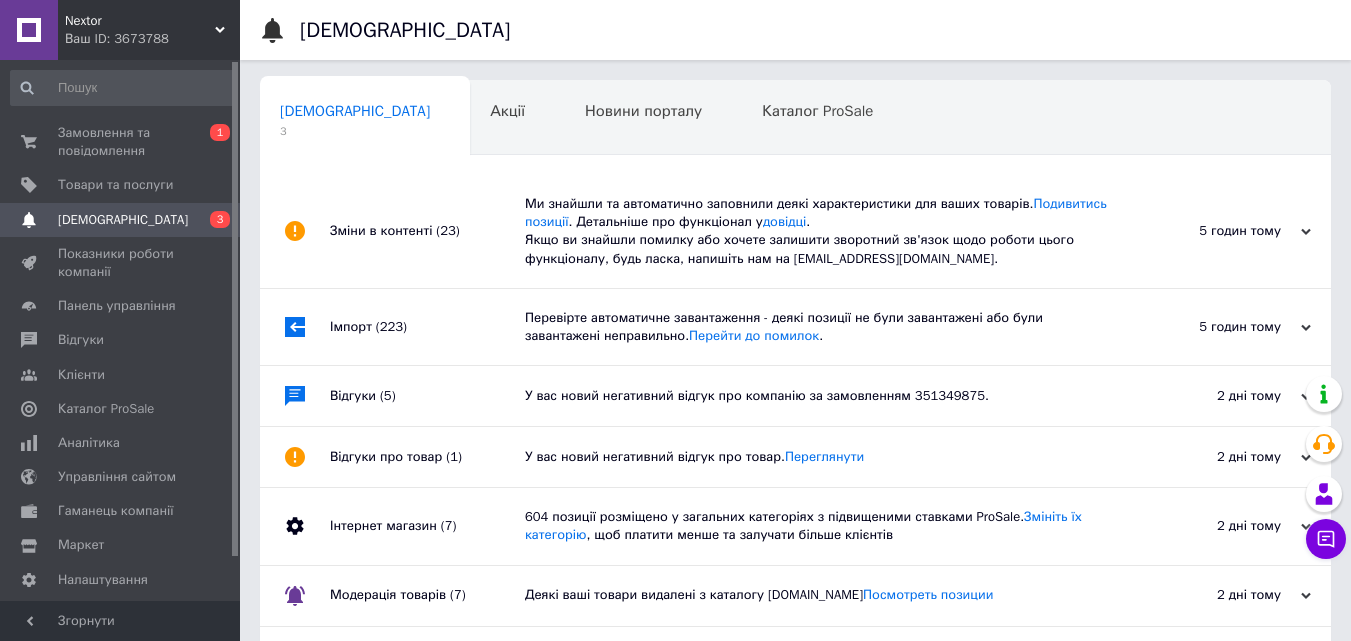 click on "Відгуки про товар   (1)" at bounding box center [427, 457] 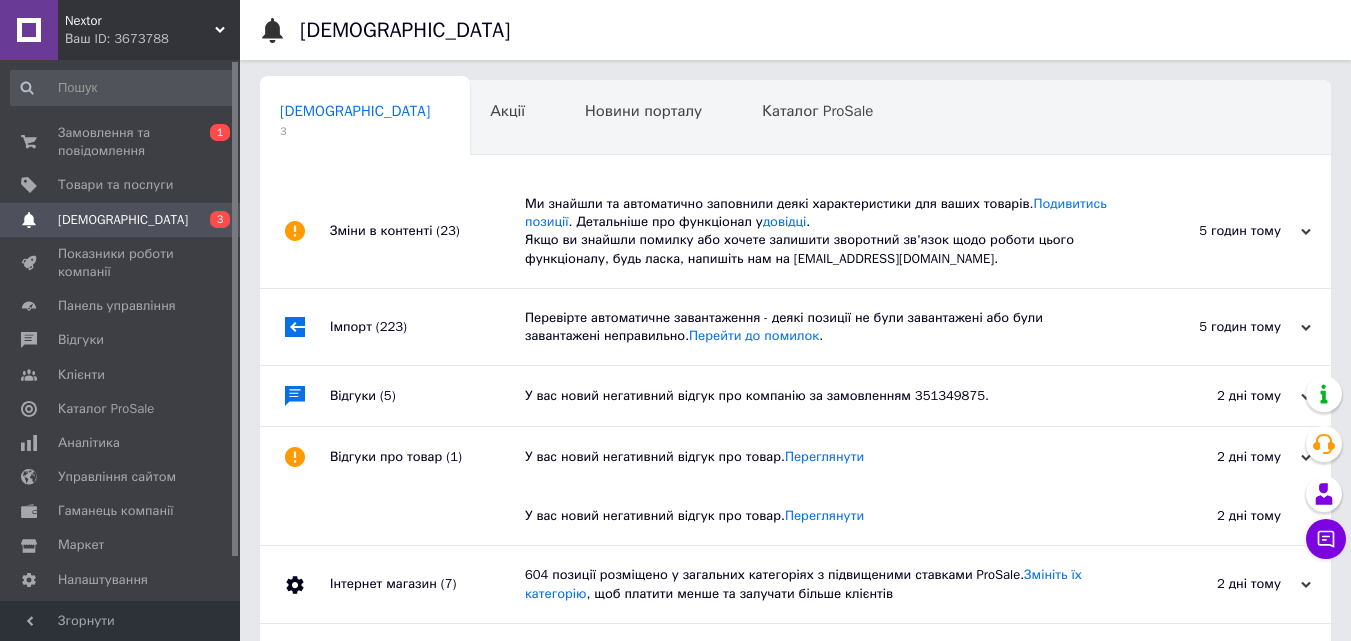 click on "Відгуки про товар   (1)" at bounding box center (427, 457) 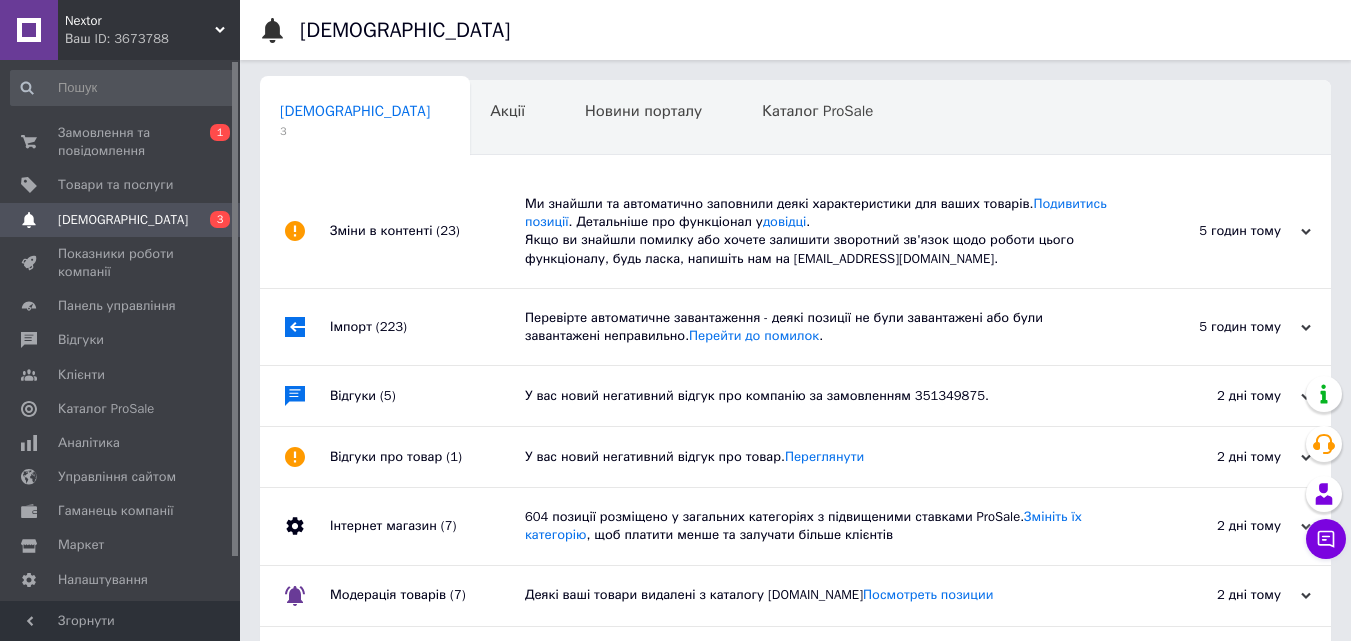 click on "Інтернет магазин   (7)" at bounding box center [427, 526] 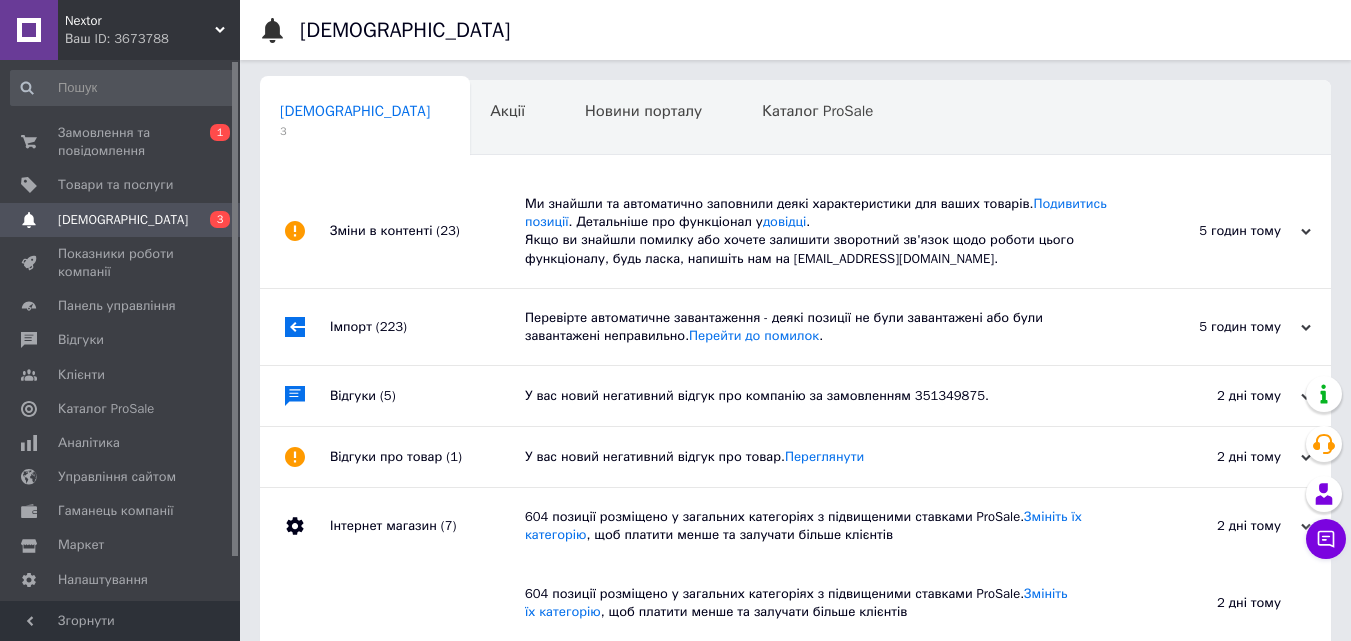 click on "Інтернет магазин   (7)" at bounding box center [427, 526] 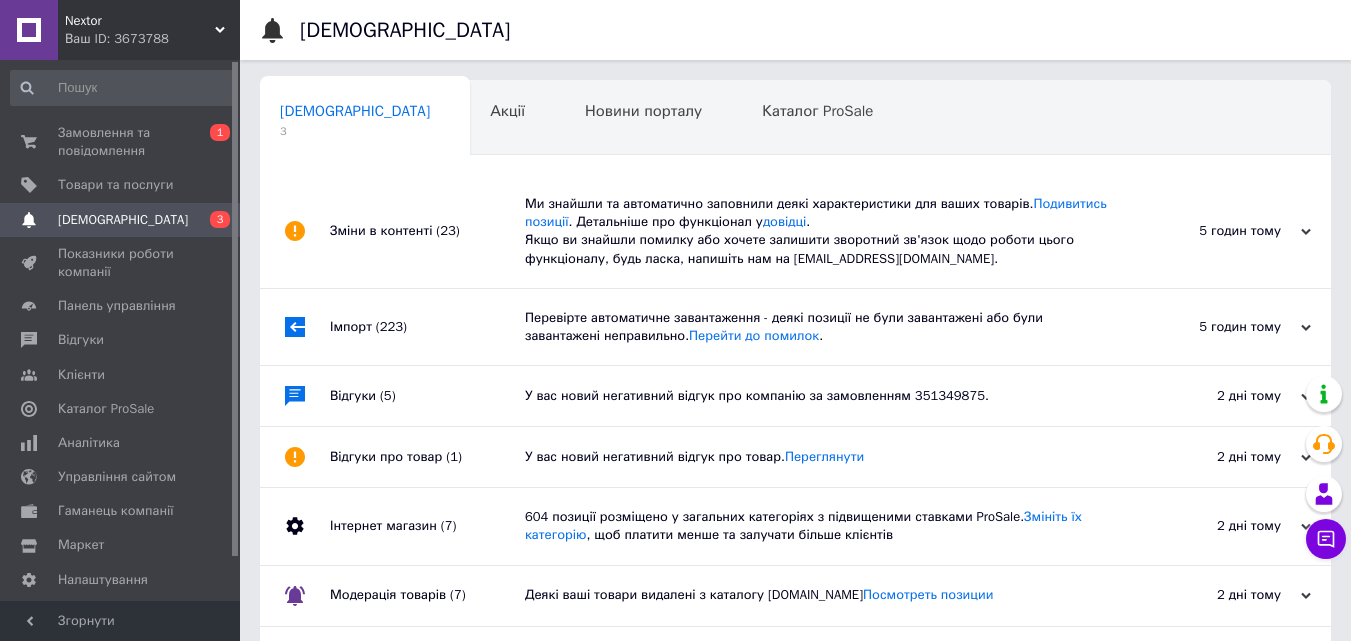 click on "Модерація товарів   (7)" at bounding box center [427, 596] 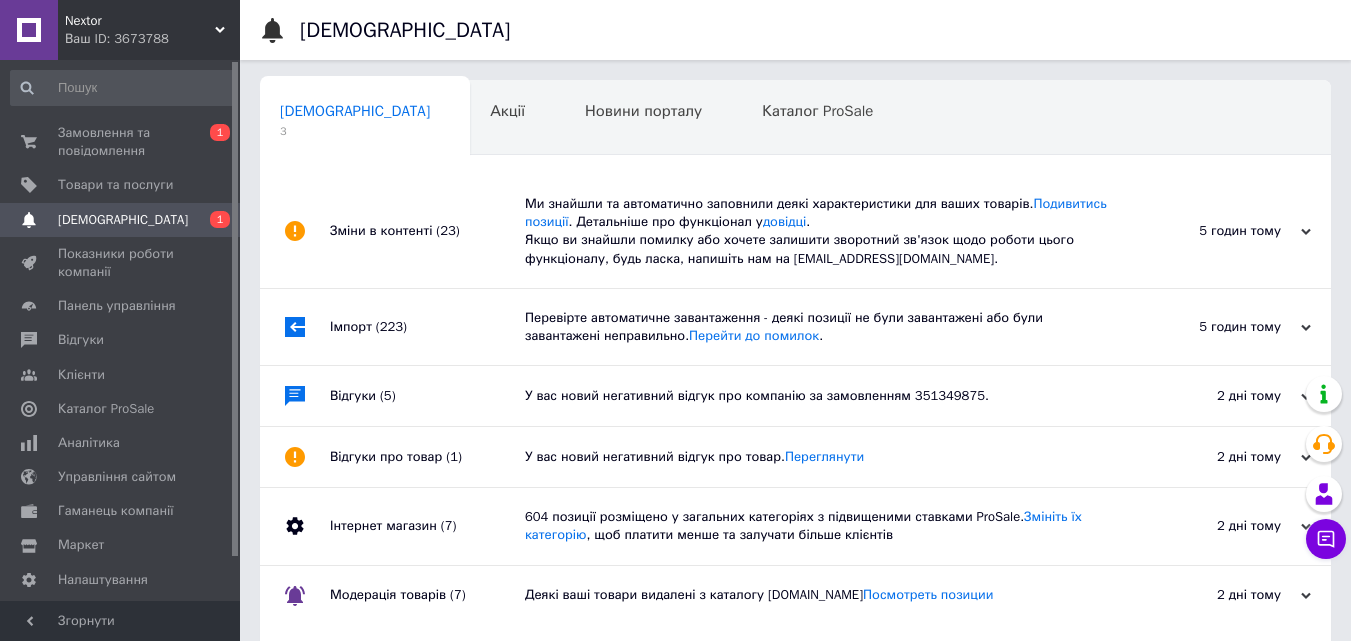 click on "Модерація товарів   (7)" at bounding box center [427, 596] 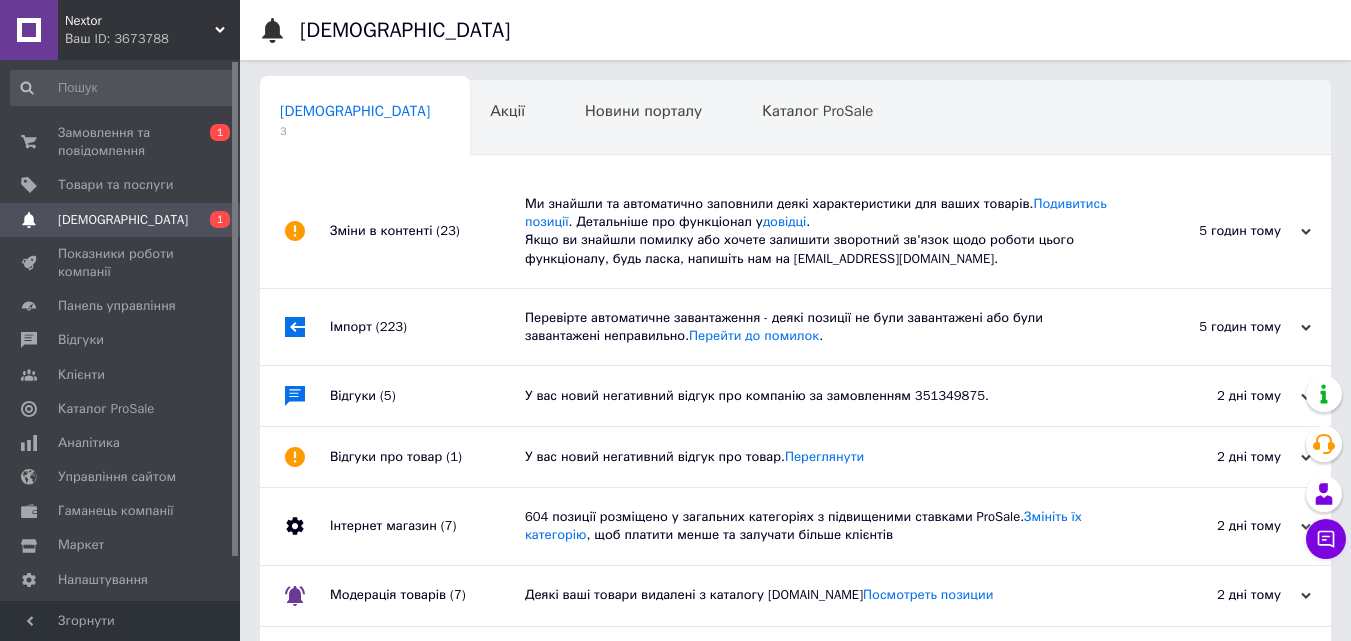 click on "Зміни в контенті   (23)" at bounding box center (427, 231) 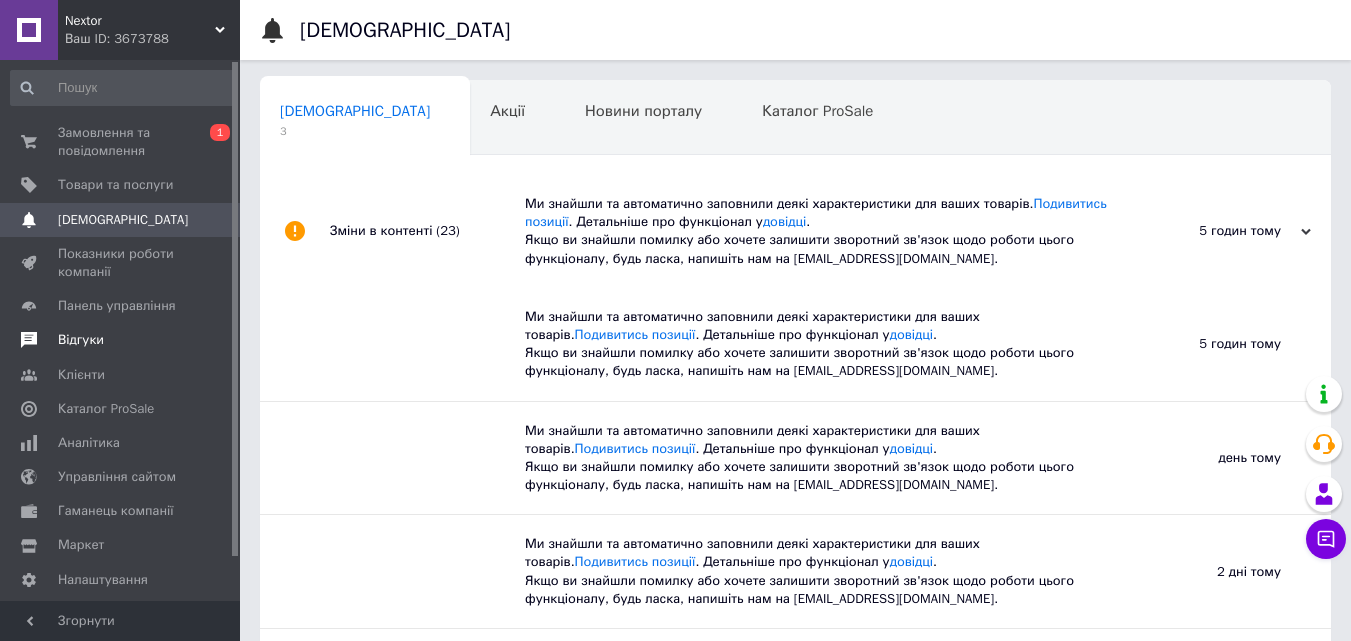 click on "Відгуки" at bounding box center [121, 340] 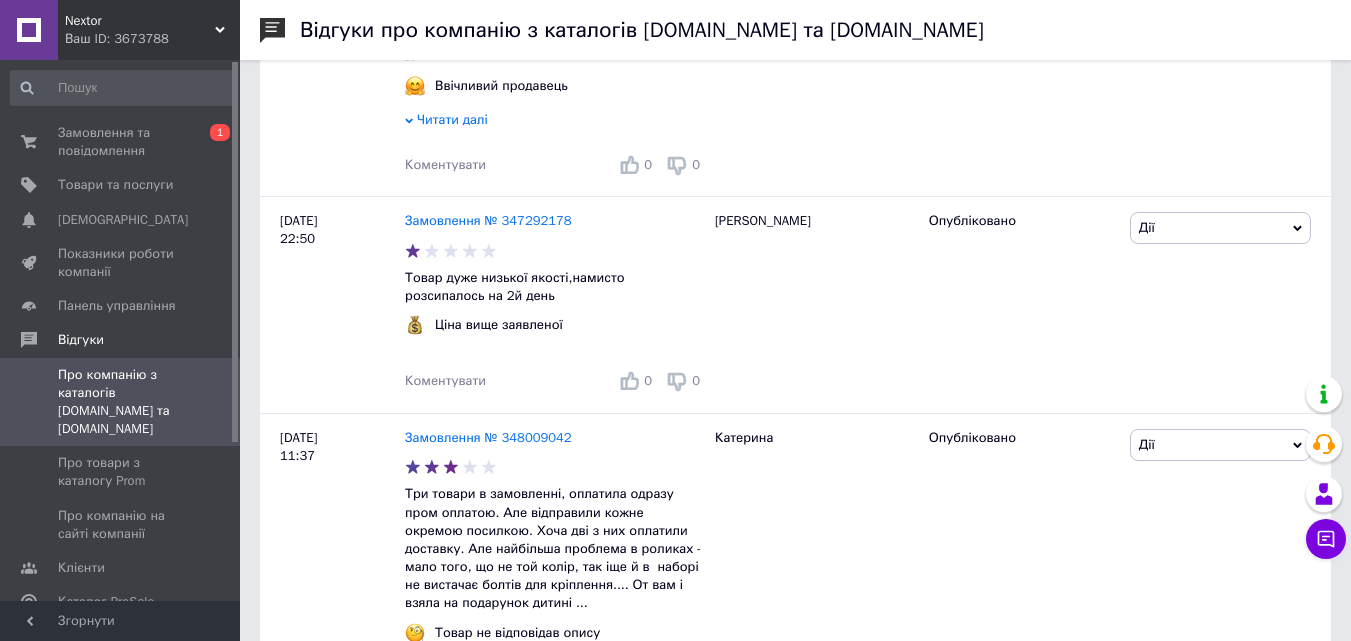 scroll, scrollTop: 695, scrollLeft: 0, axis: vertical 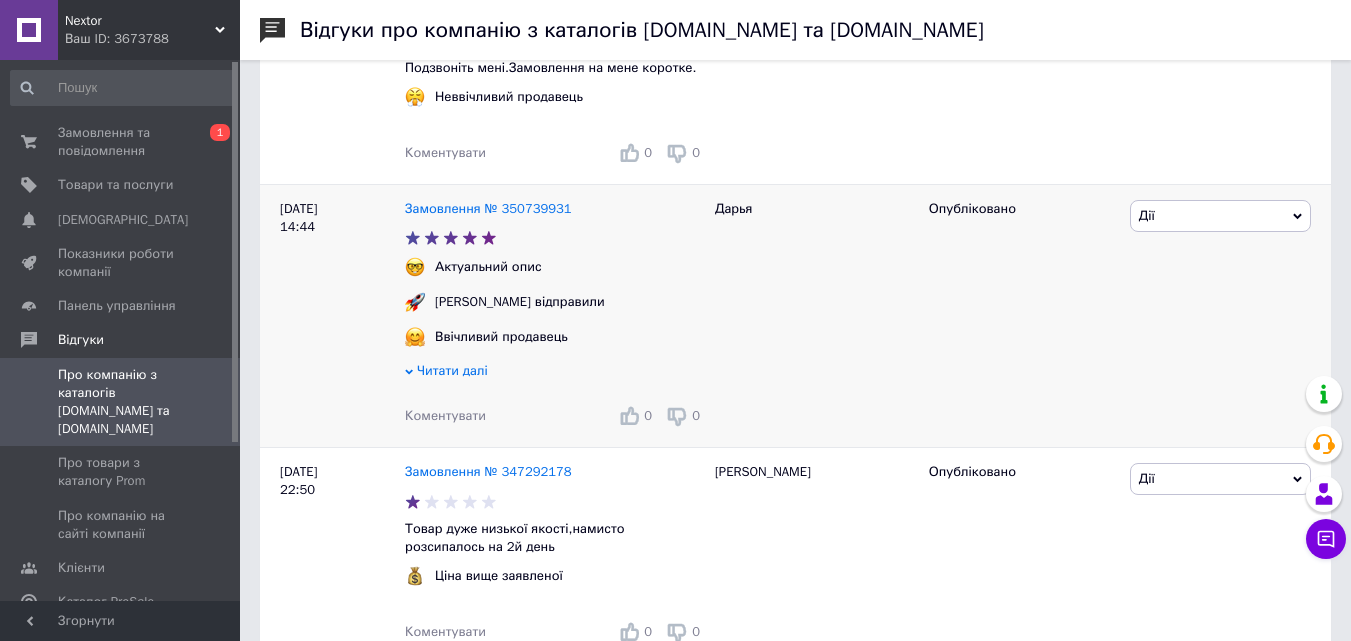 click on "Коментувати" at bounding box center [445, 415] 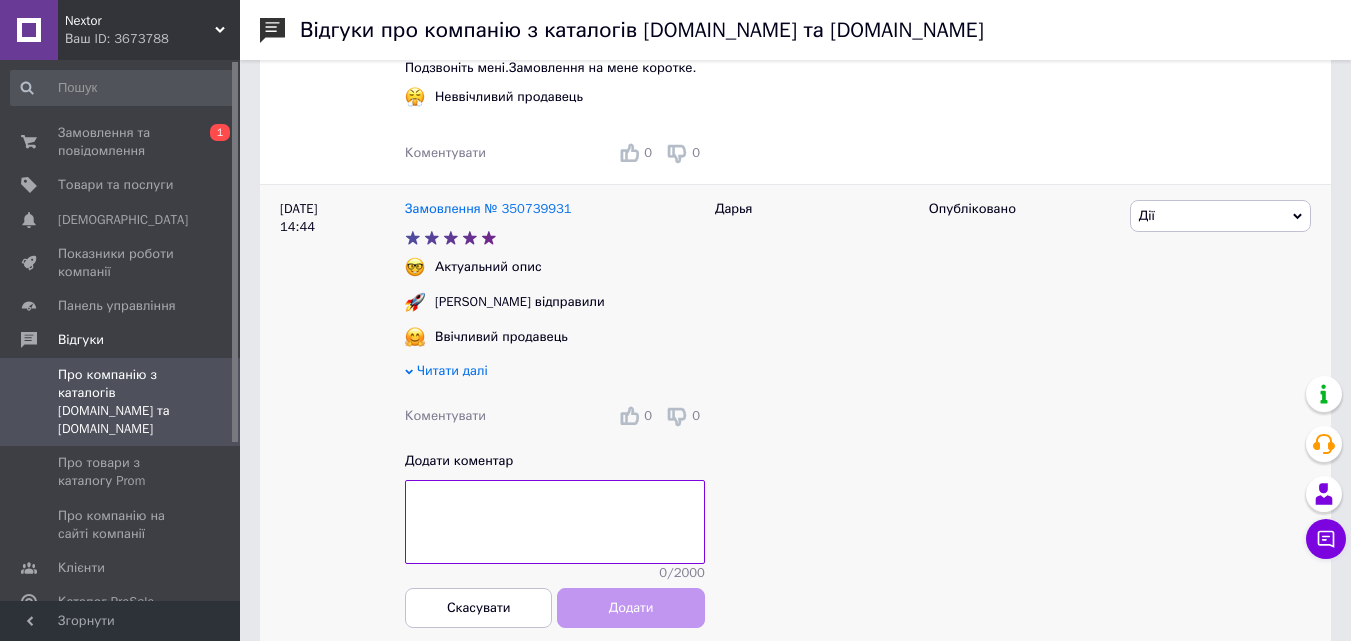 click at bounding box center (555, 522) 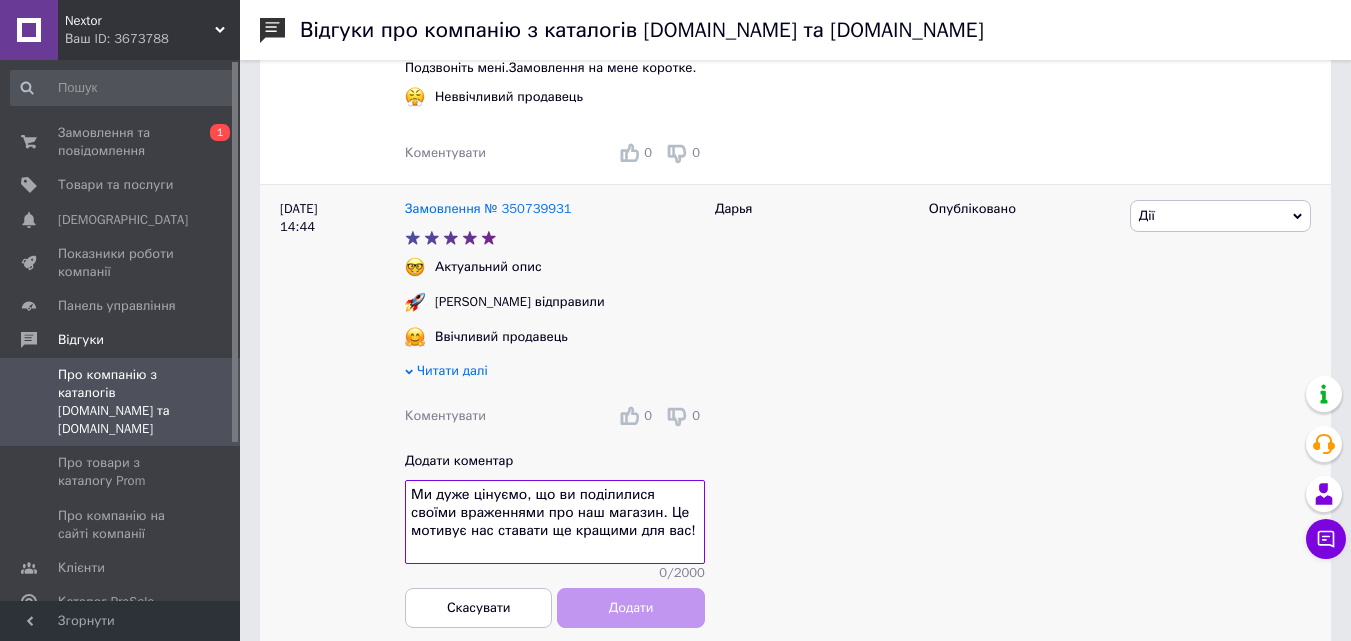 scroll, scrollTop: 15, scrollLeft: 0, axis: vertical 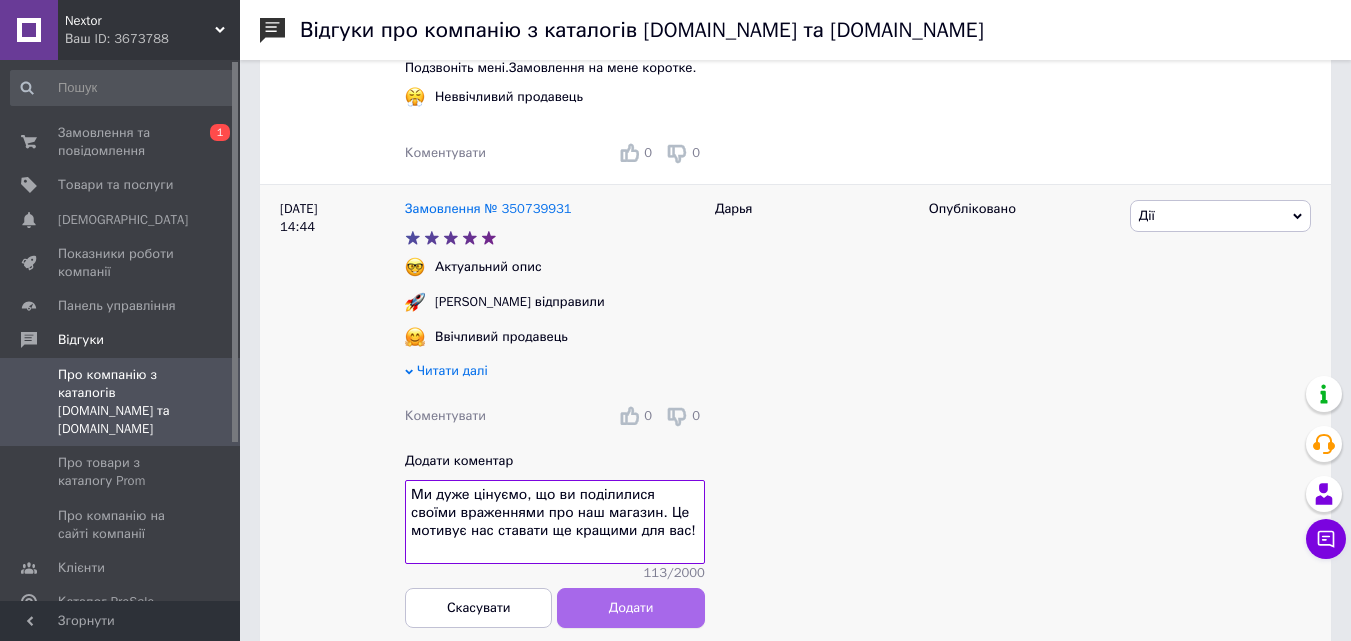 type on "Ми дуже цінуємо, що ви поділилися своїми враженнями про наш магазин. Це мотивує нас ставати ще кращими для вас!" 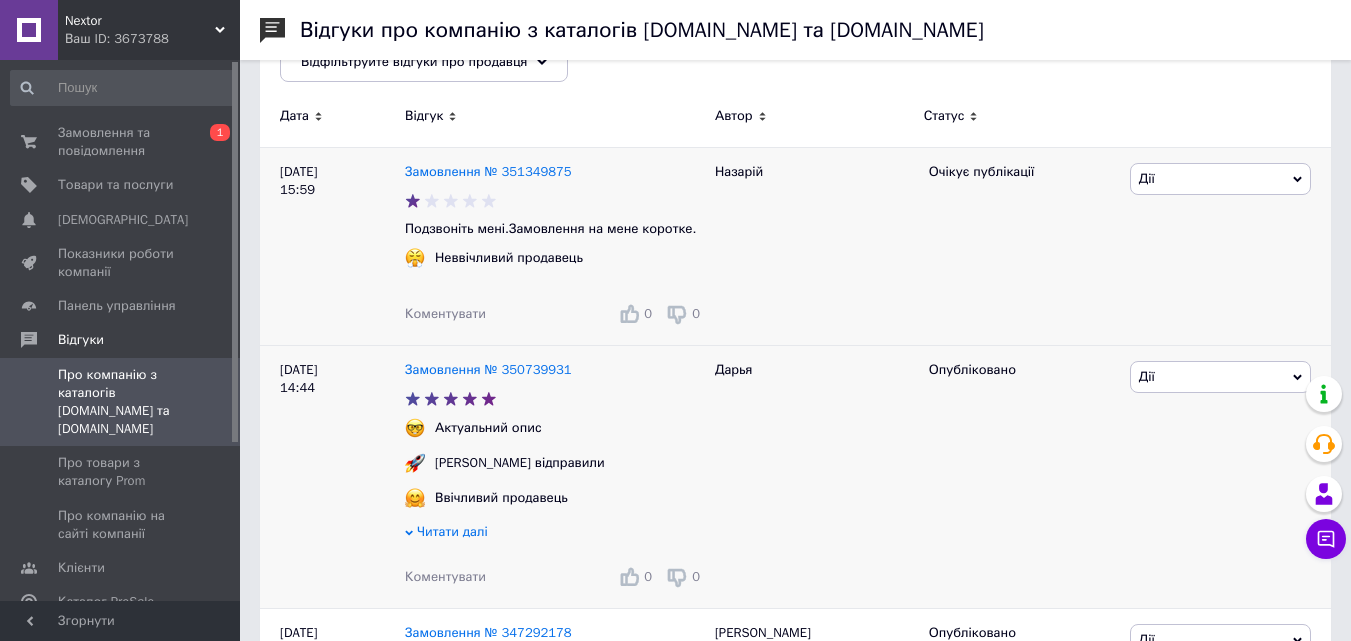 scroll, scrollTop: 283, scrollLeft: 0, axis: vertical 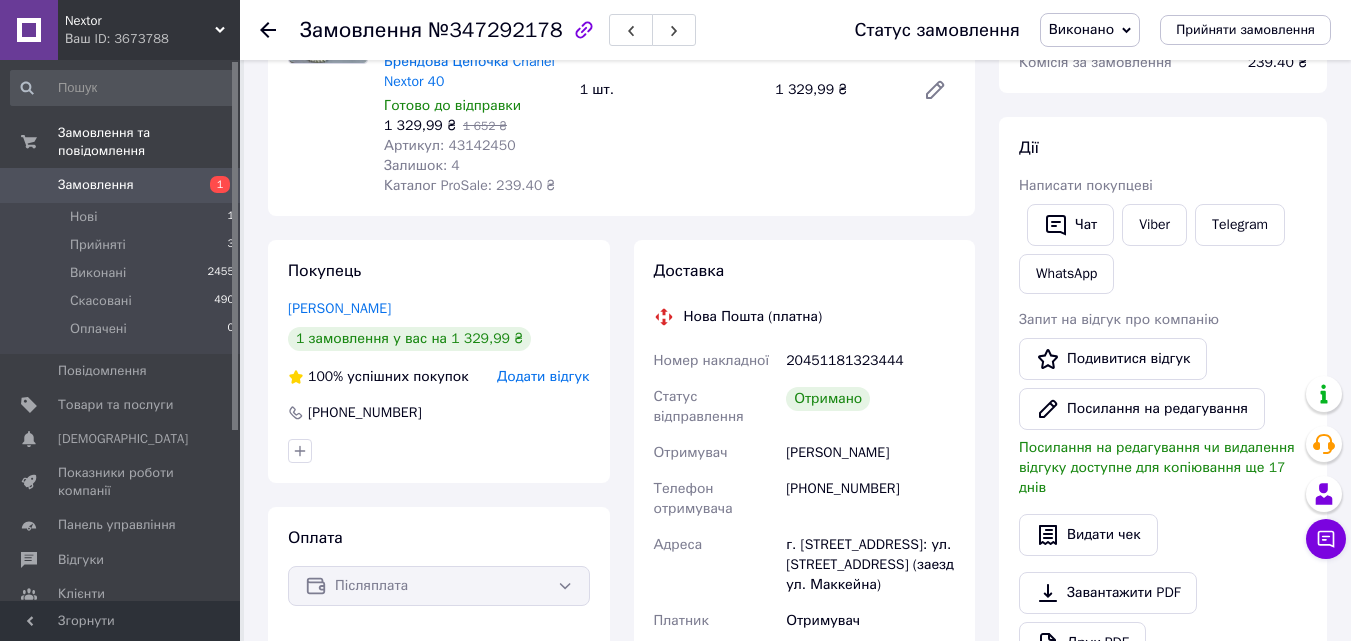 click on "+380508294433" at bounding box center (870, 499) 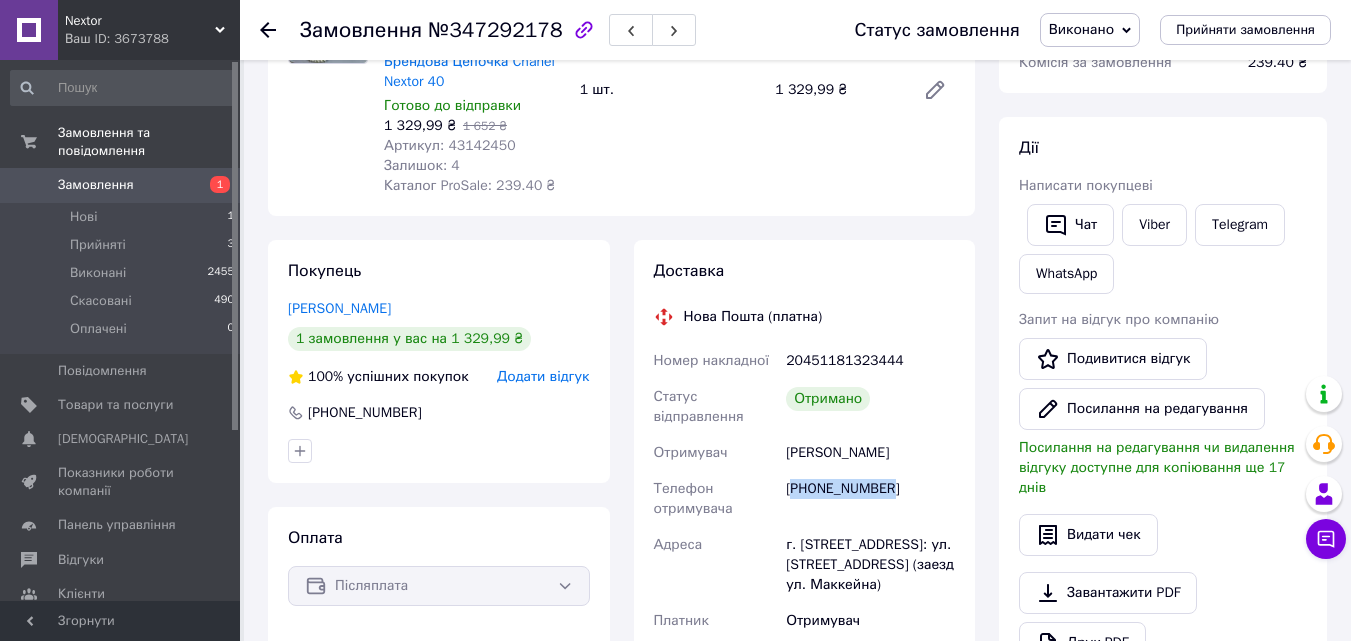 click on "+380508294433" at bounding box center [870, 499] 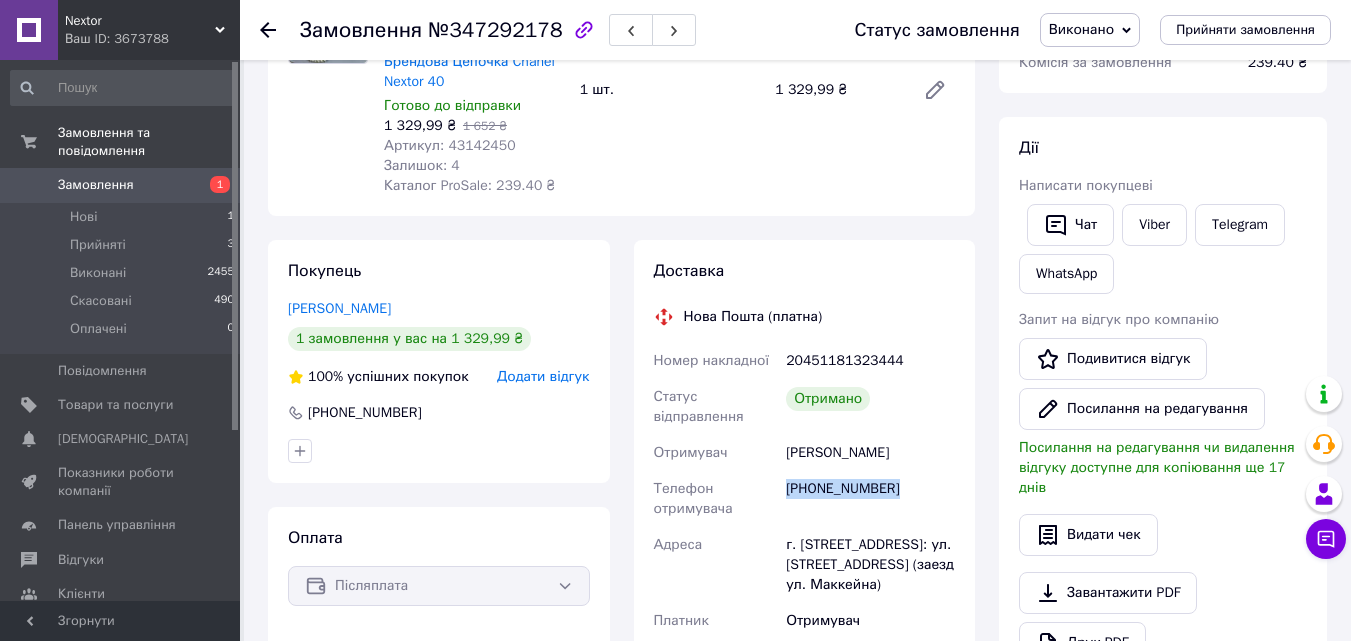 click on "+380508294433" at bounding box center [870, 499] 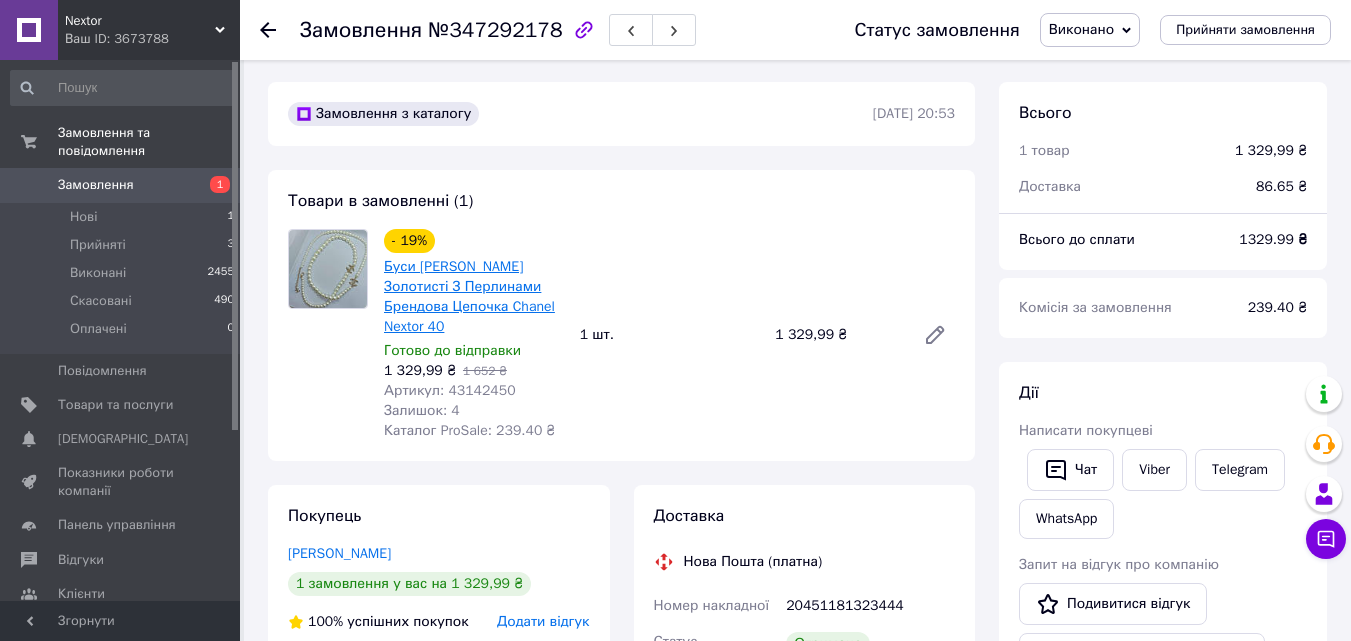 scroll, scrollTop: 1, scrollLeft: 0, axis: vertical 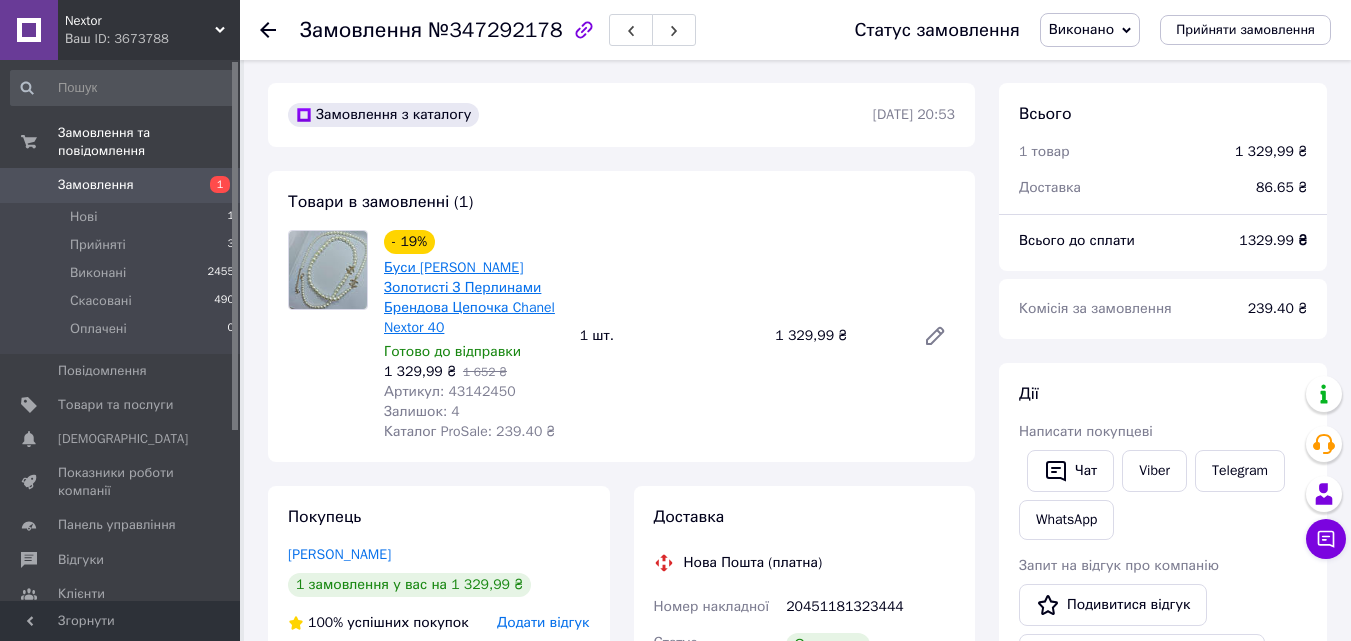 click on "Буси Намисто Шанель Золотисті З Перлинами Брендова Цепочка Chanel Nextor 40" at bounding box center (469, 297) 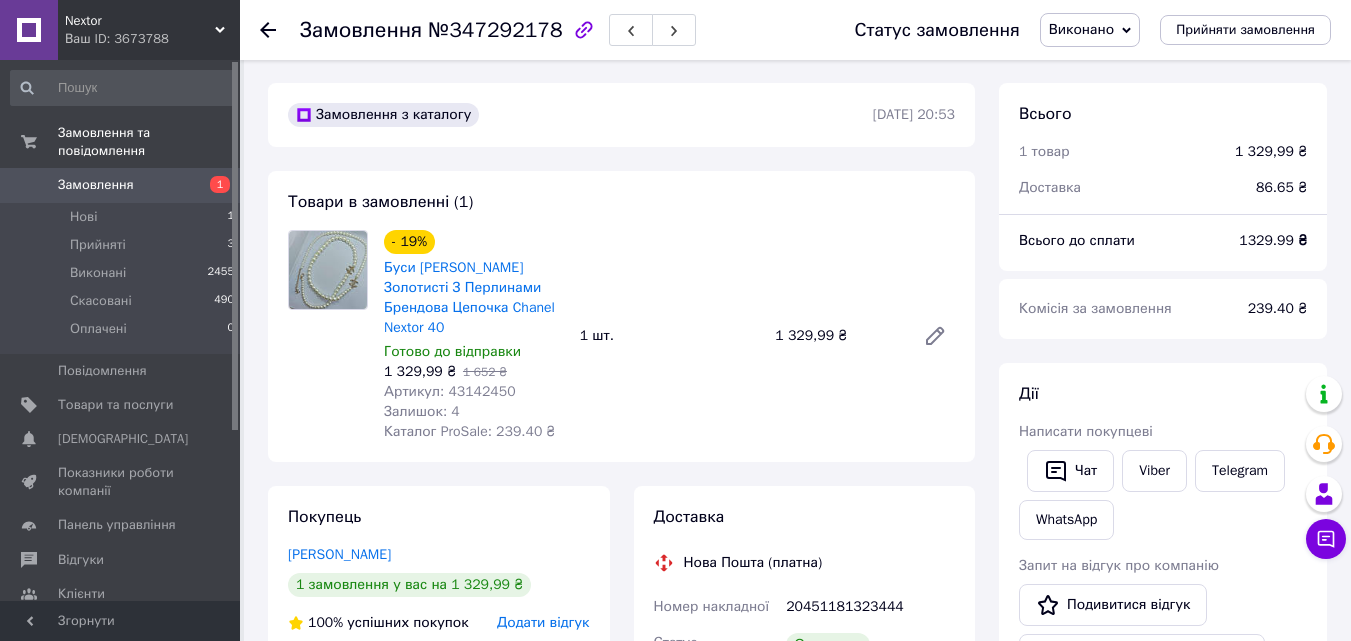 click on "Артикул: 43142450" at bounding box center (450, 391) 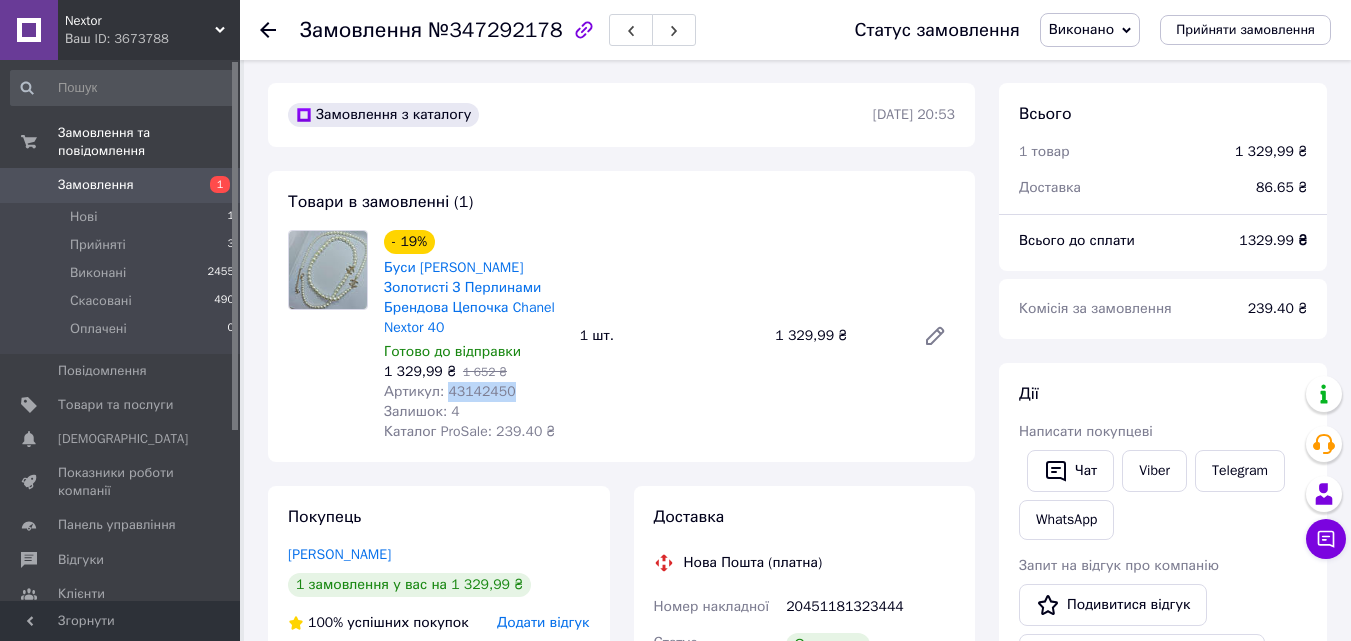 click on "Артикул: 43142450" at bounding box center [450, 391] 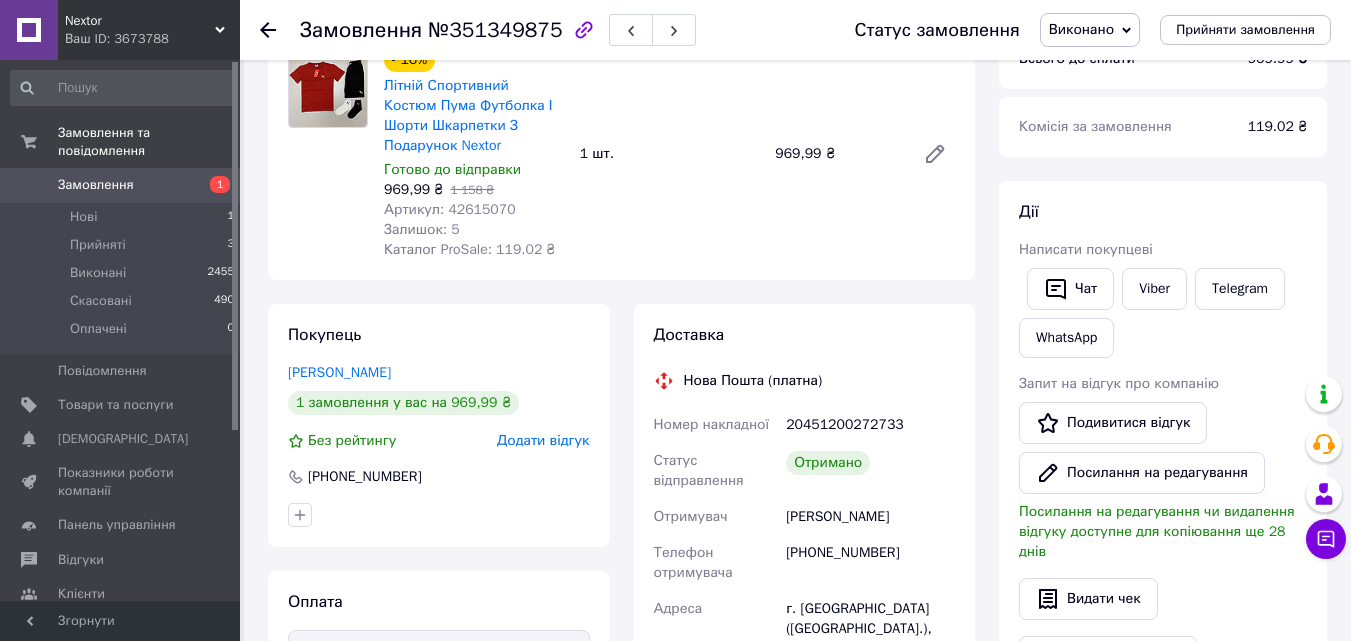 scroll, scrollTop: 181, scrollLeft: 0, axis: vertical 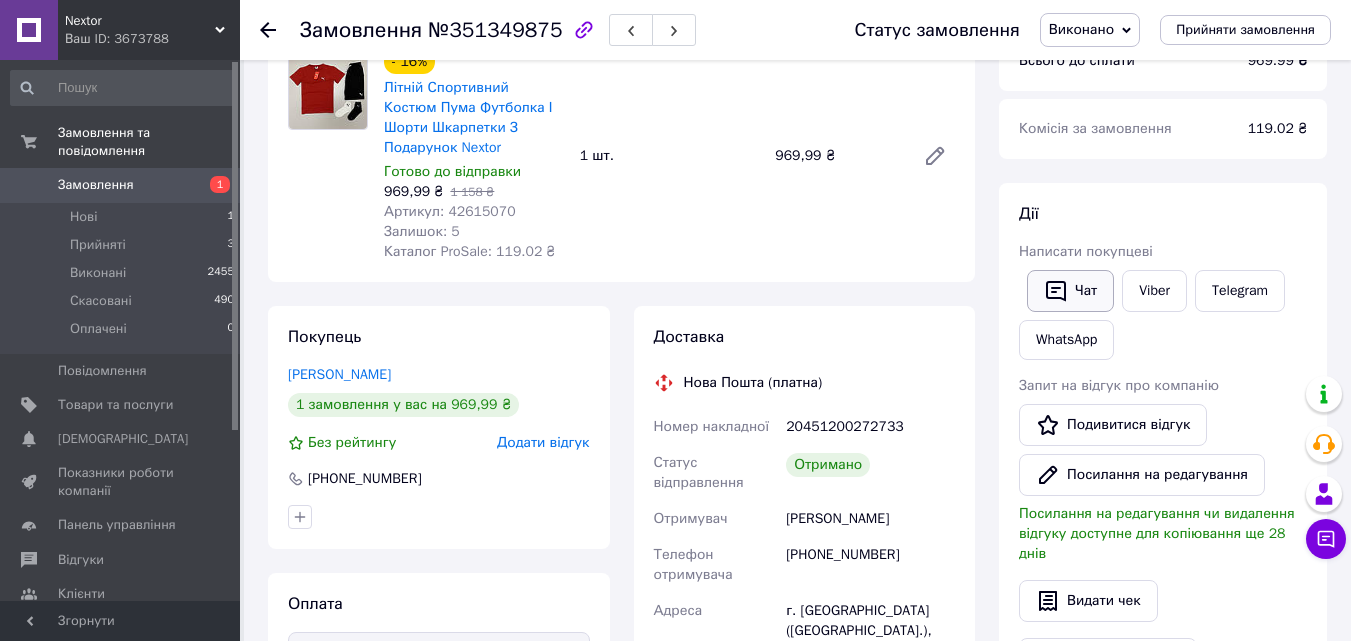 click 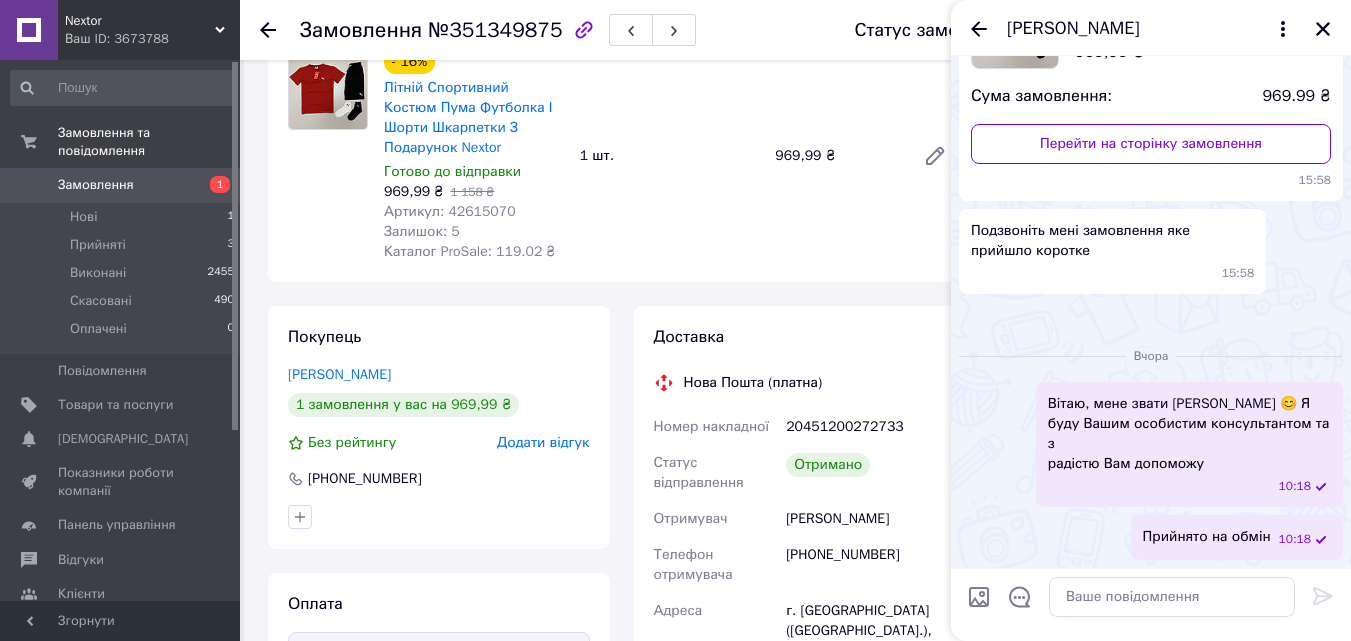 scroll, scrollTop: 462, scrollLeft: 0, axis: vertical 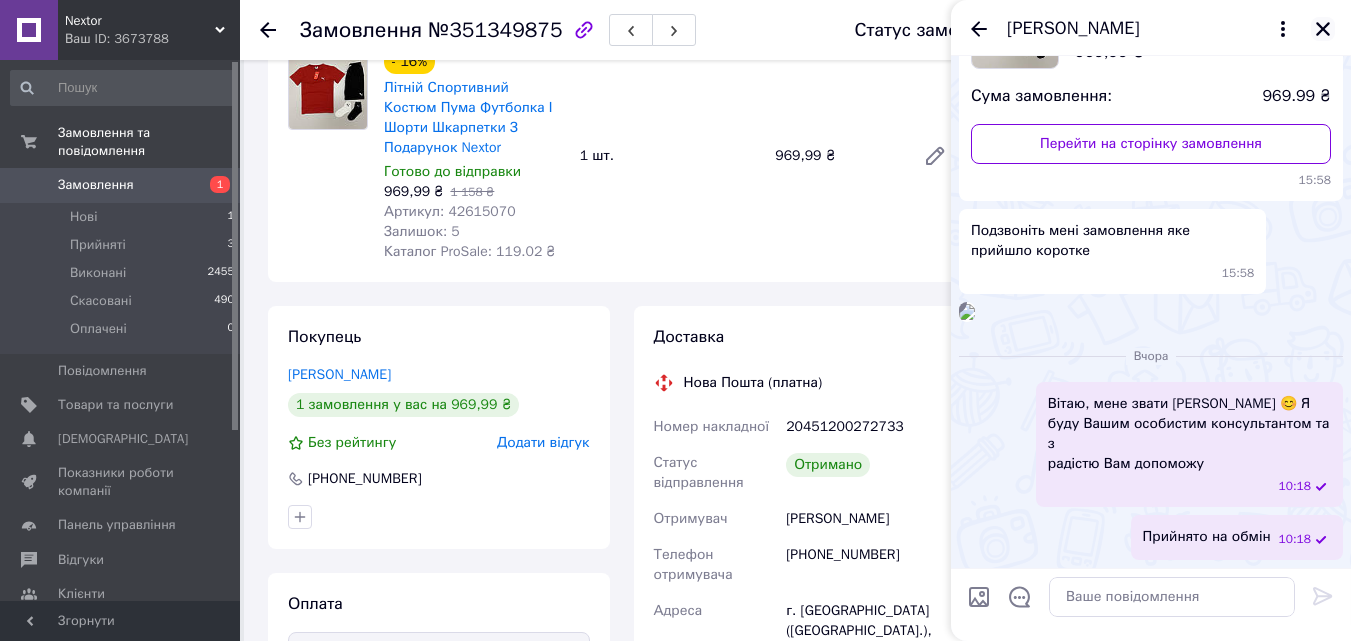click 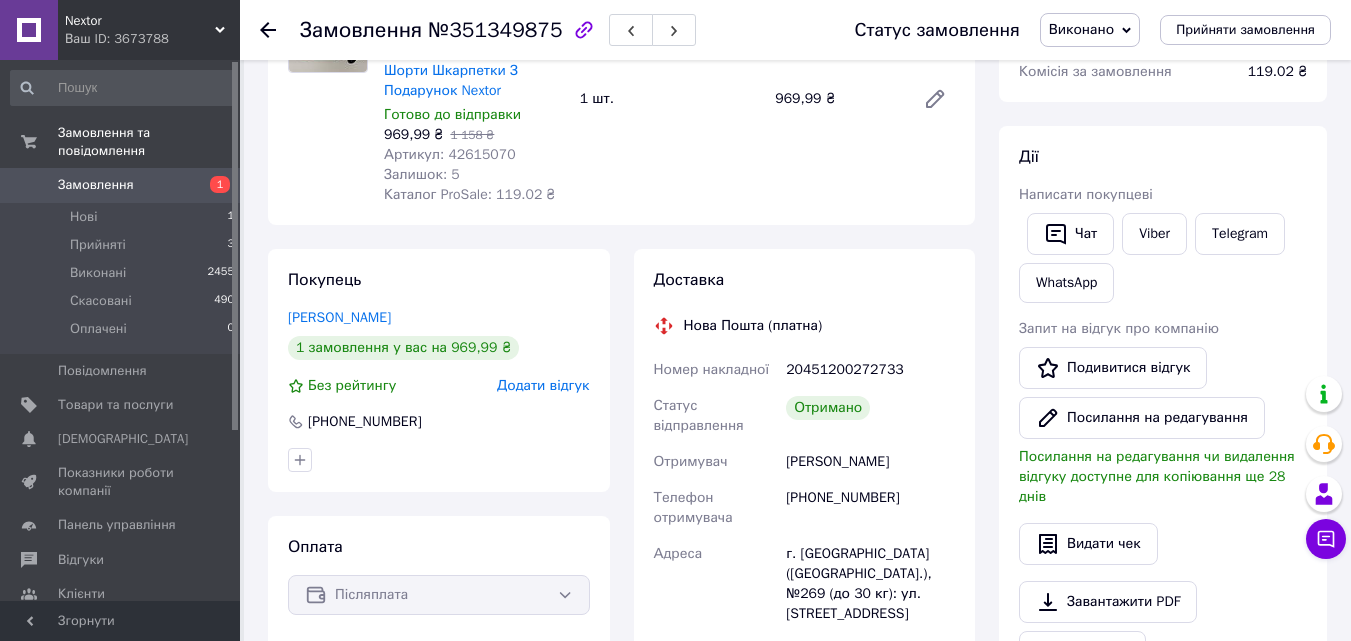 scroll, scrollTop: 239, scrollLeft: 0, axis: vertical 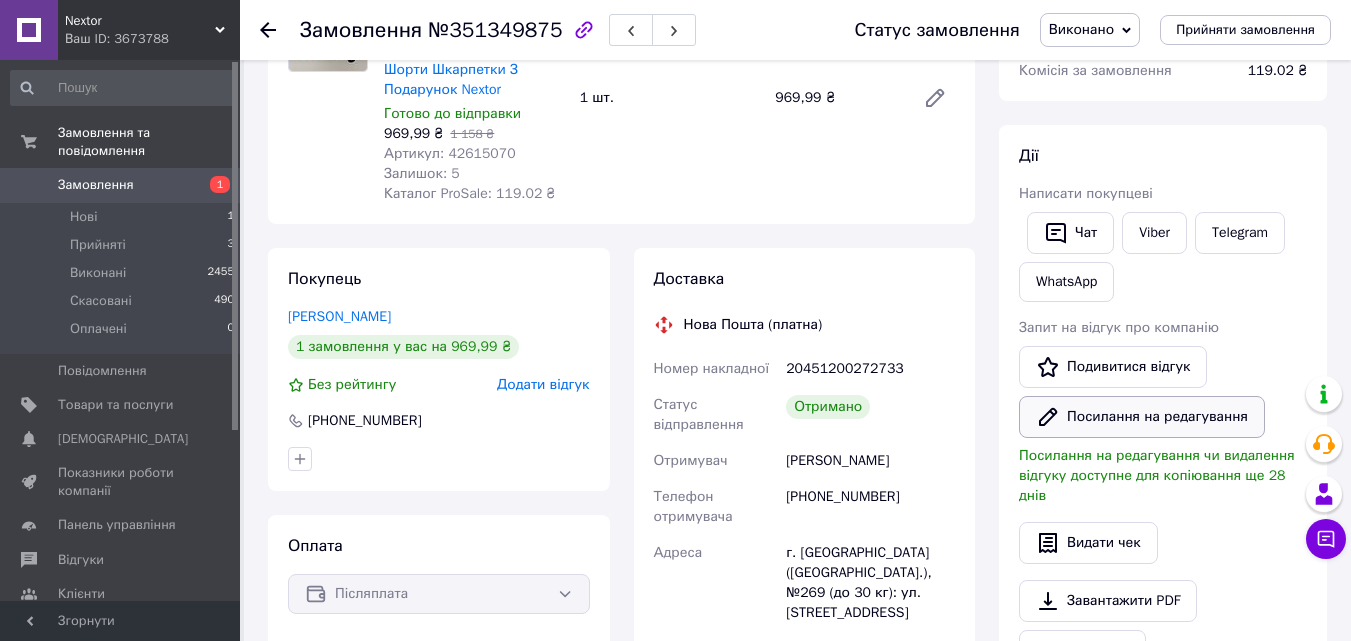 click on "Посилання на редагування" at bounding box center [1142, 417] 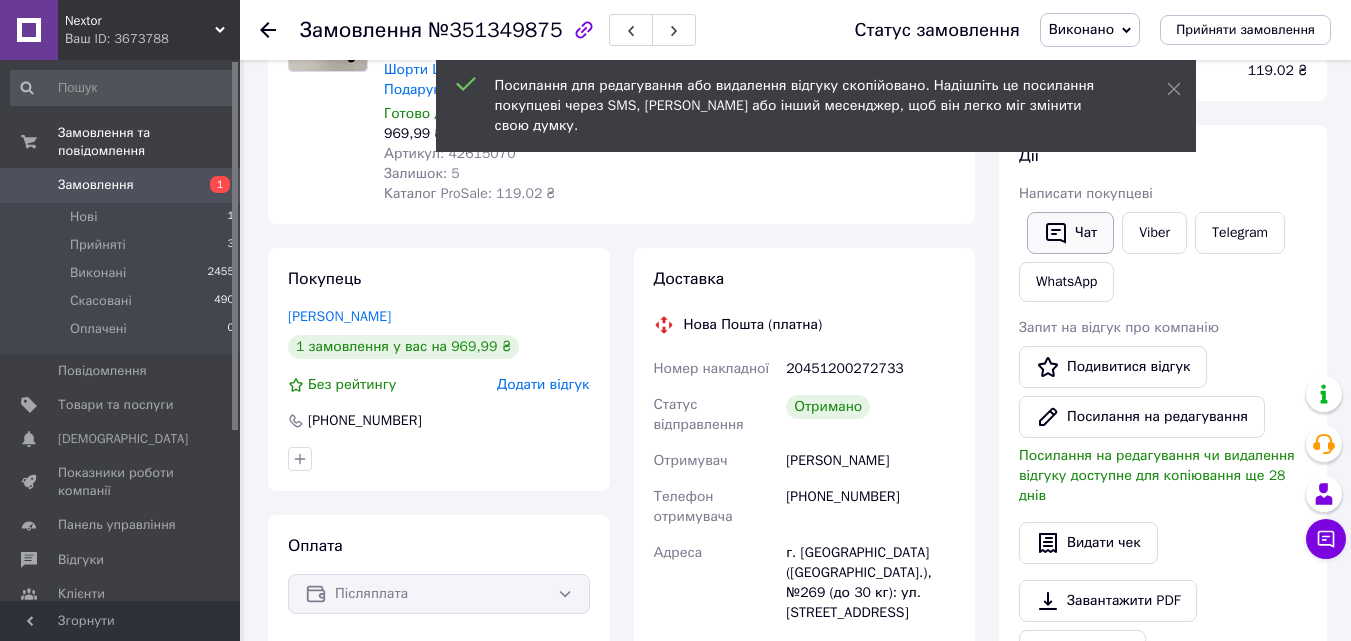 click on "Чат" at bounding box center [1070, 233] 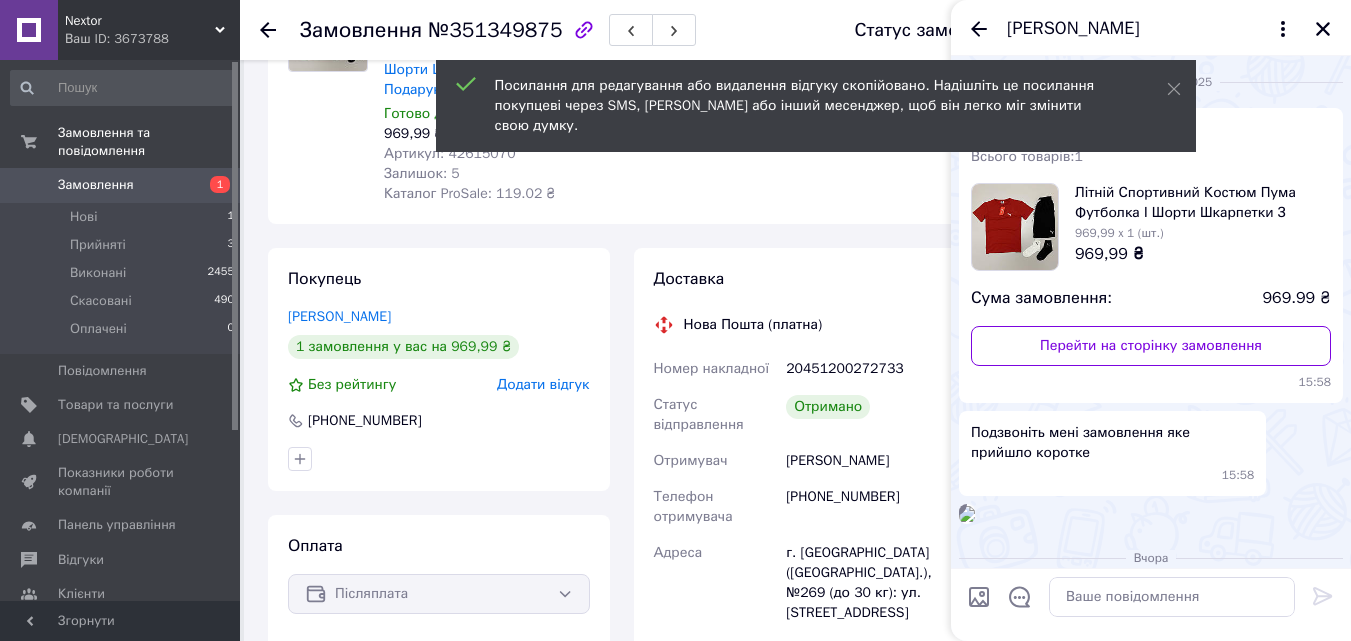 scroll, scrollTop: 462, scrollLeft: 0, axis: vertical 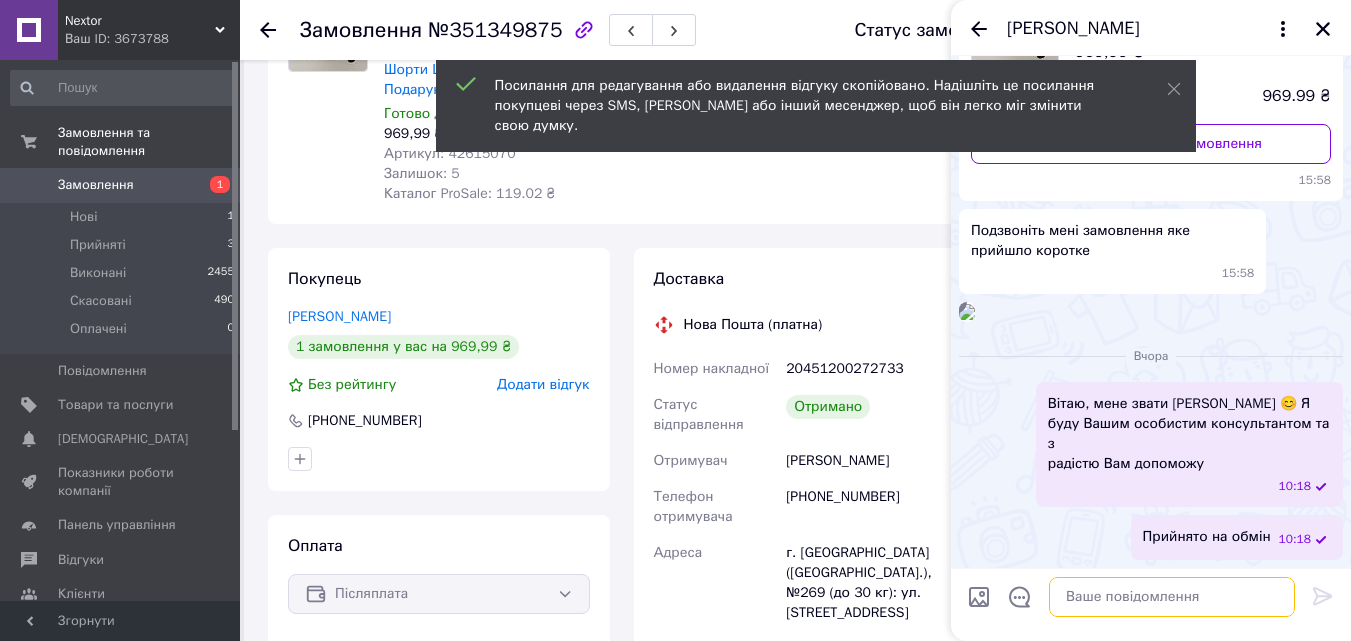 click at bounding box center [1172, 597] 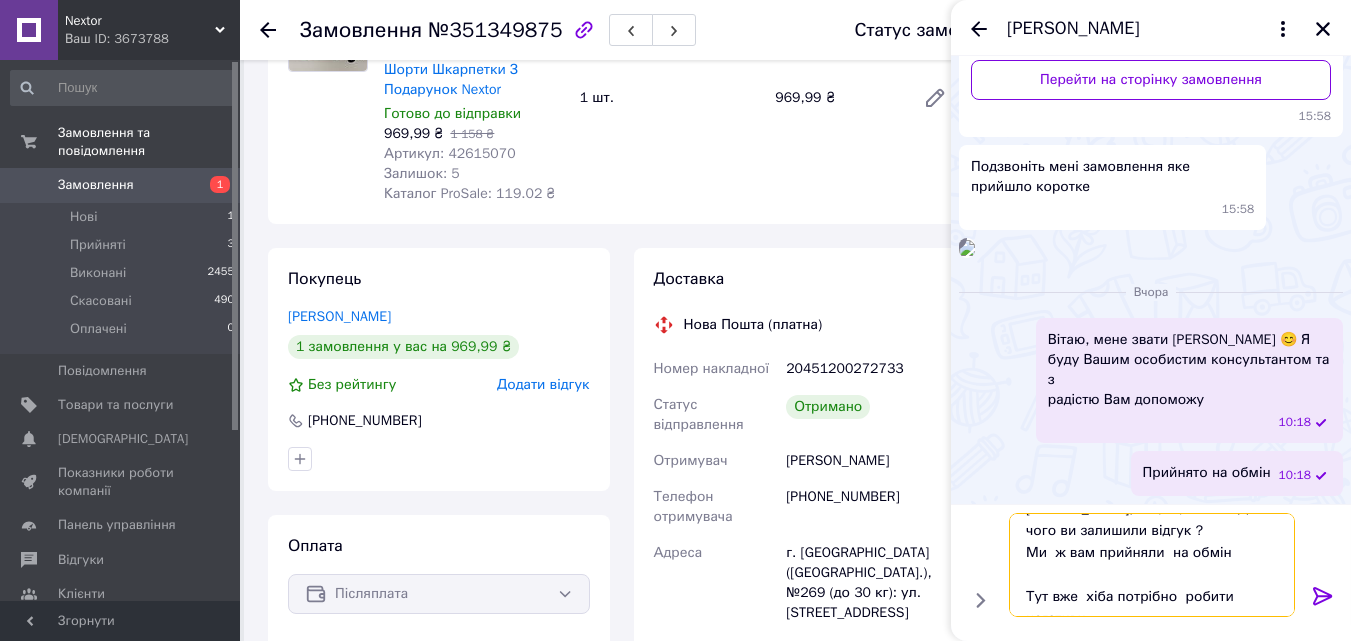 scroll, scrollTop: 36, scrollLeft: 0, axis: vertical 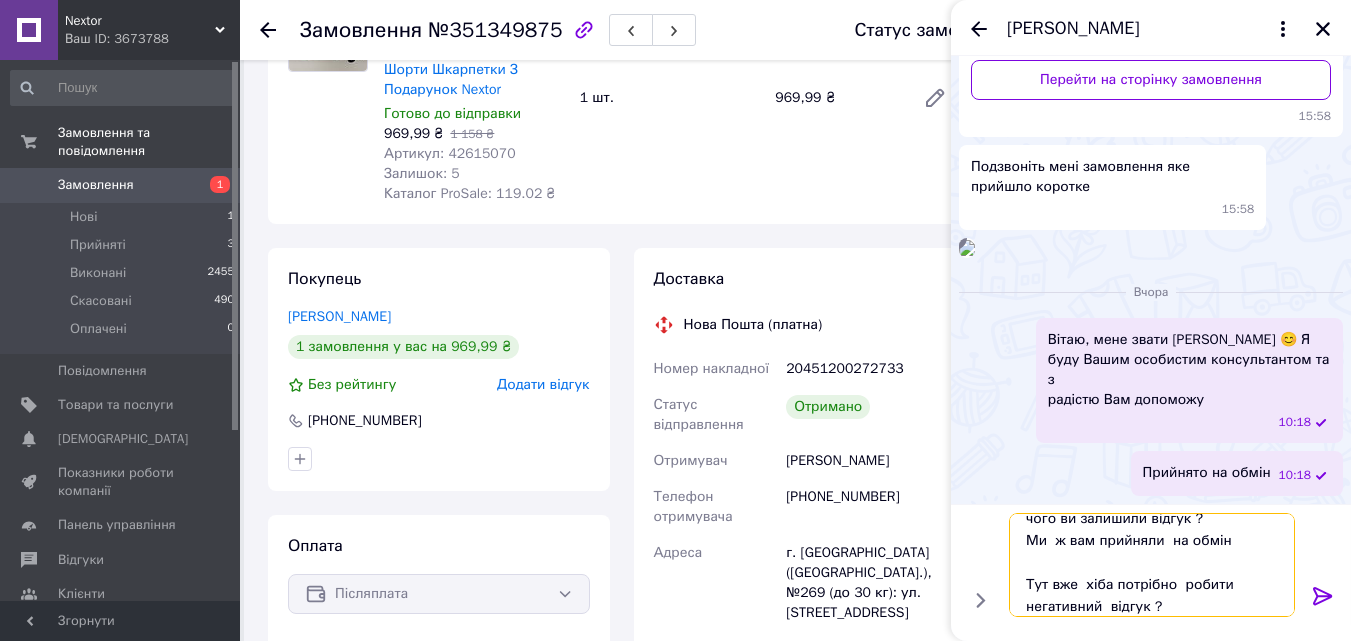 type on "Юрій, а що це  таке? Для чого ви залишили відгук ?
Ми  ж вам прийняли  на обмін
Тут вже  хіба потрібно  робити  негативний  відгук ?" 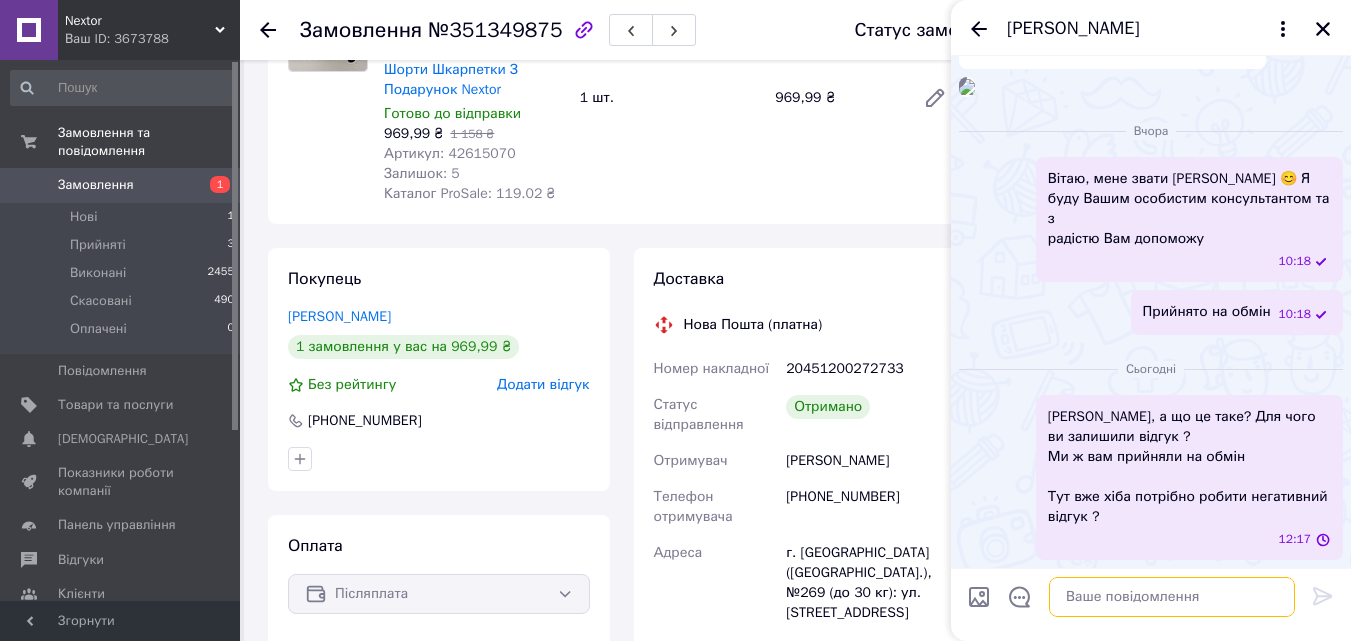 scroll, scrollTop: 0, scrollLeft: 0, axis: both 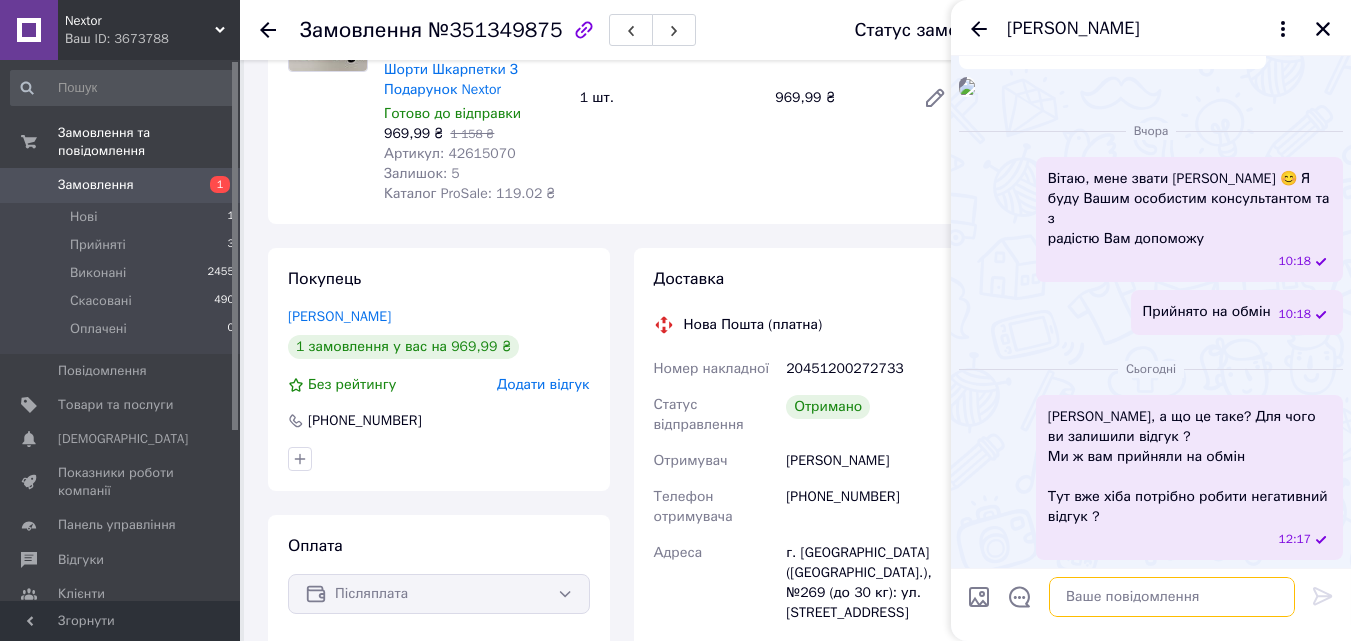 paste on "https://s.prom.st/w1vjonkrTSu" 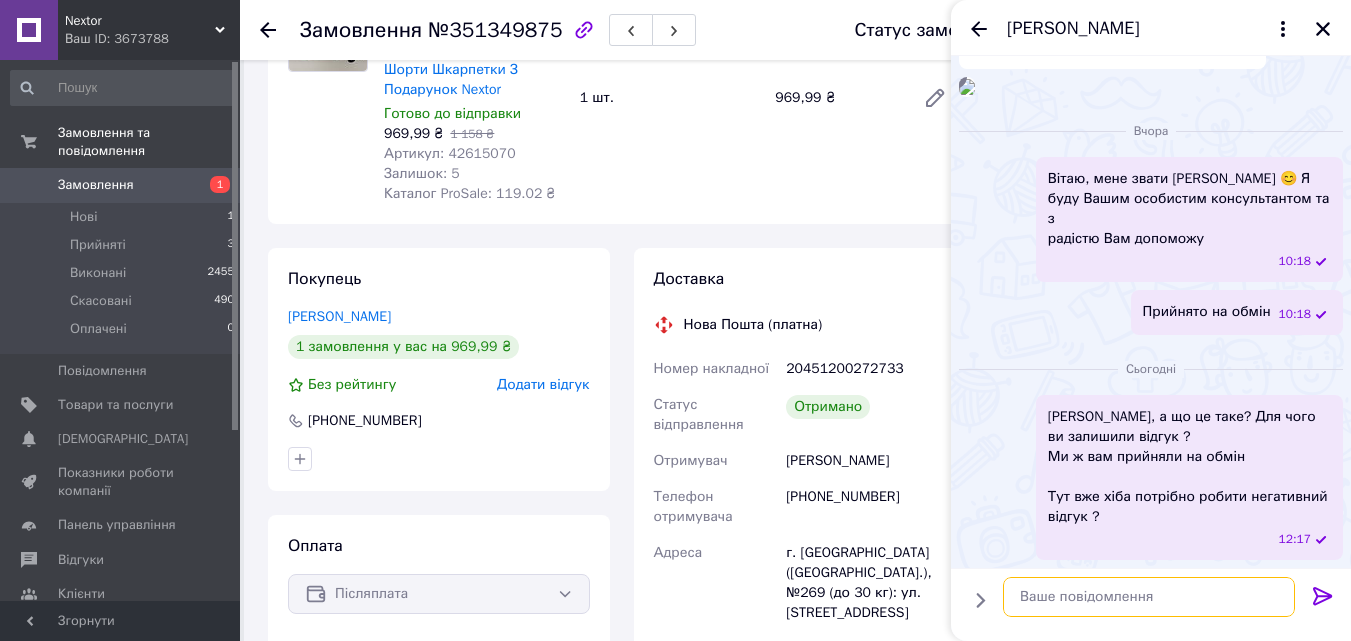 type on "https://s.prom.st/w1vjonkrTSu" 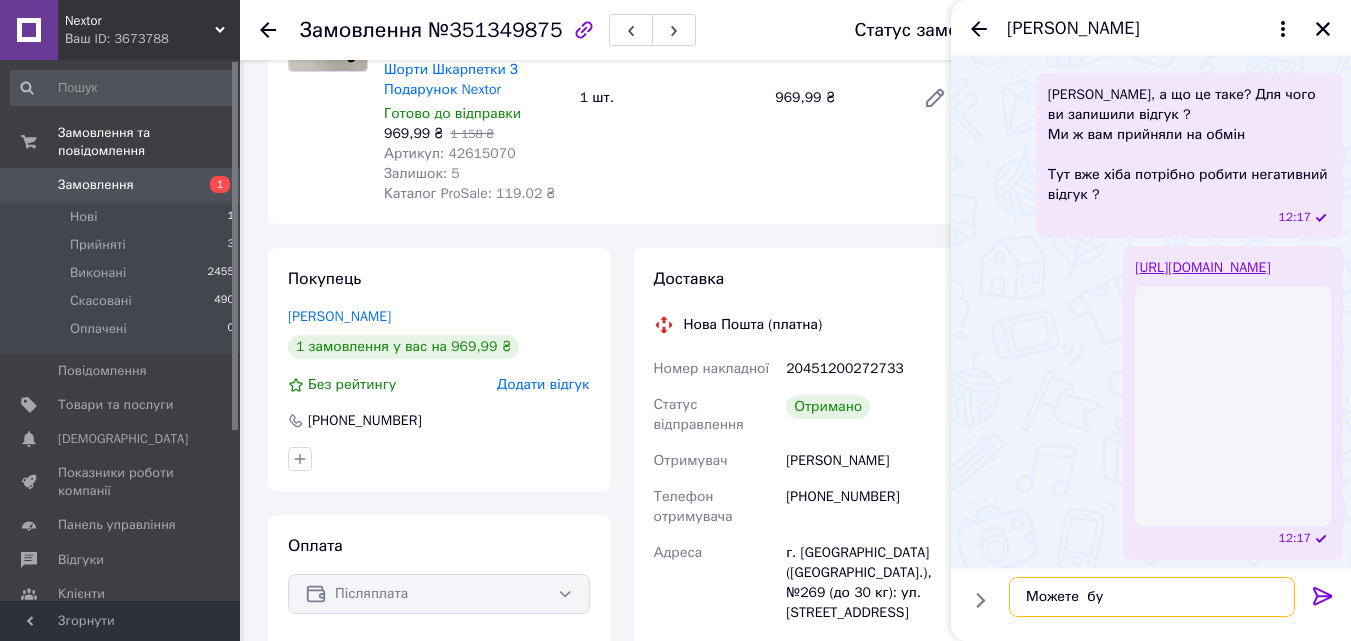 scroll, scrollTop: 909, scrollLeft: 0, axis: vertical 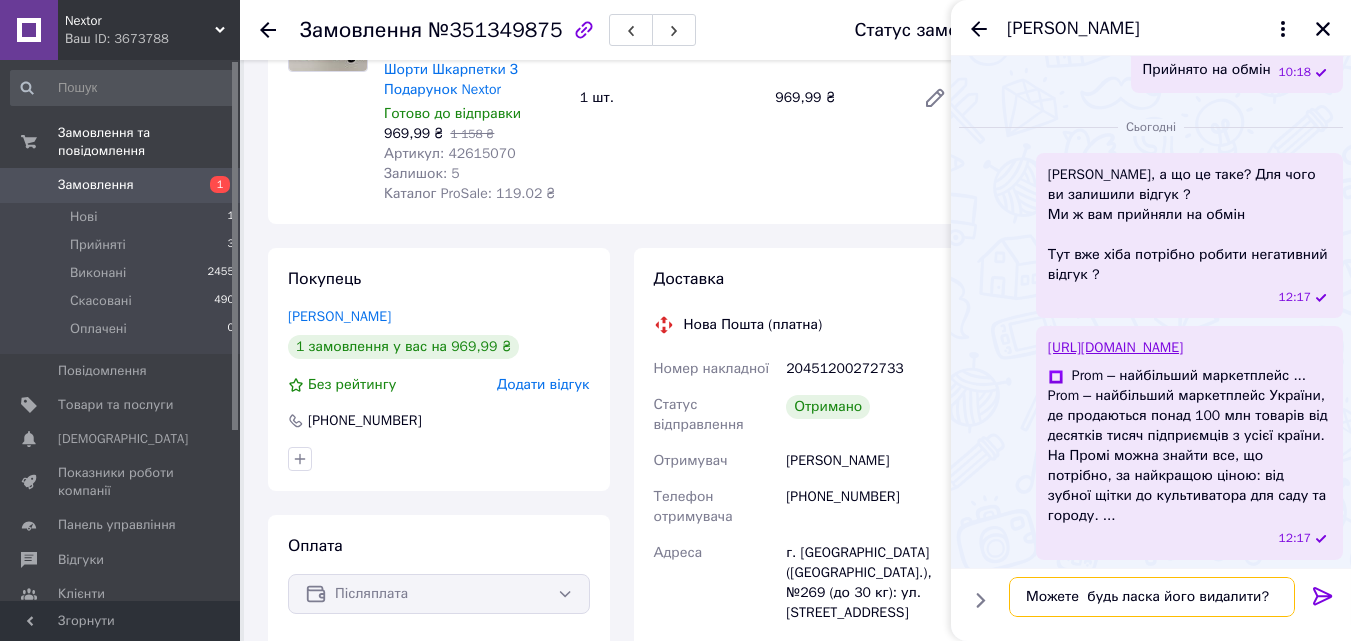 type 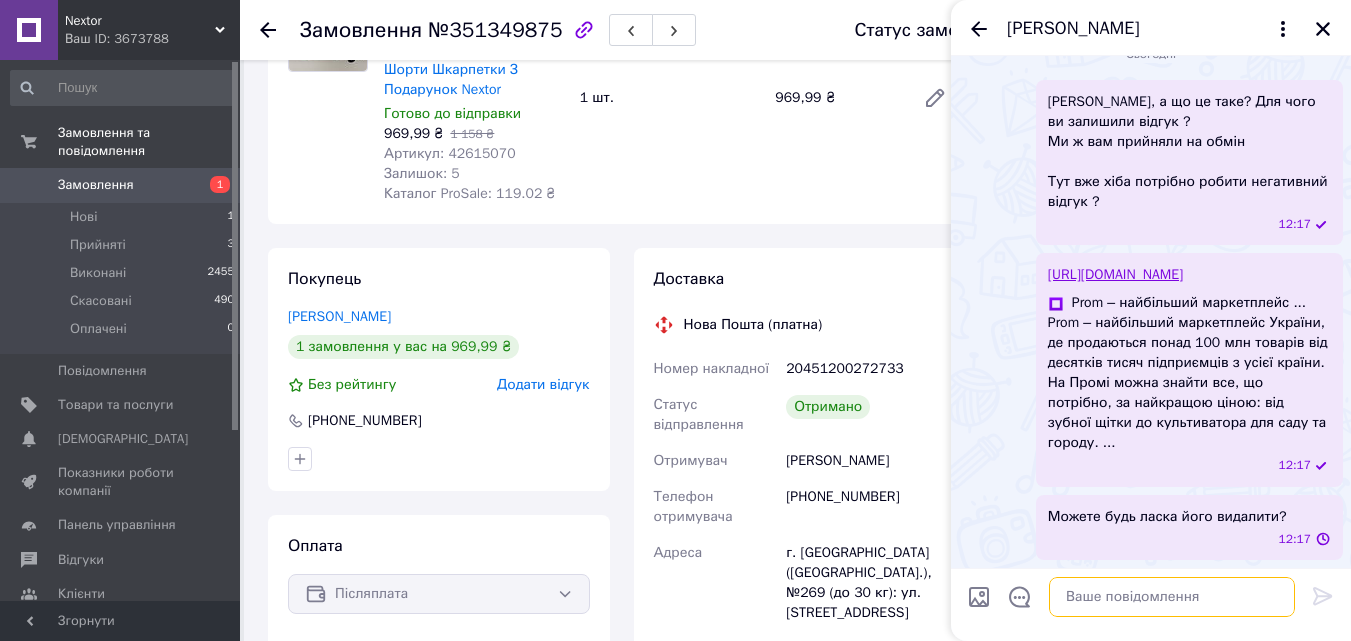 scroll, scrollTop: 982, scrollLeft: 0, axis: vertical 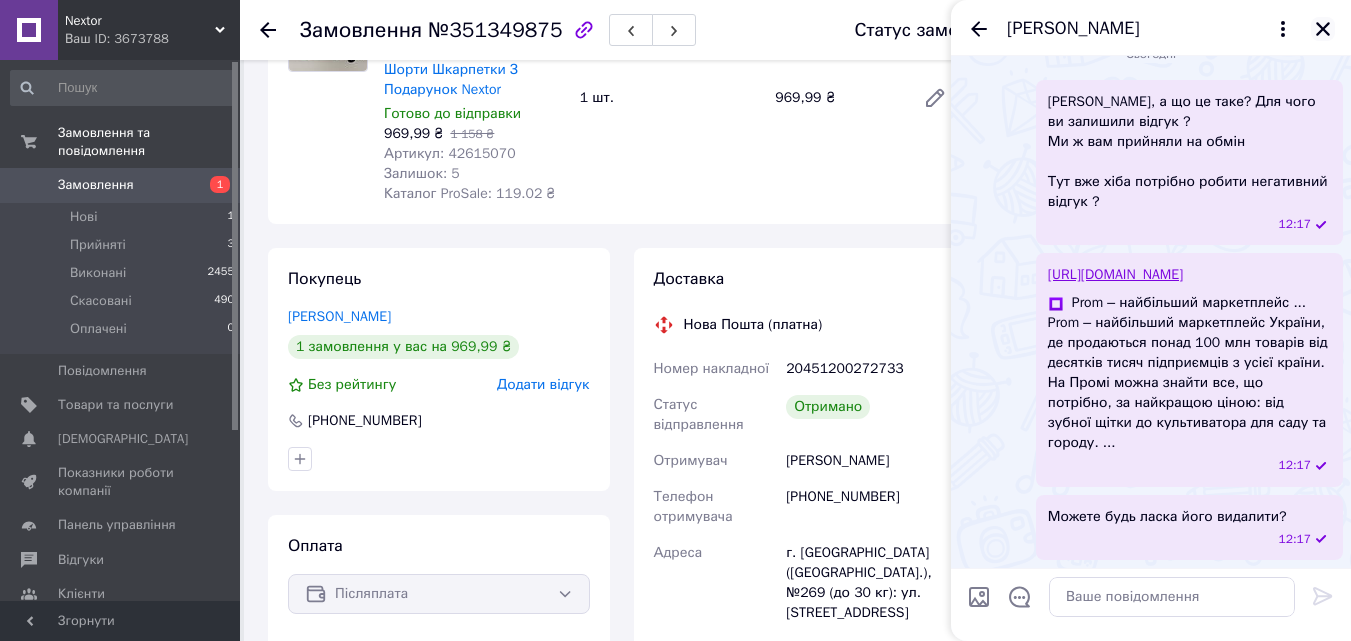 click 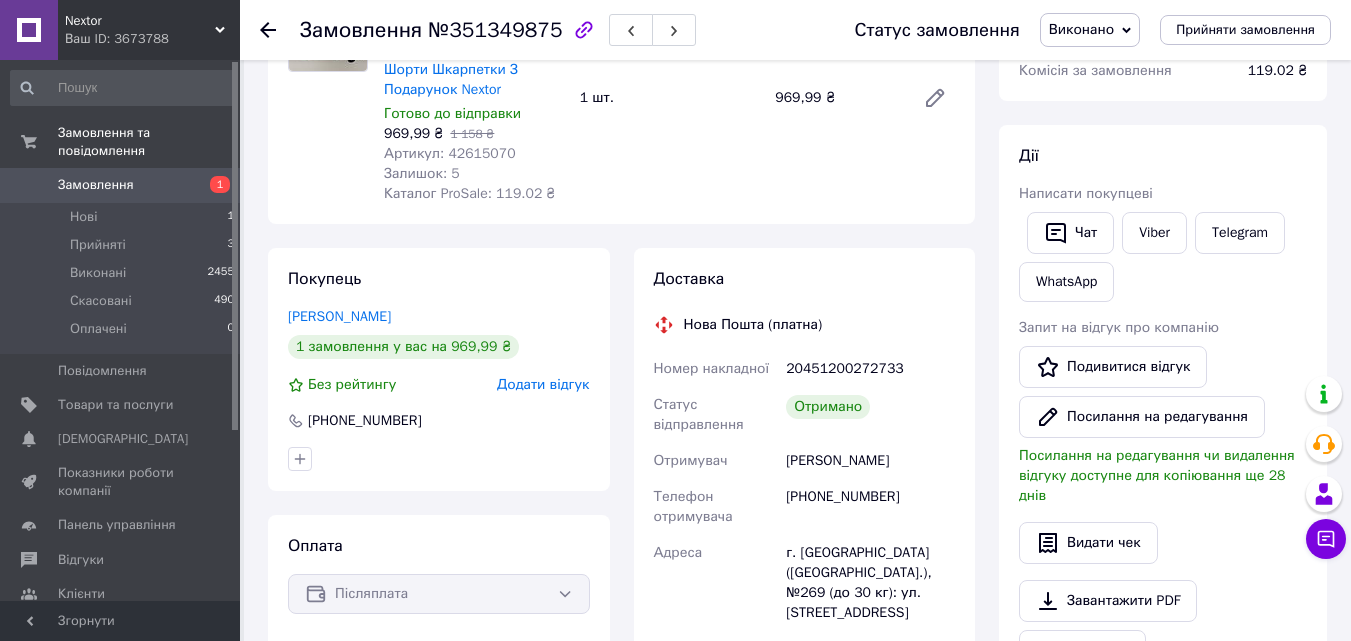 click on "Nextor" at bounding box center (140, 21) 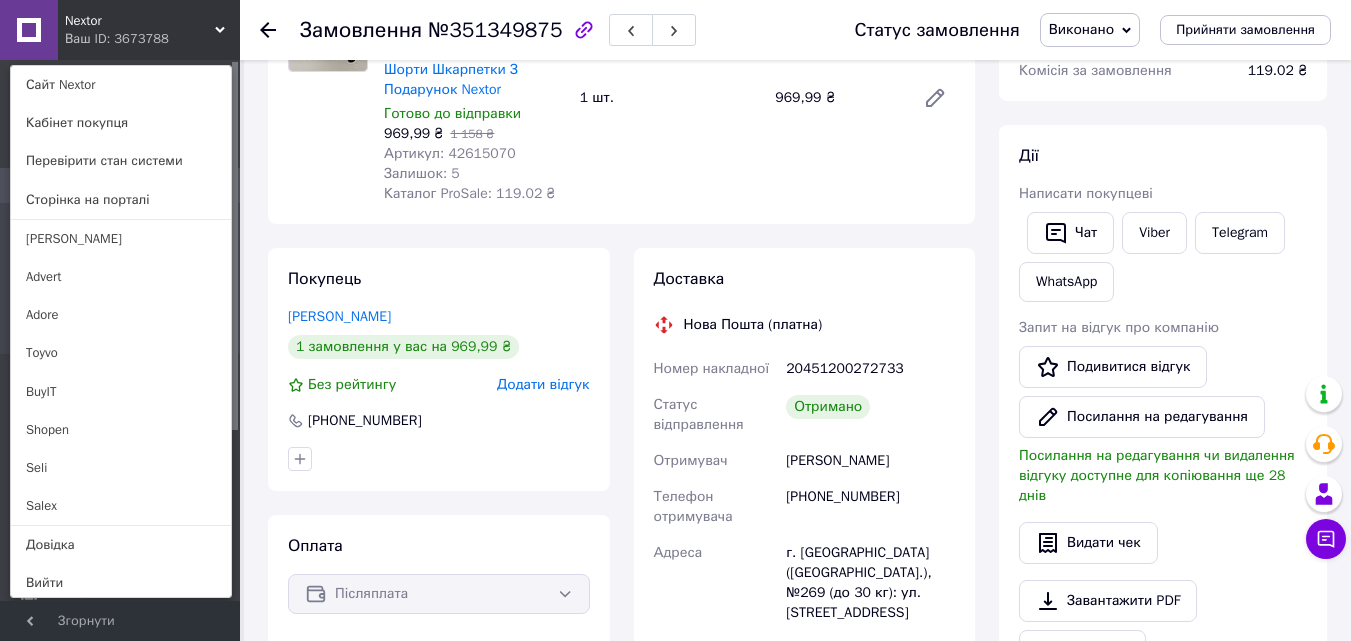 click on "Nextor Ваш ID: 3673788 Сайт Nextor Кабінет покупця Перевірити стан системи Сторінка на порталі Галина Паньків Advert Adore Toyvo BuyIT Shopen Seli Salex Довідка Вийти" at bounding box center (120, 30) 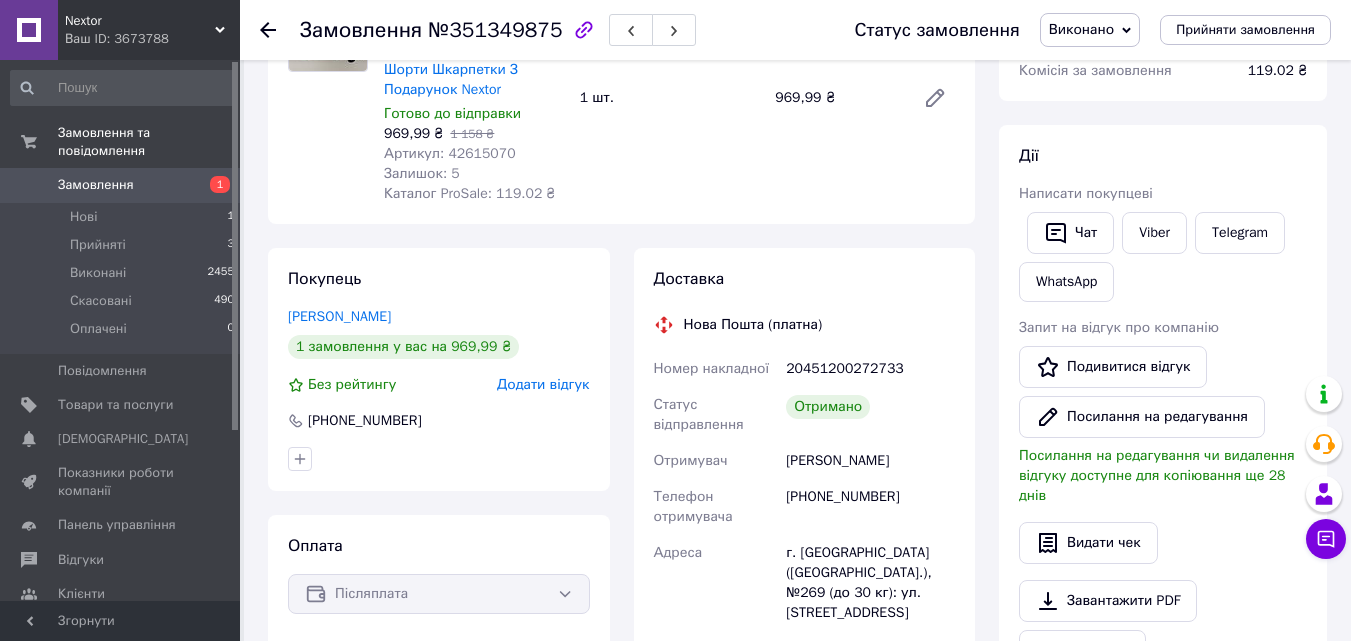 click on "Замовлення 1" at bounding box center [123, 185] 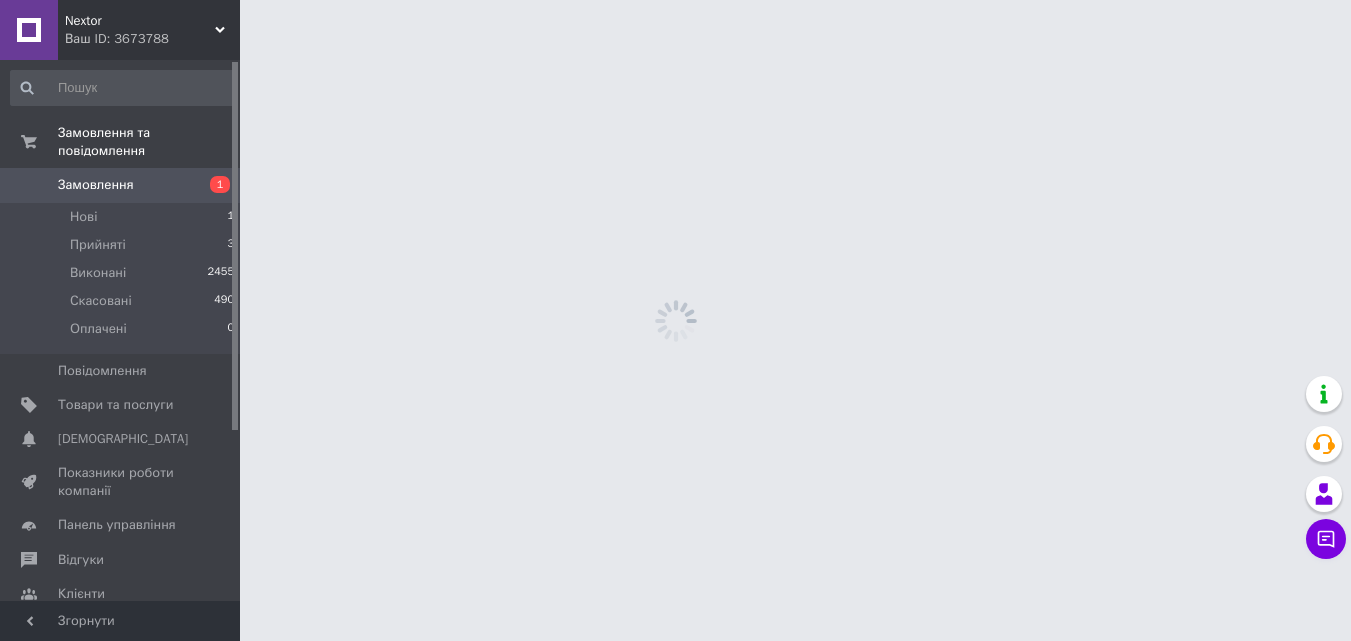 scroll, scrollTop: 0, scrollLeft: 0, axis: both 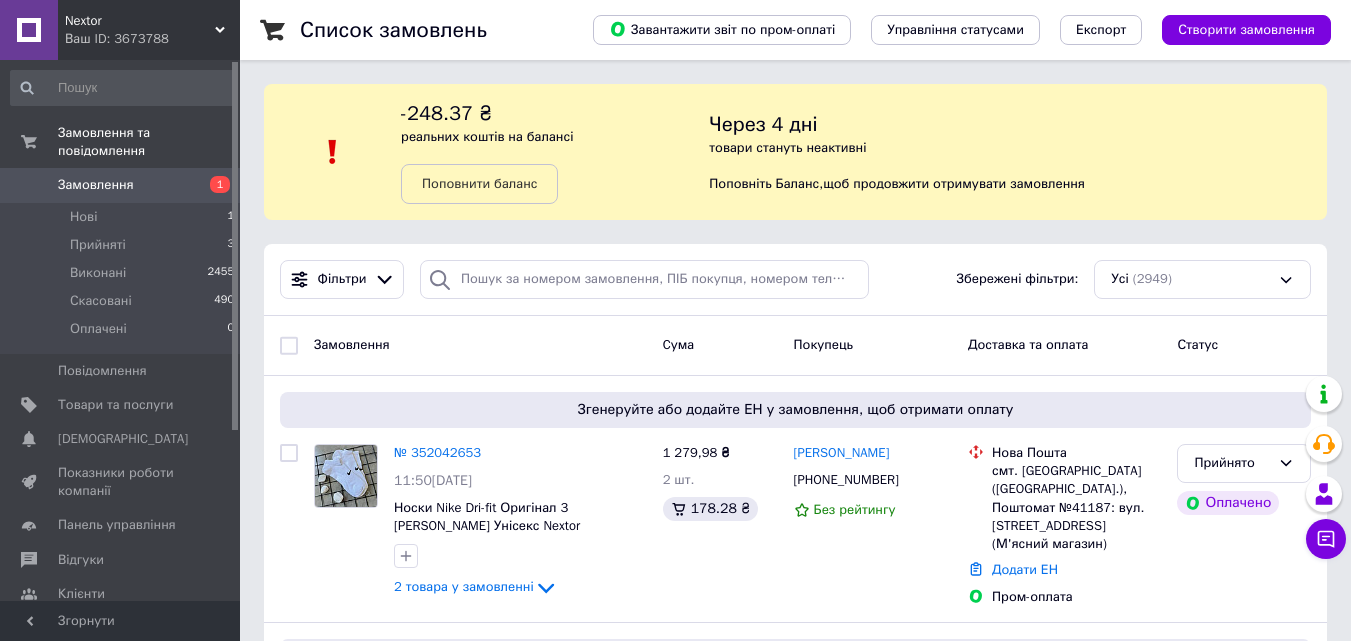 click on "Поповнити баланс" at bounding box center (479, 183) 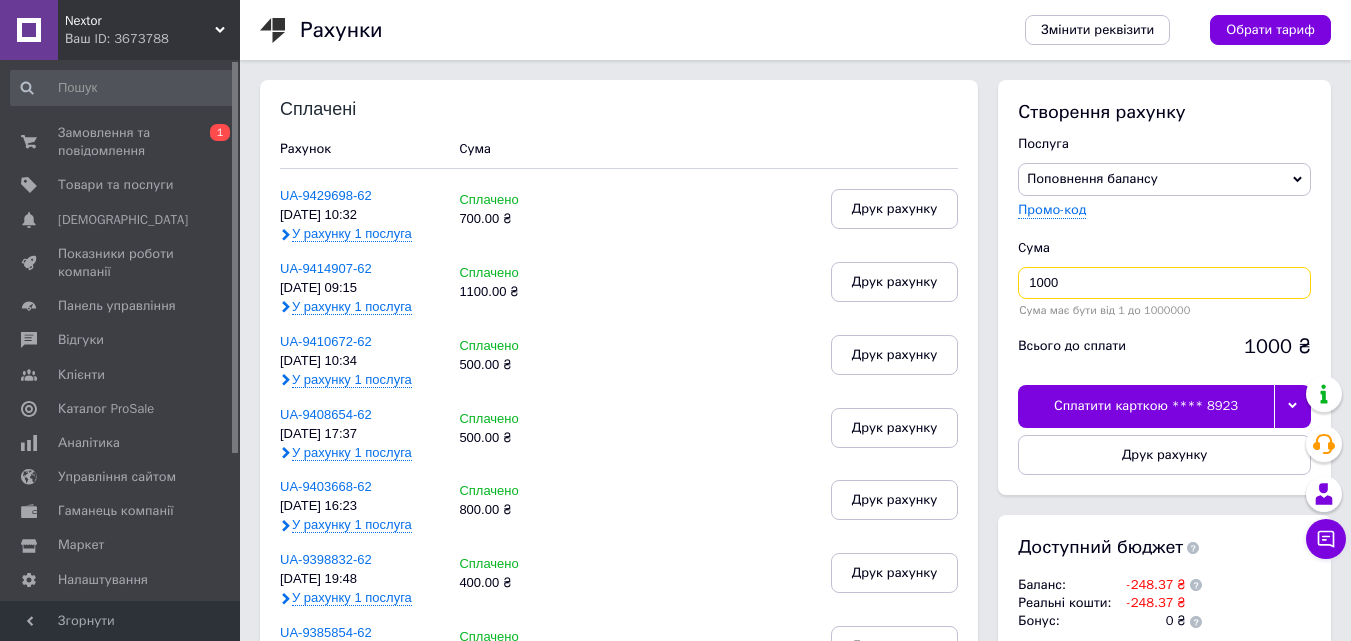 click on "1000" at bounding box center [1164, 283] 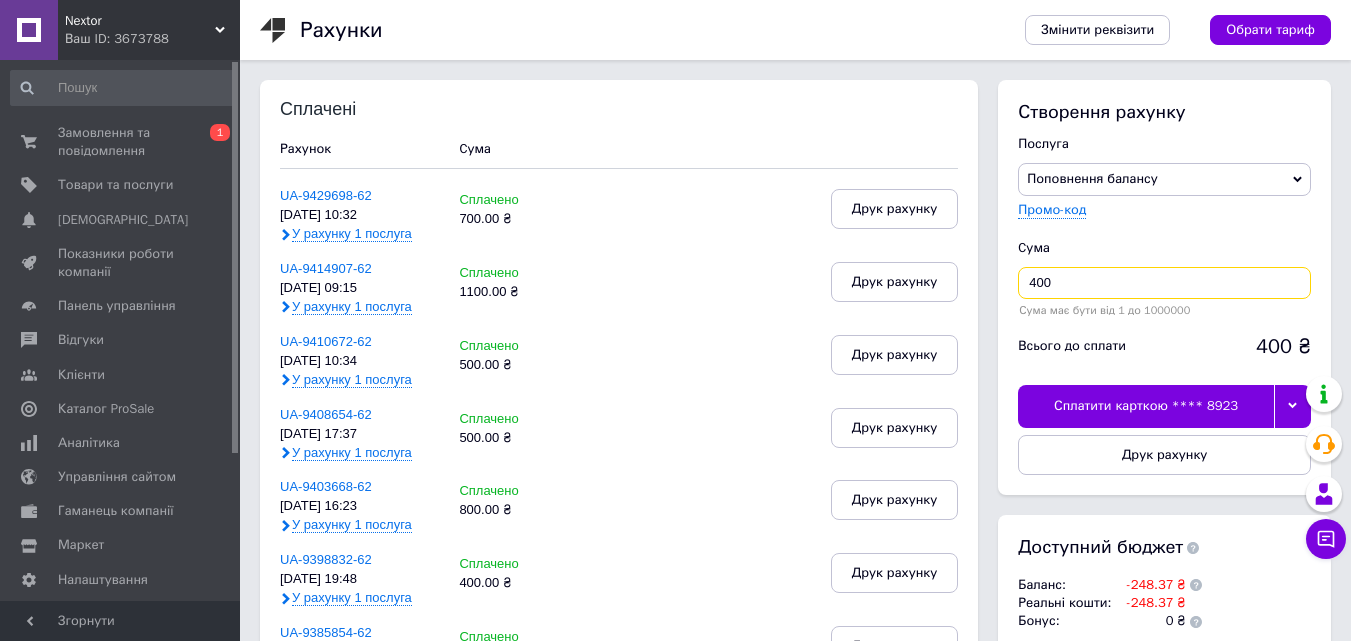 type on "400" 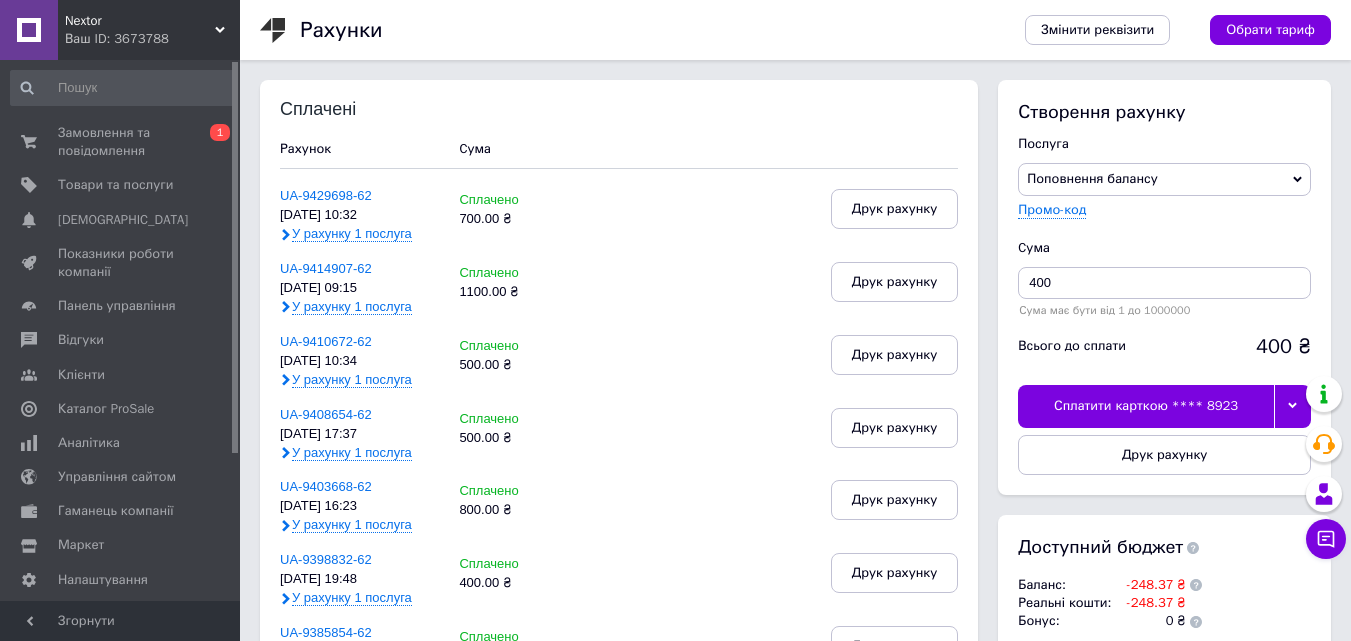 click at bounding box center [1292, 406] 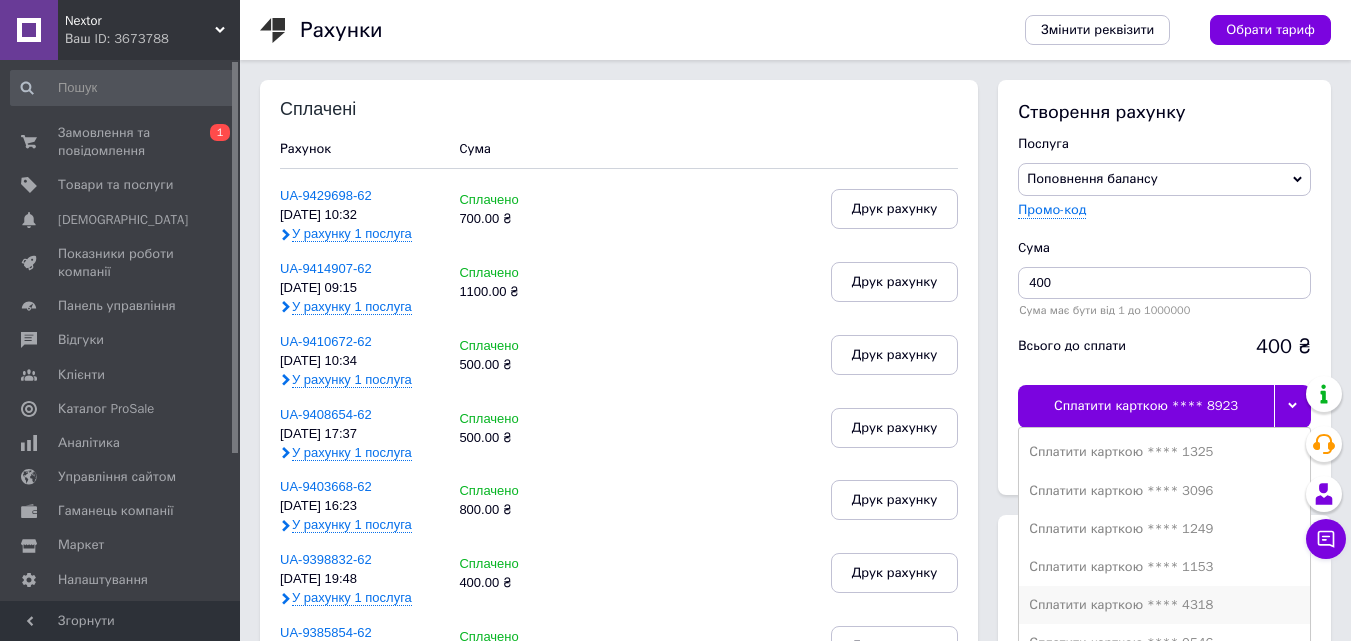 click on "Сплатити карткою  **** 4318" at bounding box center (1164, 605) 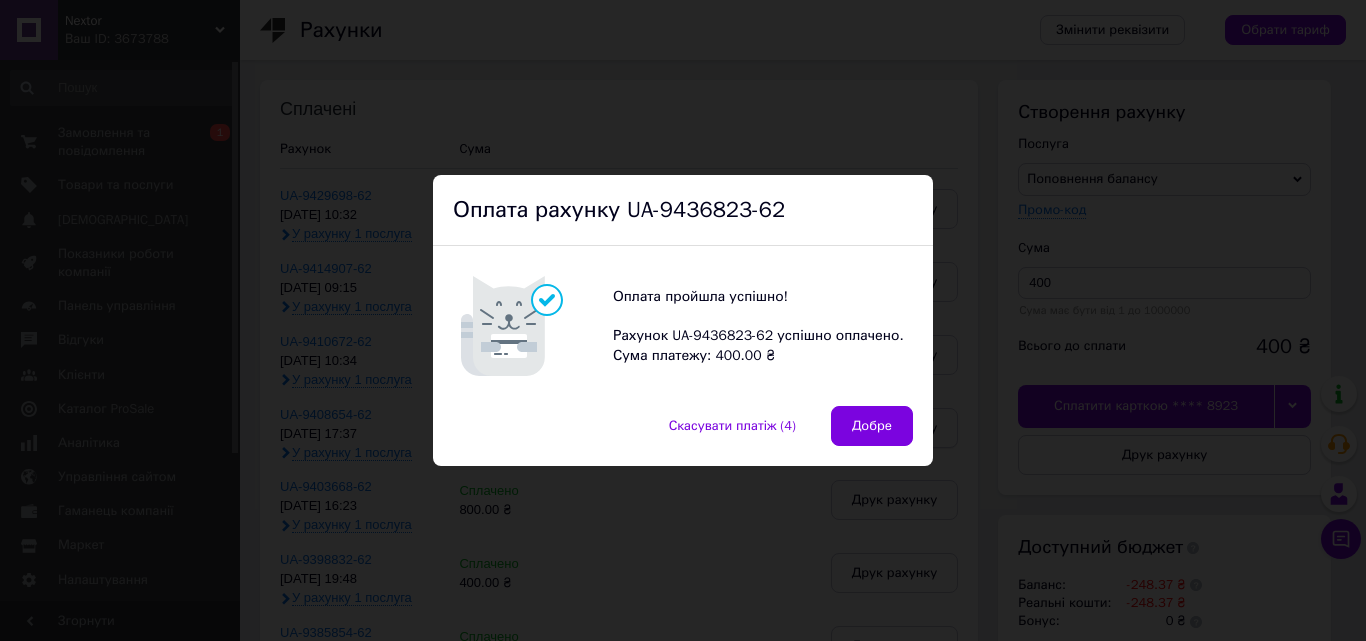click on "Добре" at bounding box center (872, 426) 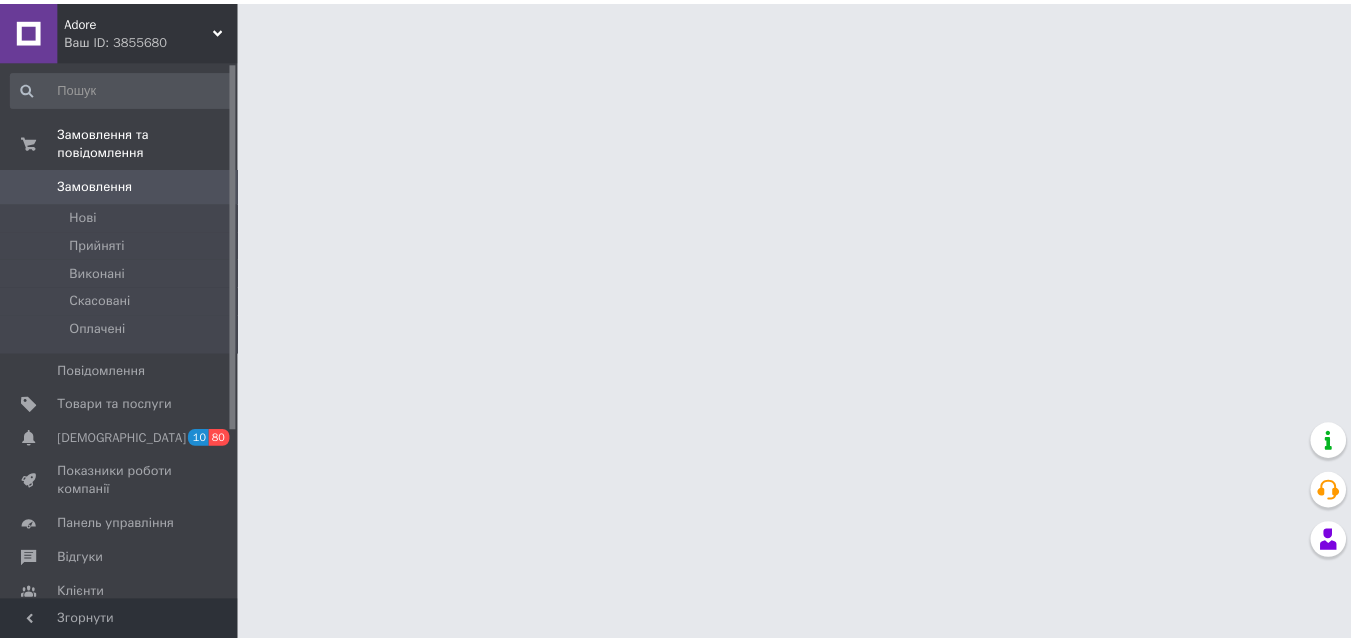 scroll, scrollTop: 0, scrollLeft: 0, axis: both 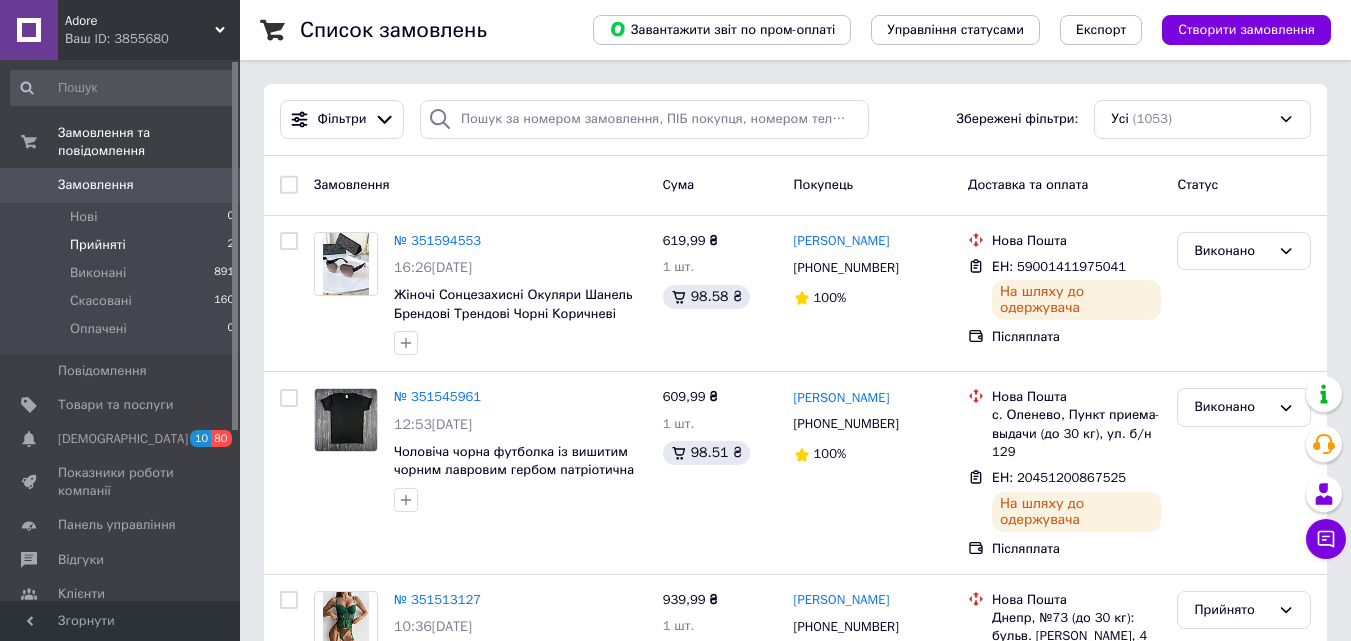 click on "Прийняті 2" at bounding box center [123, 245] 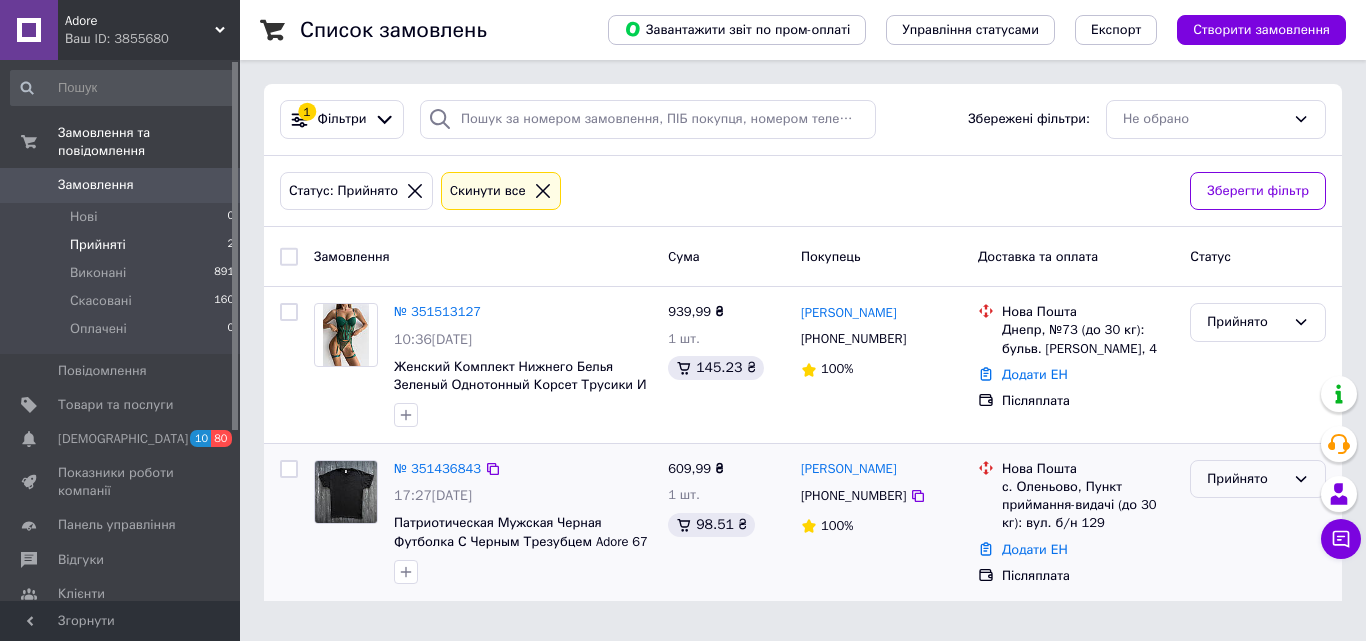 click on "Прийнято" at bounding box center [1246, 479] 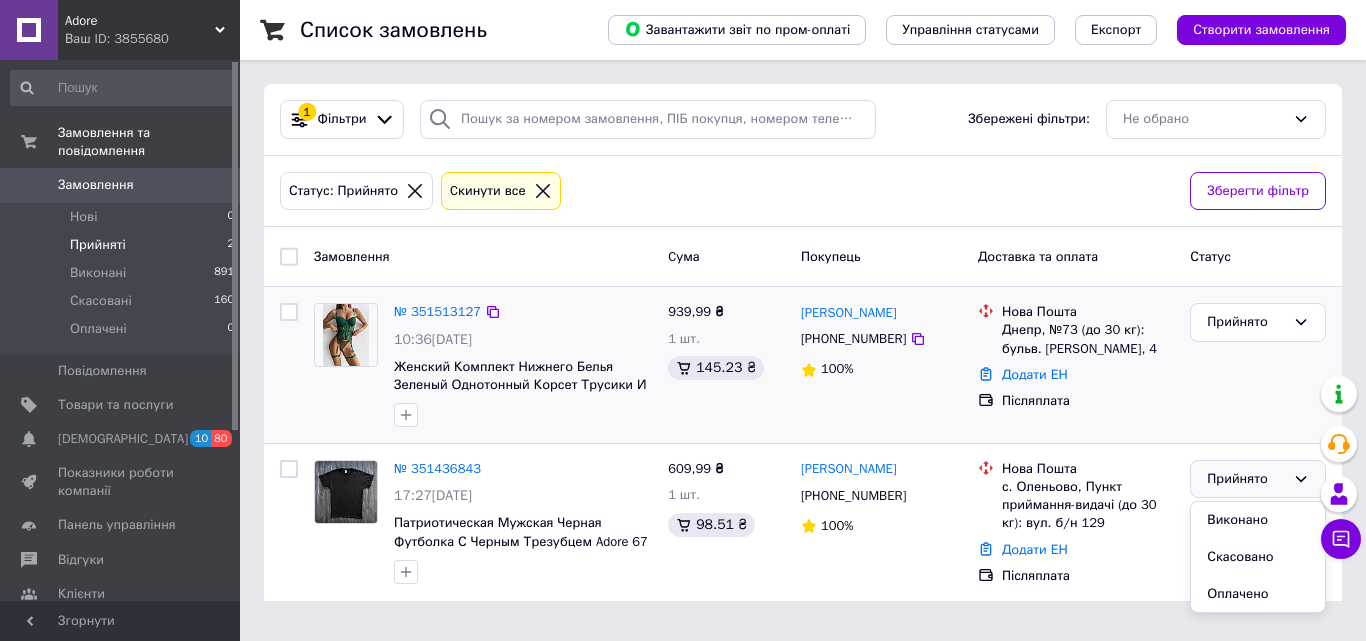 drag, startPoint x: 1221, startPoint y: 523, endPoint x: 924, endPoint y: 370, distance: 334.0928 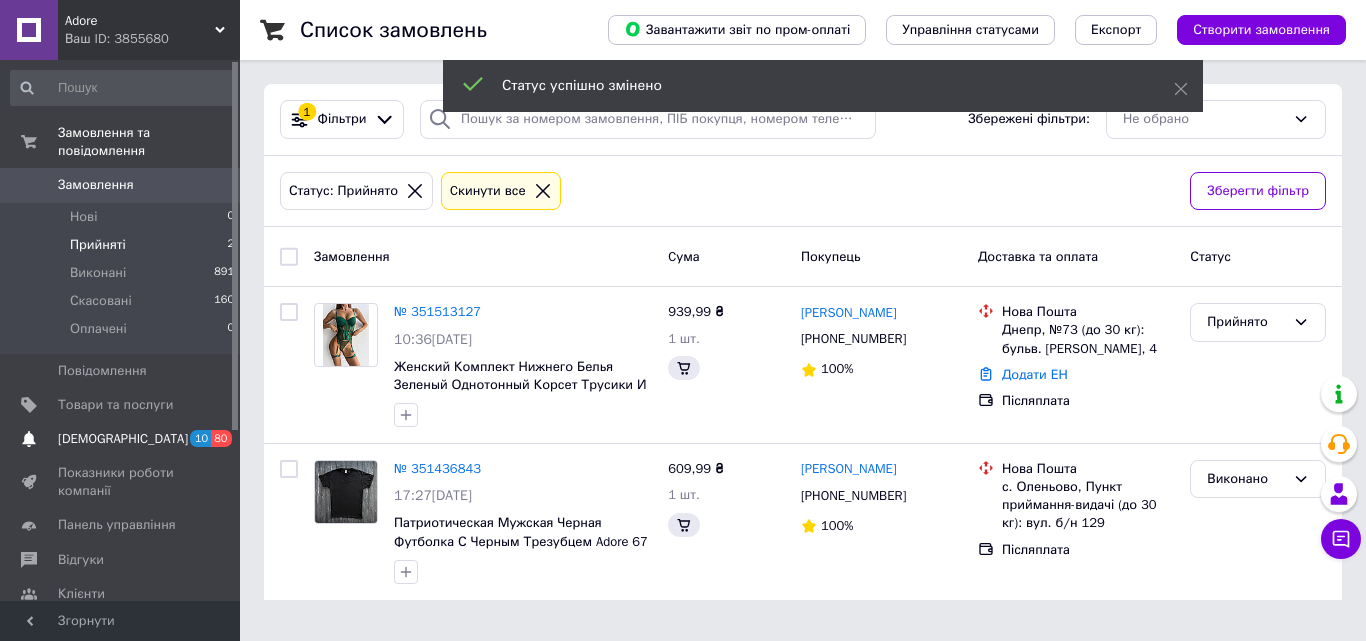 click on "[DEMOGRAPHIC_DATA]" at bounding box center (121, 439) 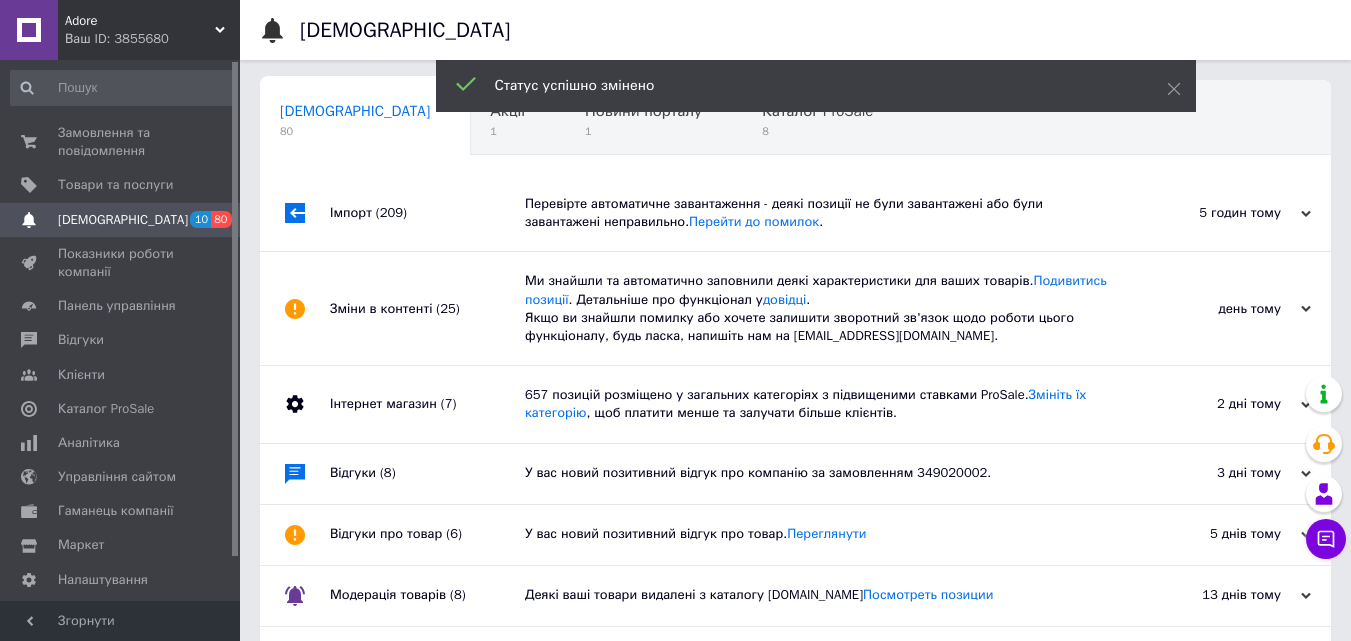 click on "Імпорт   (209)" at bounding box center (427, 213) 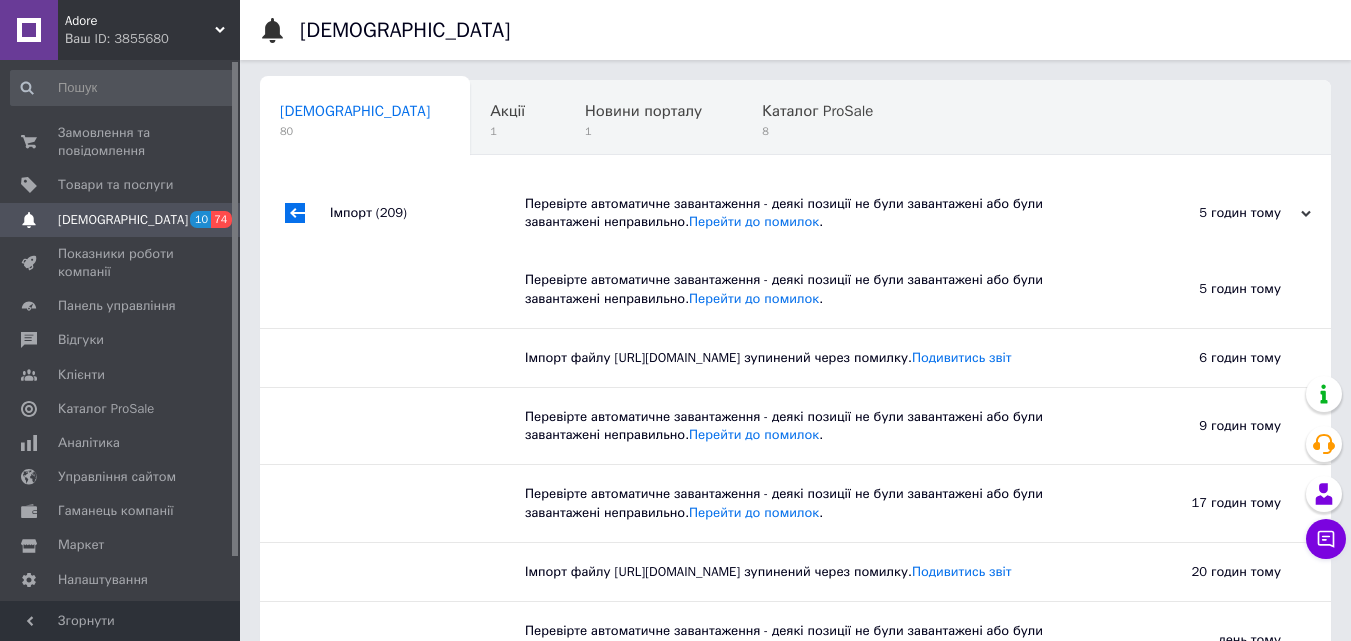 click on "Імпорт   (209)" at bounding box center (427, 213) 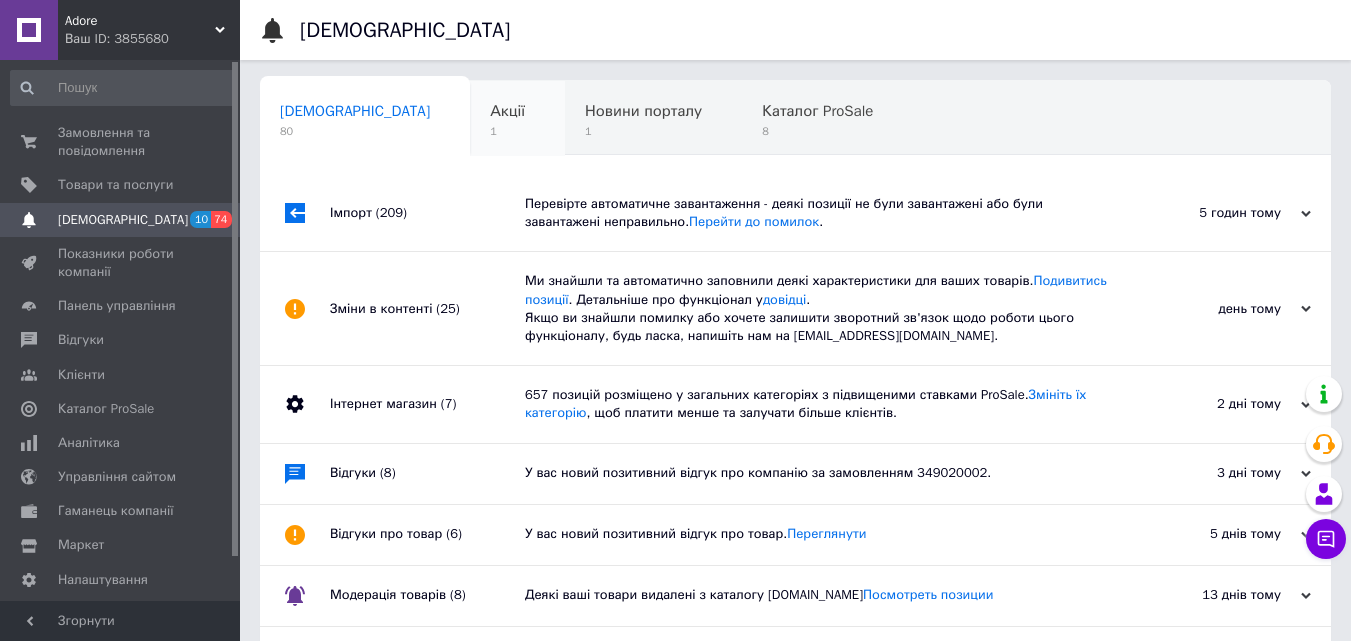 click on "Акції 1" at bounding box center (517, 119) 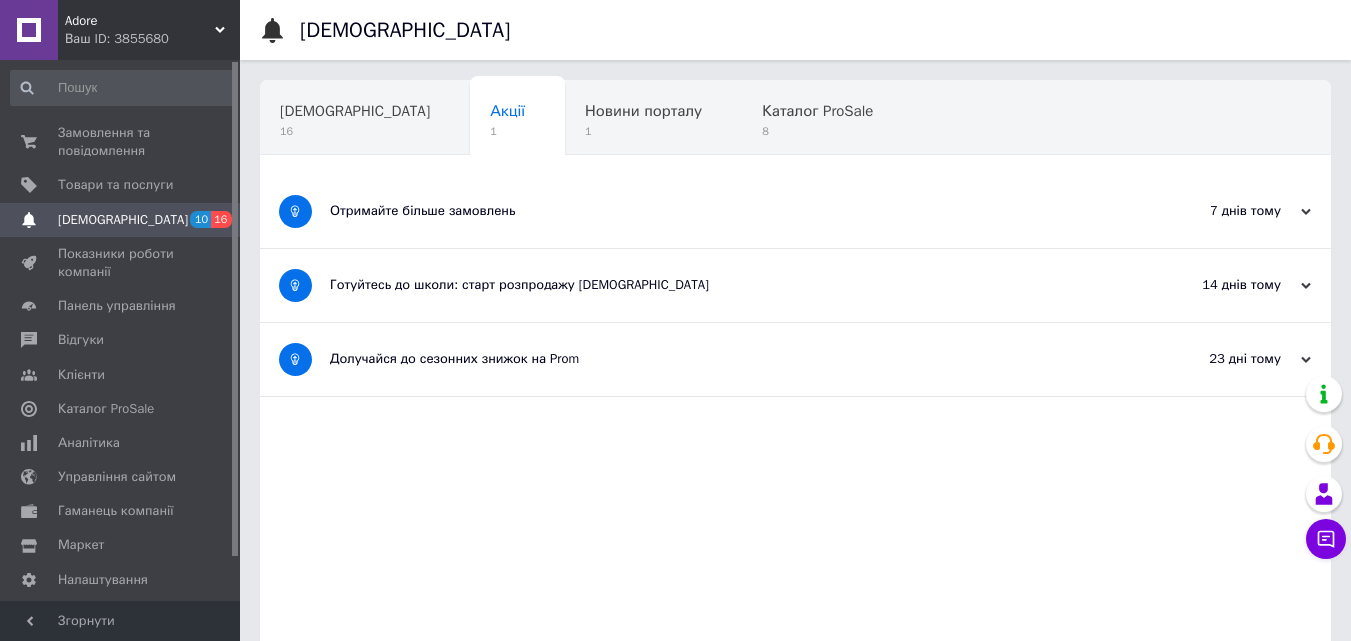 click on "Отримайте більше замовлень" at bounding box center (720, 211) 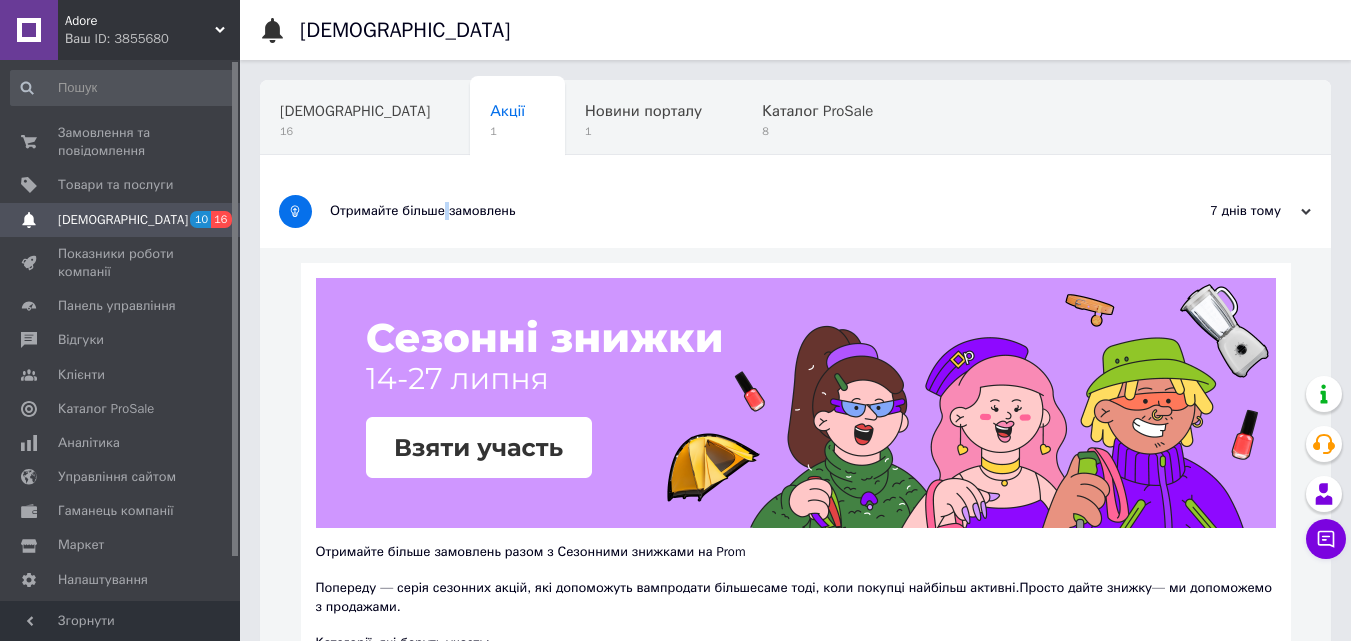 click on "Отримайте більше замовлень" at bounding box center [720, 211] 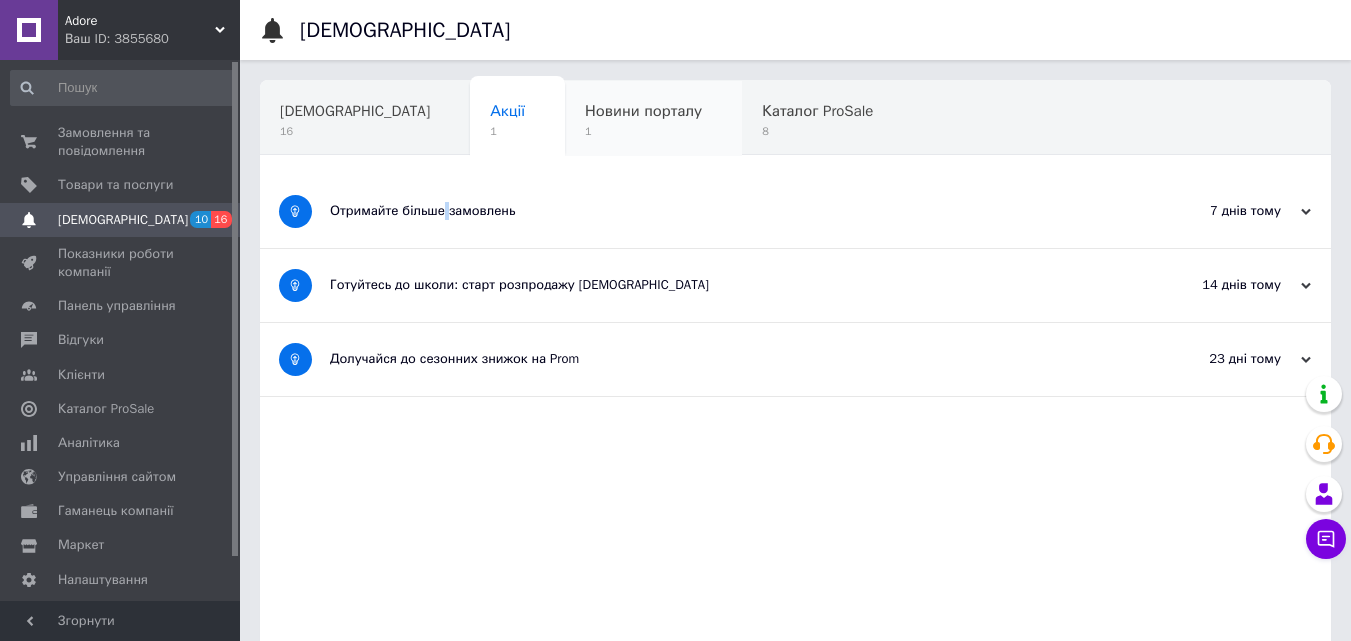 click on "1" at bounding box center (643, 131) 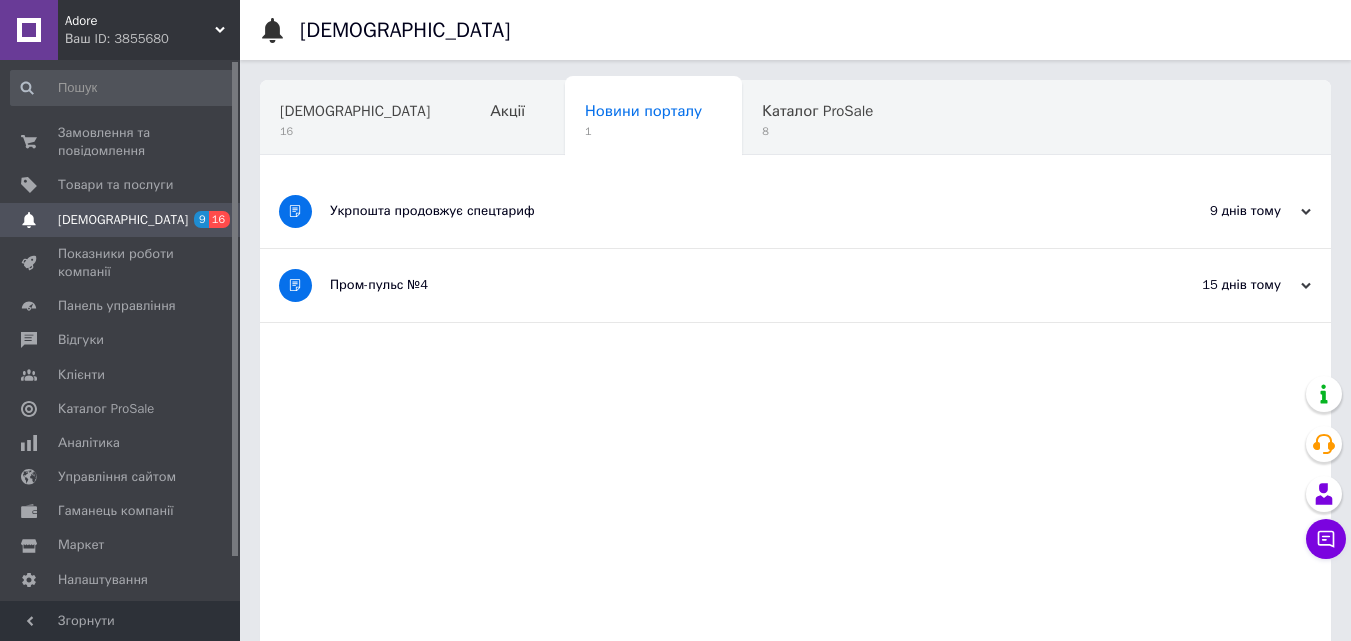 click on "Укрпошта продовжує спецтариф" at bounding box center (720, 211) 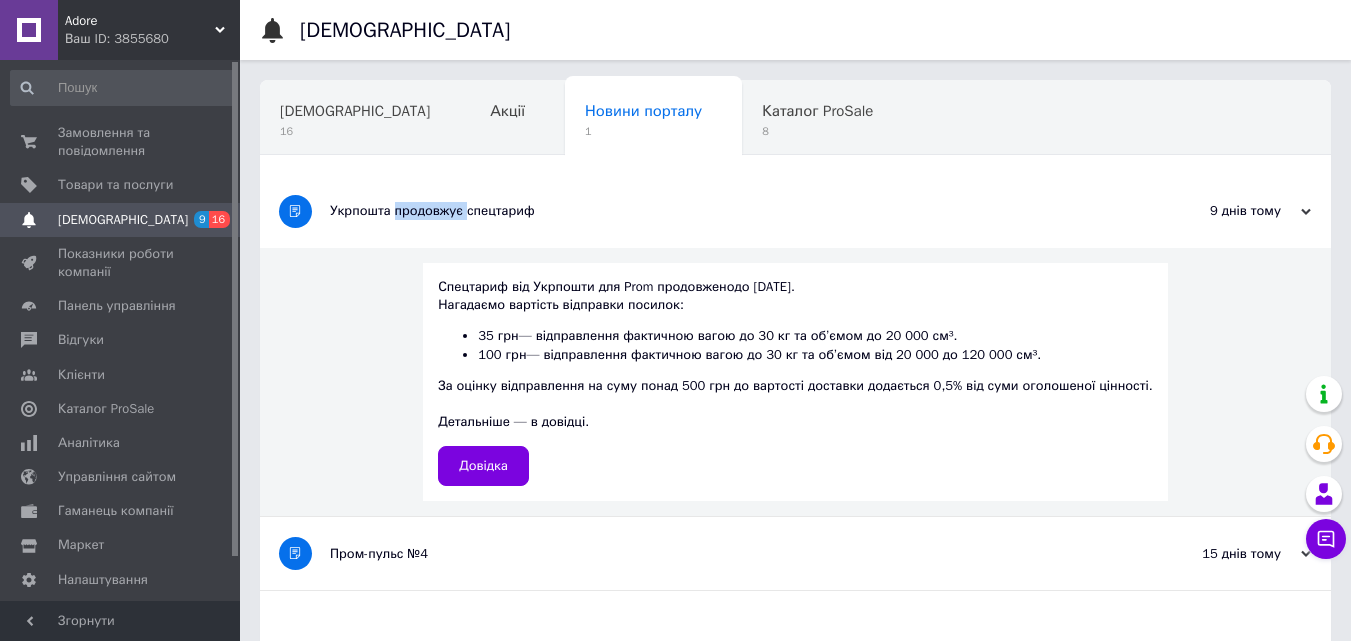 click on "Укрпошта продовжує спецтариф" at bounding box center [720, 211] 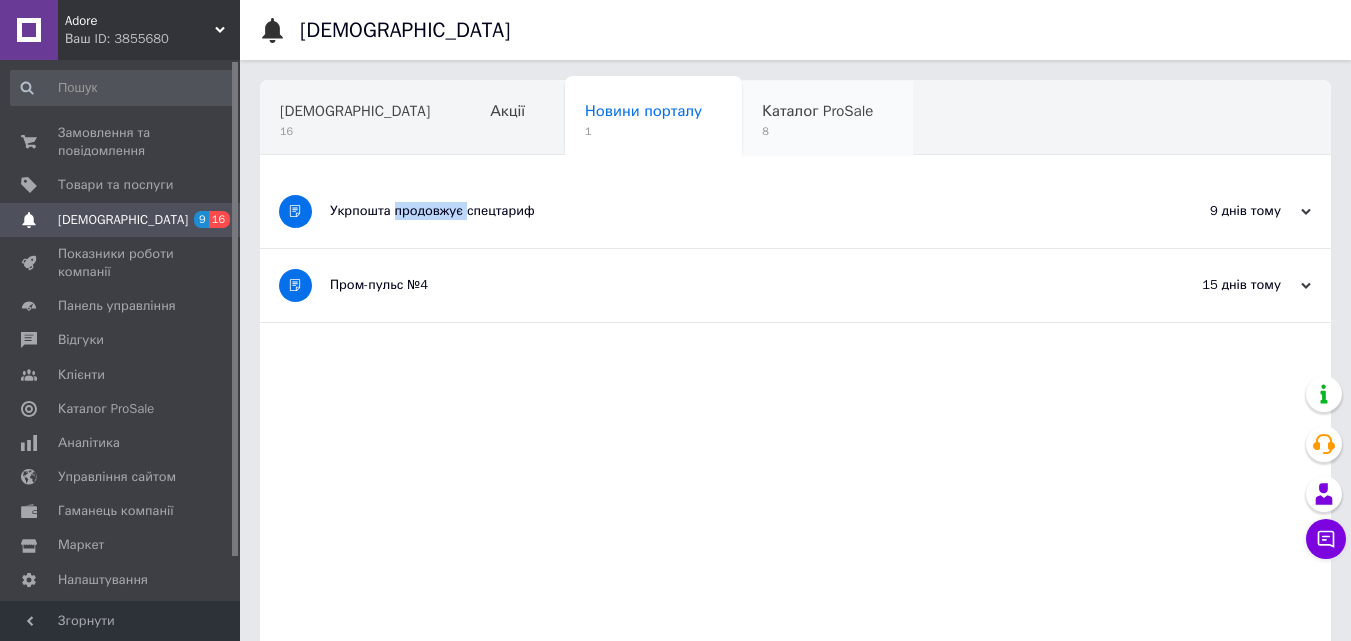 click on "8" at bounding box center (817, 131) 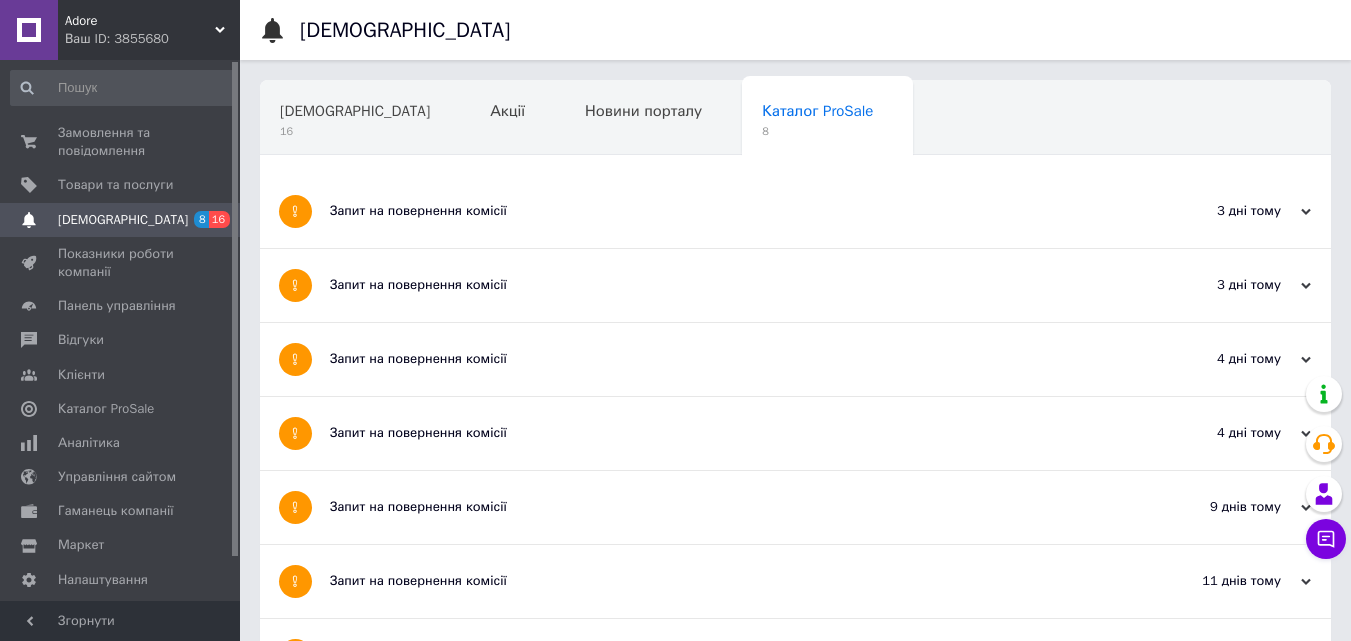 click on "Запит на повернення комісії" at bounding box center [720, 211] 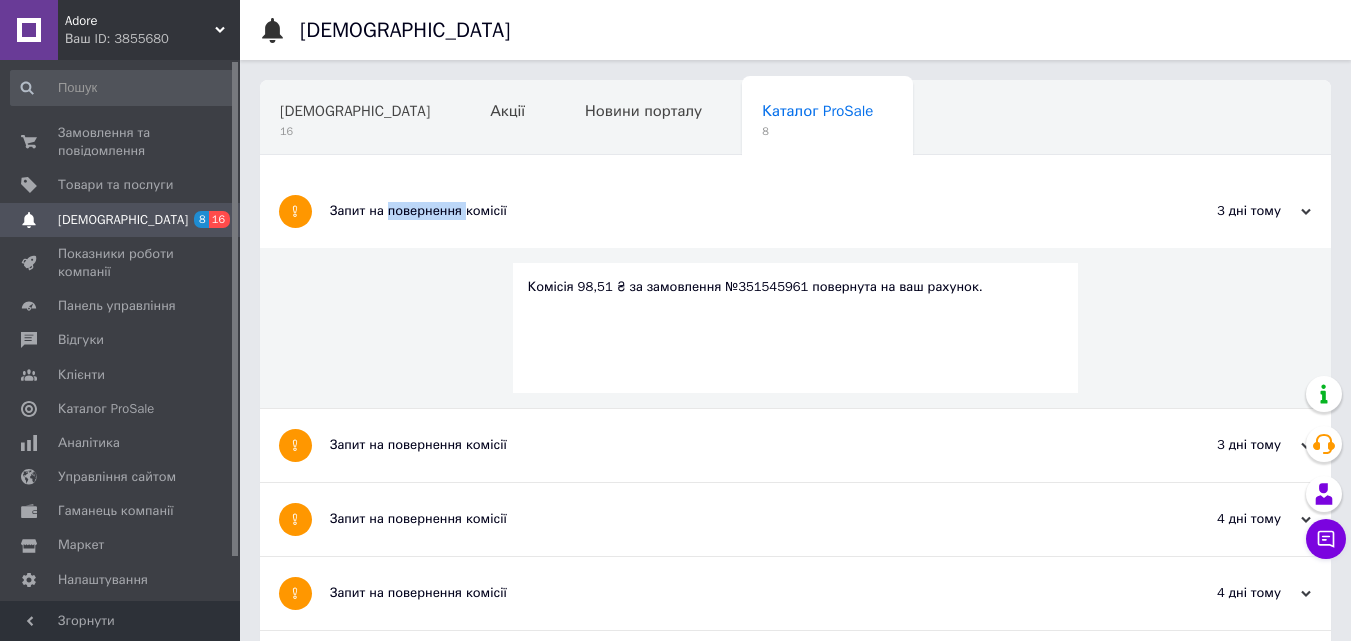 click on "Запит на повернення комісії" at bounding box center [720, 211] 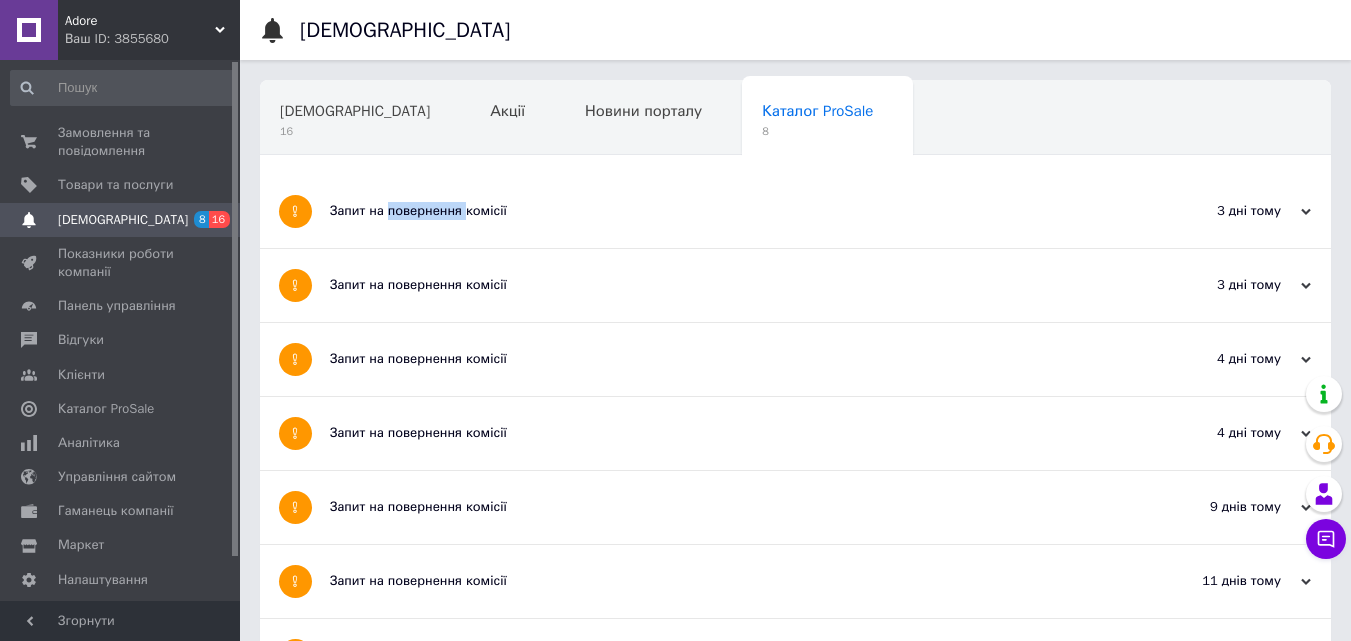 click on "Запит на повернення комісії" at bounding box center (720, 359) 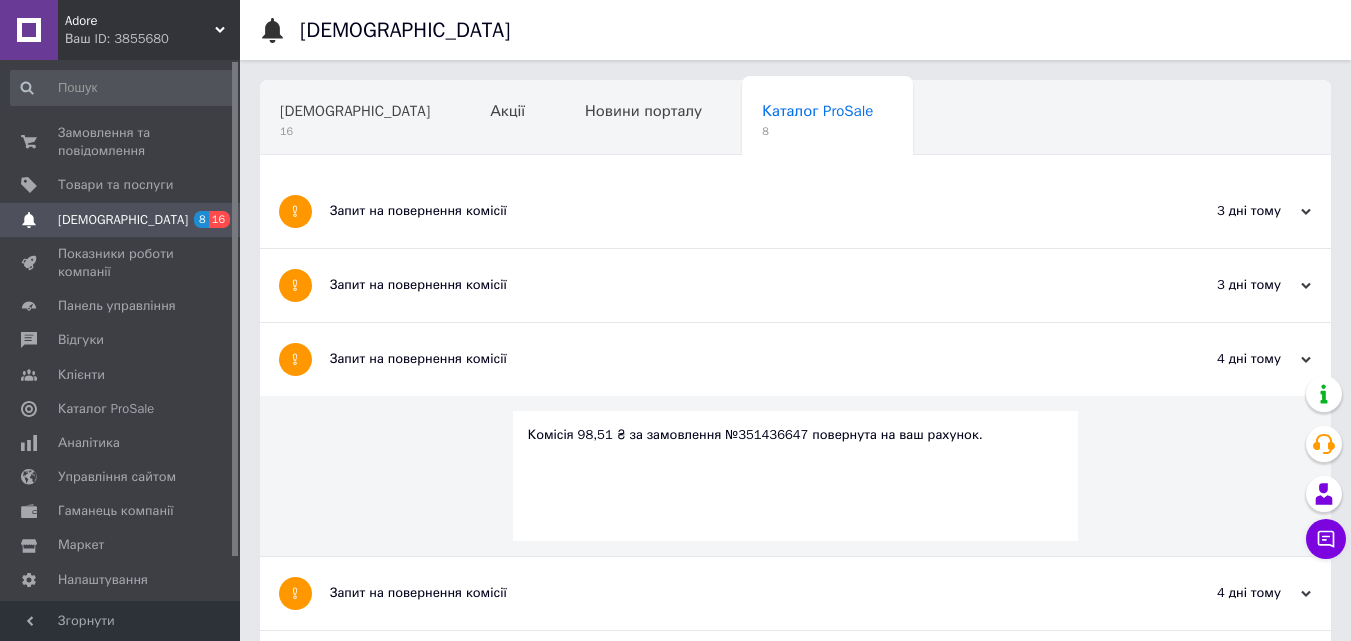 click on "Запит на повернення комісії" at bounding box center (720, 359) 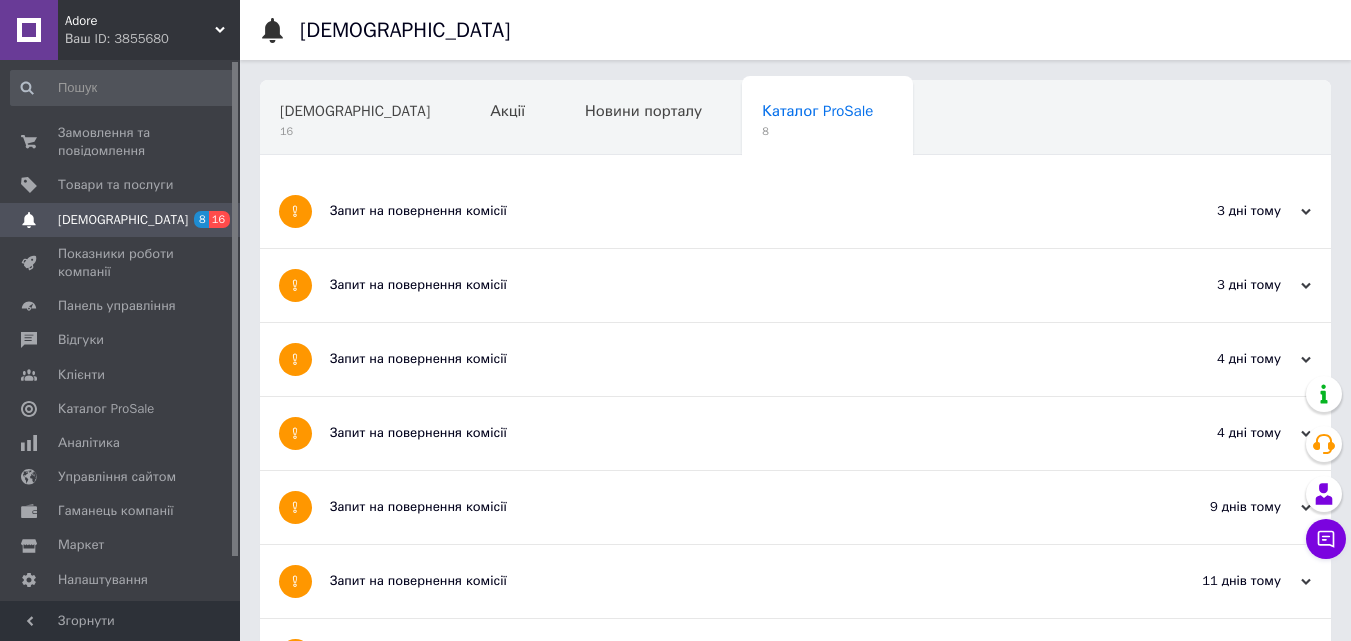 click on "8 16" at bounding box center (212, 220) 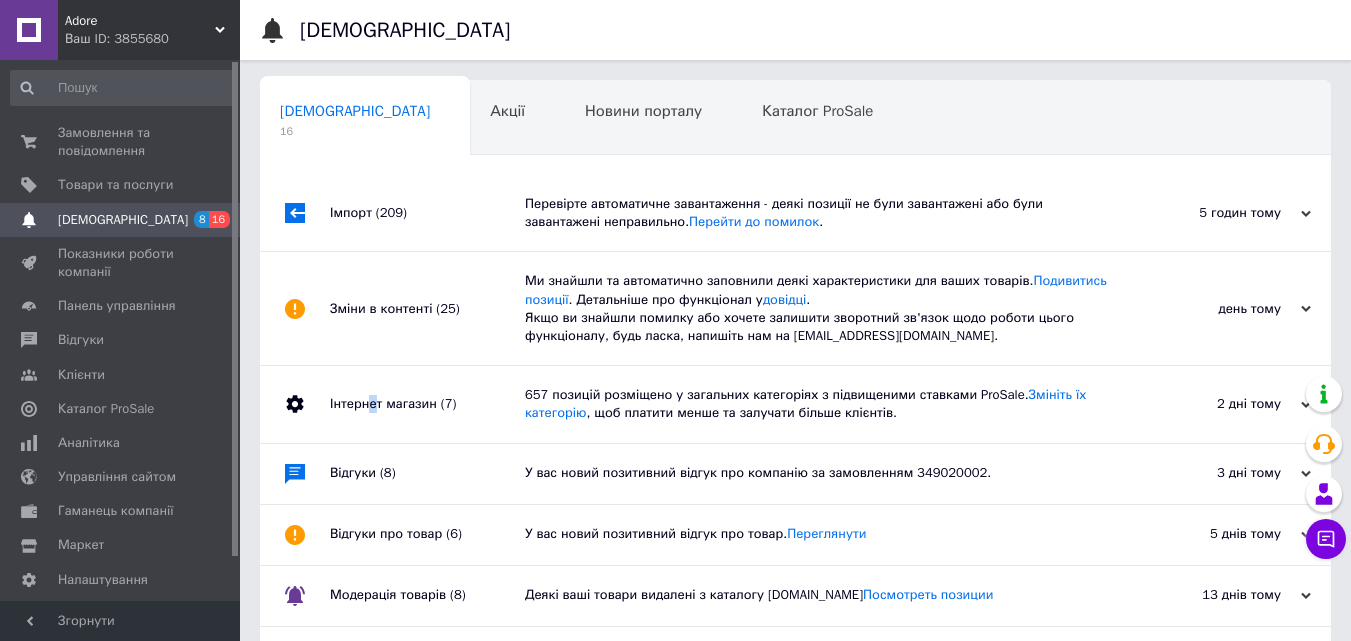 click on "Інтернет магазин   (7)" at bounding box center (427, 404) 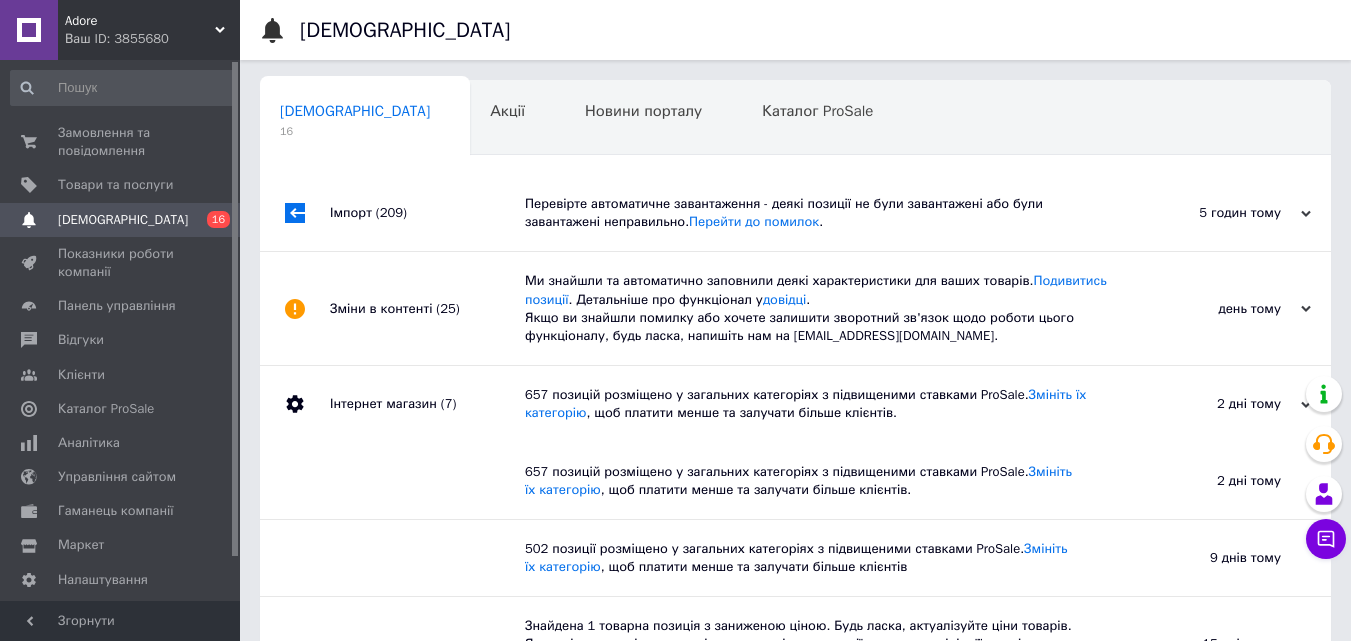 click on "Зміни в контенті   (25)" at bounding box center [427, 308] 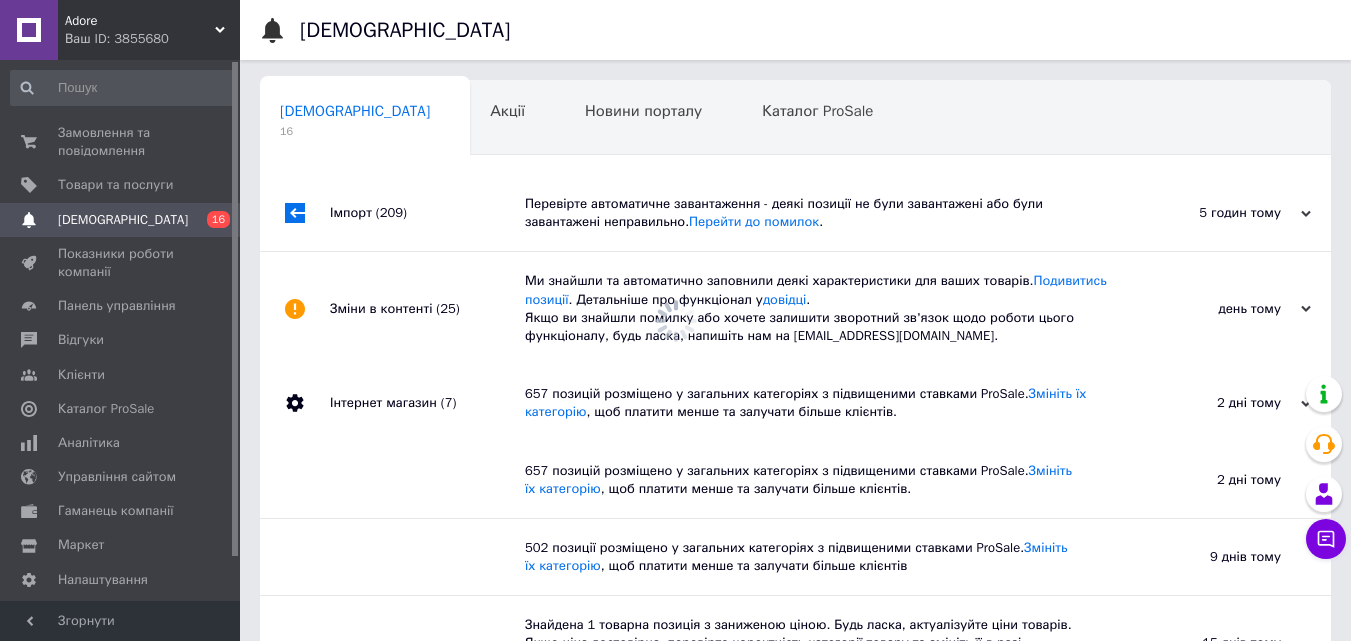 click on "Зміни в контенті   (25)" at bounding box center [427, 308] 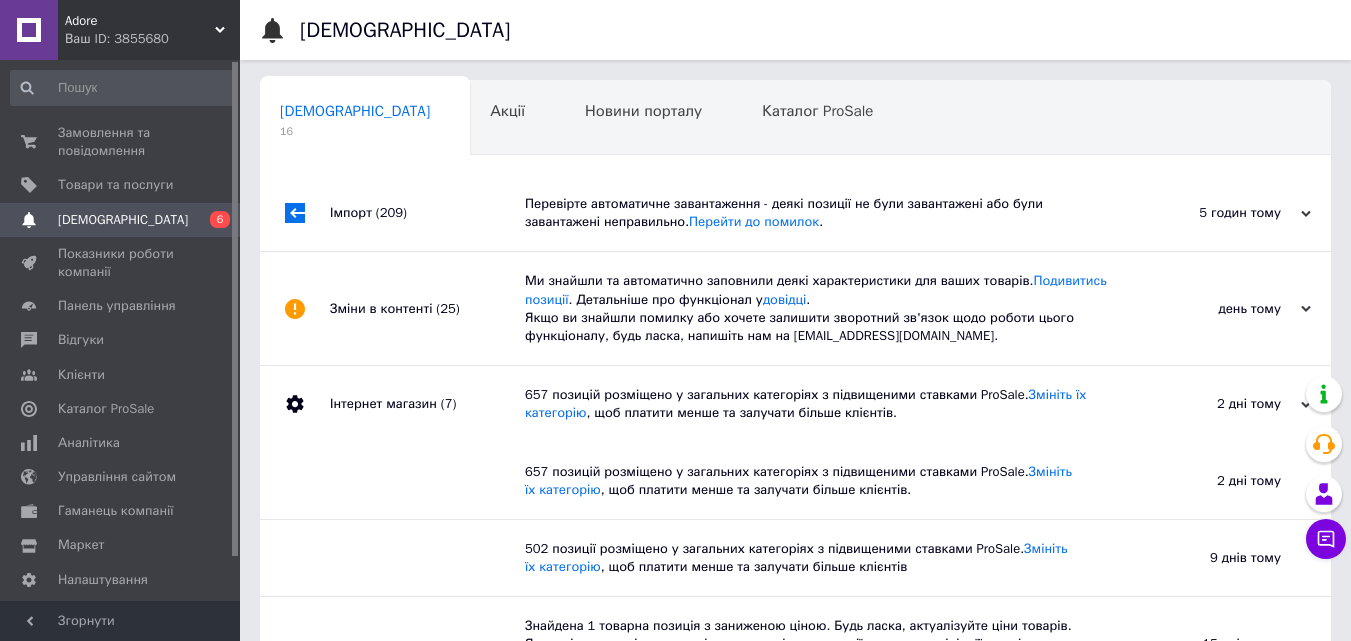 click on "[DEMOGRAPHIC_DATA]" at bounding box center (121, 220) 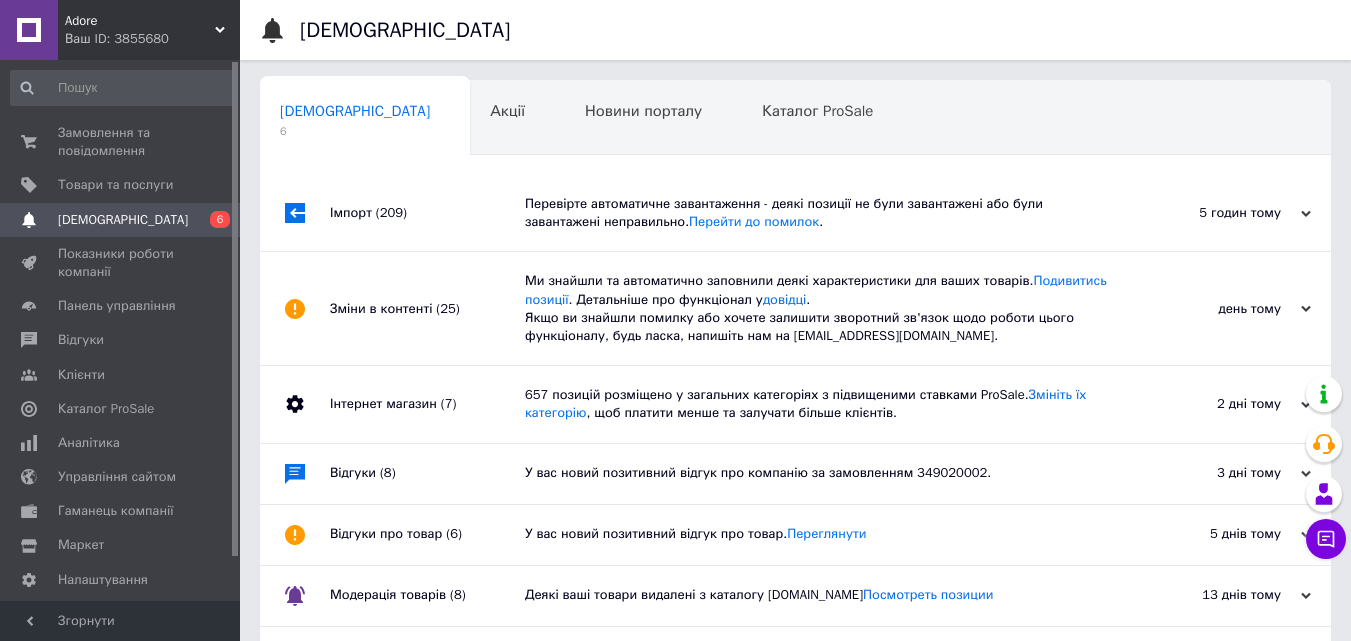 click on "Відгуки   (8)" at bounding box center (427, 474) 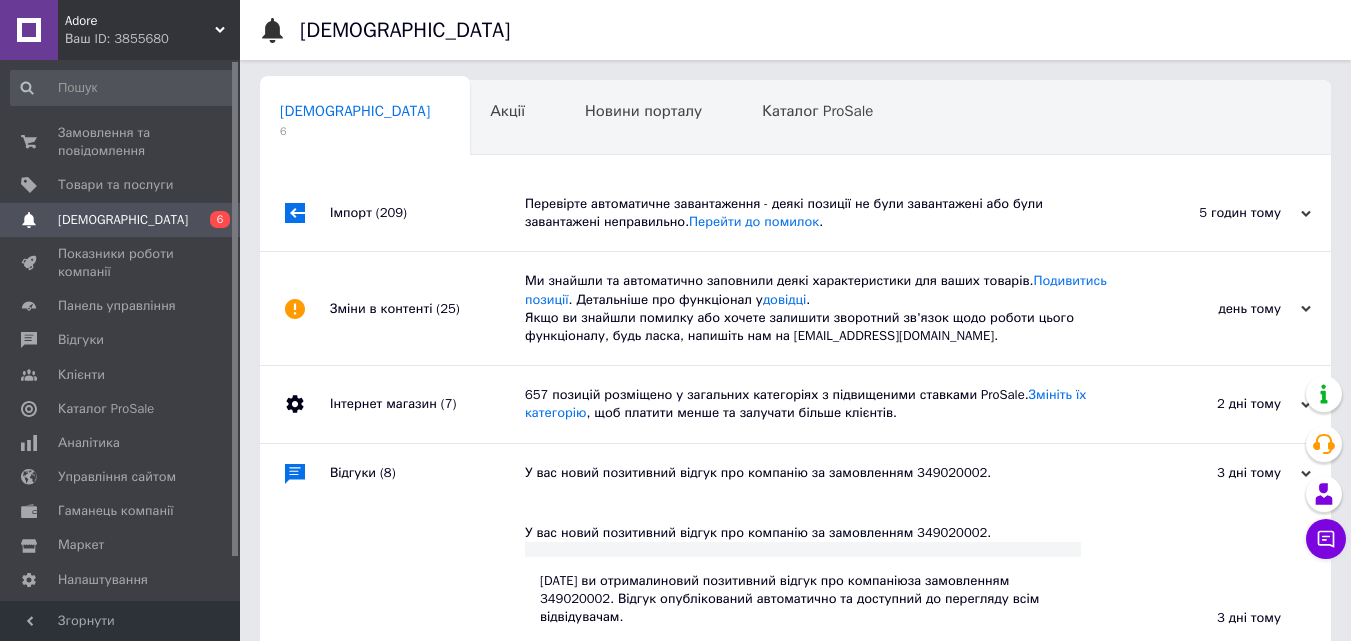 click on "Відгуки   (8)" at bounding box center (427, 474) 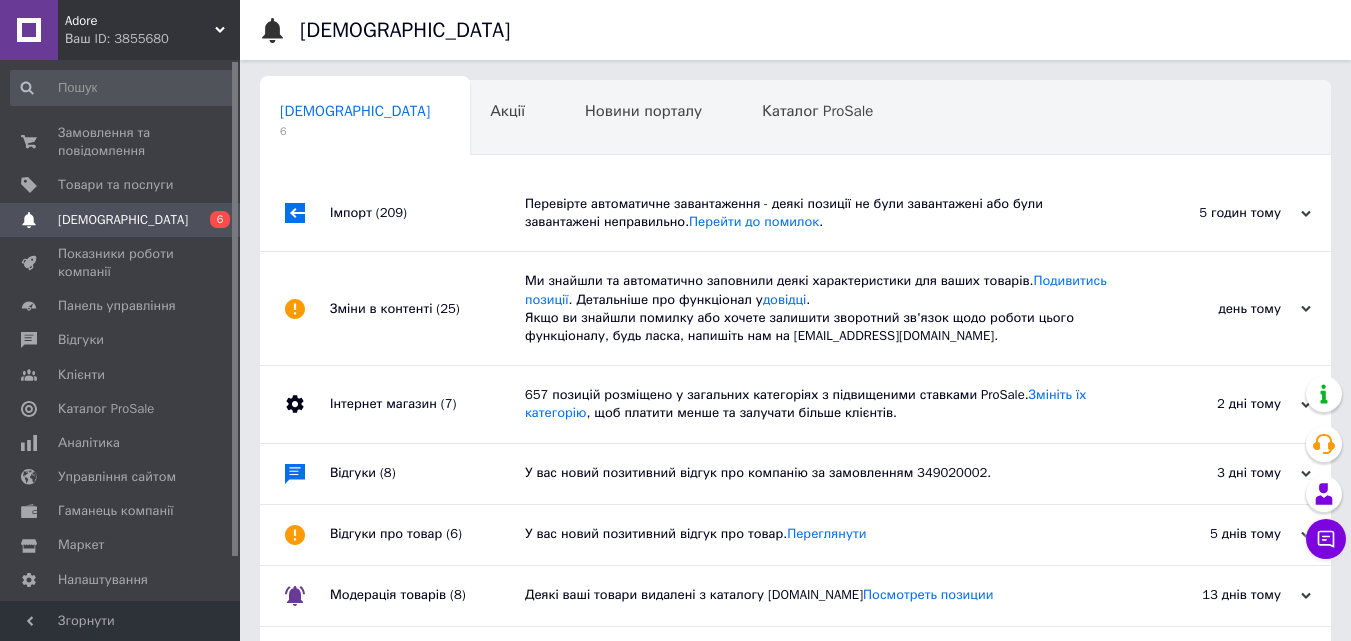 click on "Відгуки про товар   (6)" at bounding box center (427, 535) 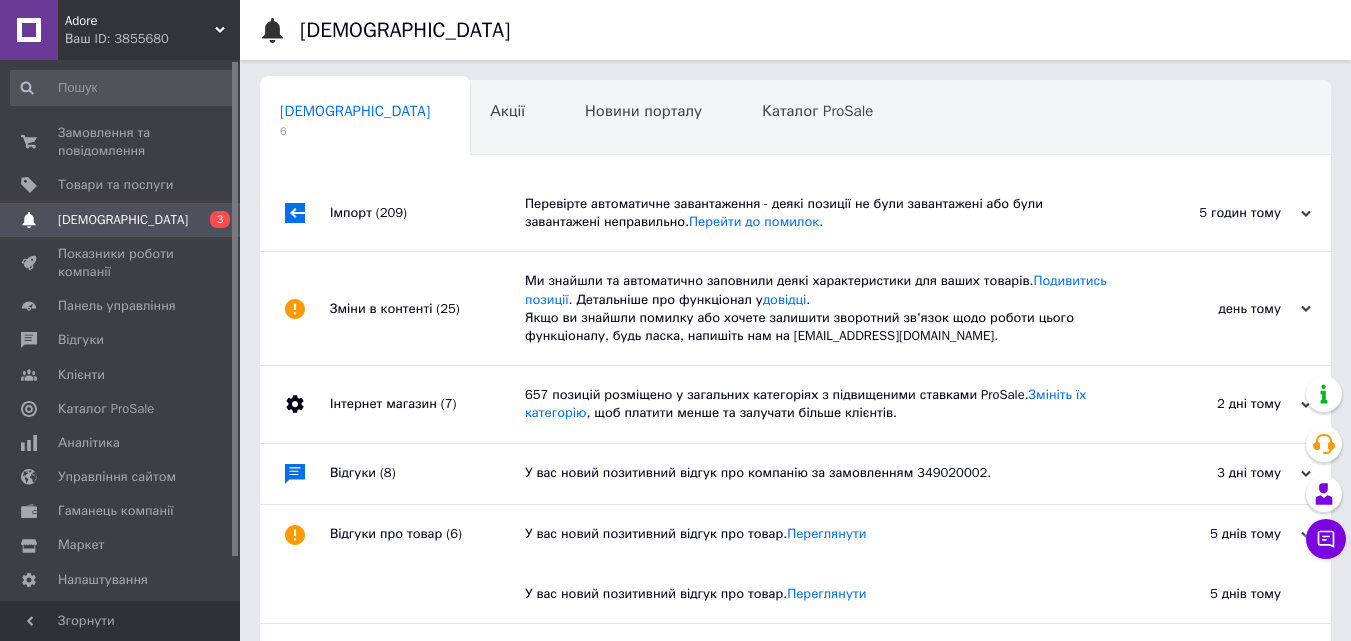 click on "Відгуки про товар   (6)" at bounding box center (427, 535) 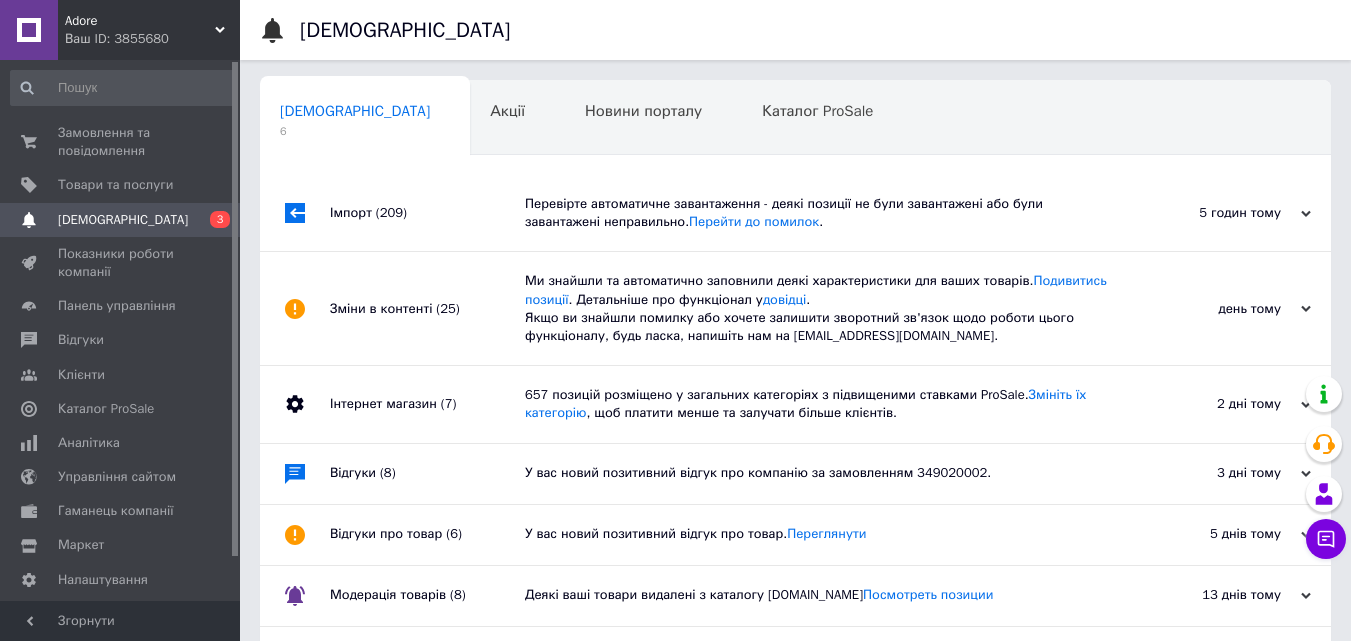 click on "Модерація товарів   (8)" at bounding box center (427, 596) 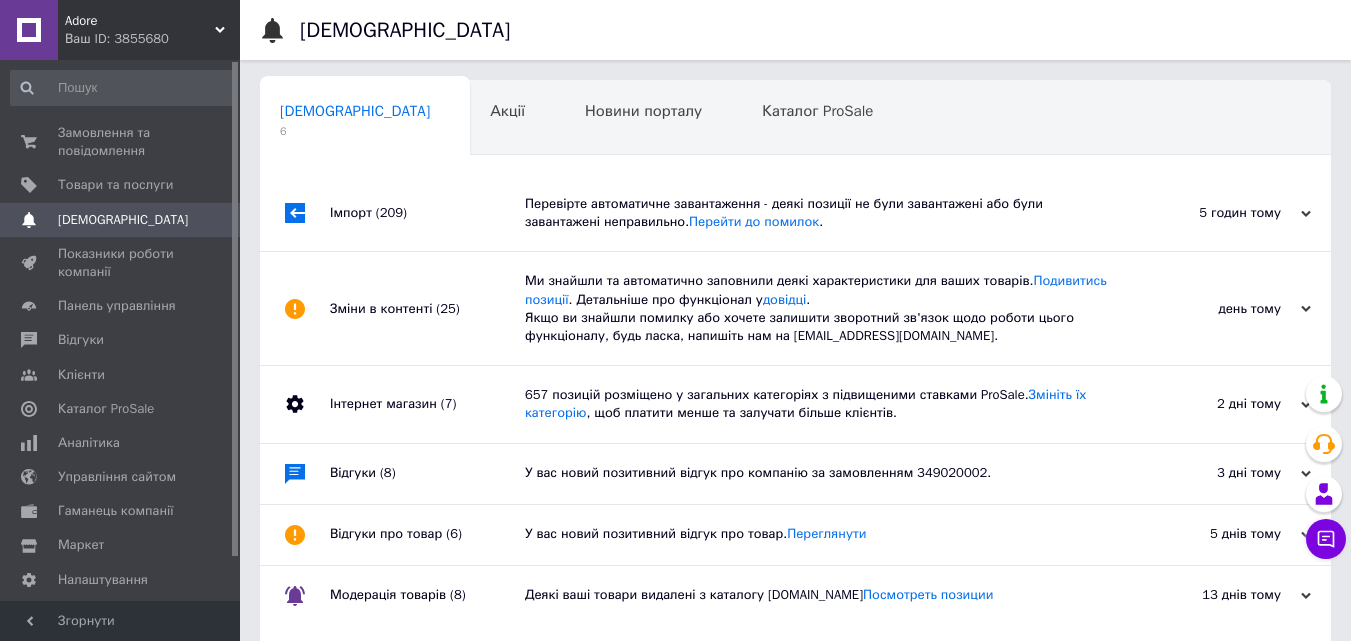 drag, startPoint x: 405, startPoint y: 600, endPoint x: 365, endPoint y: 549, distance: 64.815125 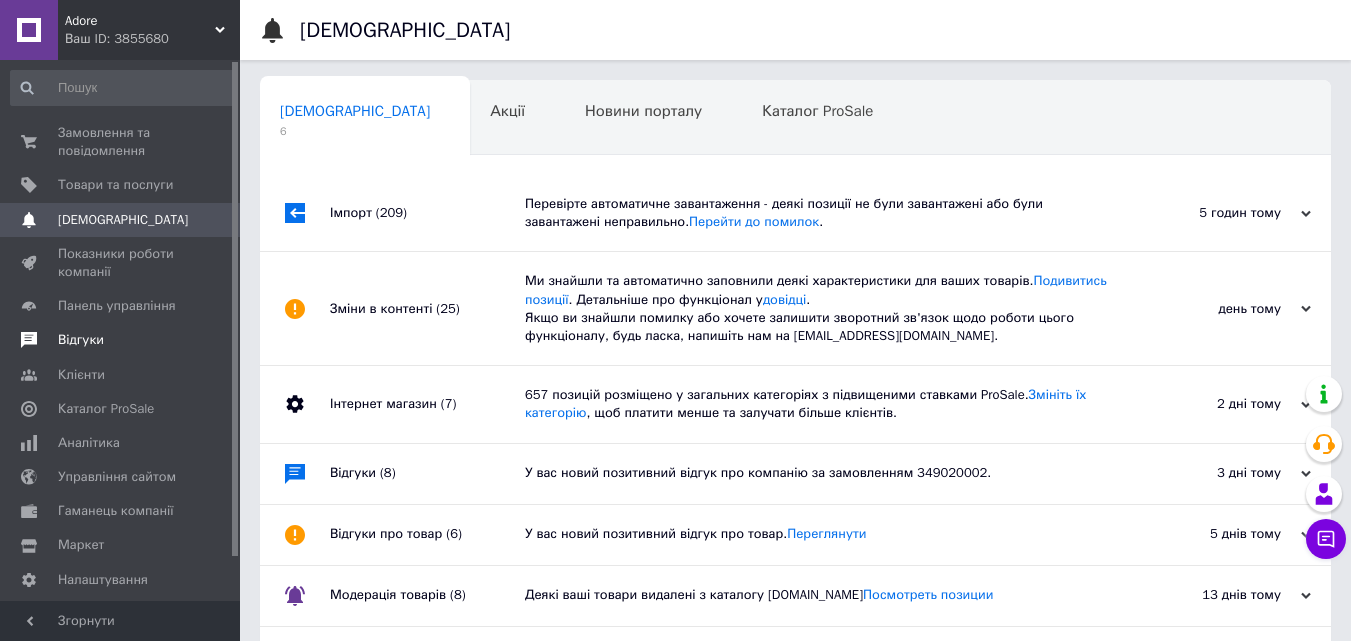 click on "Відгуки" at bounding box center [121, 340] 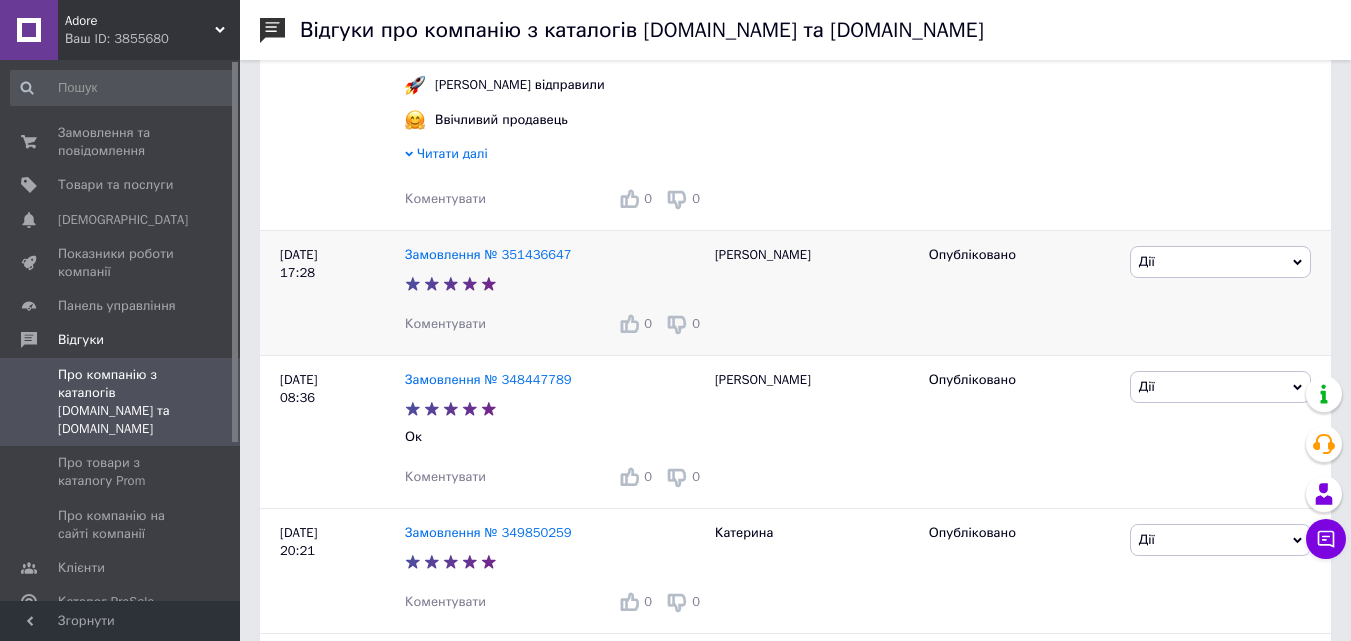 scroll, scrollTop: 465, scrollLeft: 0, axis: vertical 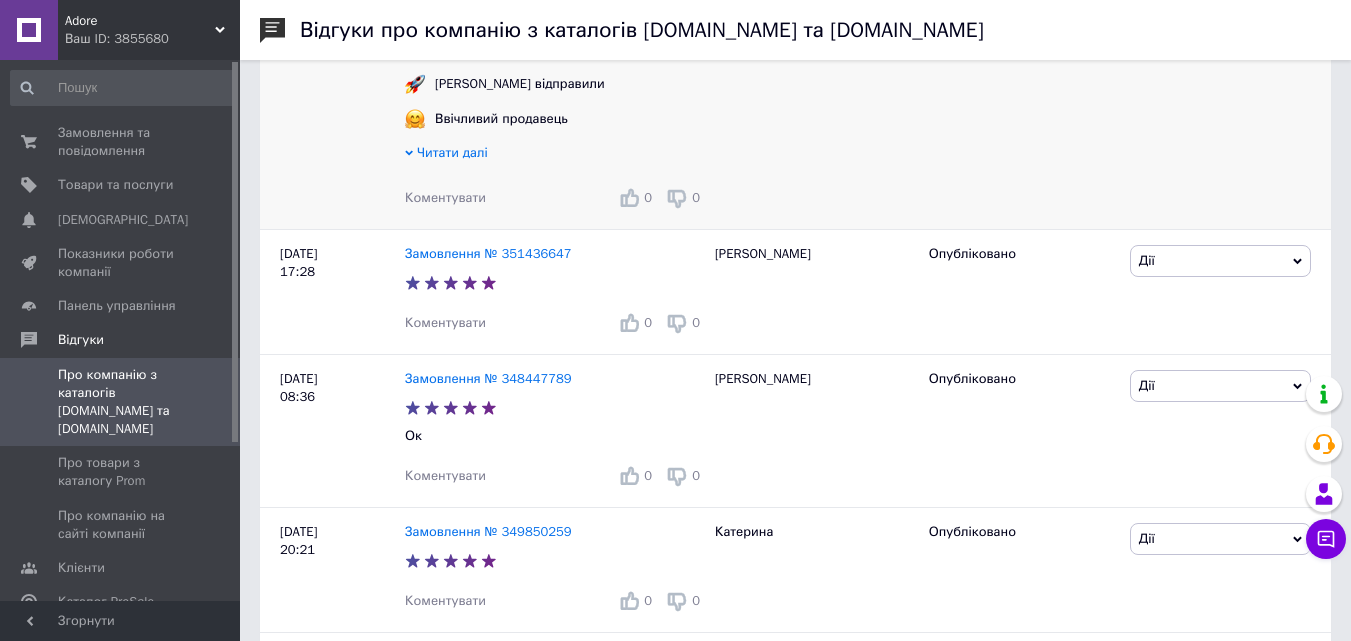 click on "Коментувати" at bounding box center [445, 197] 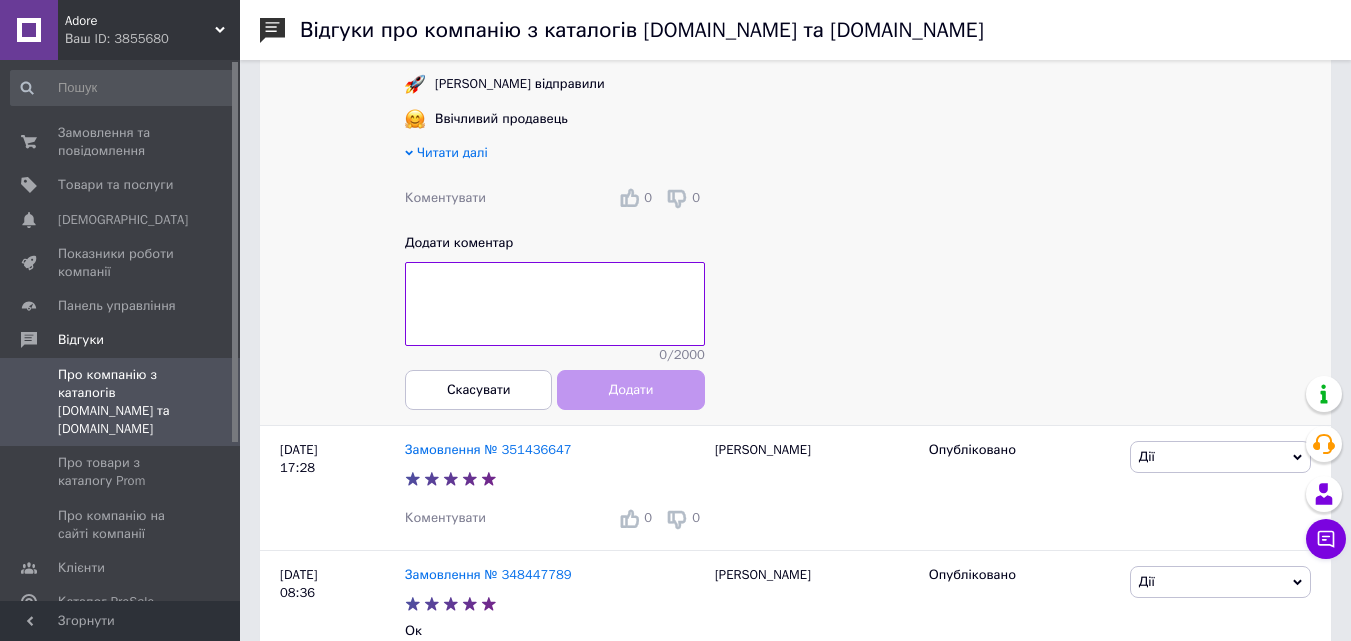 drag, startPoint x: 478, startPoint y: 291, endPoint x: 596, endPoint y: 364, distance: 138.75517 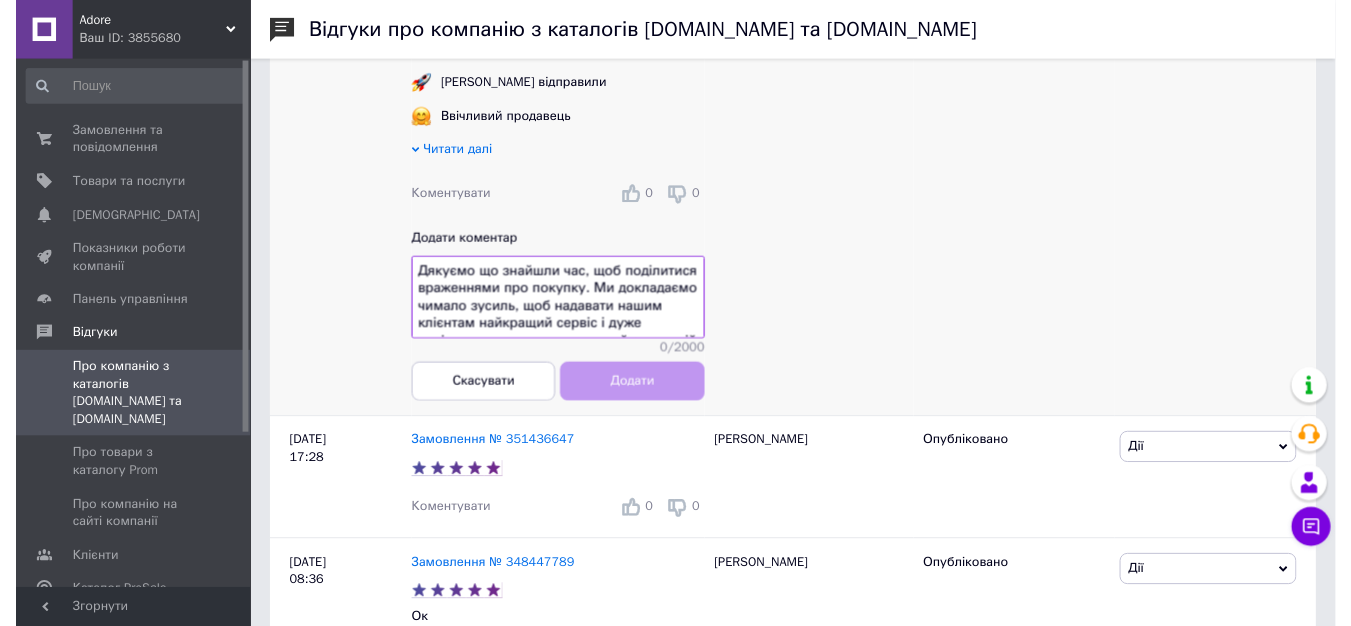 scroll, scrollTop: 71, scrollLeft: 0, axis: vertical 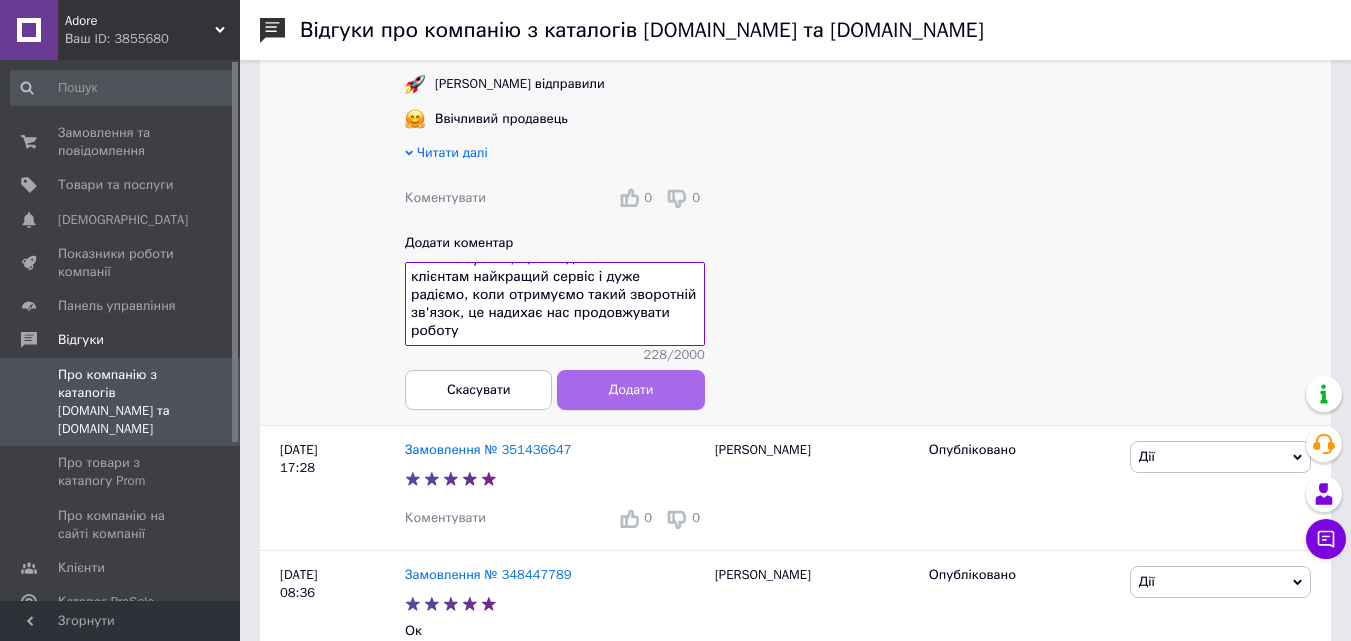 type on "Дякуємо що знайшли час, щоб поділитися враженнями про покупку. Ми докладаємо чимало зусиль, щоб надавати нашим клієнтам найкращий сервіс і дуже радіємо, коли отримуємо такий зворотній зв'язок, це надихає нас продовжувати роботу" 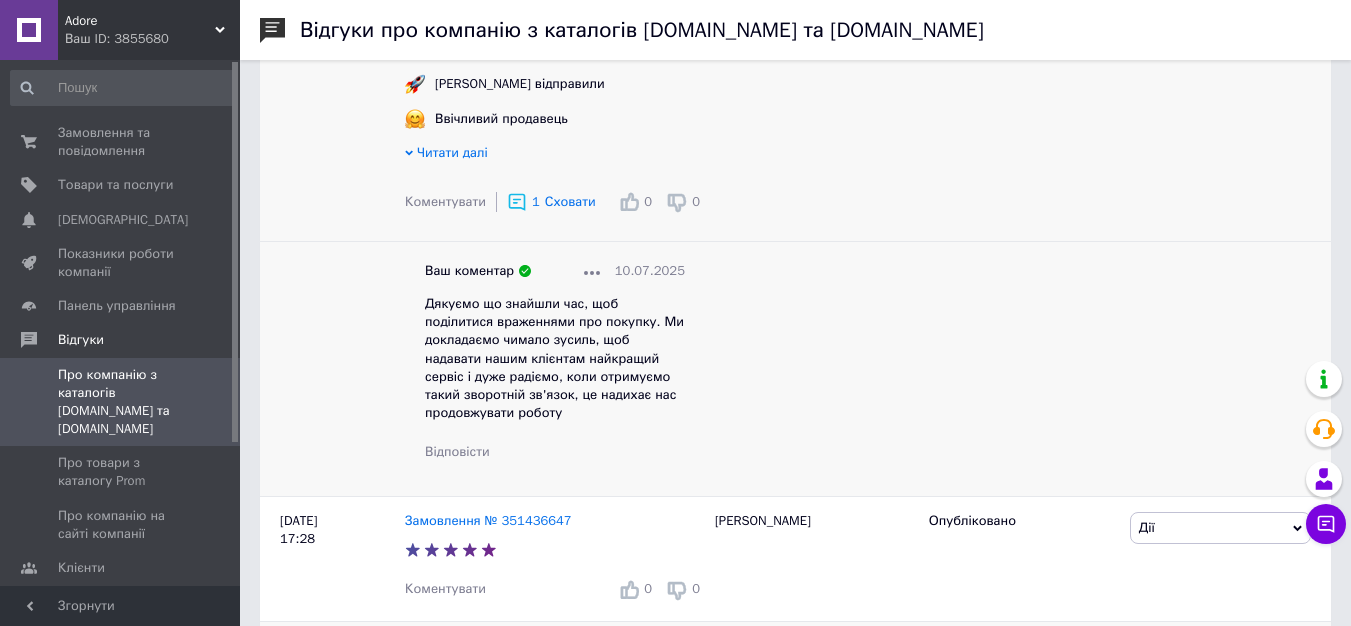 drag, startPoint x: 445, startPoint y: 577, endPoint x: 476, endPoint y: 585, distance: 32.01562 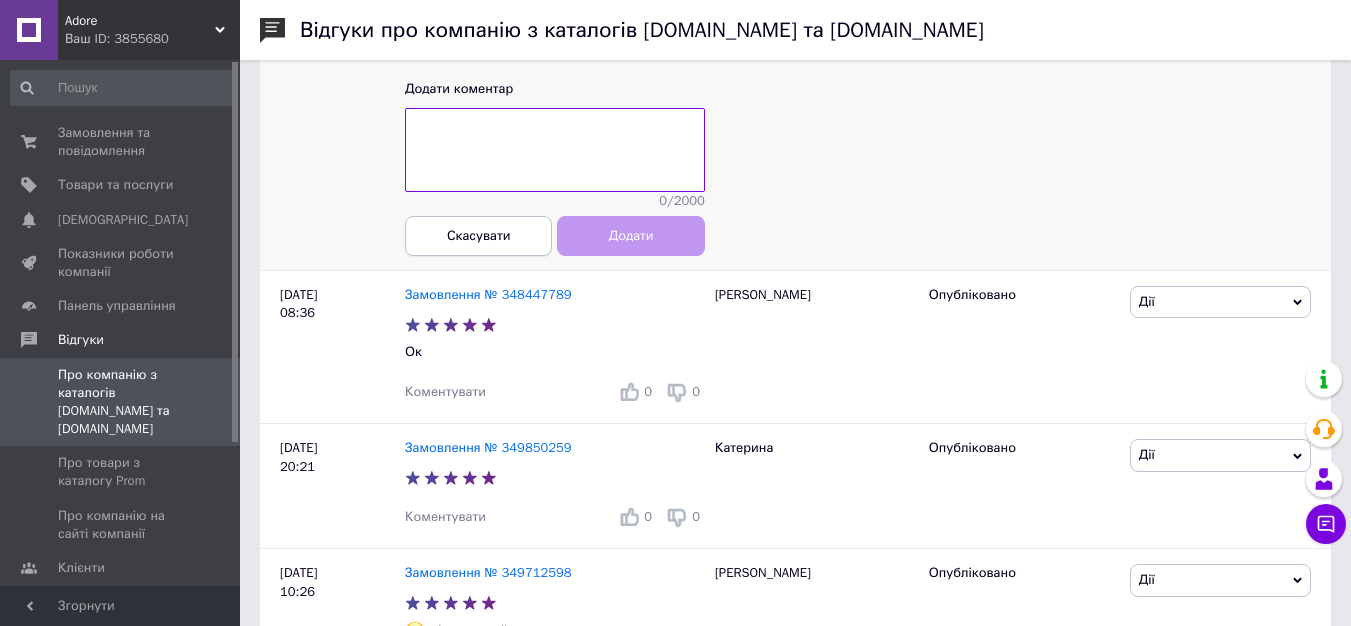 scroll, scrollTop: 1013, scrollLeft: 0, axis: vertical 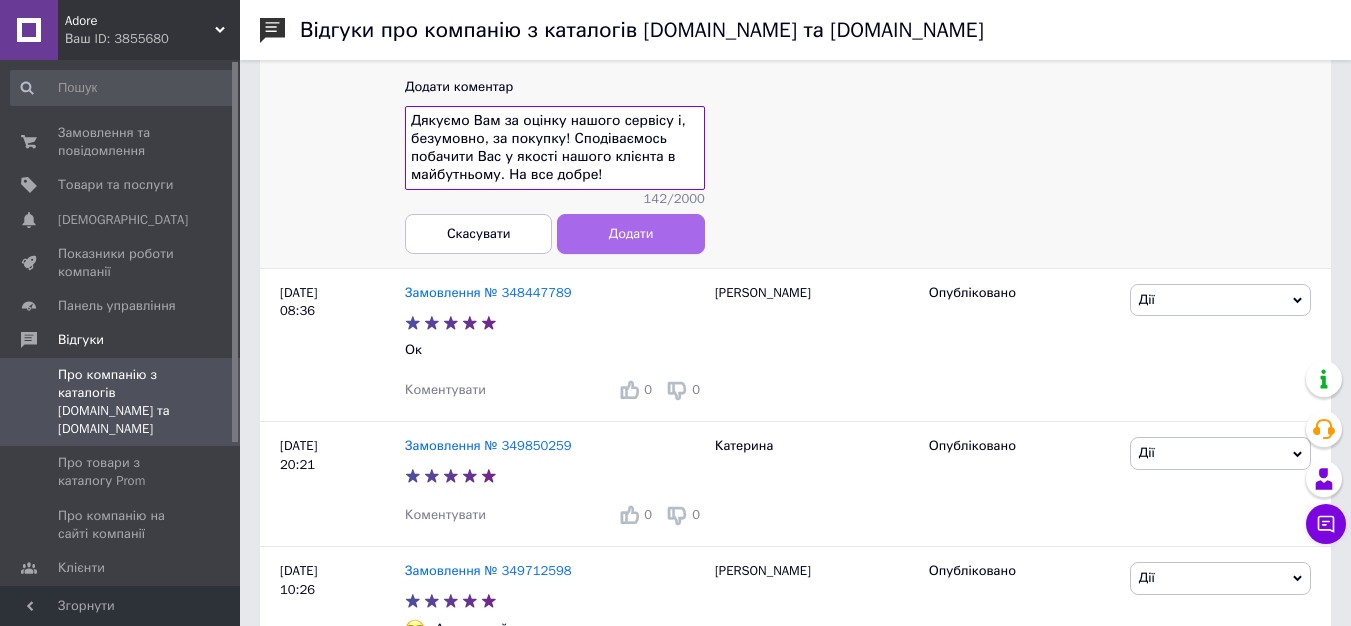 type on "Дякуємо Вам за оцінку нашого сервісу і, безумовно, за покупку! Сподіваємось побачити Вас у якості нашого клієнта в майбутньому. На все добре!" 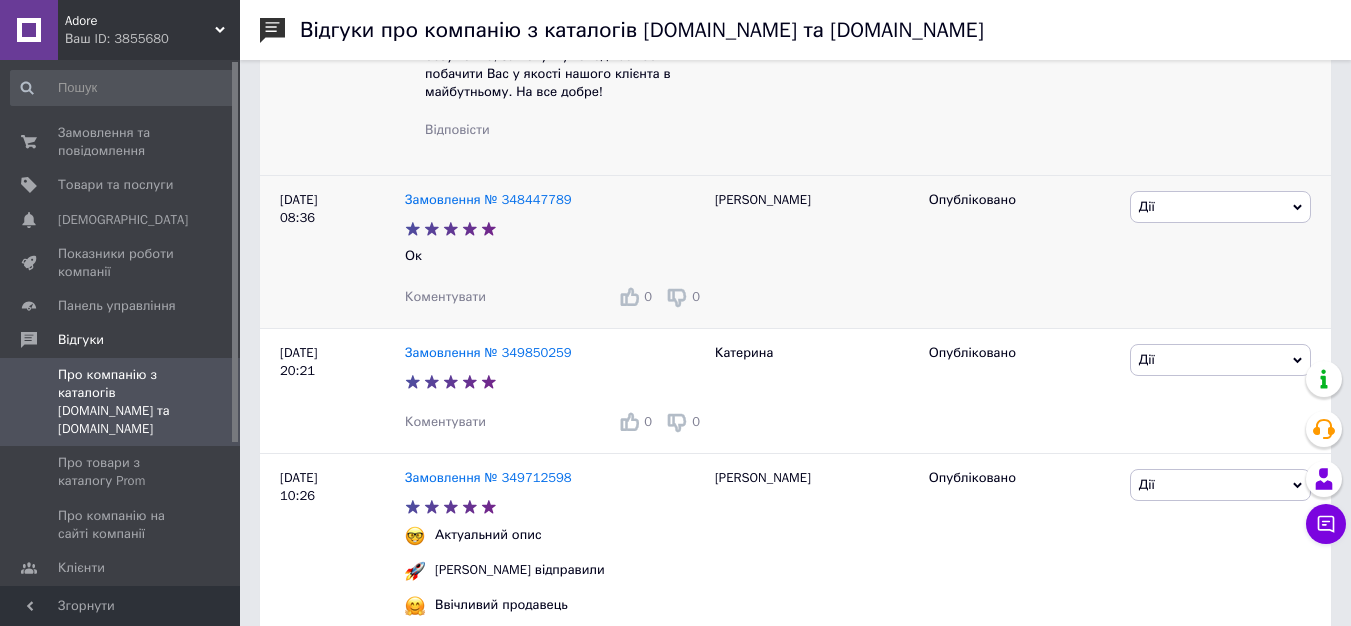scroll, scrollTop: 1124, scrollLeft: 0, axis: vertical 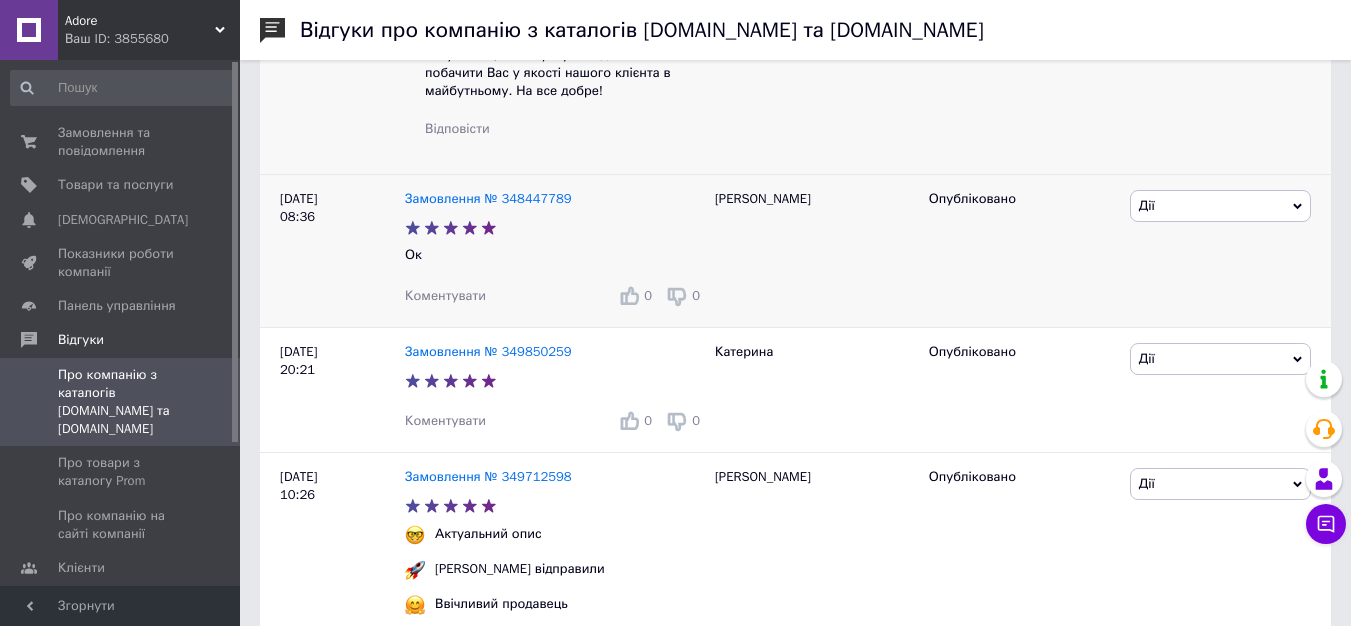 click on "Коментувати" at bounding box center [445, 295] 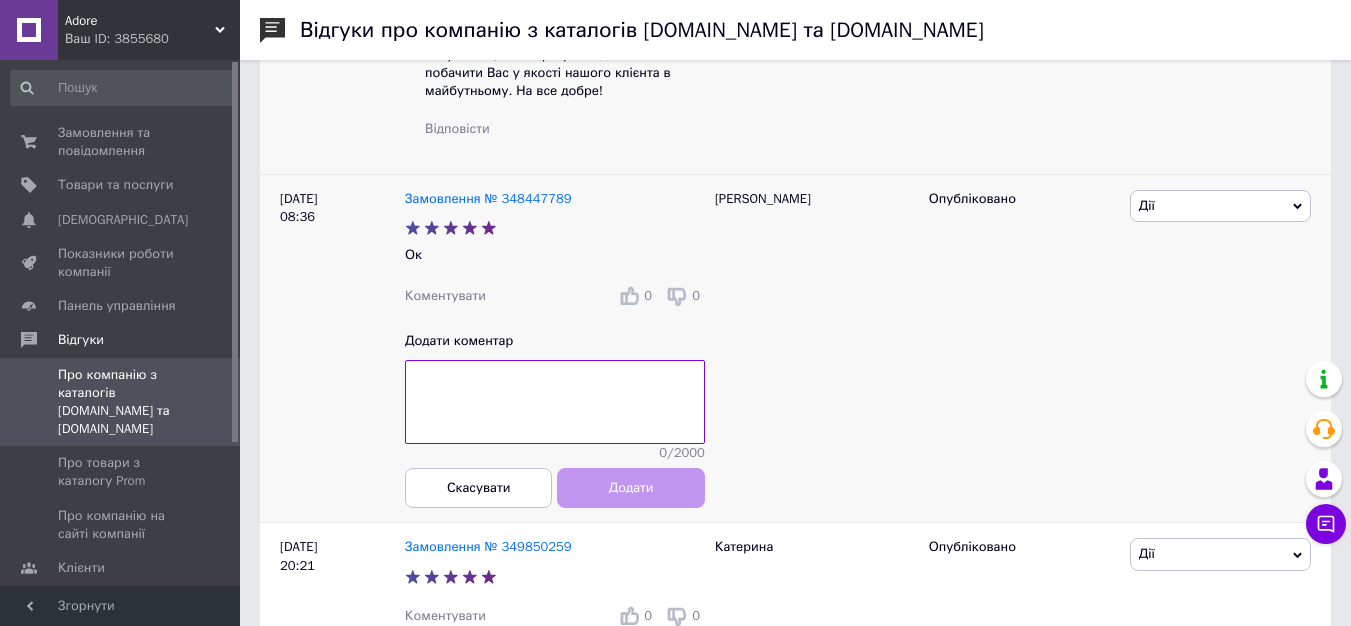 click at bounding box center [555, 402] 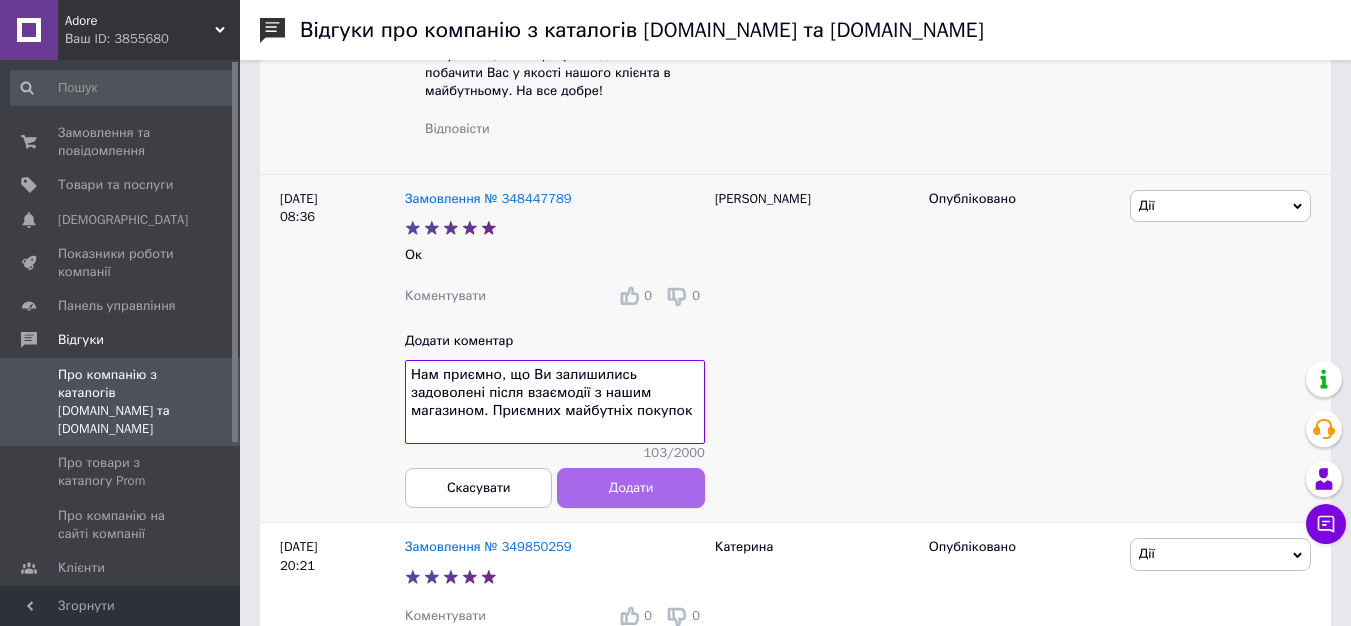 type on "Нам приємно, що Ви залишились задоволені після взаємодії з нашим магазином. Приємних майбутніх покупок" 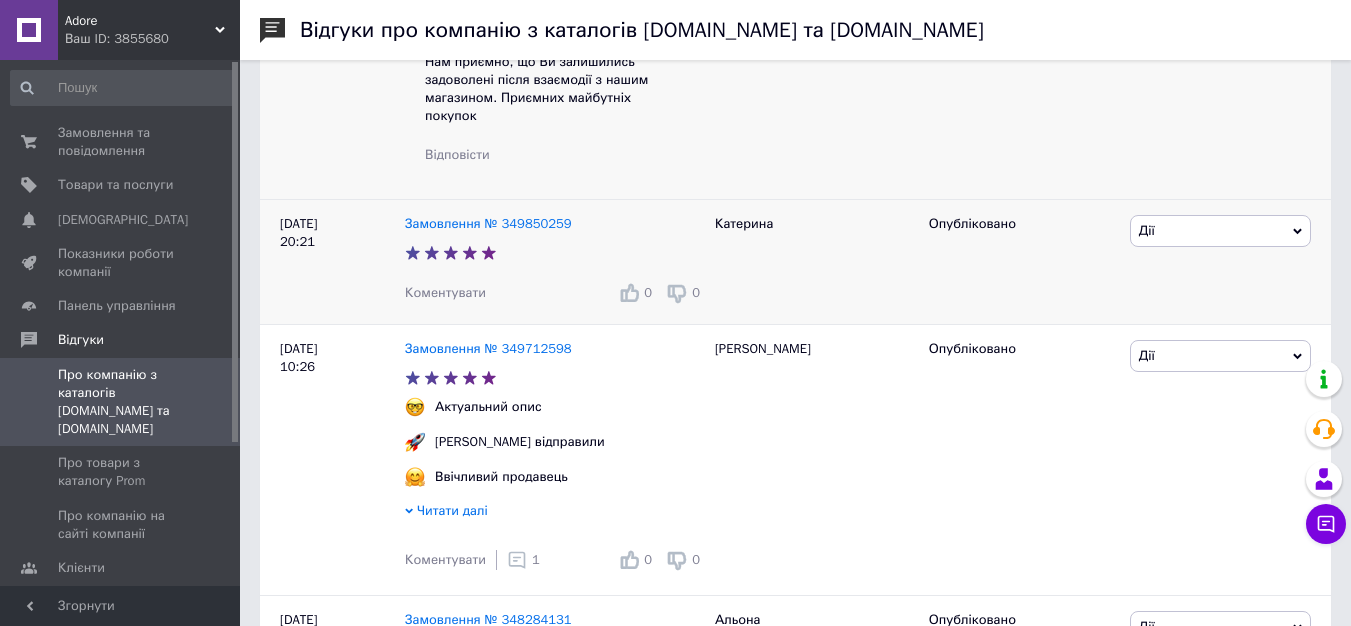 scroll, scrollTop: 1468, scrollLeft: 0, axis: vertical 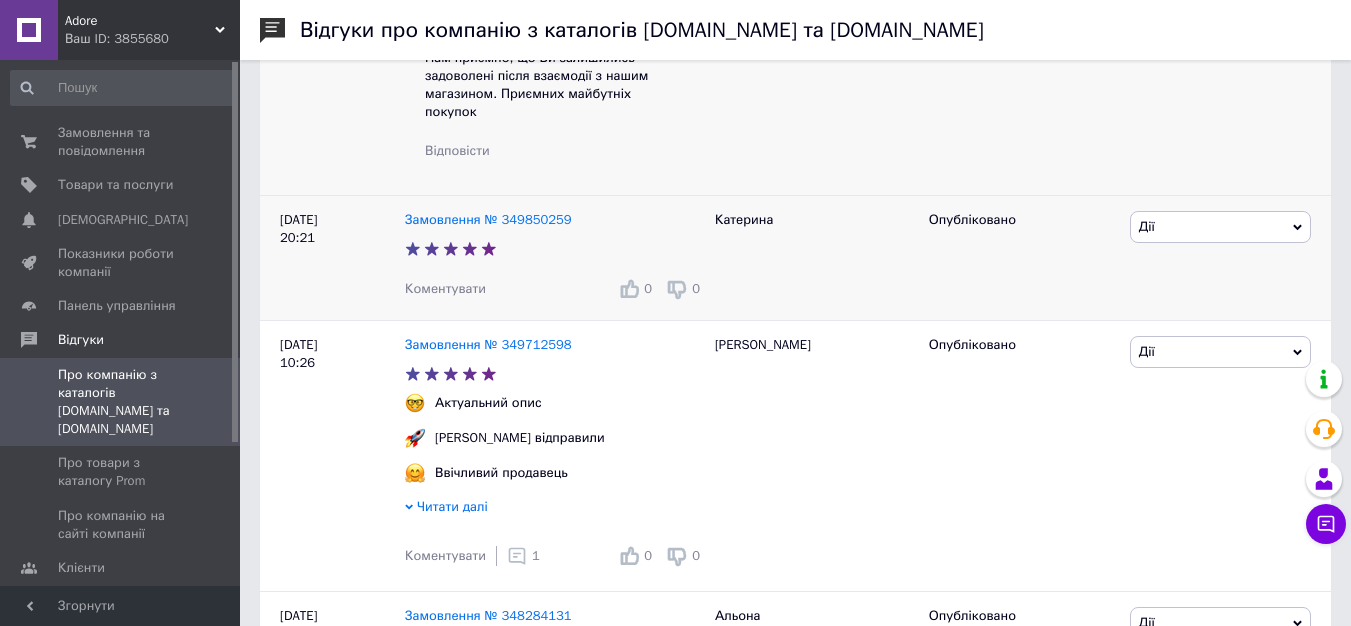 drag, startPoint x: 432, startPoint y: 255, endPoint x: 461, endPoint y: 286, distance: 42.44997 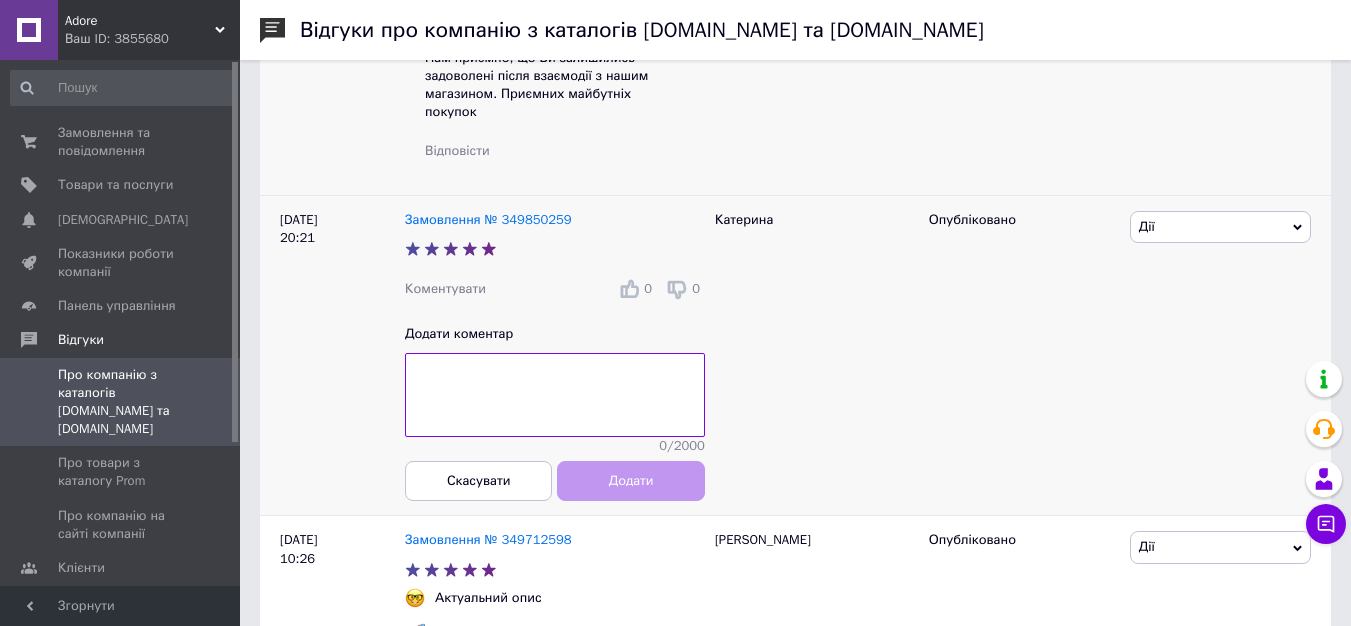 click at bounding box center (555, 395) 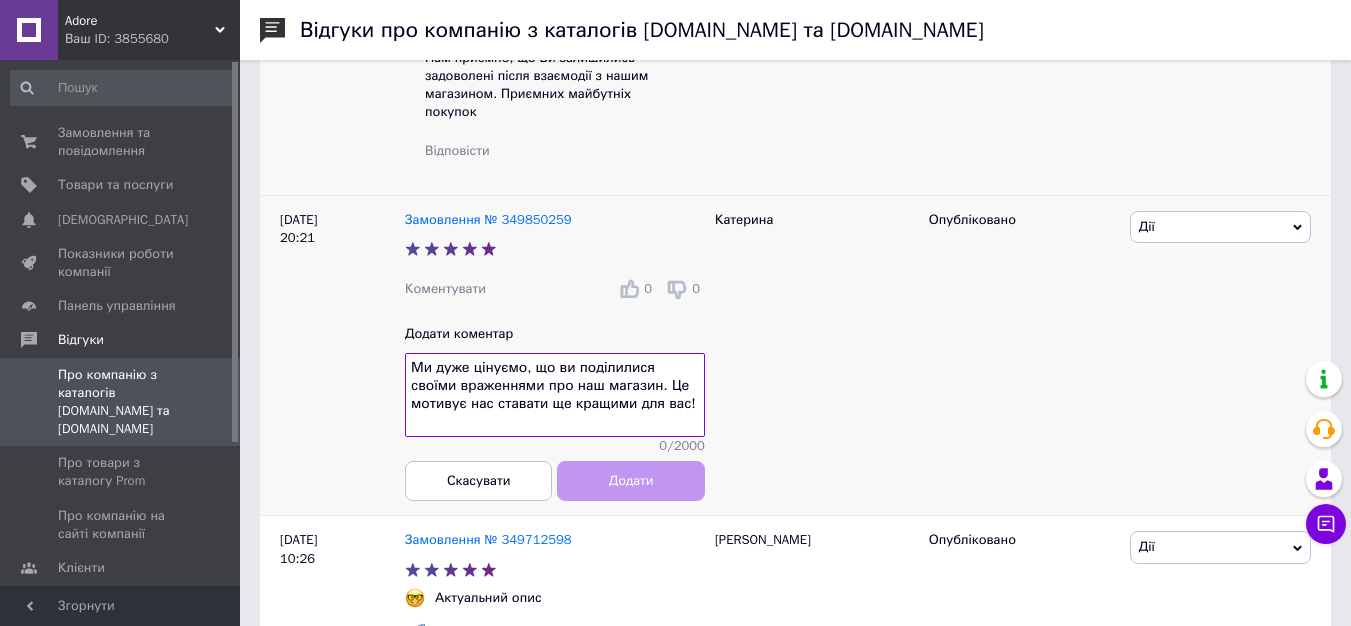 scroll, scrollTop: 14, scrollLeft: 0, axis: vertical 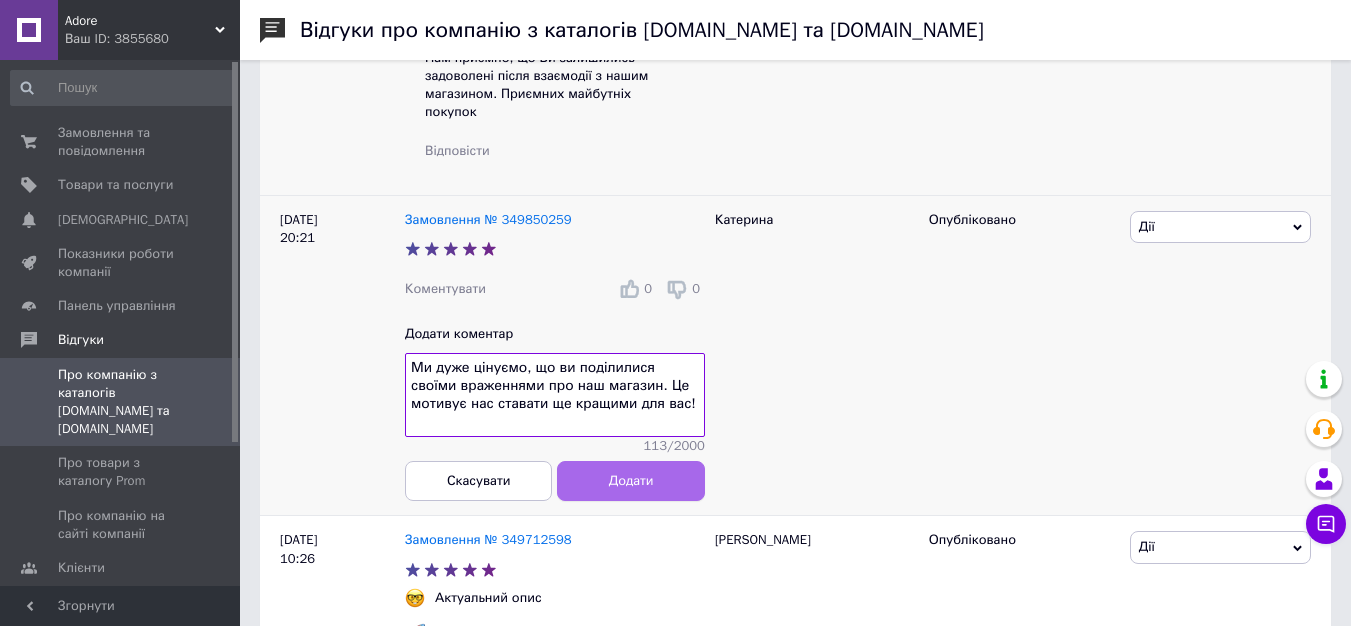 type on "Ми дуже цінуємо, що ви поділилися своїми враженнями про наш магазин. Це мотивує нас ставати ще кращими для вас!" 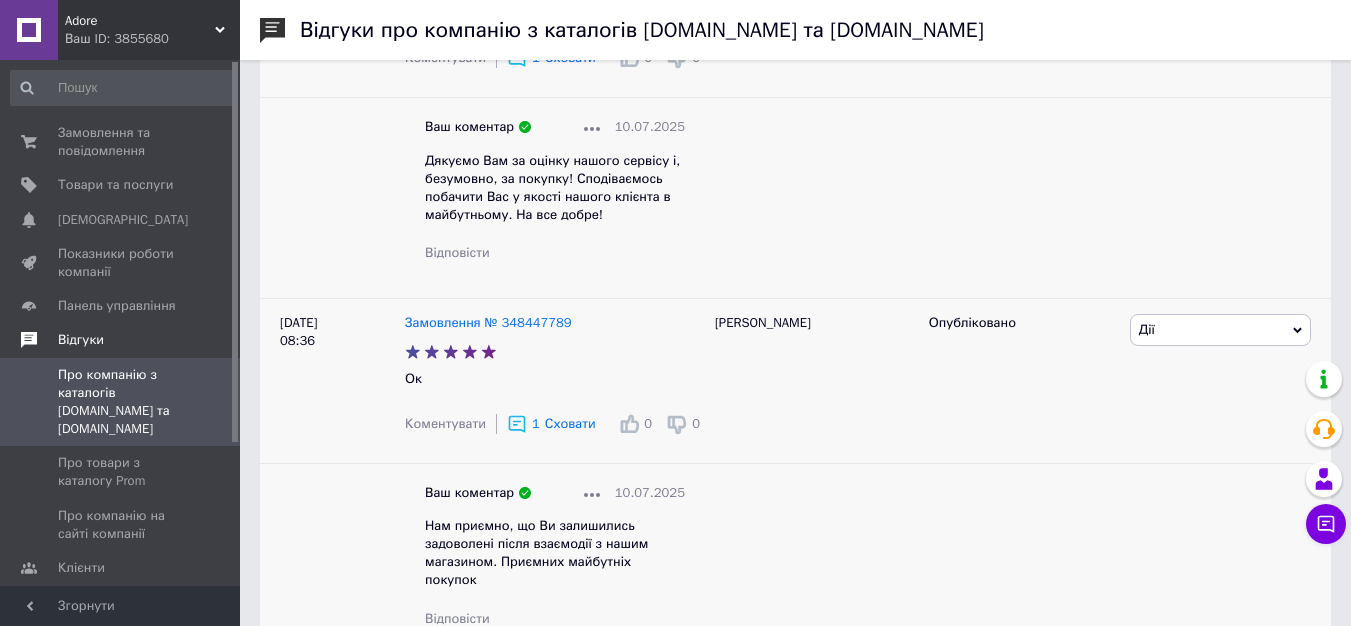 scroll, scrollTop: 999, scrollLeft: 1, axis: both 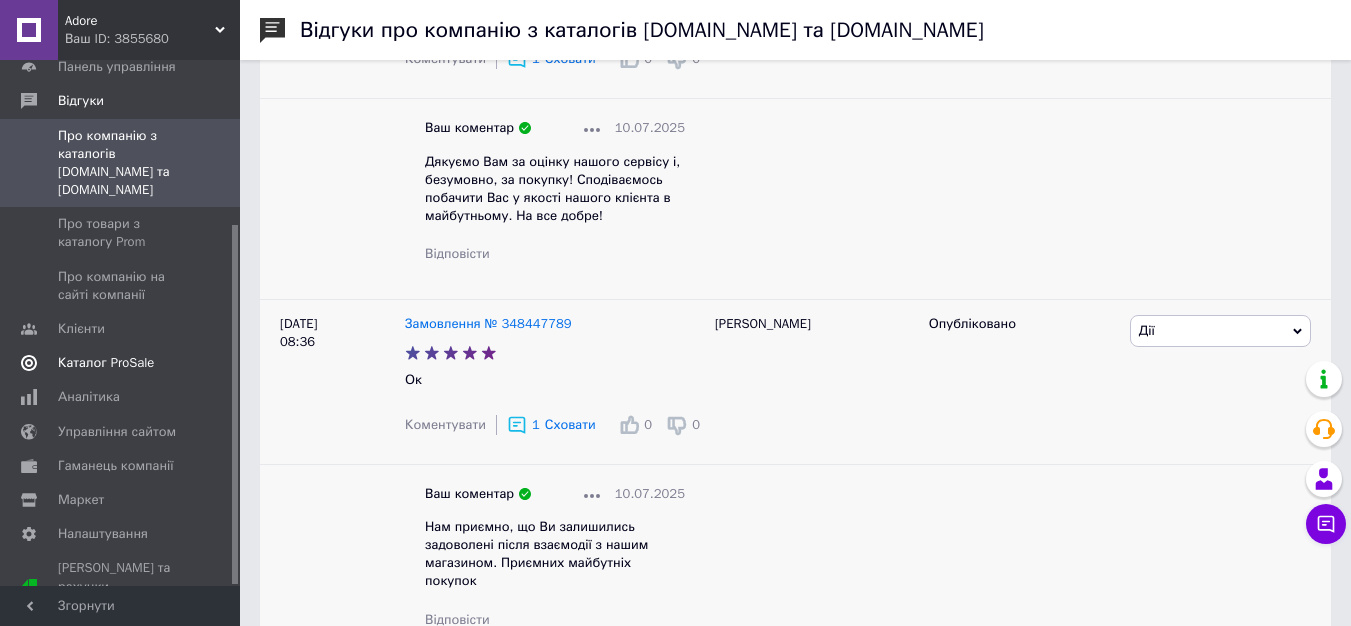 click on "Каталог ProSale" at bounding box center (106, 363) 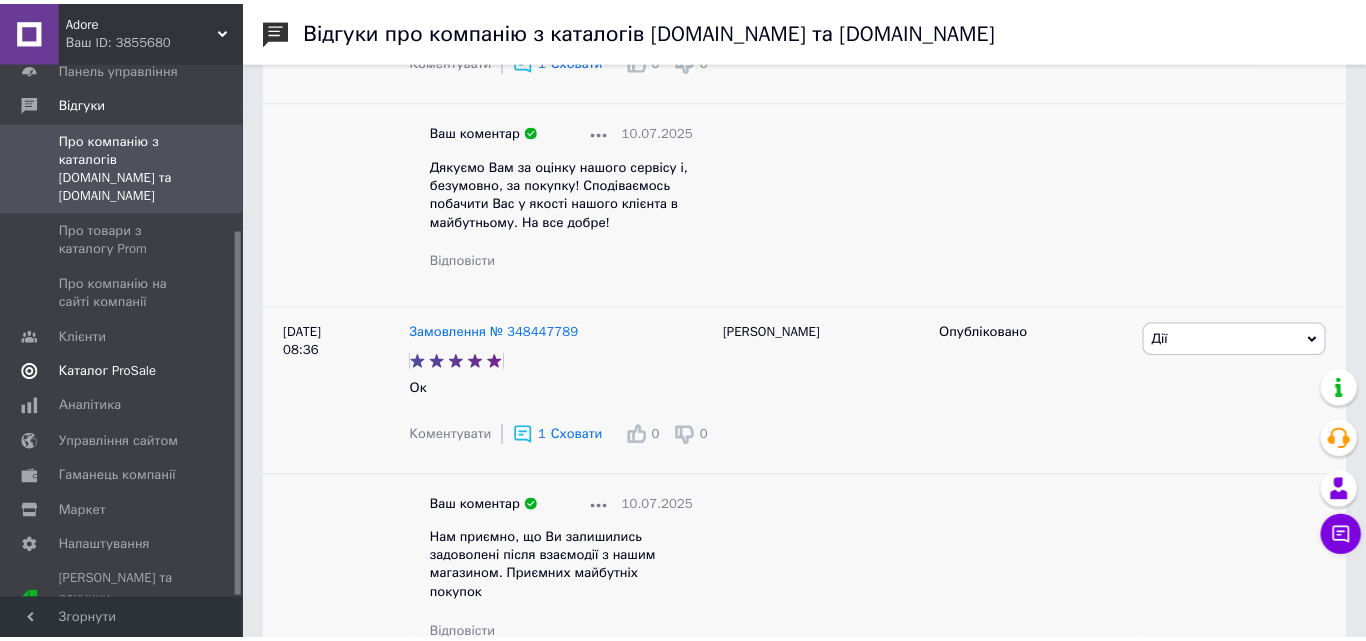 scroll, scrollTop: 0, scrollLeft: 0, axis: both 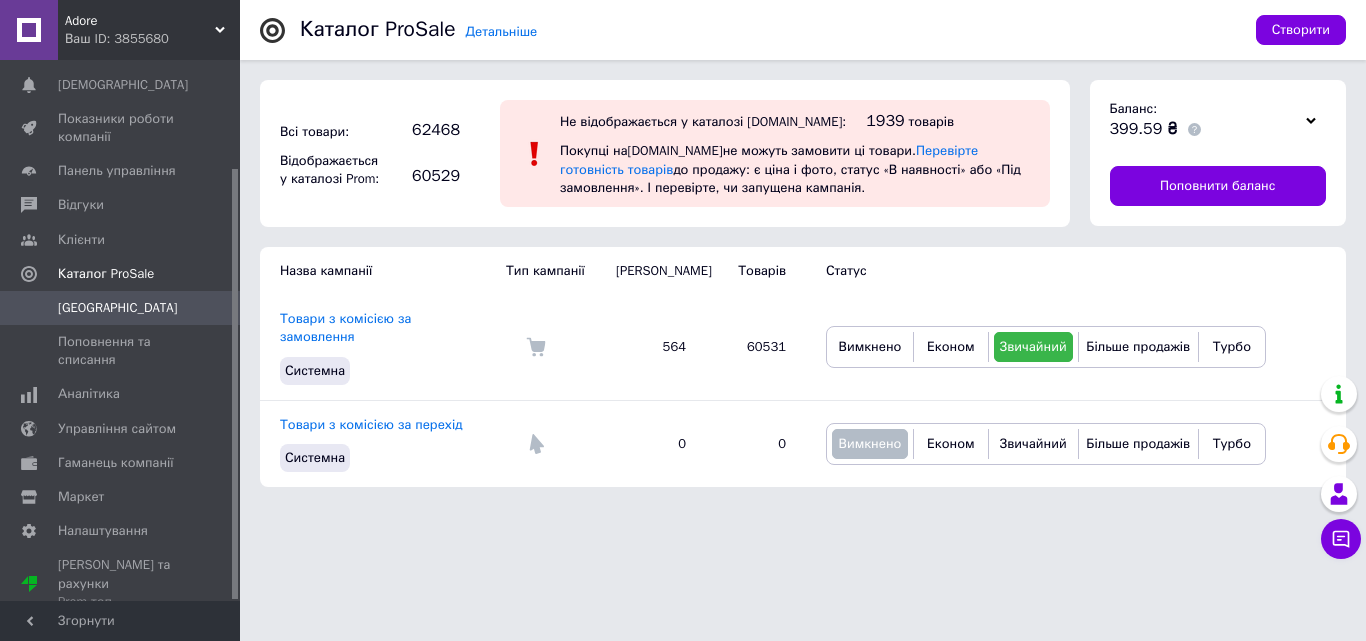 click on "Ваш ID: 3855680" at bounding box center (152, 39) 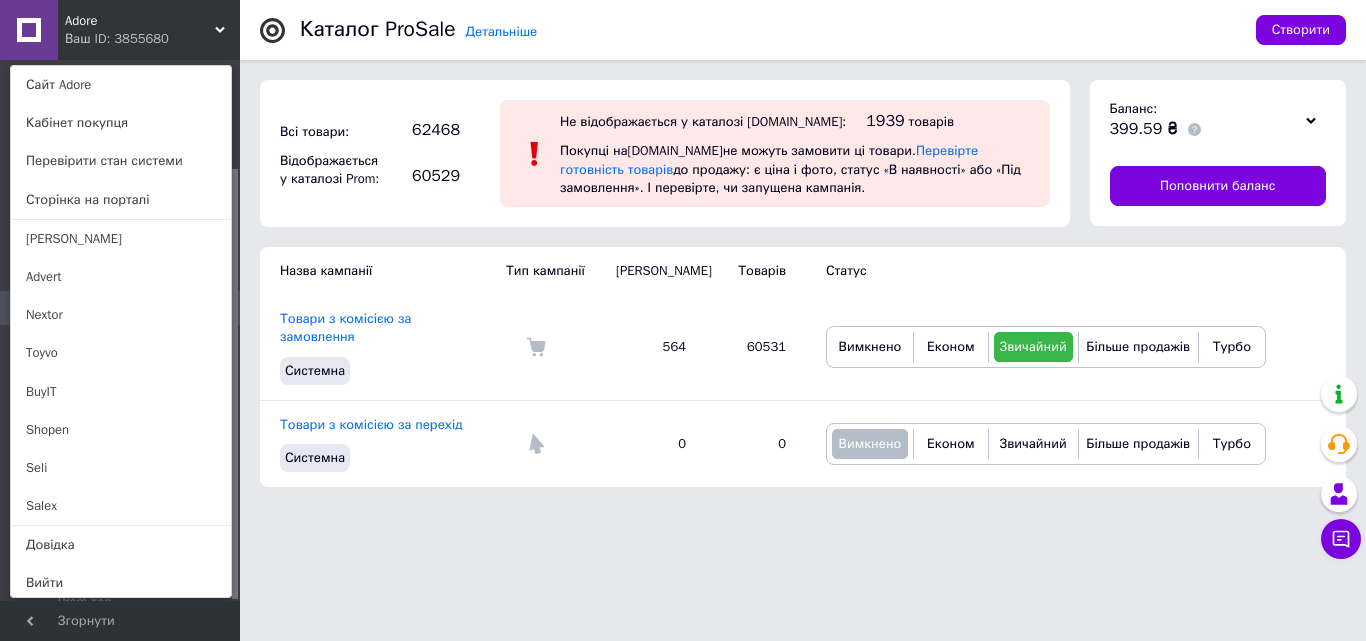 click on "Advert" at bounding box center [121, 277] 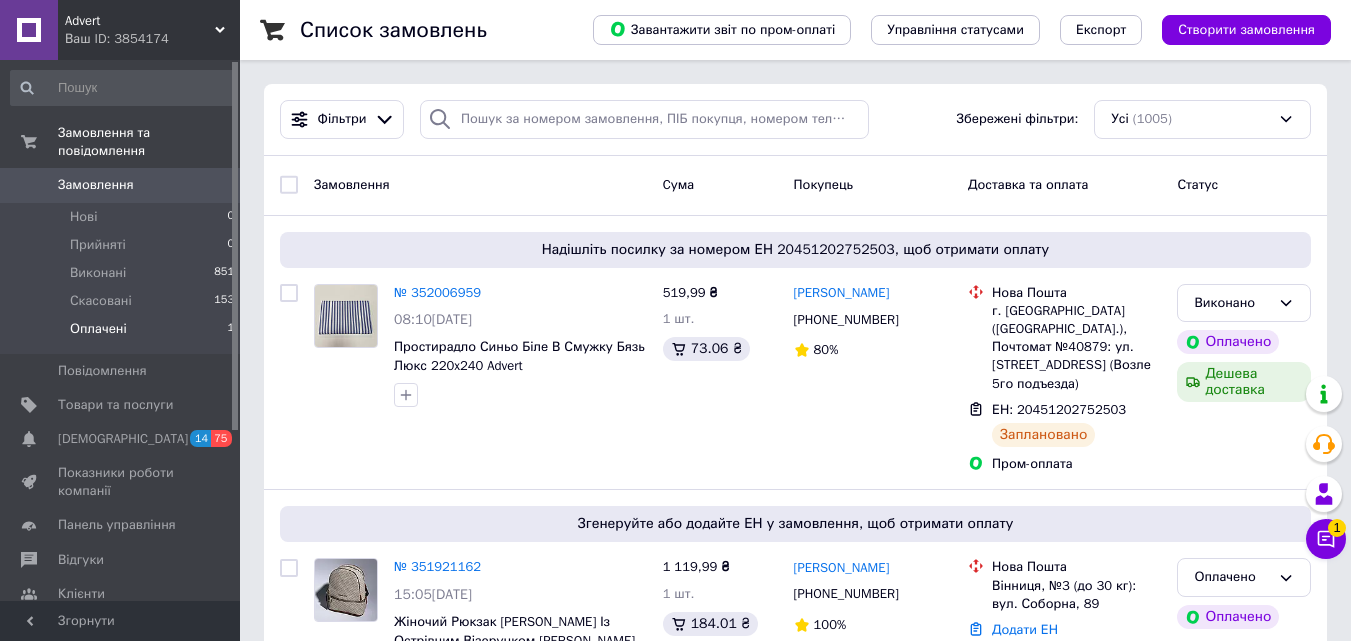 click on "Оплачені 1" at bounding box center (123, 334) 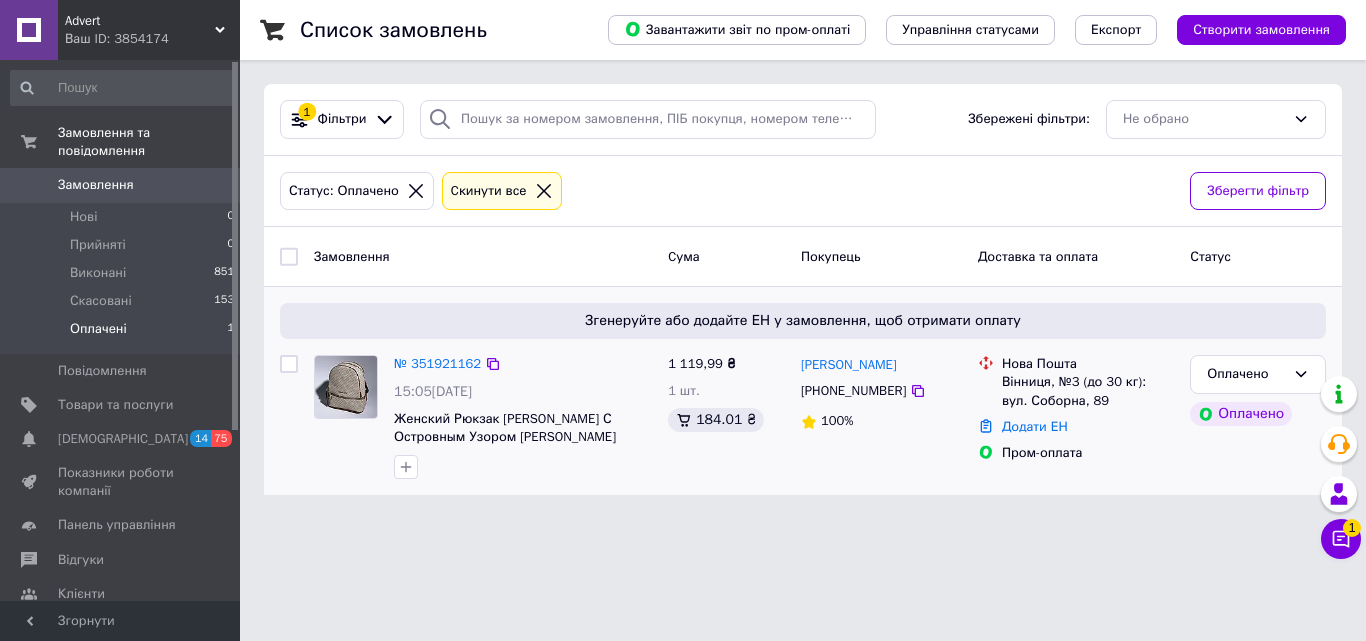 click on "+380963323077" at bounding box center (853, 391) 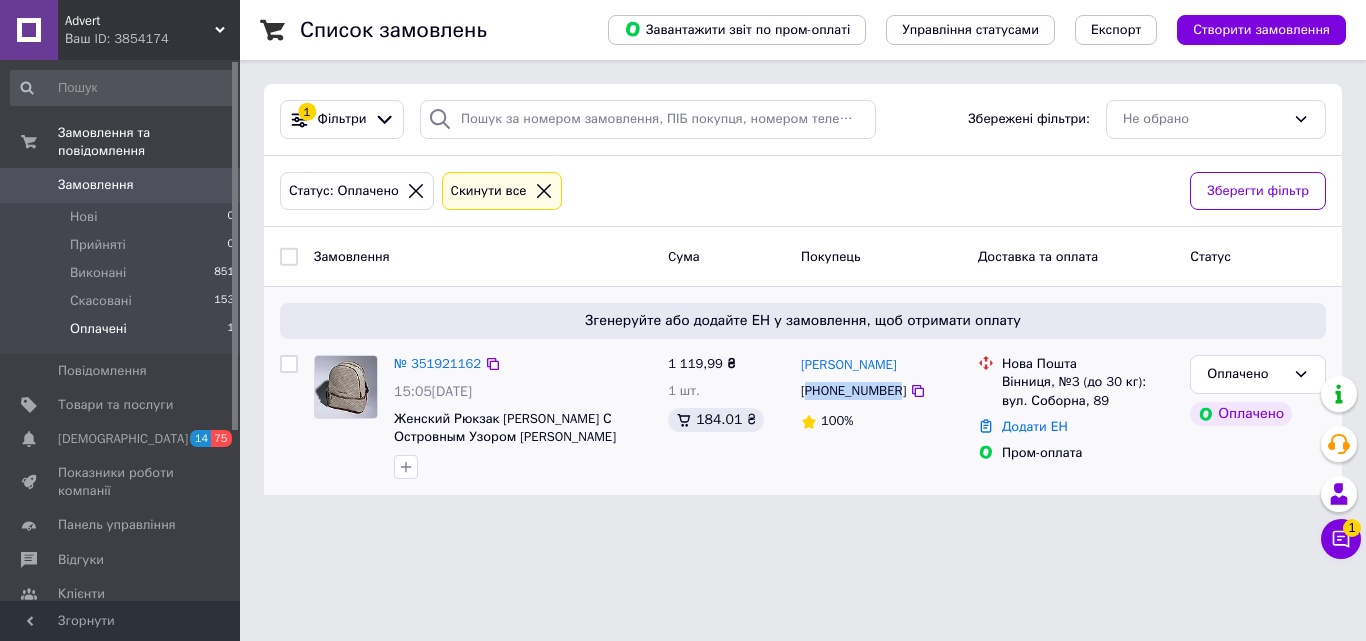 click on "+380963323077" at bounding box center (853, 391) 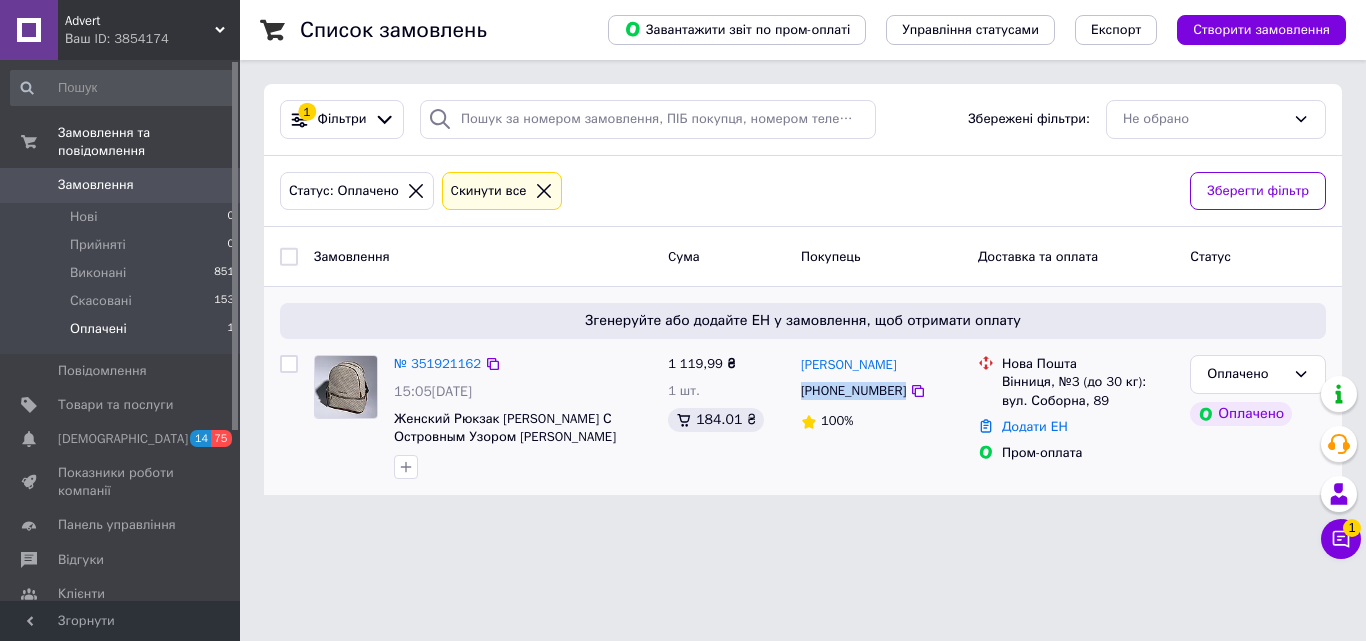 click on "+380963323077" at bounding box center (853, 391) 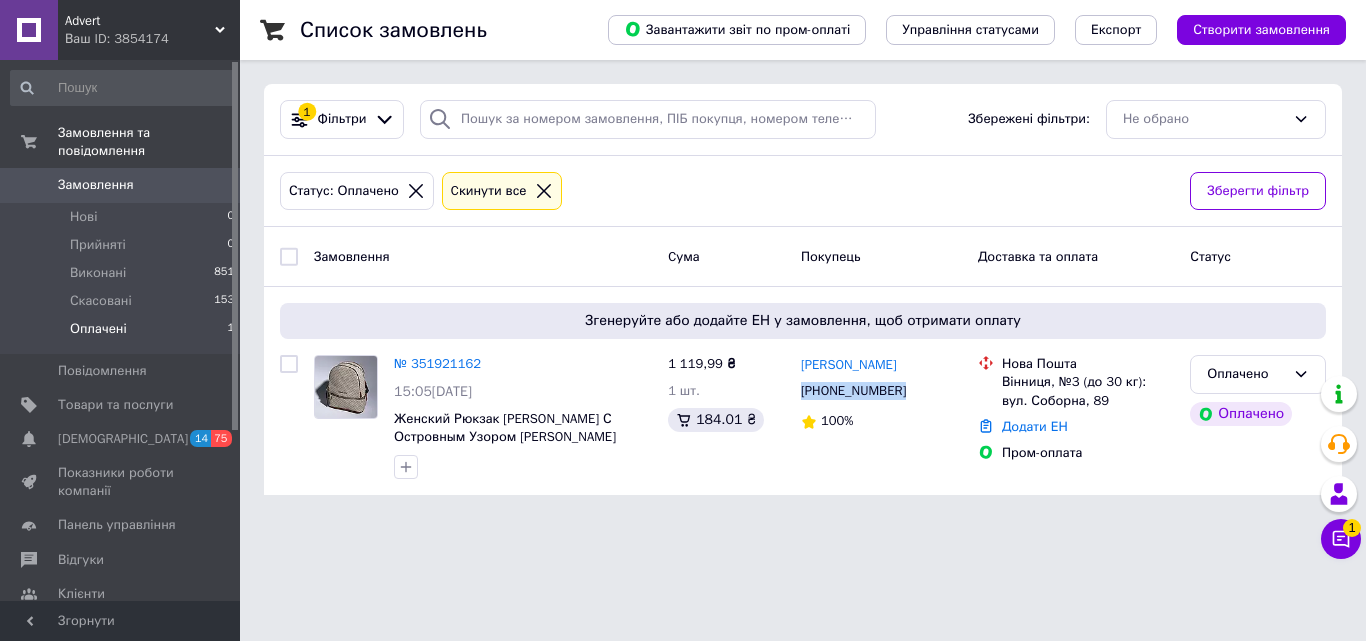 copy on "+380963323077" 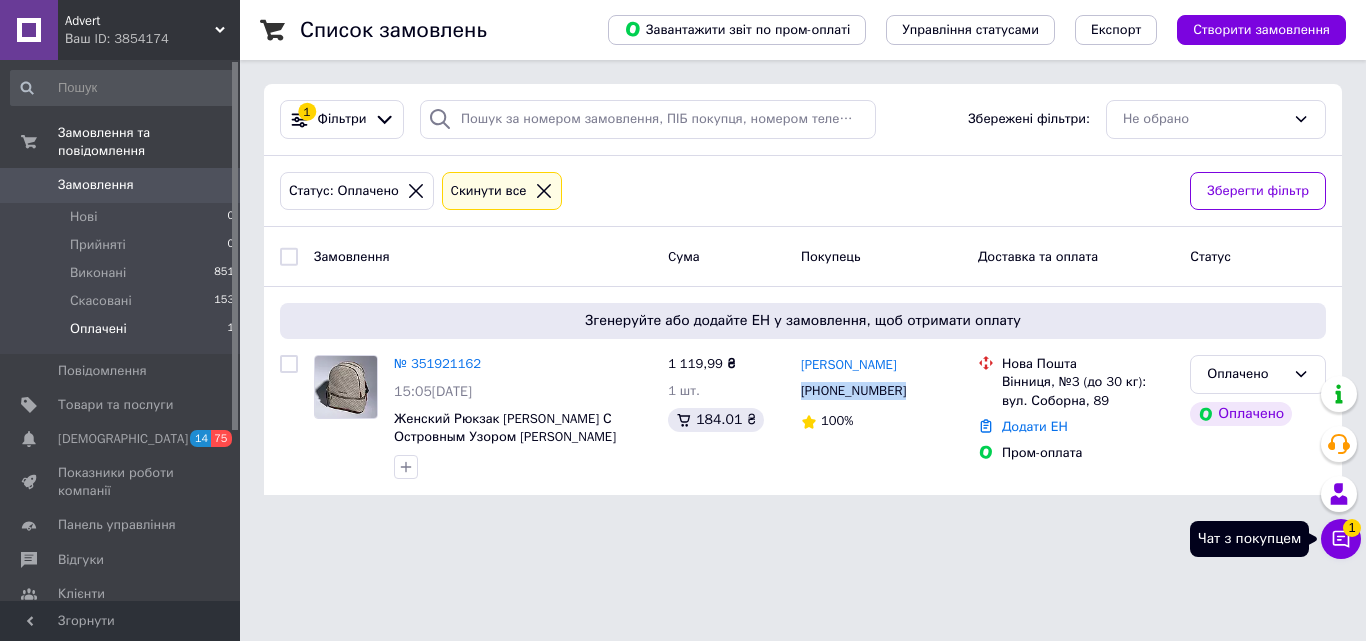 click on "Чат з покупцем 1" at bounding box center [1341, 539] 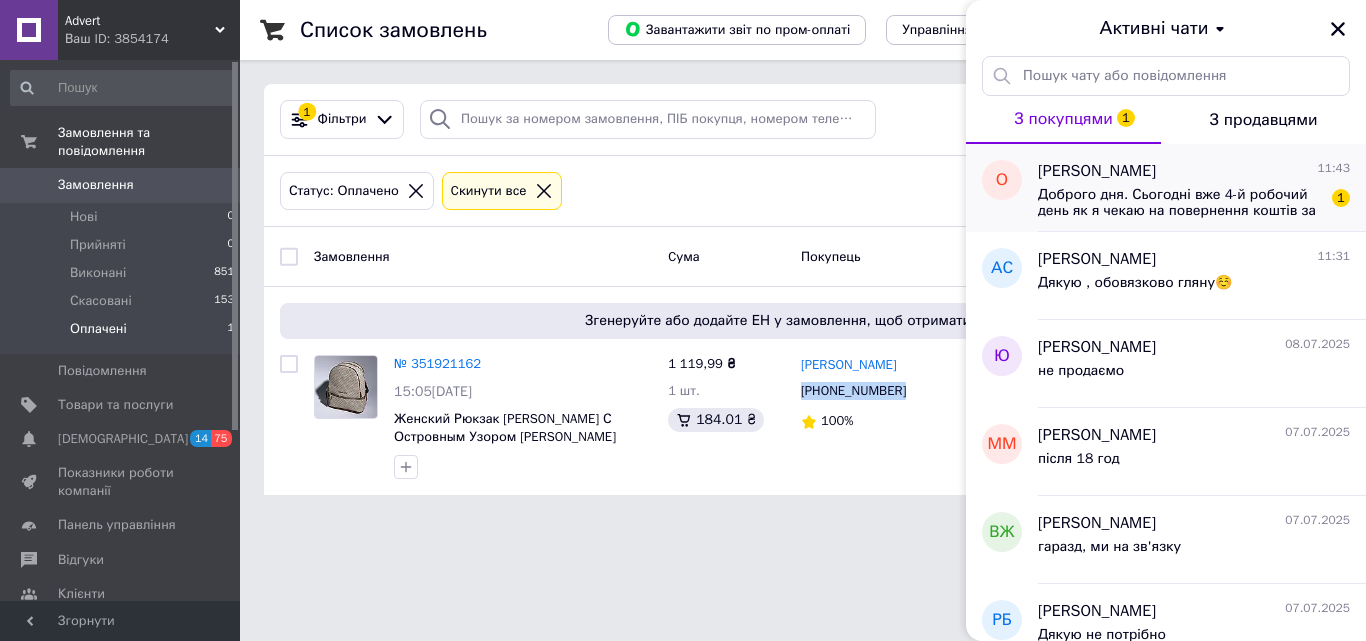 click on "Доброго дня. Сьогодні вже 4-й робочий день як я чекаю на повернення коштів за костюм. Коли відправите гроші?" at bounding box center (1180, 203) 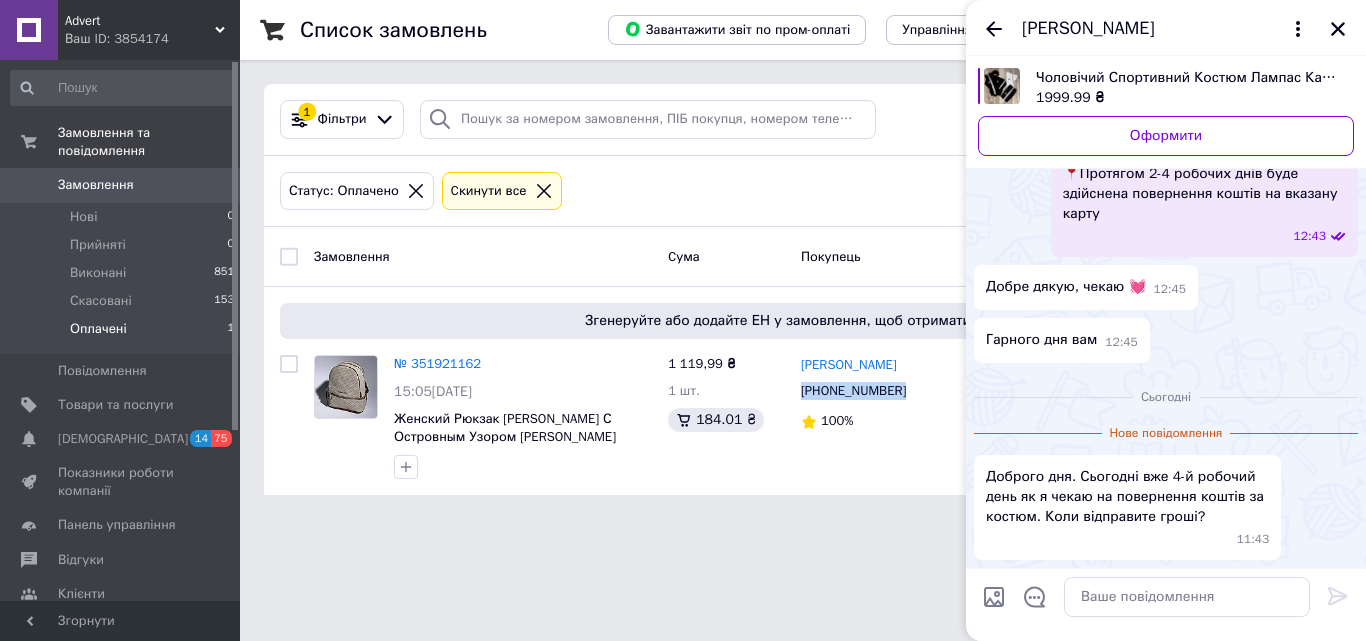 scroll, scrollTop: 2010, scrollLeft: 0, axis: vertical 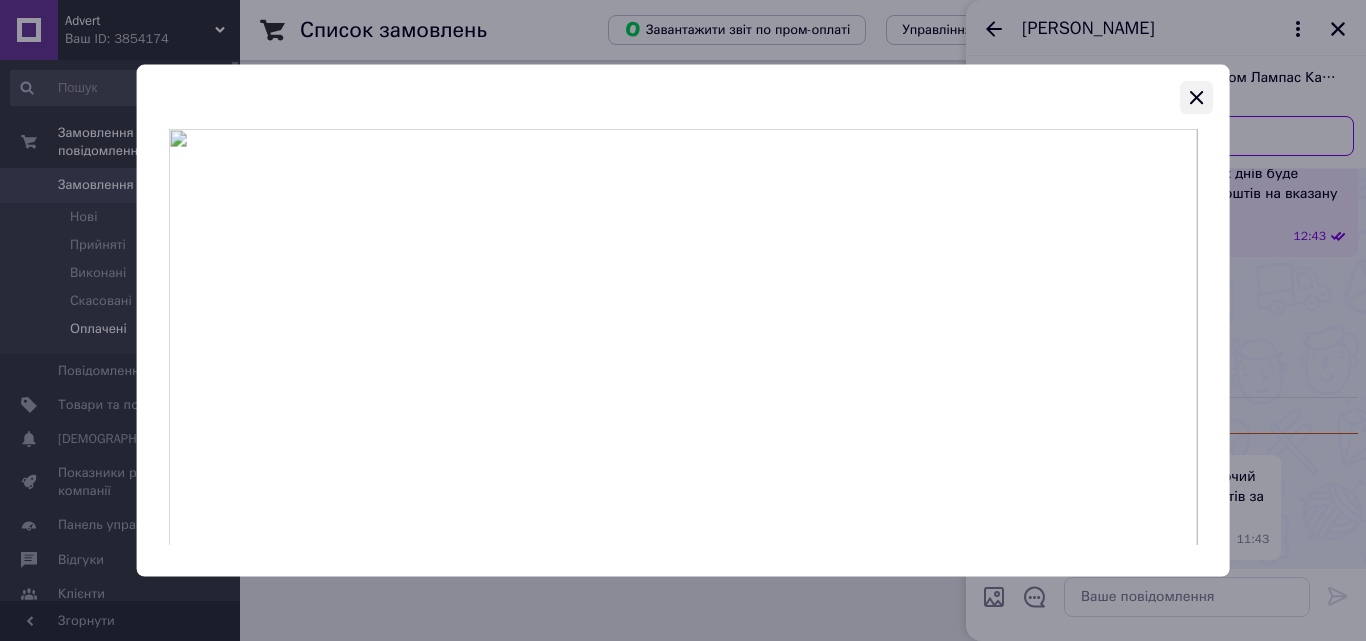 click 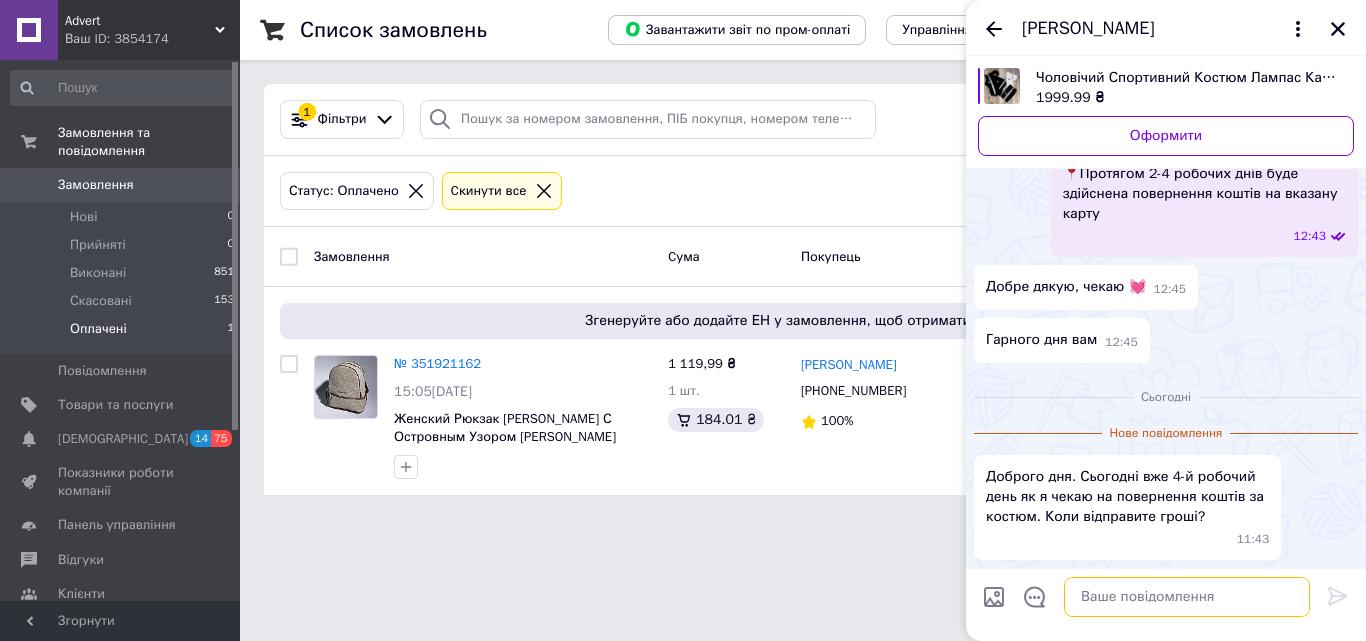 click at bounding box center (1187, 597) 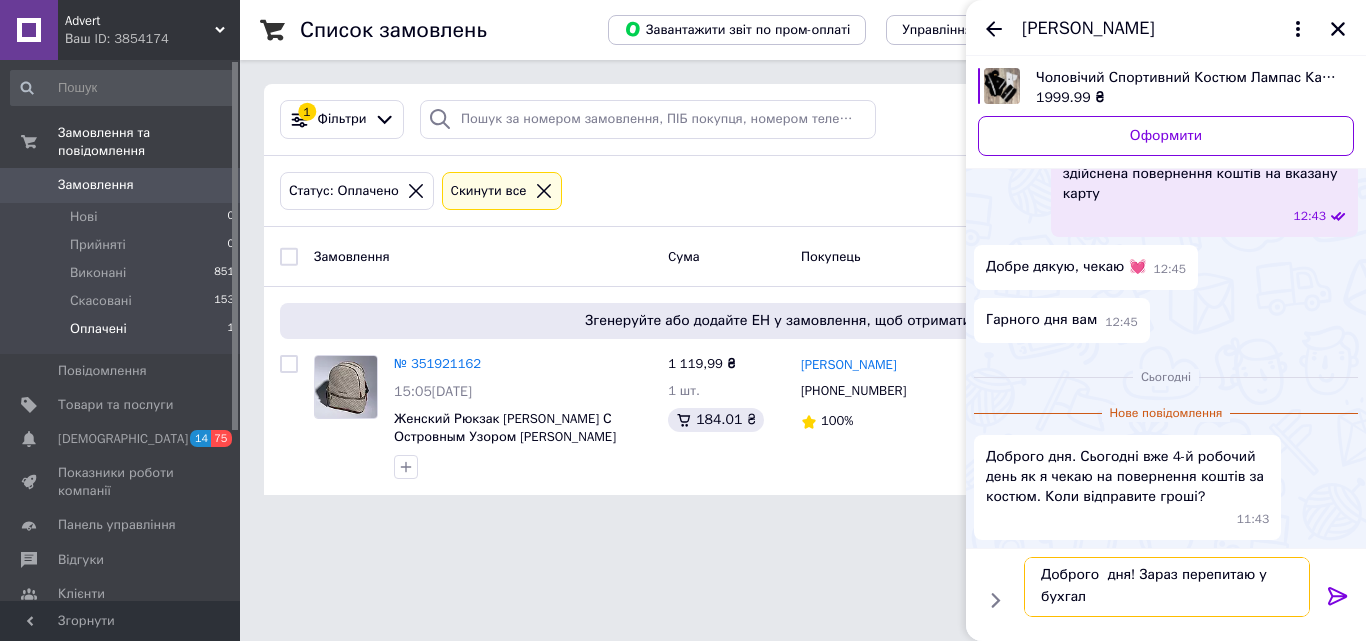 scroll, scrollTop: 2, scrollLeft: 0, axis: vertical 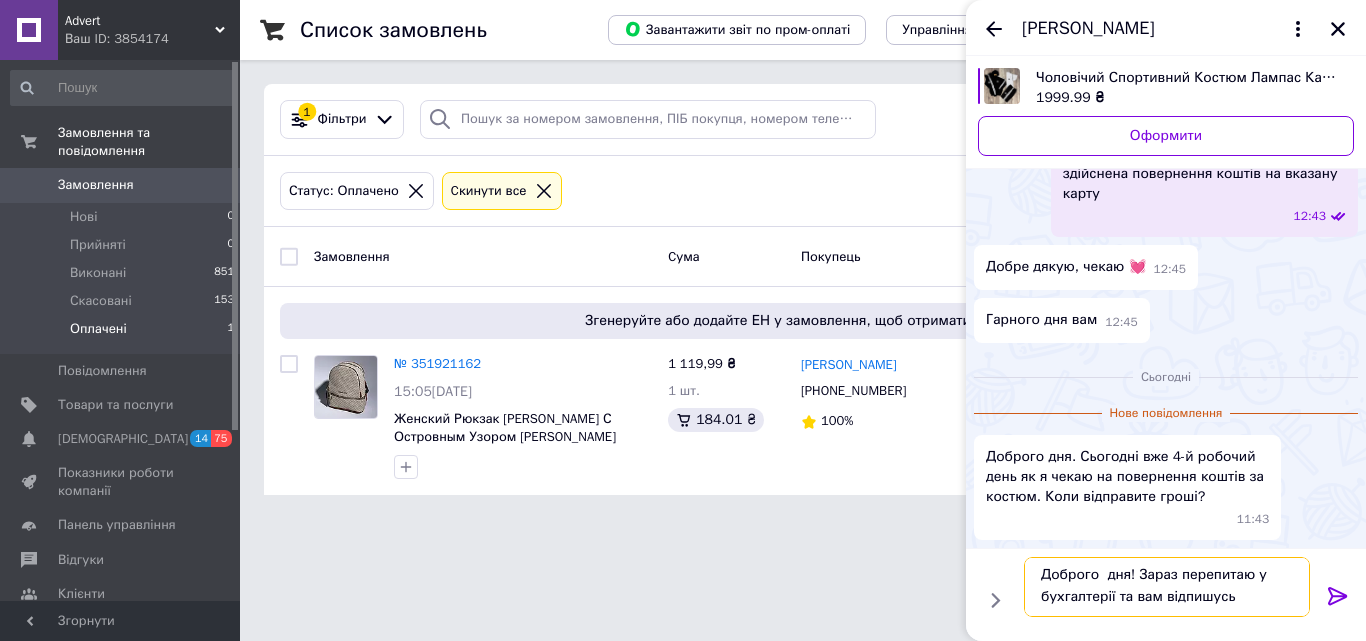 type on "Доброго  дня! Зараз перепитаю у  бухгалтерії та вам відпишусь" 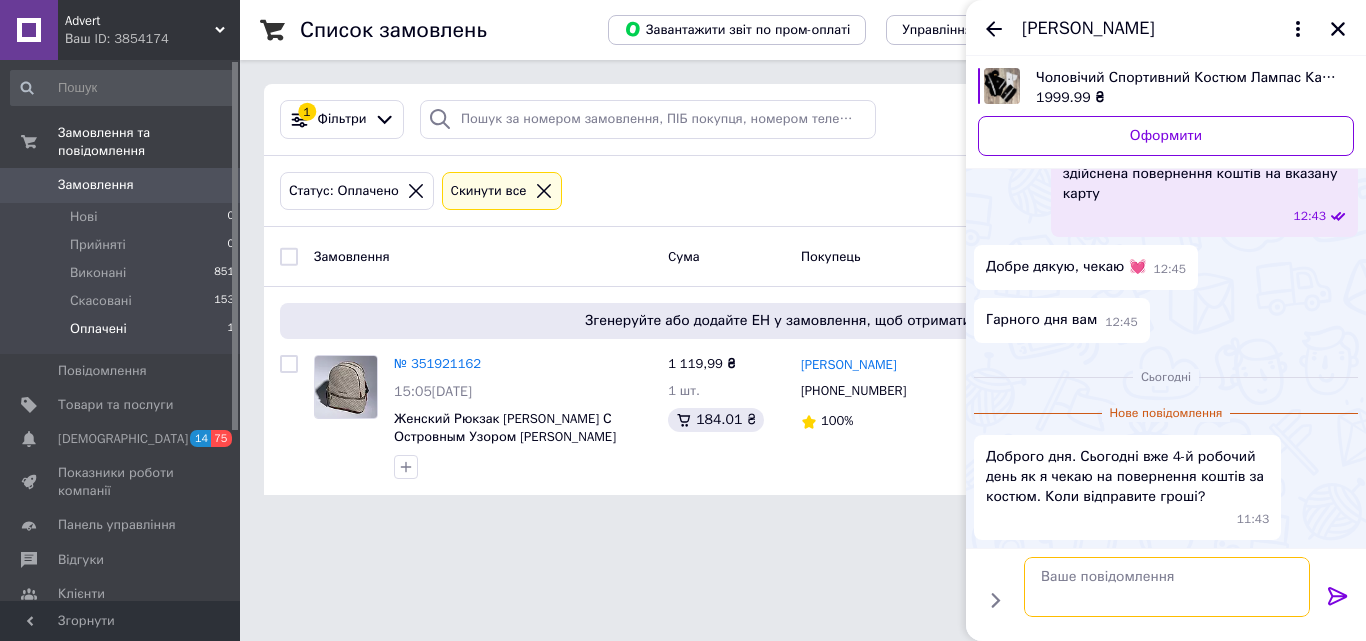 scroll, scrollTop: 0, scrollLeft: 0, axis: both 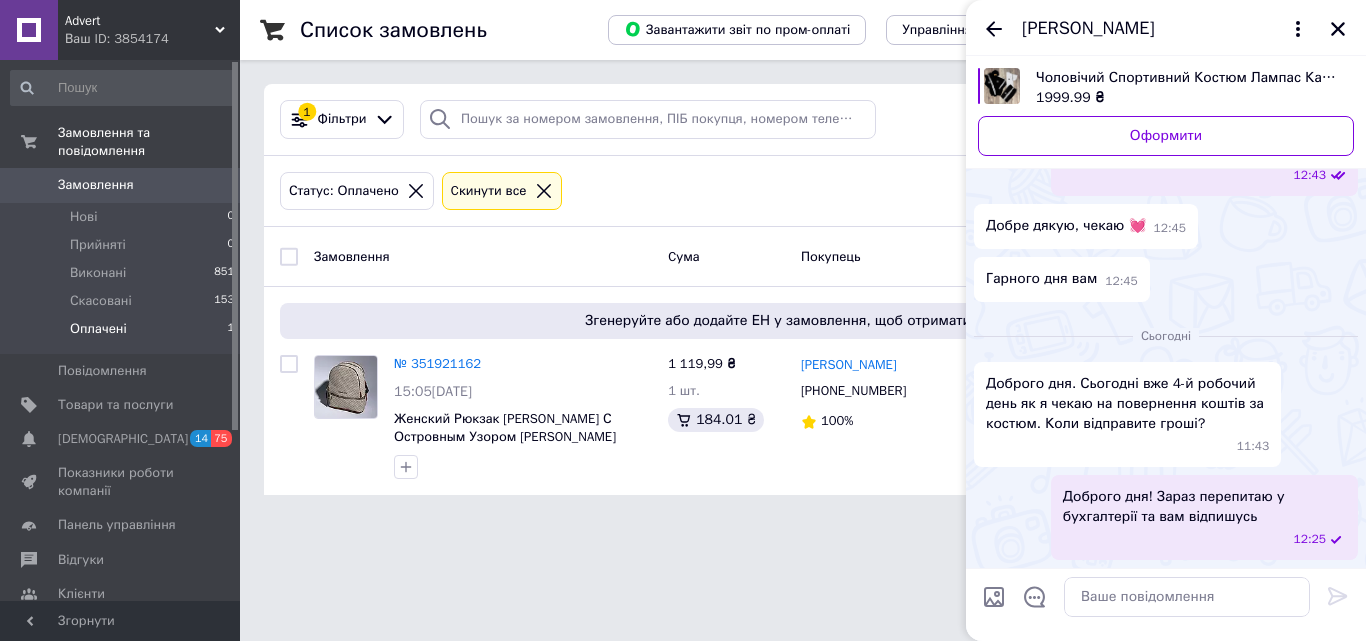 click 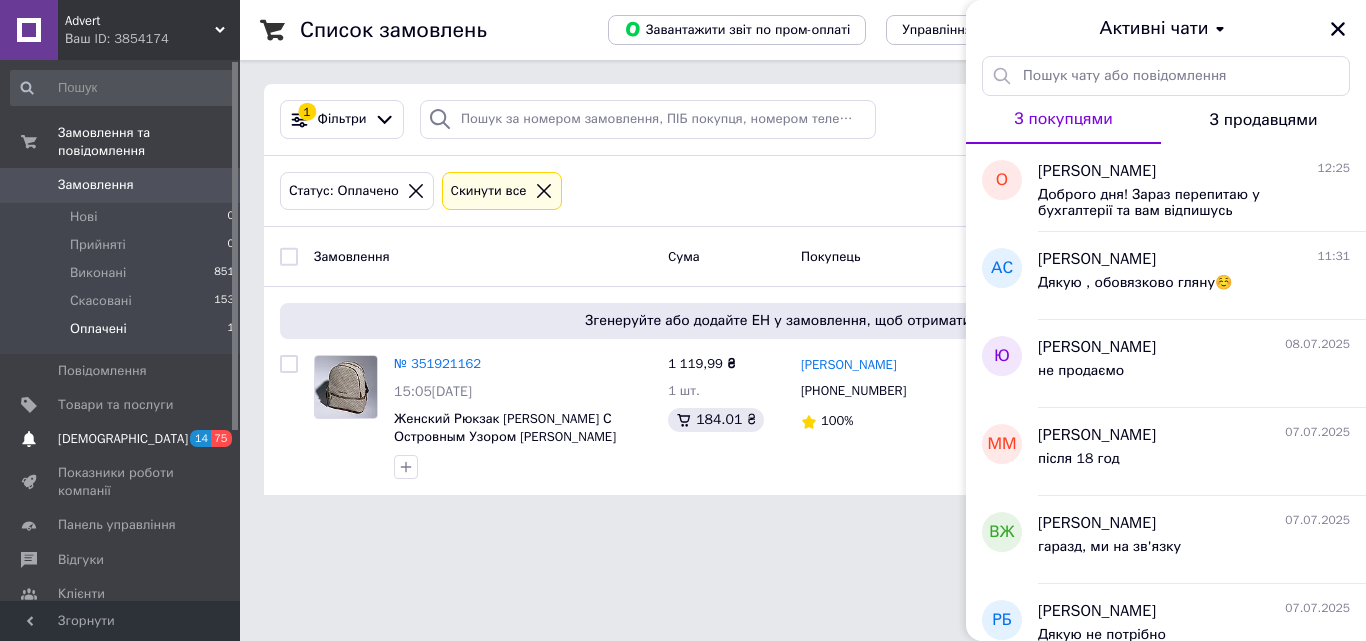 click on "[DEMOGRAPHIC_DATA]" at bounding box center [123, 439] 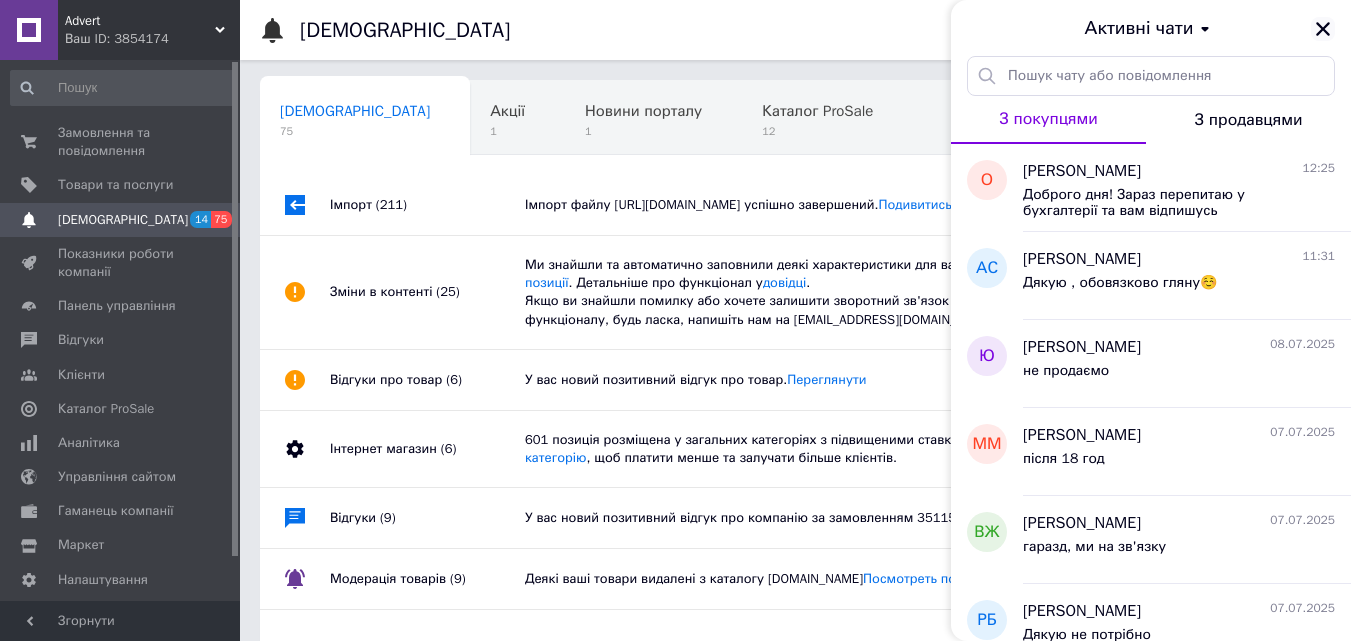 click 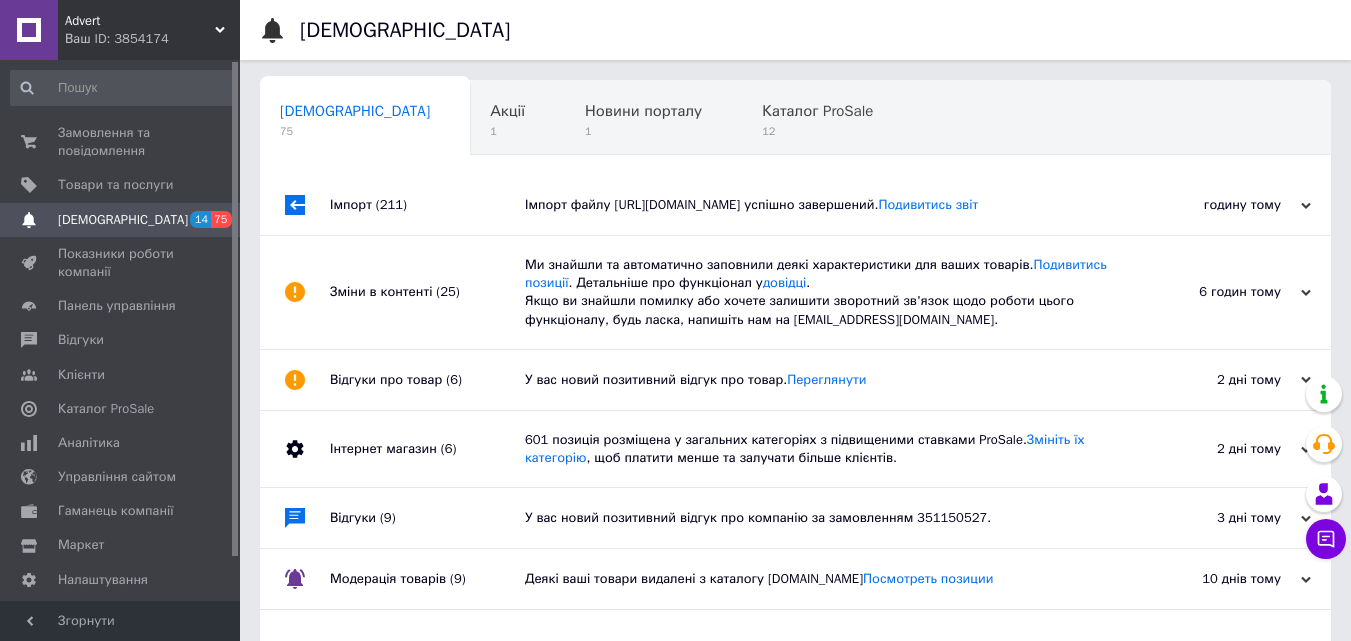 click on "Зміни в контенті   (25)" at bounding box center [427, 292] 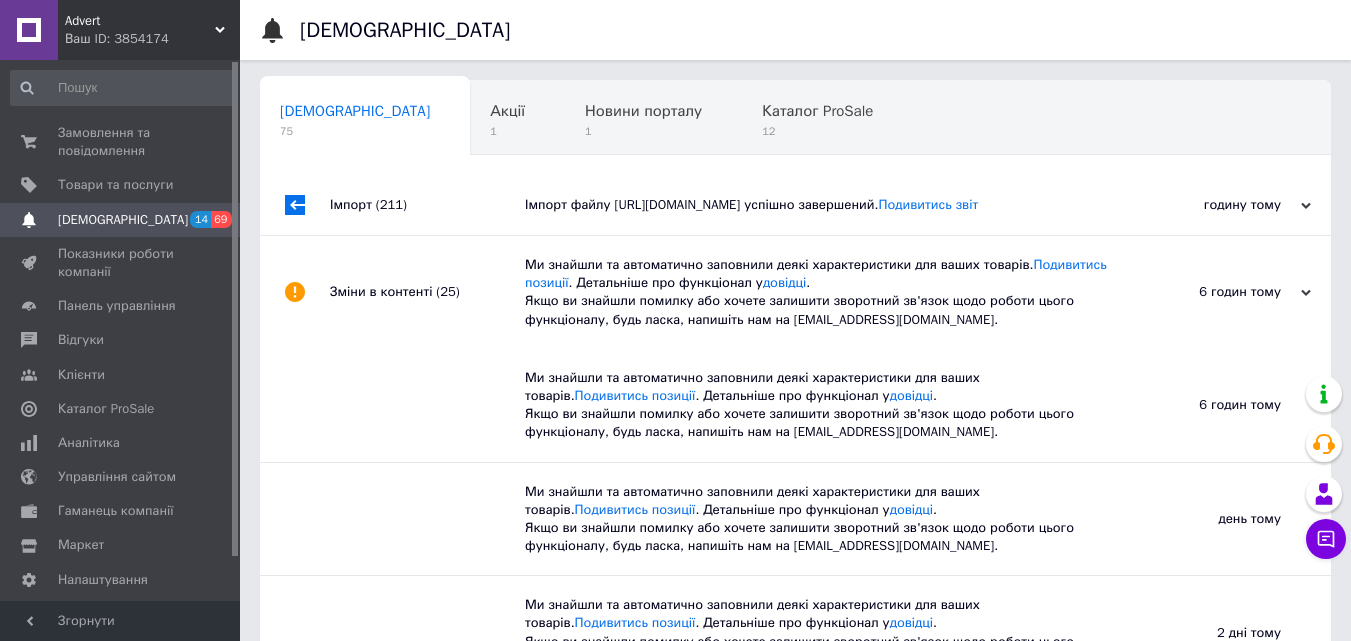 click on "Зміни в контенті   (25)" at bounding box center (427, 292) 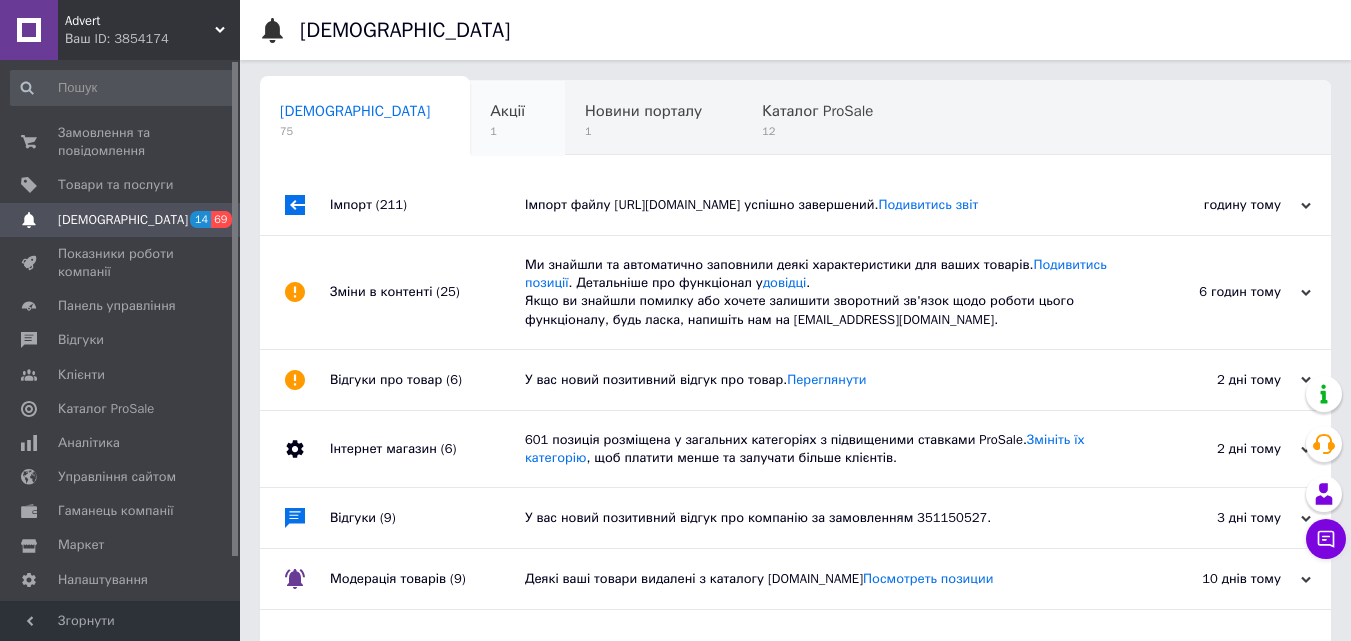 click on "1" at bounding box center (507, 131) 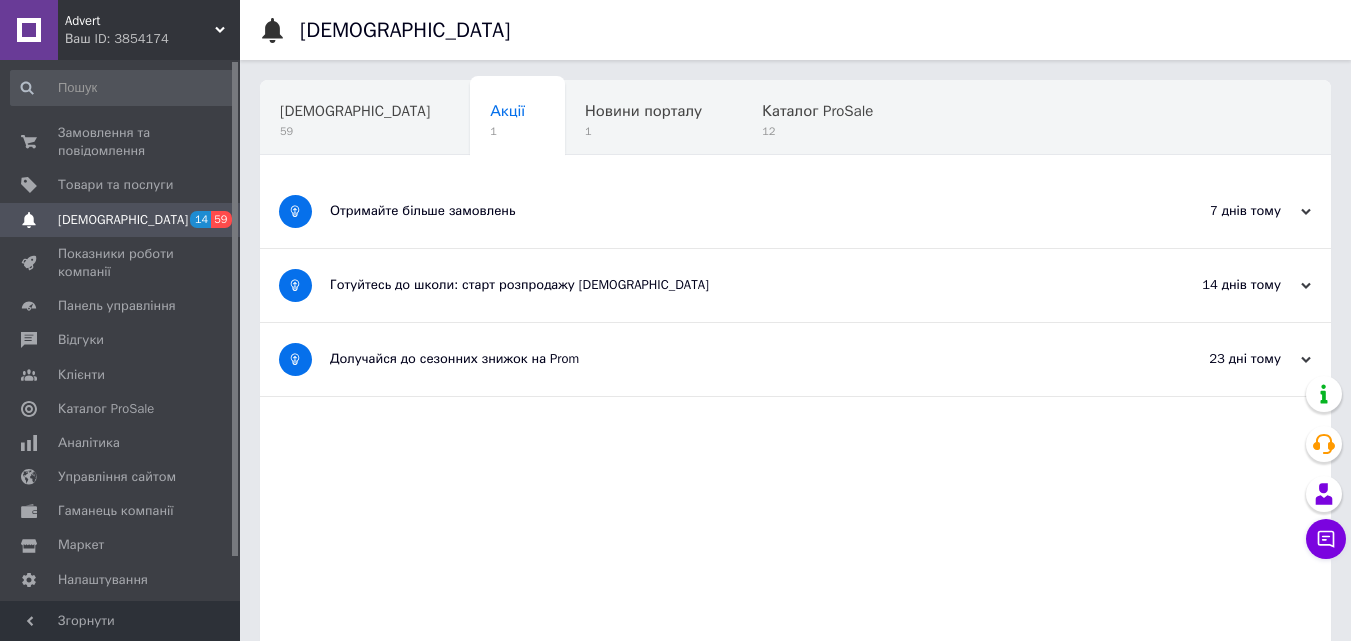 click on "Отримайте більше замовлень" at bounding box center [720, 211] 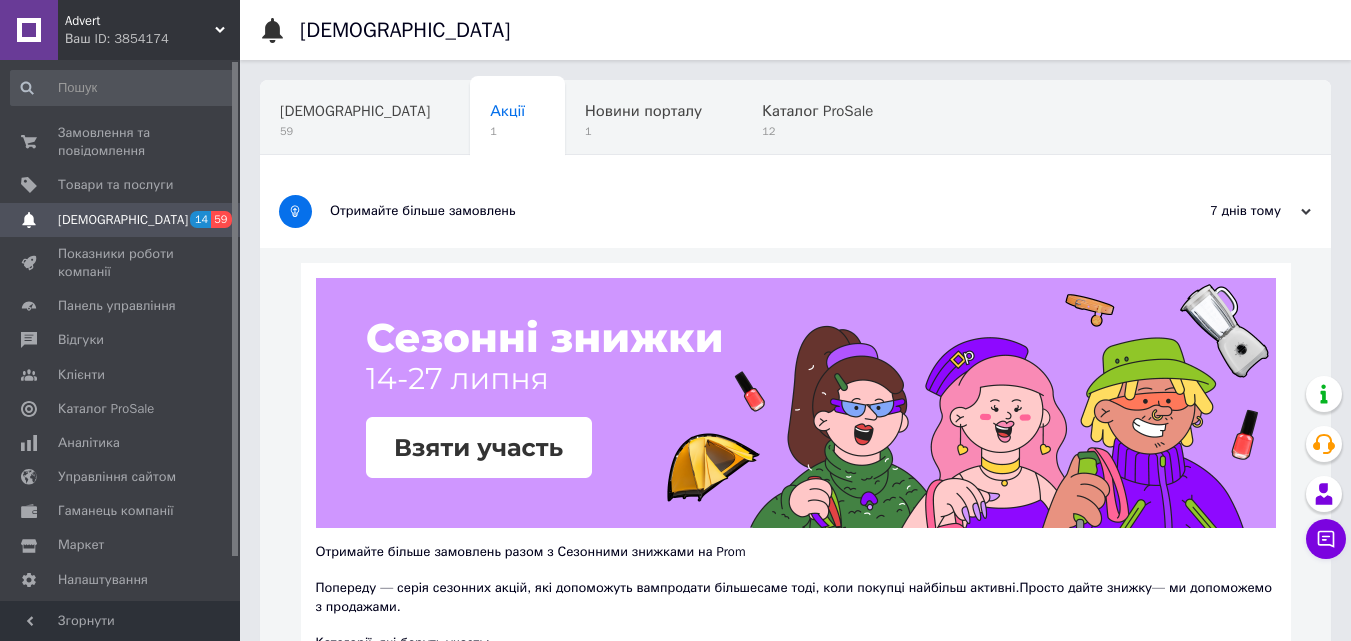 click on "Отримайте більше замовлень" at bounding box center (720, 211) 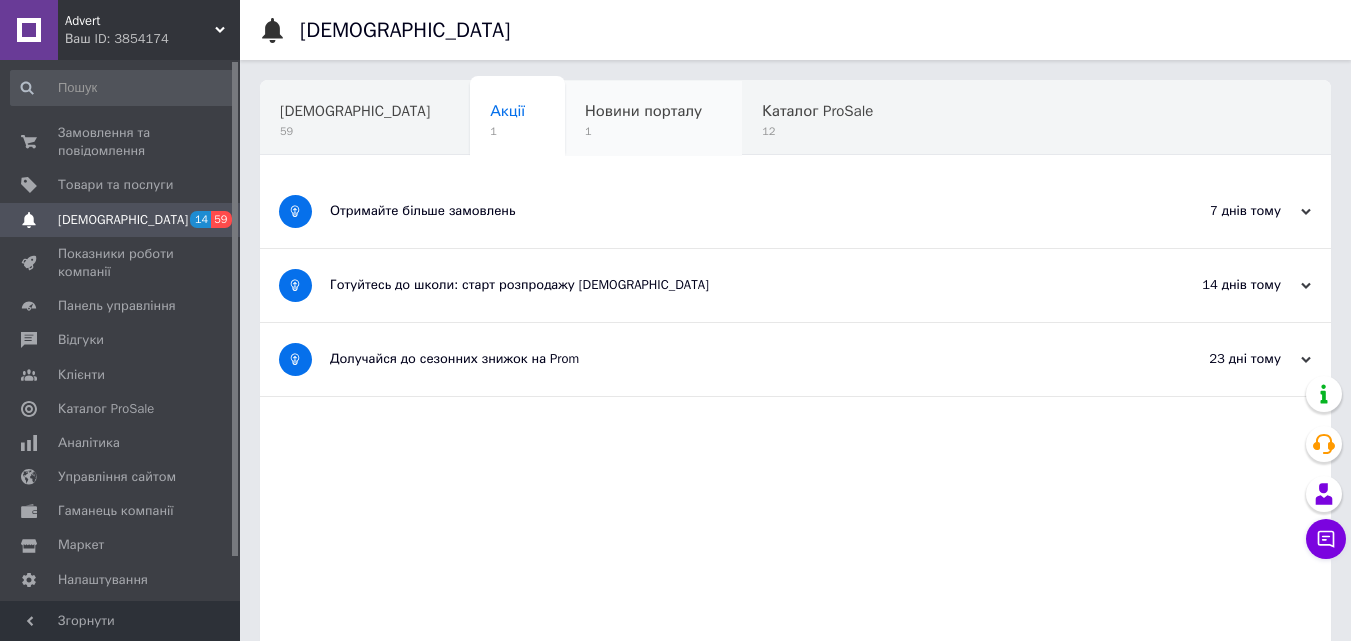 click on "Новини порталу" at bounding box center [643, 111] 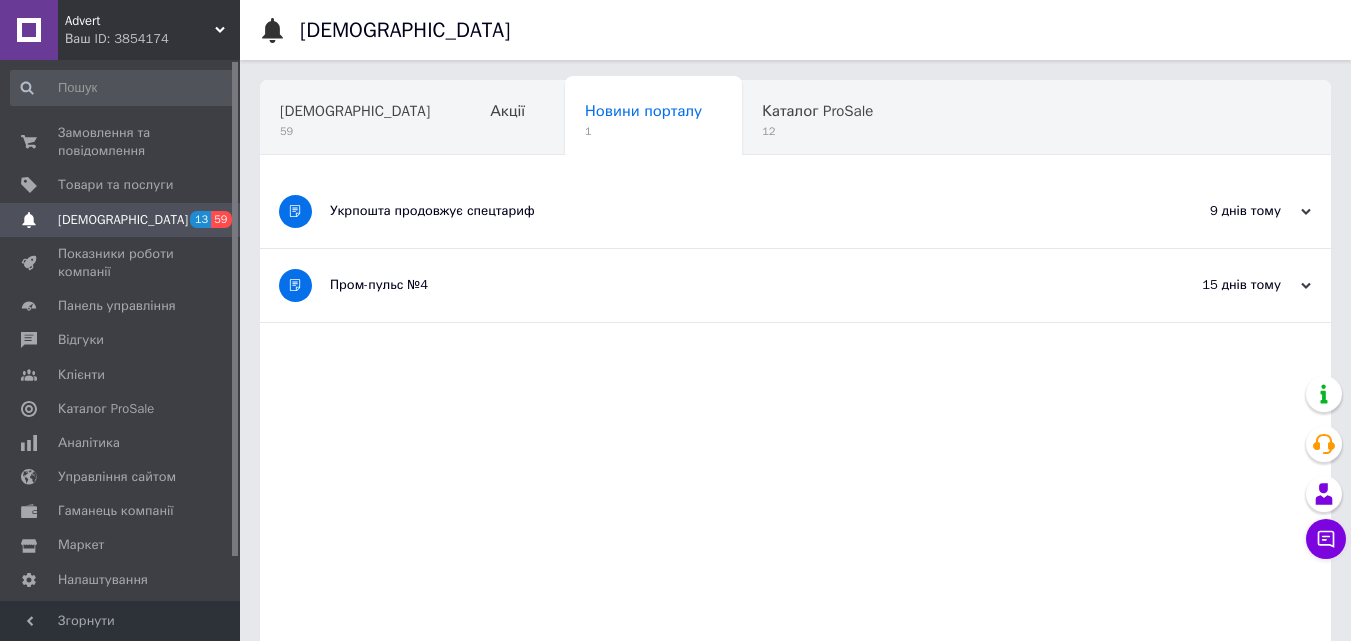 click on "Укрпошта продовжує спецтариф" at bounding box center (720, 211) 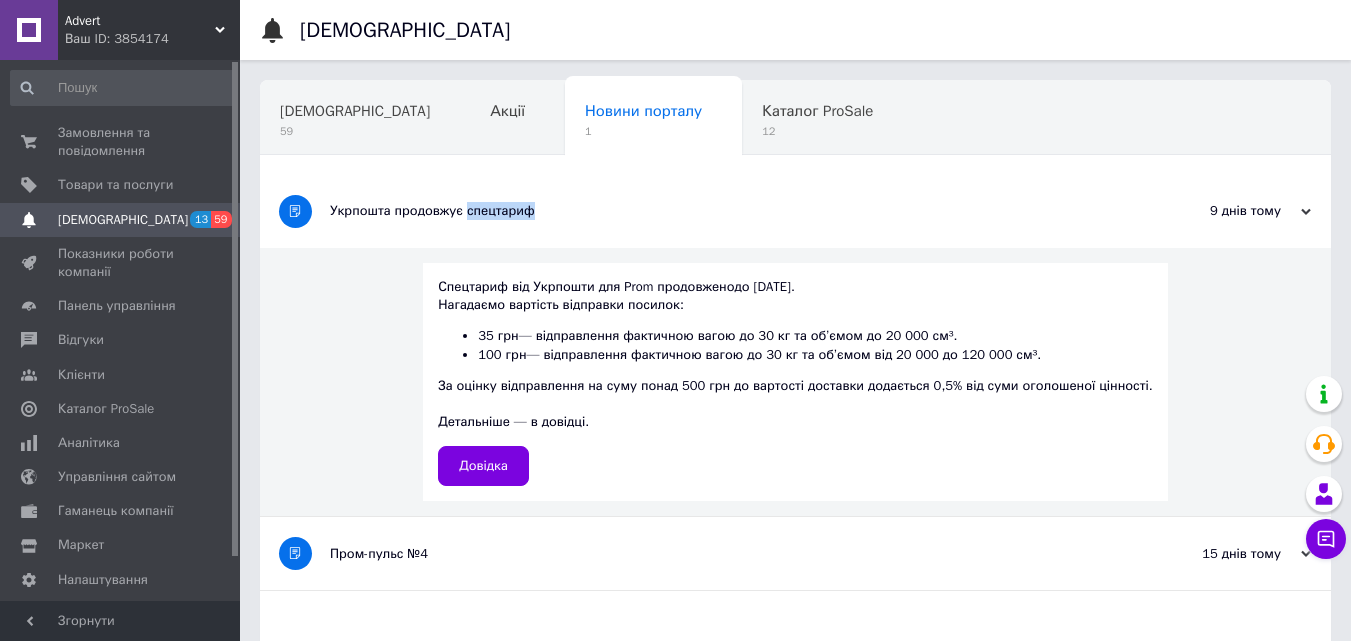 click on "Укрпошта продовжує спецтариф" at bounding box center [720, 211] 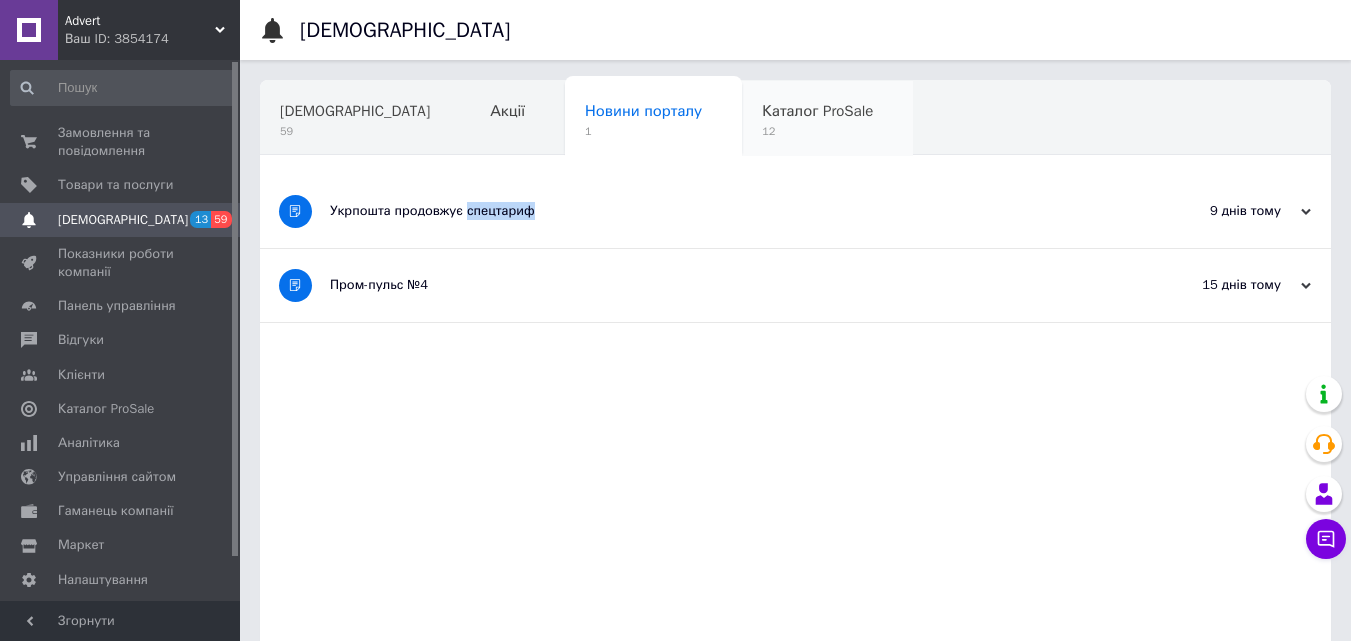 click on "Каталог ProSale" at bounding box center [817, 111] 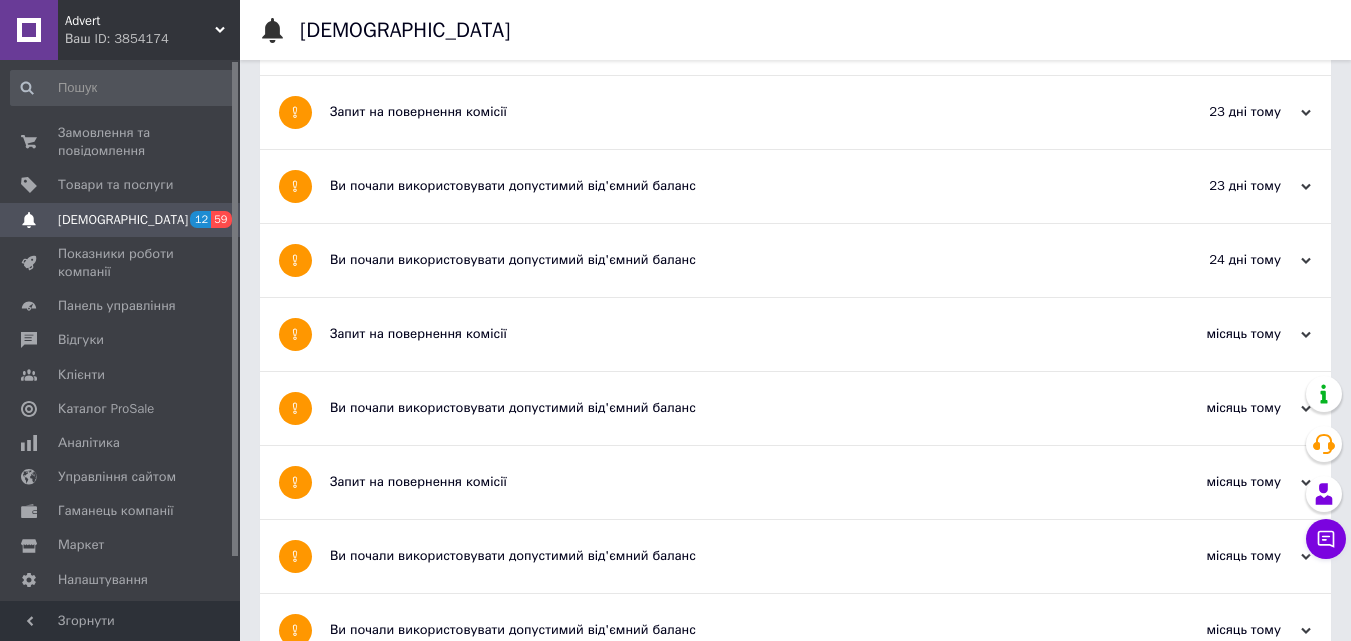scroll, scrollTop: 351, scrollLeft: 0, axis: vertical 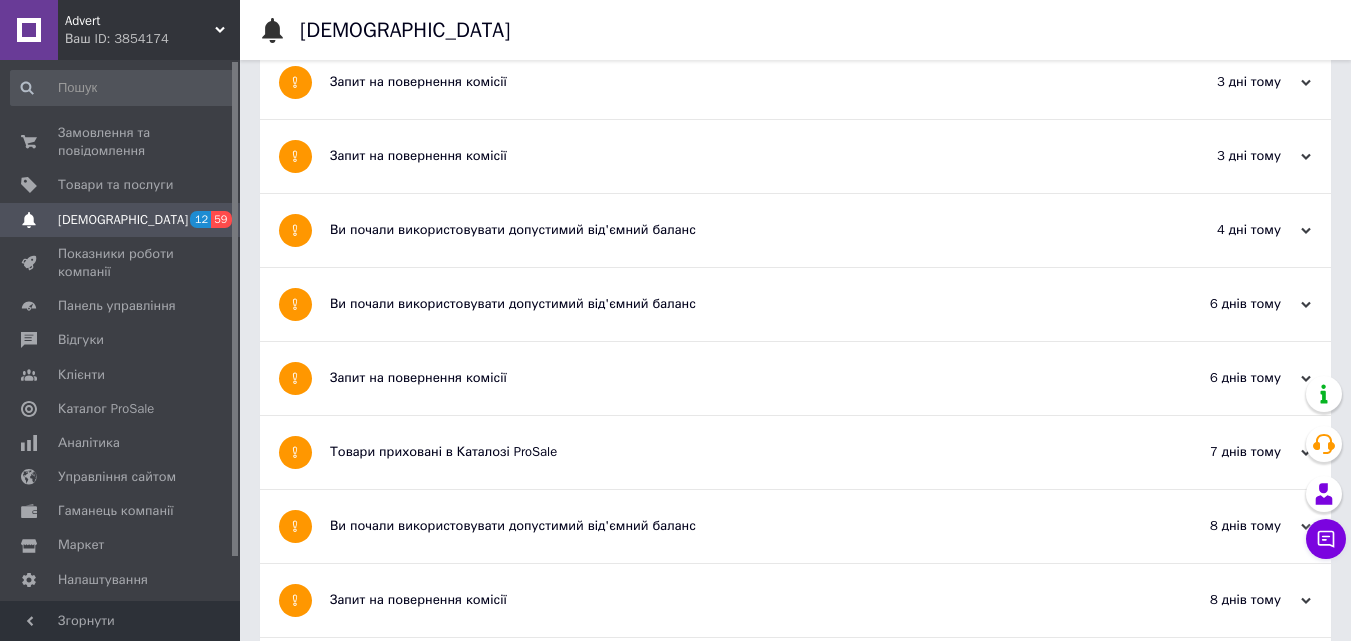click on "Запит на повернення комісії 2 дні тому 08.07.2025 Запит на повернення комісії 3 дні тому 07.07.2025 Ви почали використовувати допустимий від'ємний баланс 3 дні тому 07.07.2025 Запит на повернення комісії 3 дні тому 07.07.2025 Запит на повернення комісії 3 дні тому 07.07.2025 Ви почали використовувати допустимий від'ємний баланс 4 дні тому 06.07.2025 Ви почали використовувати допустимий від'ємний баланс 6 днів тому 04.07.2025 Запит на повернення комісії 6 днів тому 04.07.2025 Товари приховані в Каталозі ProSale 7 днів тому 03.07.2025 Ви почали використовувати допустимий від'ємний баланс 8 днів тому 02.07.2025" at bounding box center [795, 1230] 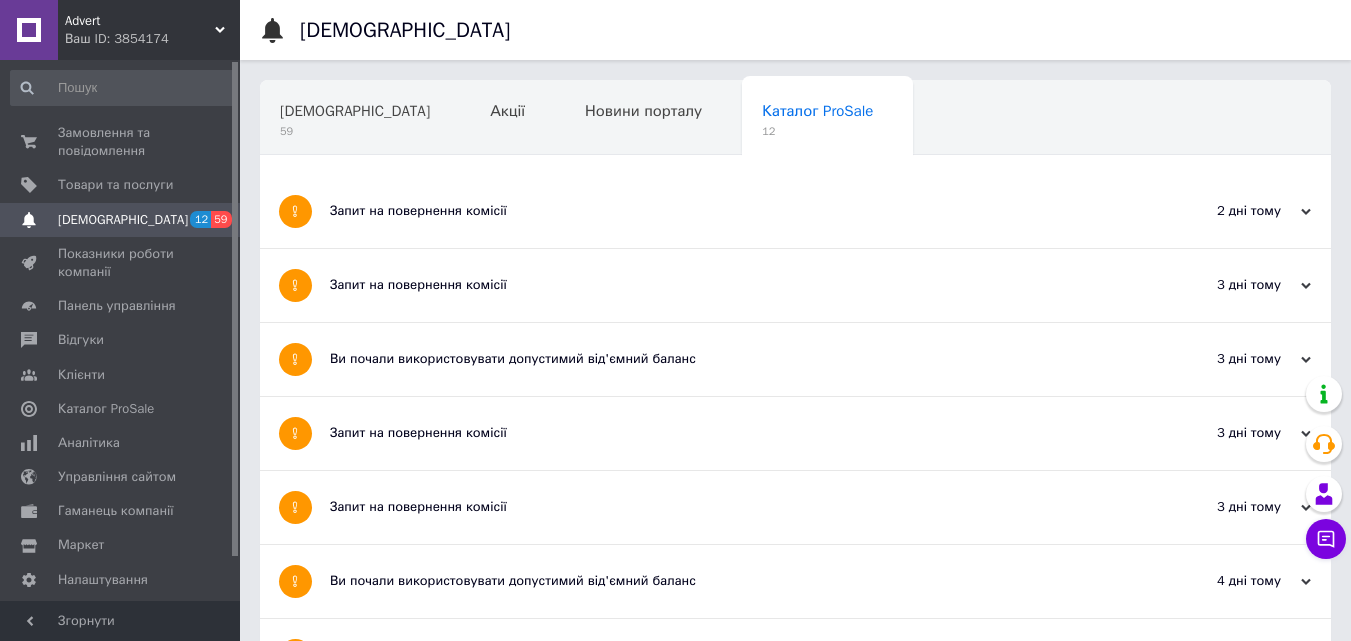 click on "Запит на повернення комісії" at bounding box center [720, 211] 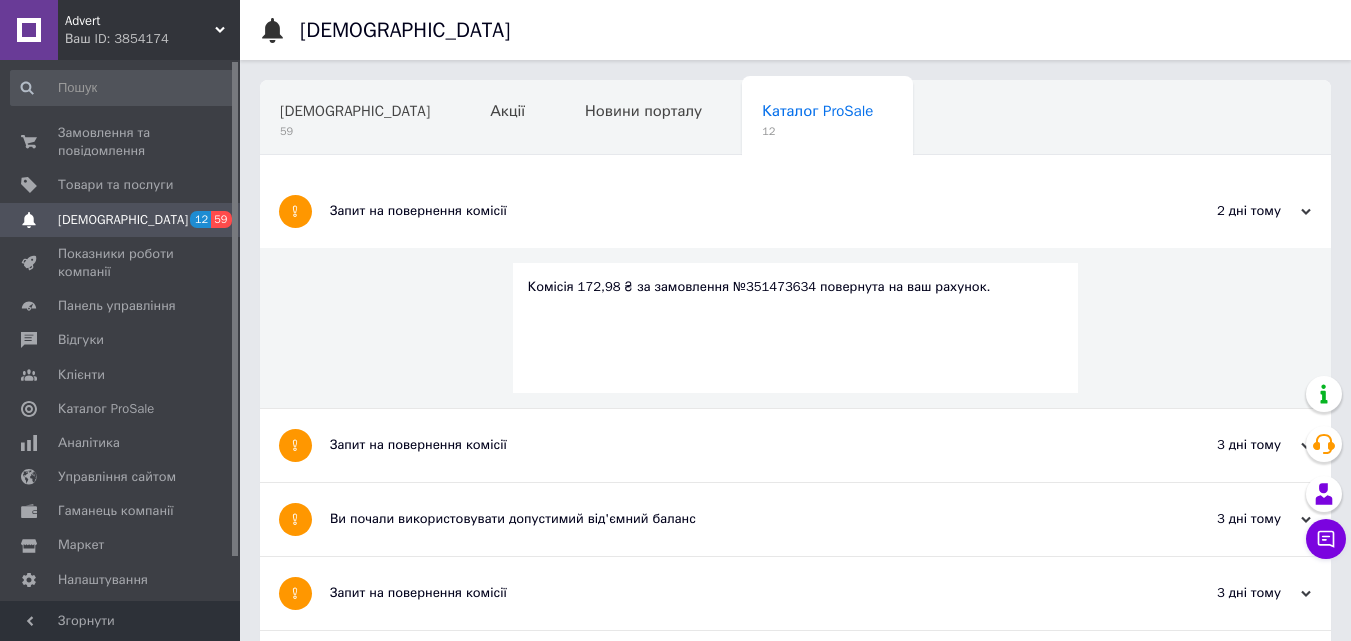 click on "Запит на повернення комісії" at bounding box center (720, 211) 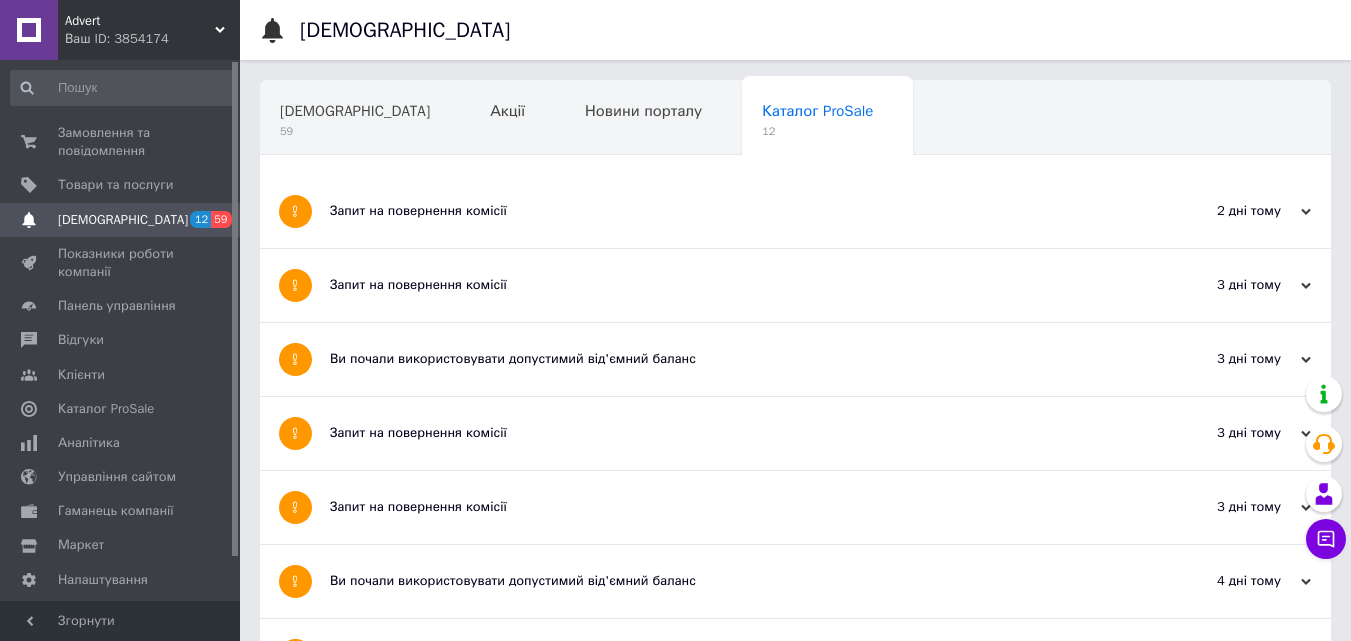 click on "Запит на повернення комісії" at bounding box center [720, 285] 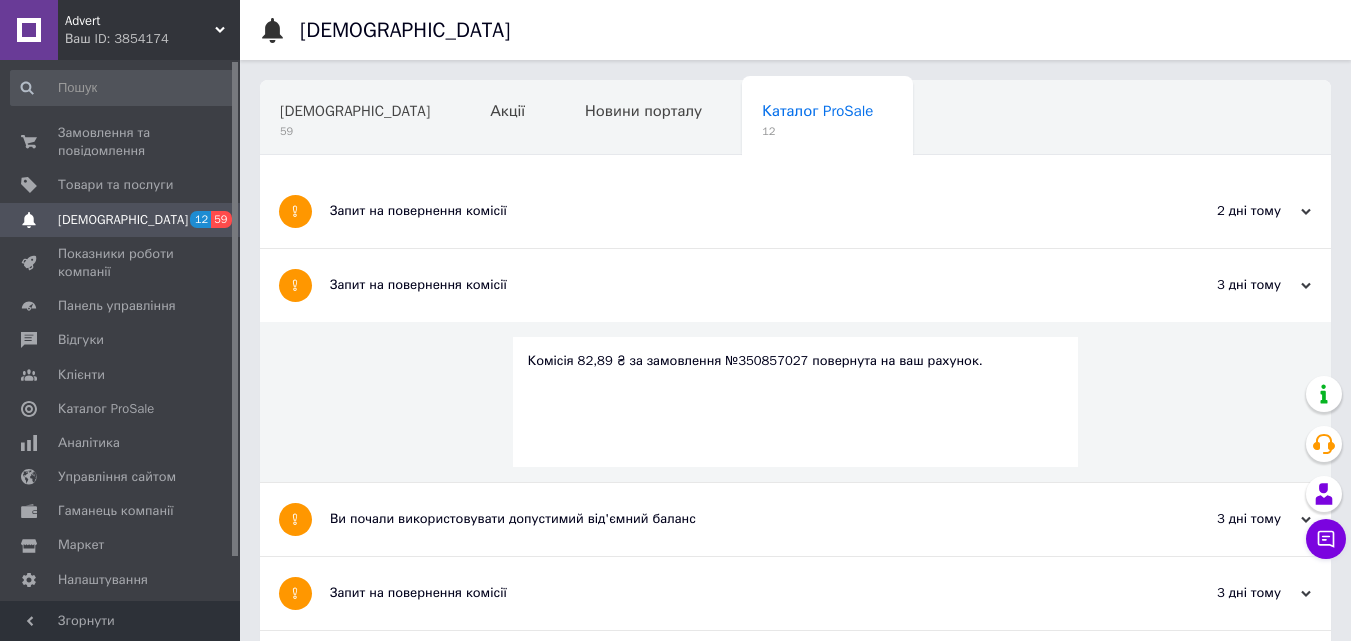 click on "Запит на повернення комісії" at bounding box center [720, 285] 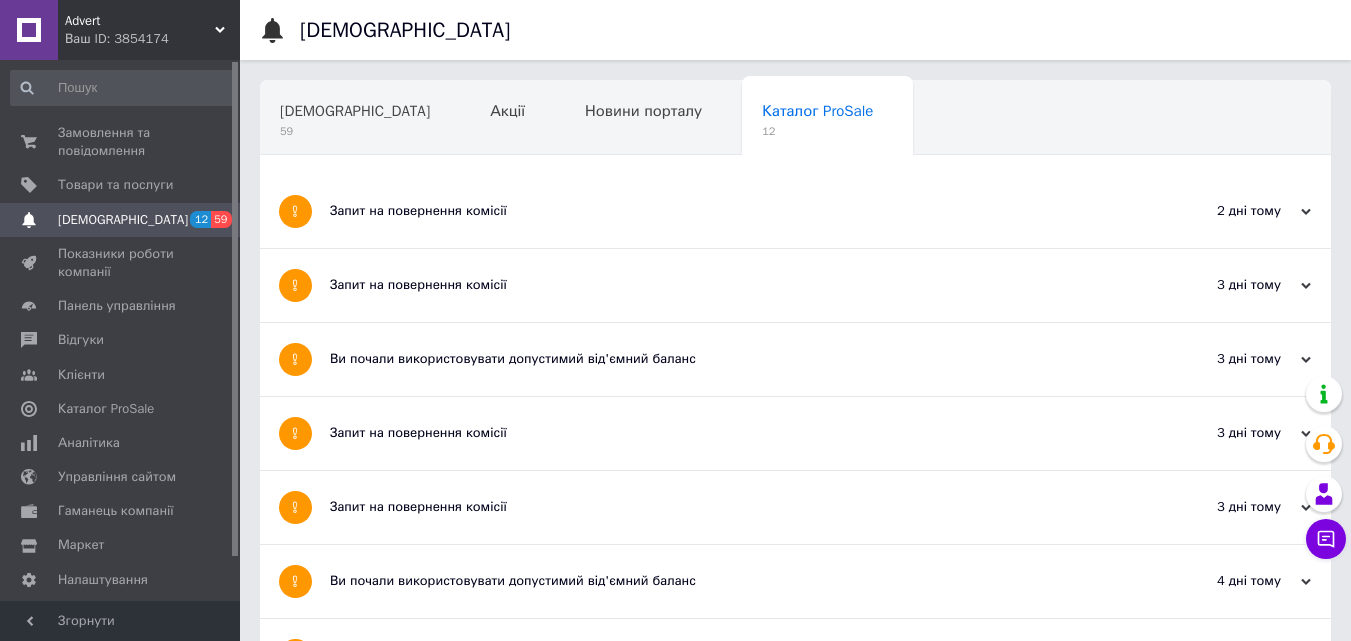 click on "[DEMOGRAPHIC_DATA]" at bounding box center (121, 220) 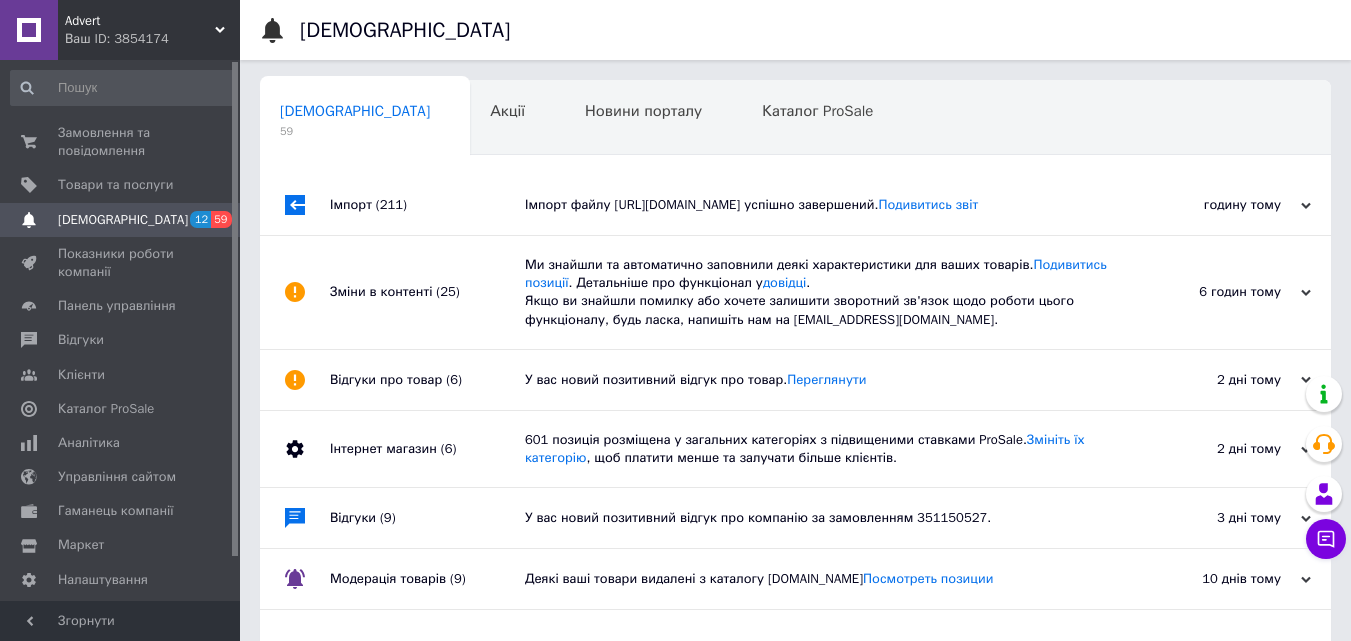 click on "Зміни в контенті   (25)" at bounding box center [427, 292] 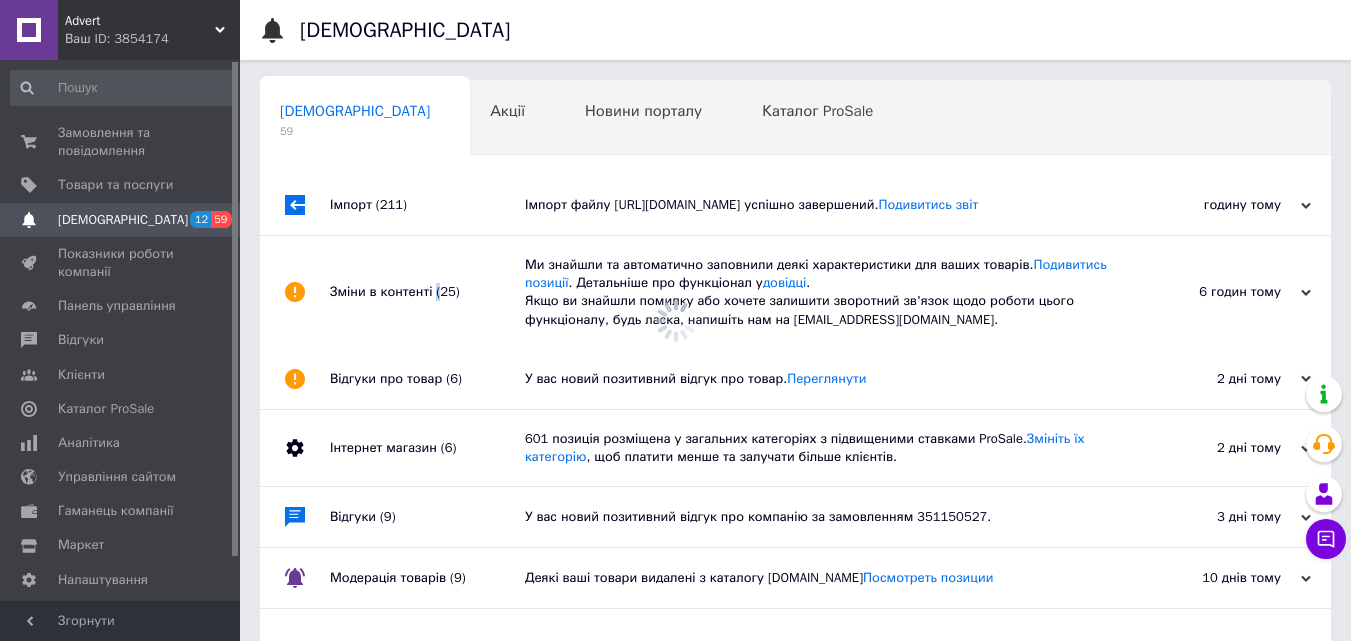 click on "Зміни в контенті   (25)" at bounding box center [427, 292] 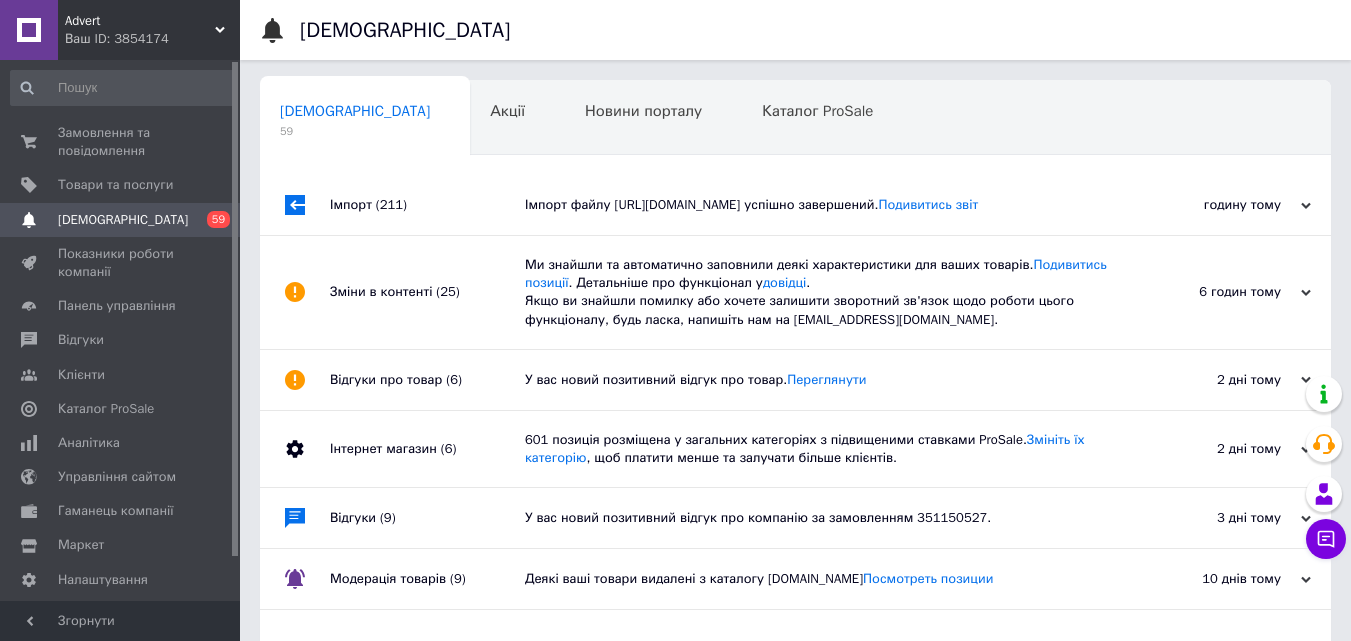 click on "Відгуки про товар   (6)" at bounding box center [427, 380] 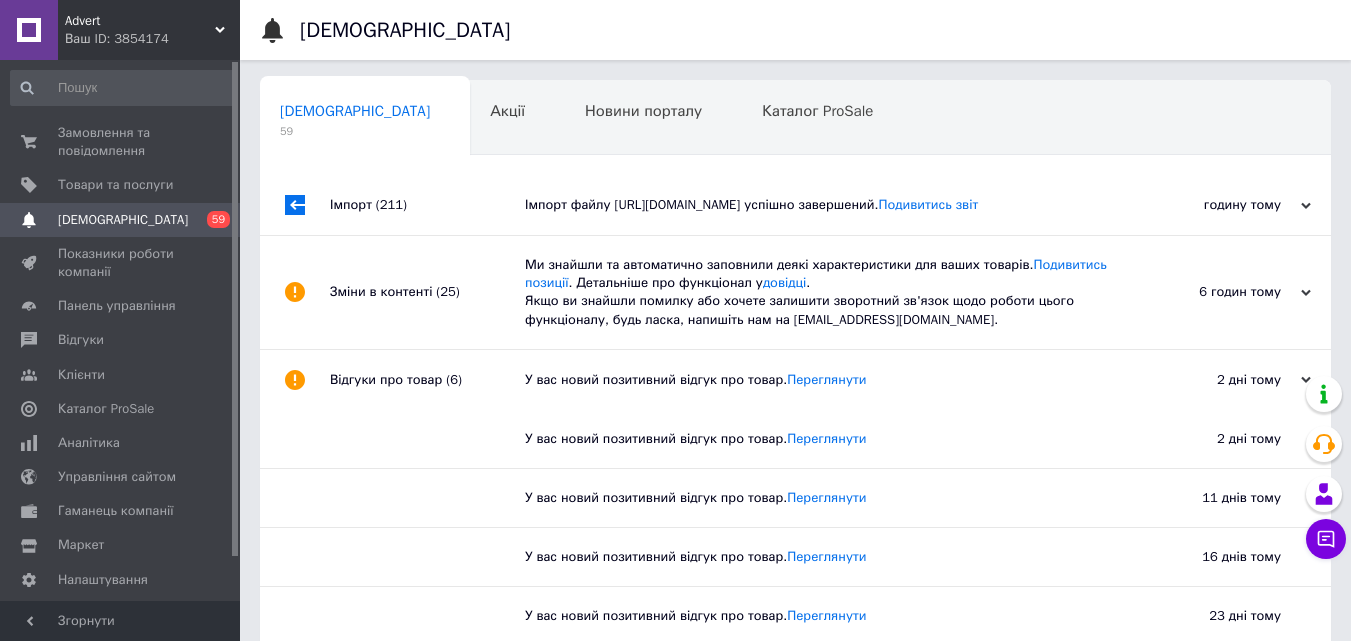 click on "Відгуки про товар   (6)" at bounding box center (427, 380) 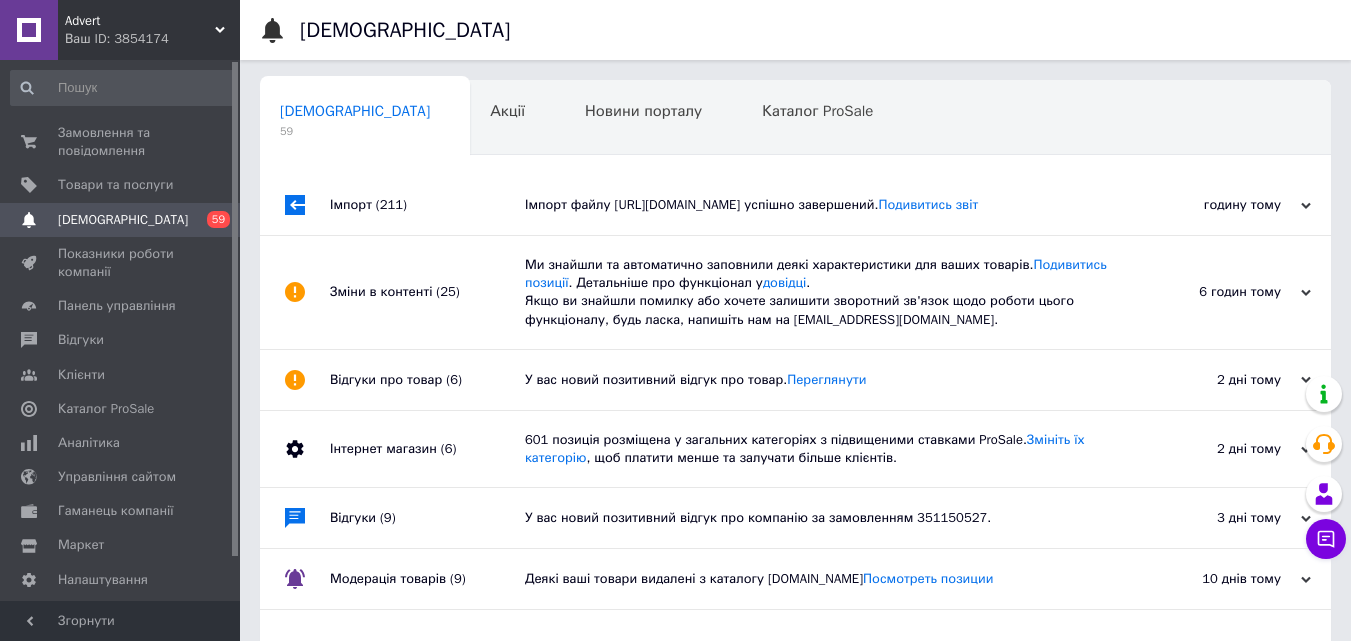 click on "Інтернет магазин   (6)" at bounding box center (427, 449) 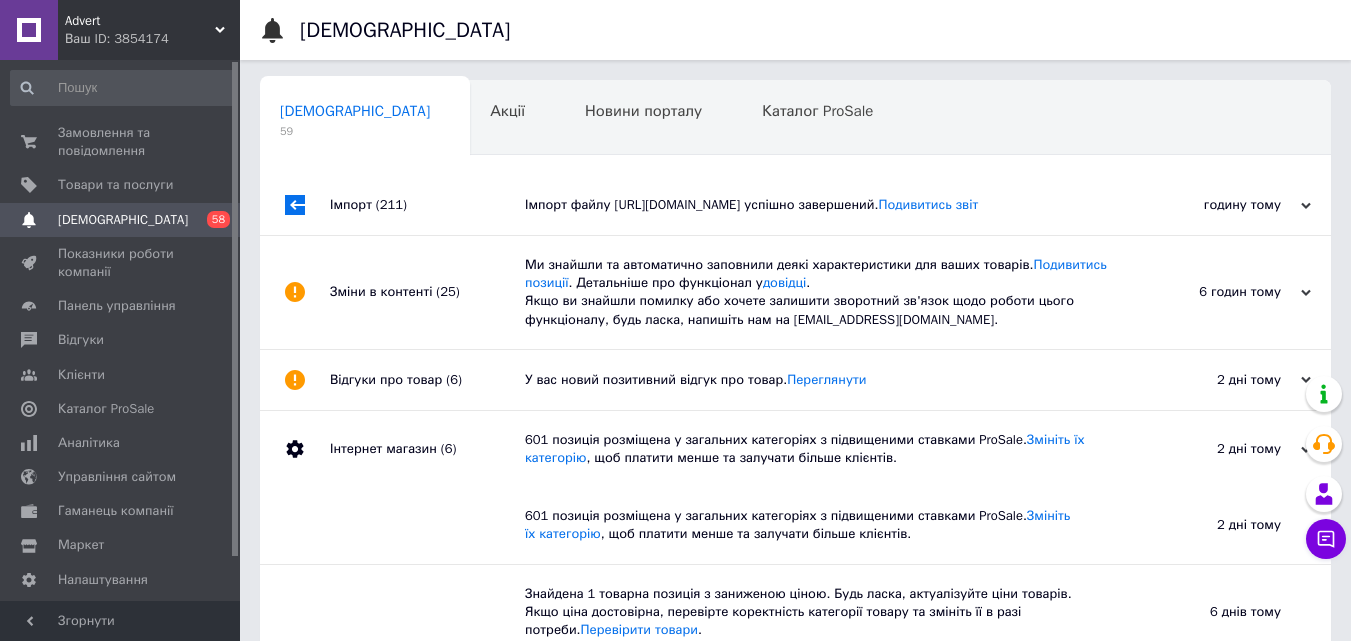 click on "Інтернет магазин   (6)" at bounding box center [427, 449] 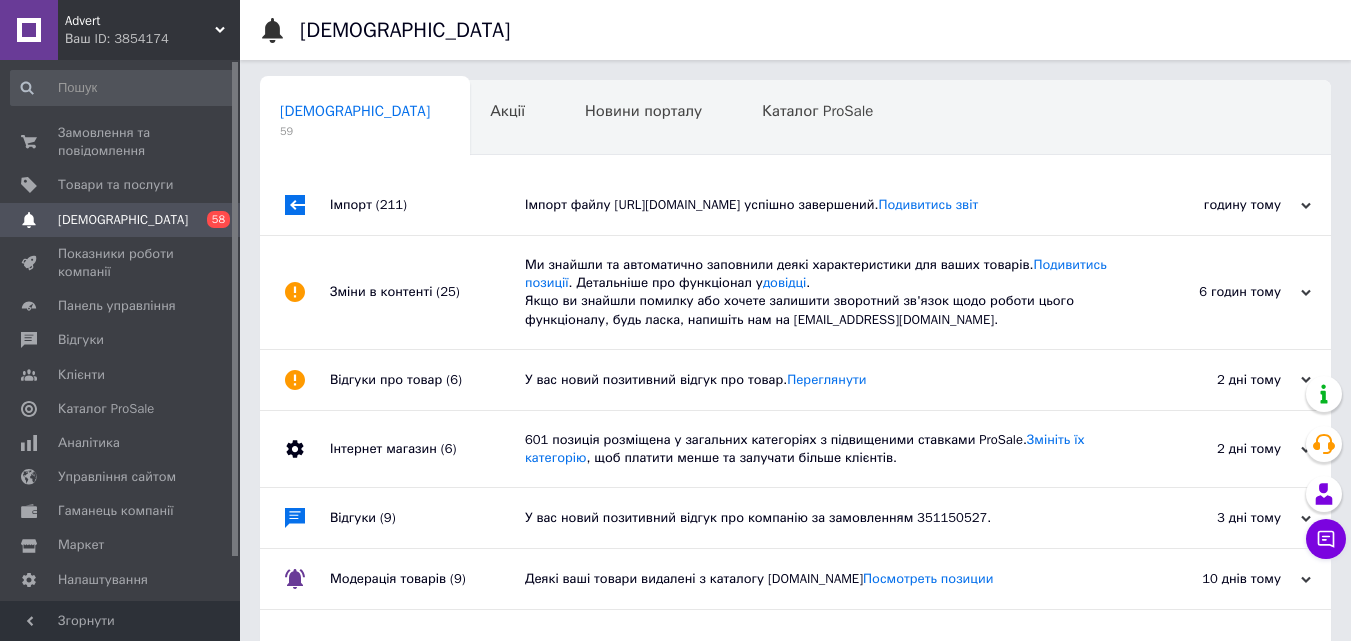 drag, startPoint x: 419, startPoint y: 488, endPoint x: 409, endPoint y: 511, distance: 25.079872 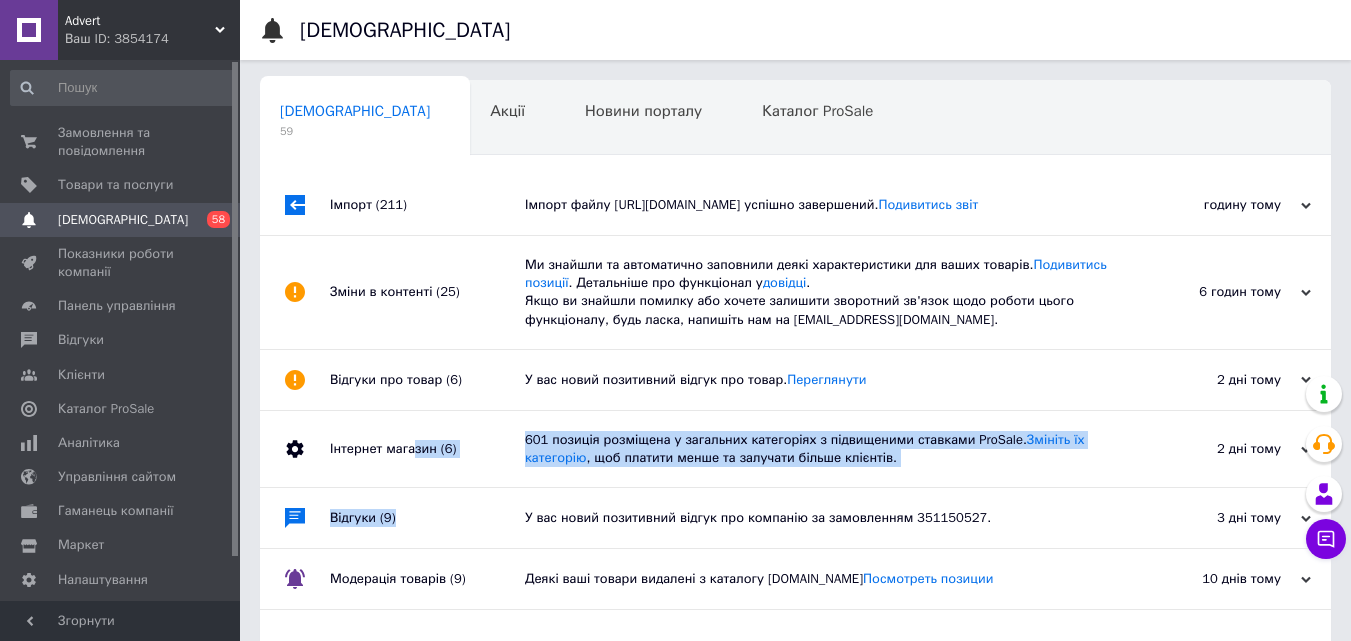 click on "Відгуки   (9)" at bounding box center [427, 518] 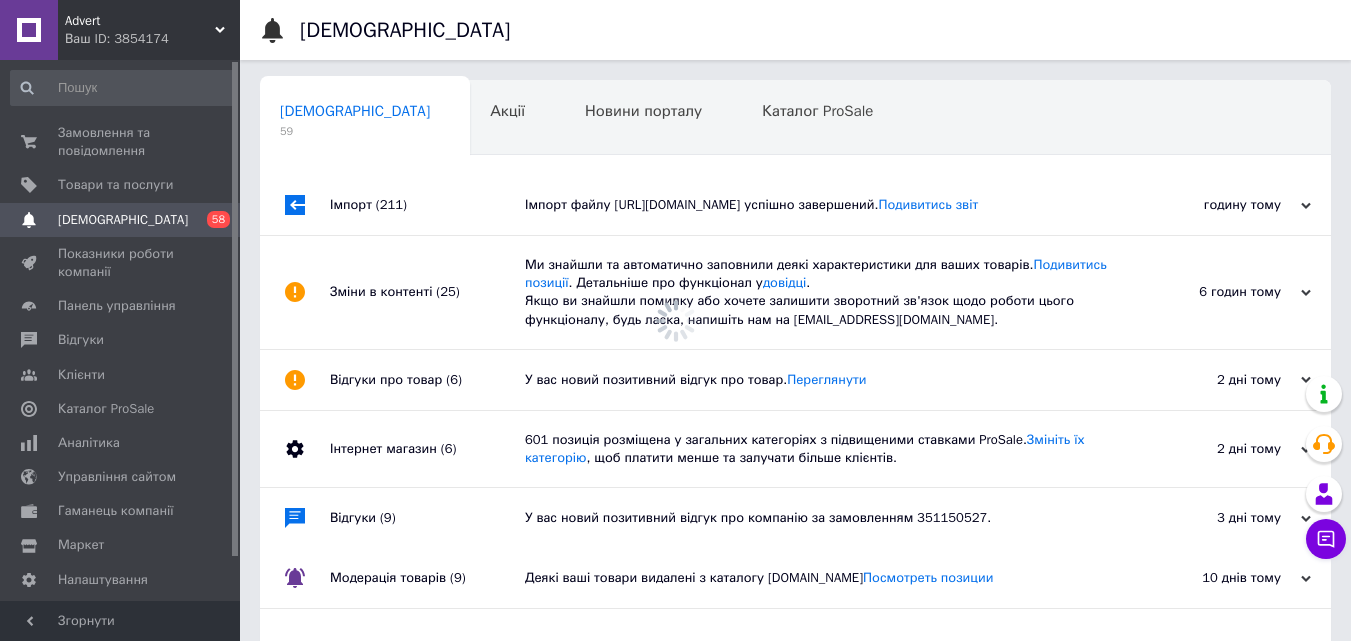 click on "Інтернет магазин   (6)" at bounding box center (427, 449) 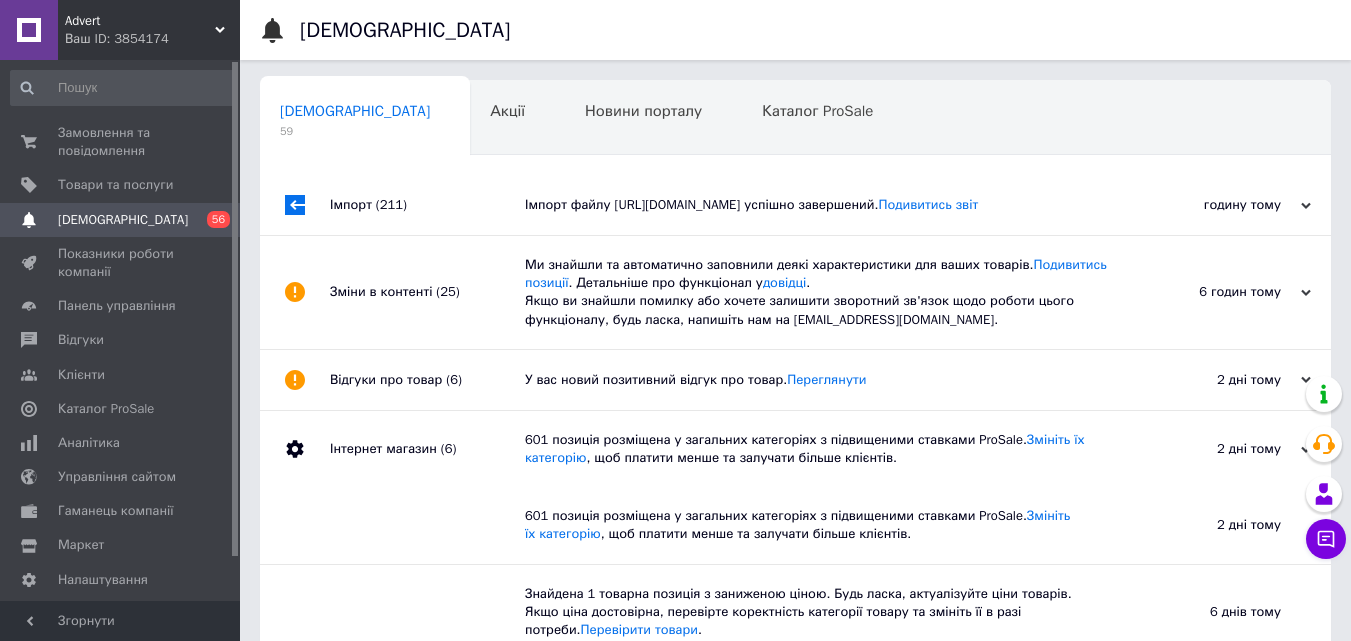click on "Зміни в контенті   (25)" at bounding box center [427, 292] 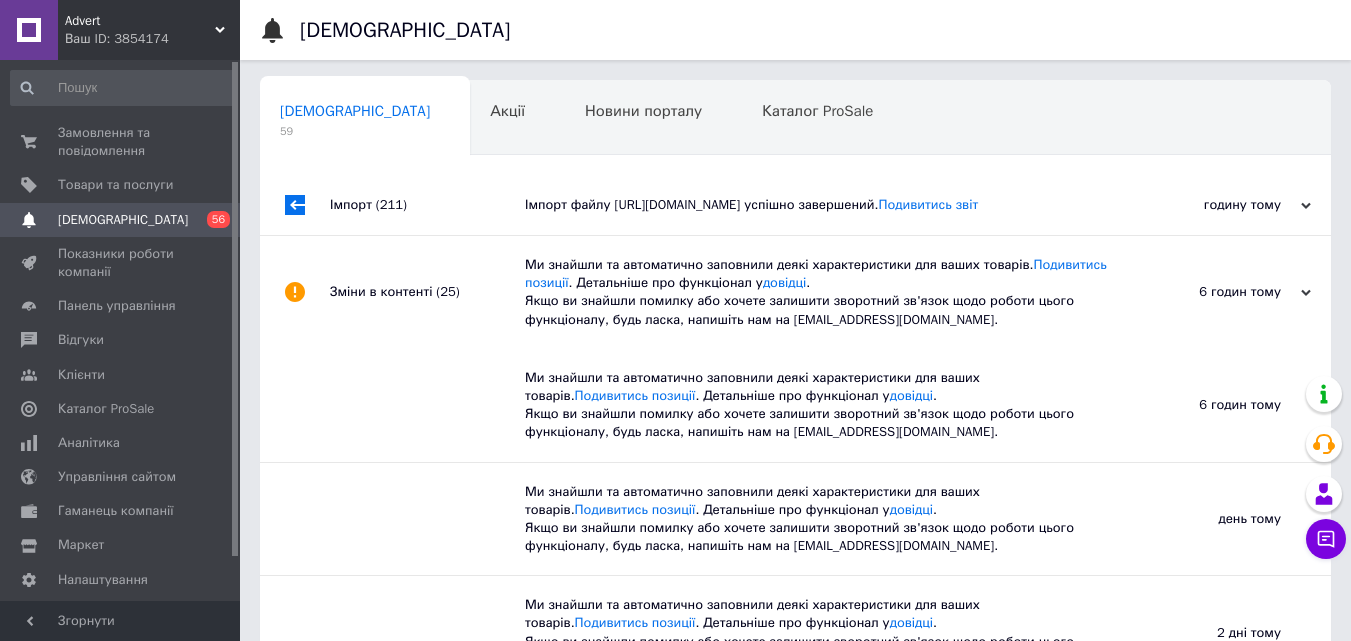 click on "[DEMOGRAPHIC_DATA]" at bounding box center [121, 220] 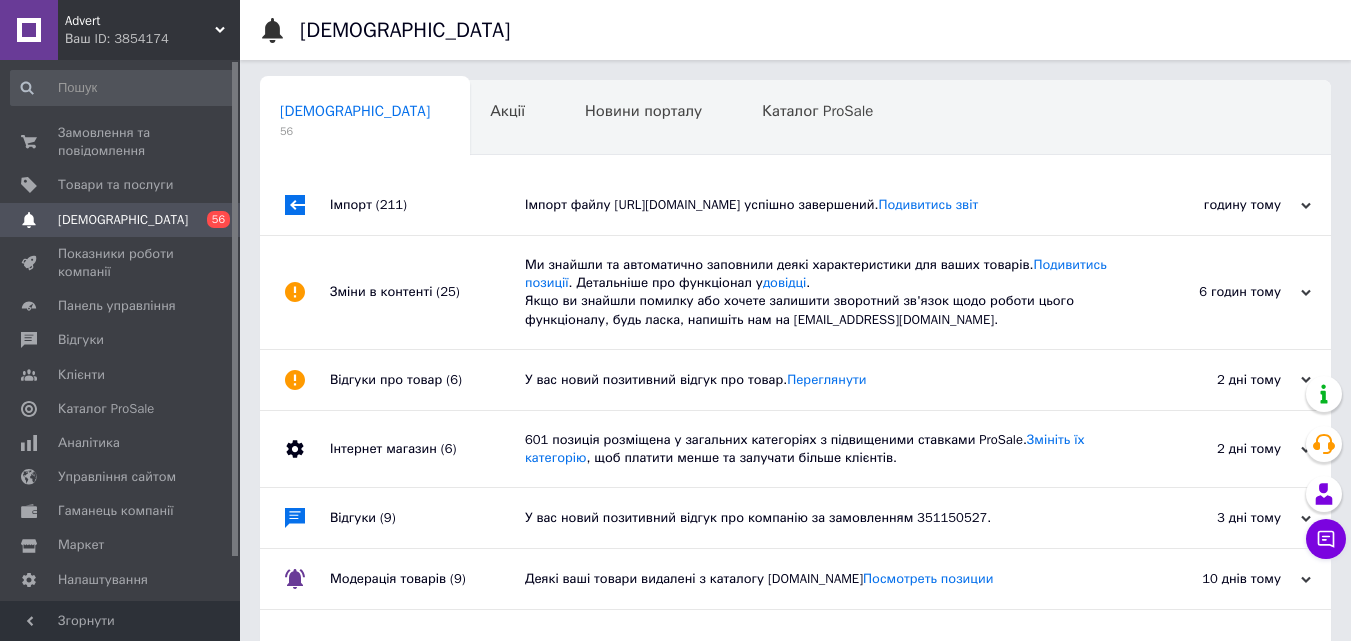 click at bounding box center (295, 380) 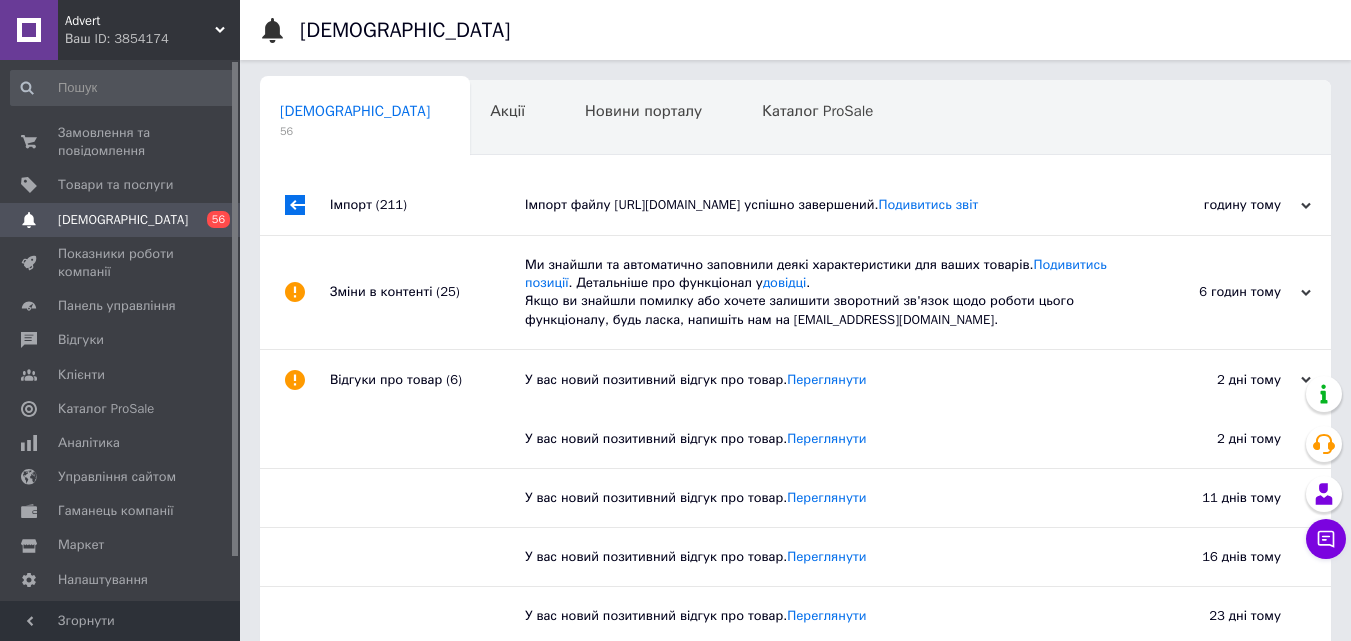click at bounding box center [295, 380] 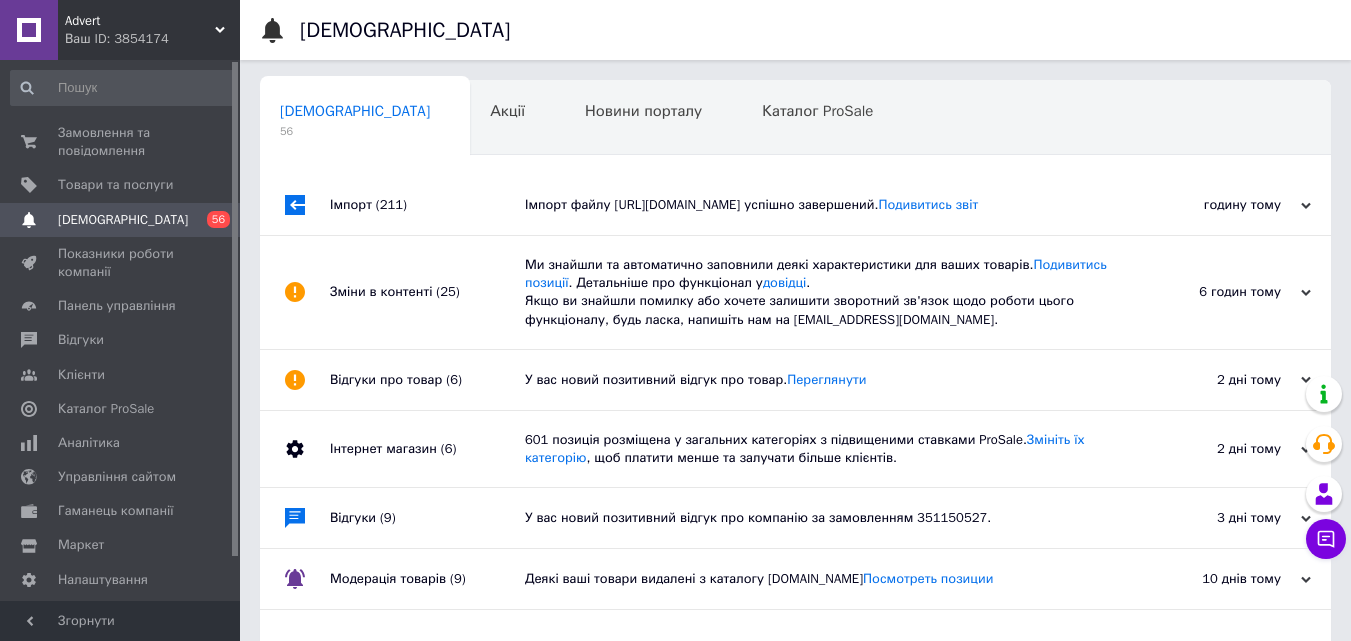 click on "Інтернет магазин   (6)" at bounding box center [427, 449] 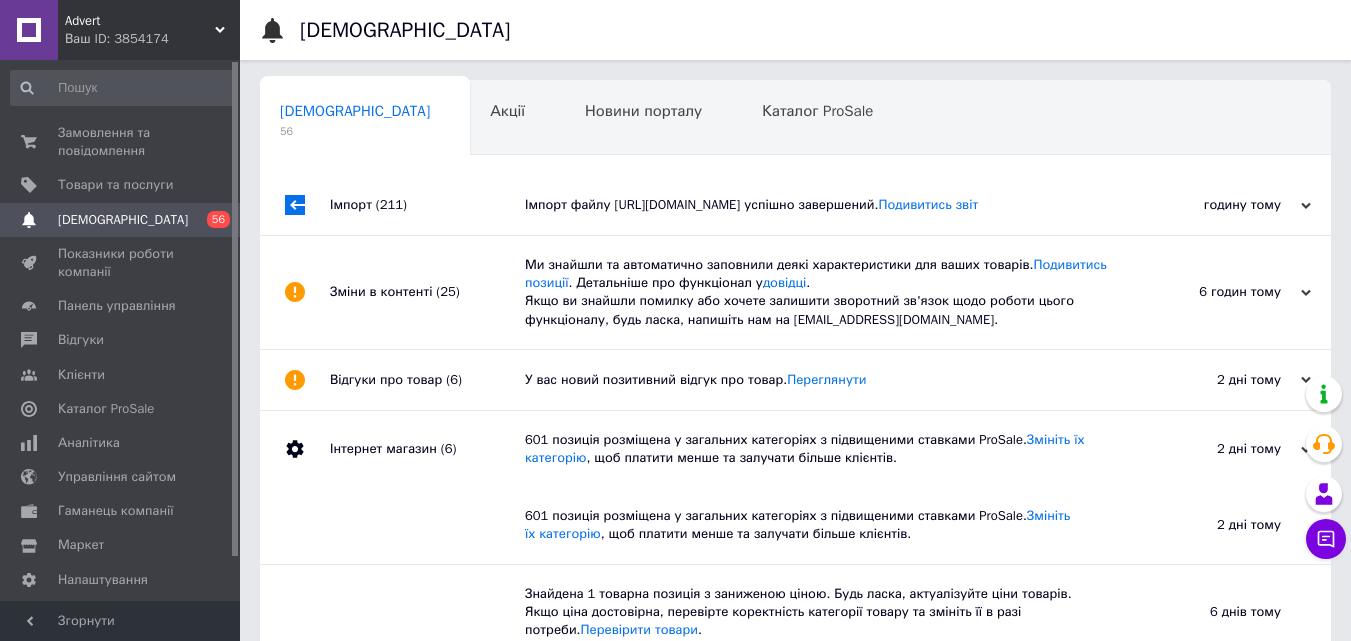 click on "Інтернет магазин   (6)" at bounding box center (427, 449) 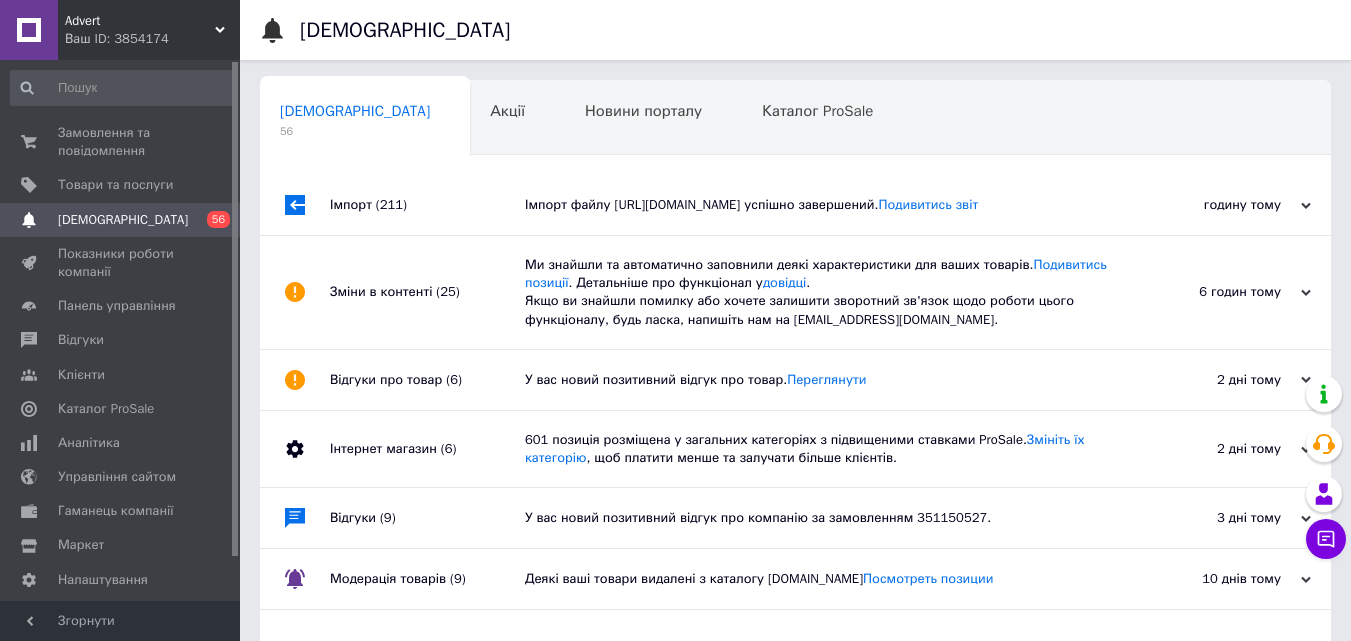 click on "Імпорт   (211)" at bounding box center (427, 205) 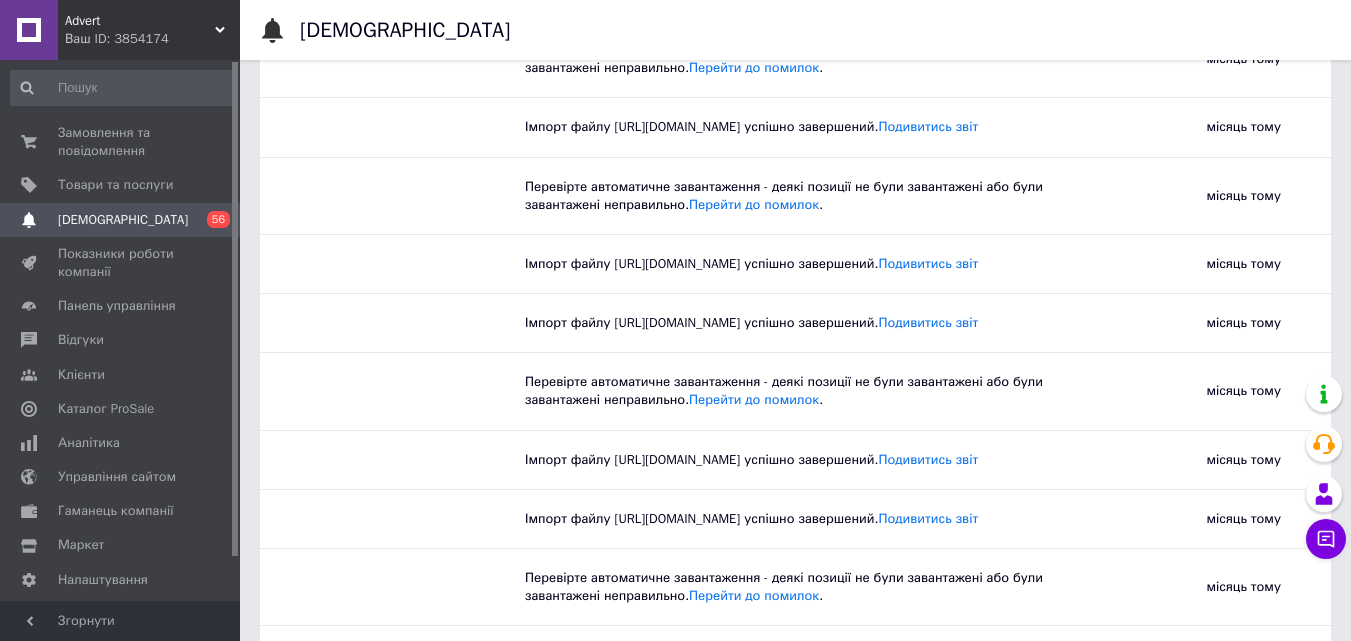 scroll, scrollTop: 14117, scrollLeft: 0, axis: vertical 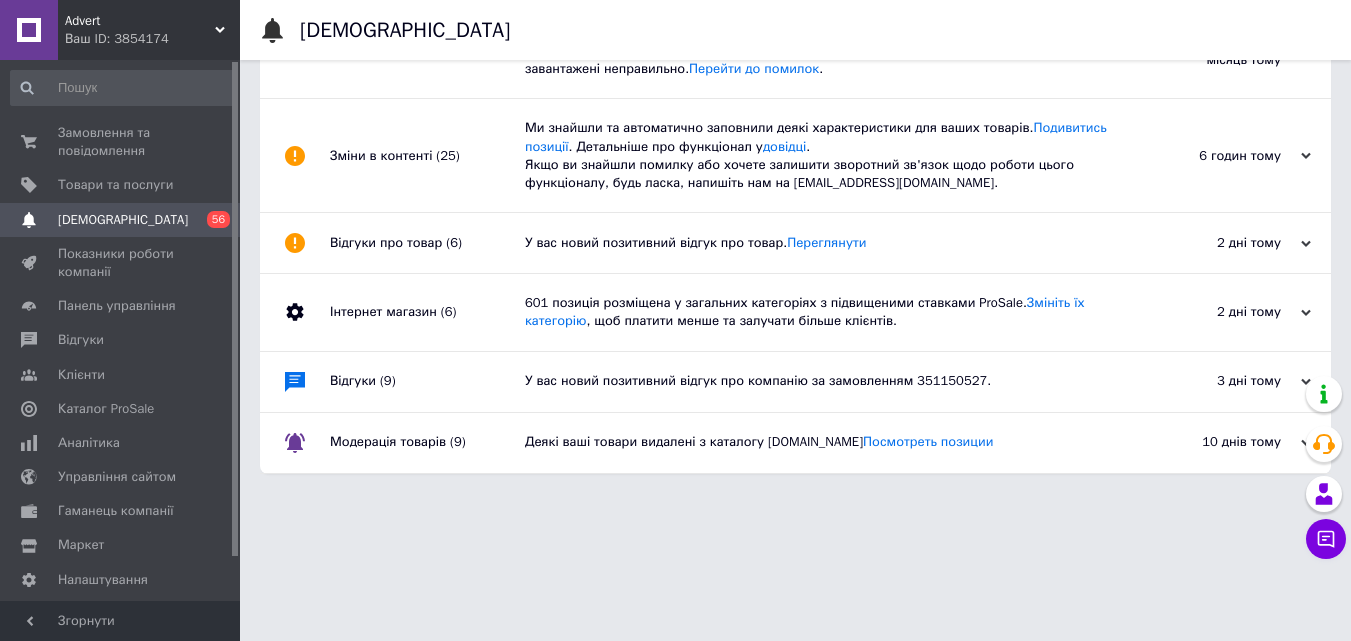 click on "Відгуки   (9)" at bounding box center [427, 382] 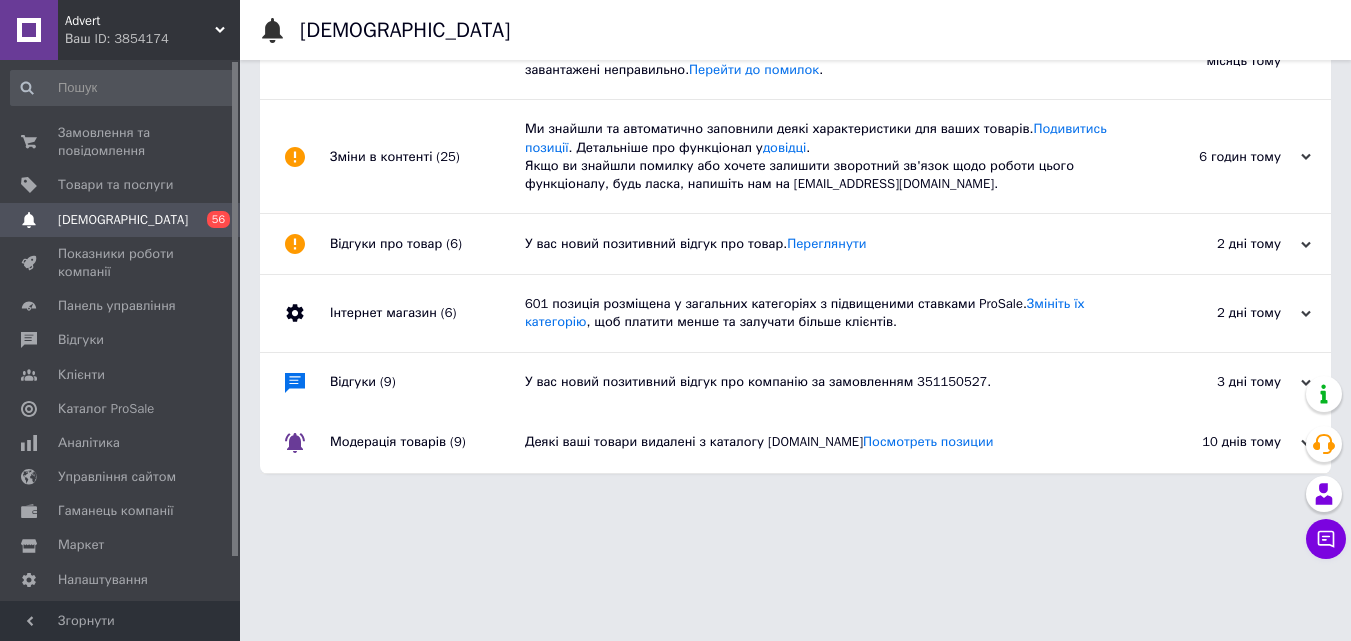 scroll, scrollTop: 14117, scrollLeft: 0, axis: vertical 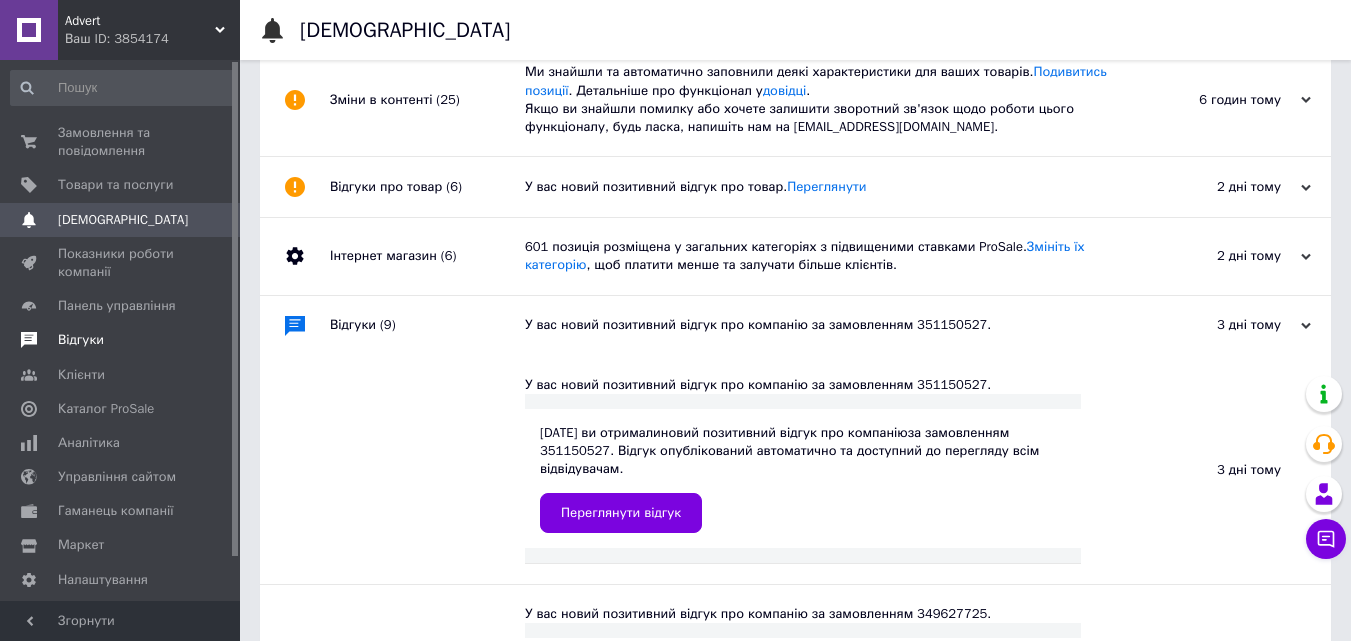 click on "Відгуки" at bounding box center [123, 340] 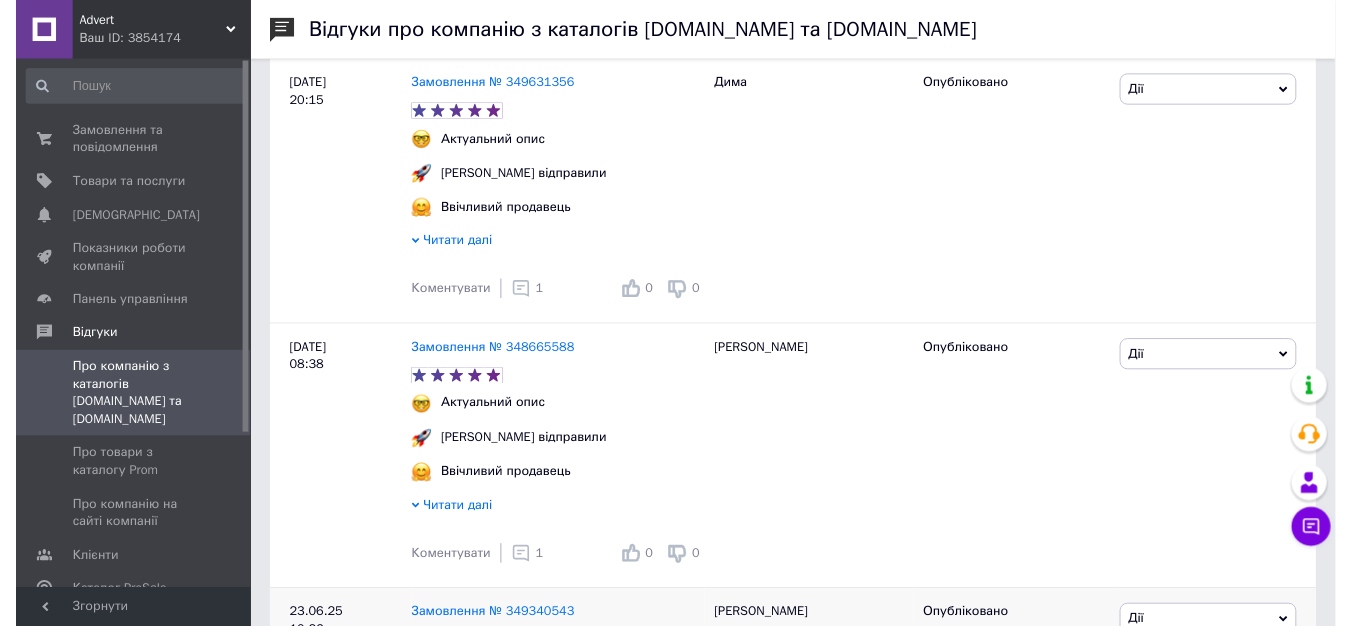 scroll, scrollTop: 1044, scrollLeft: 0, axis: vertical 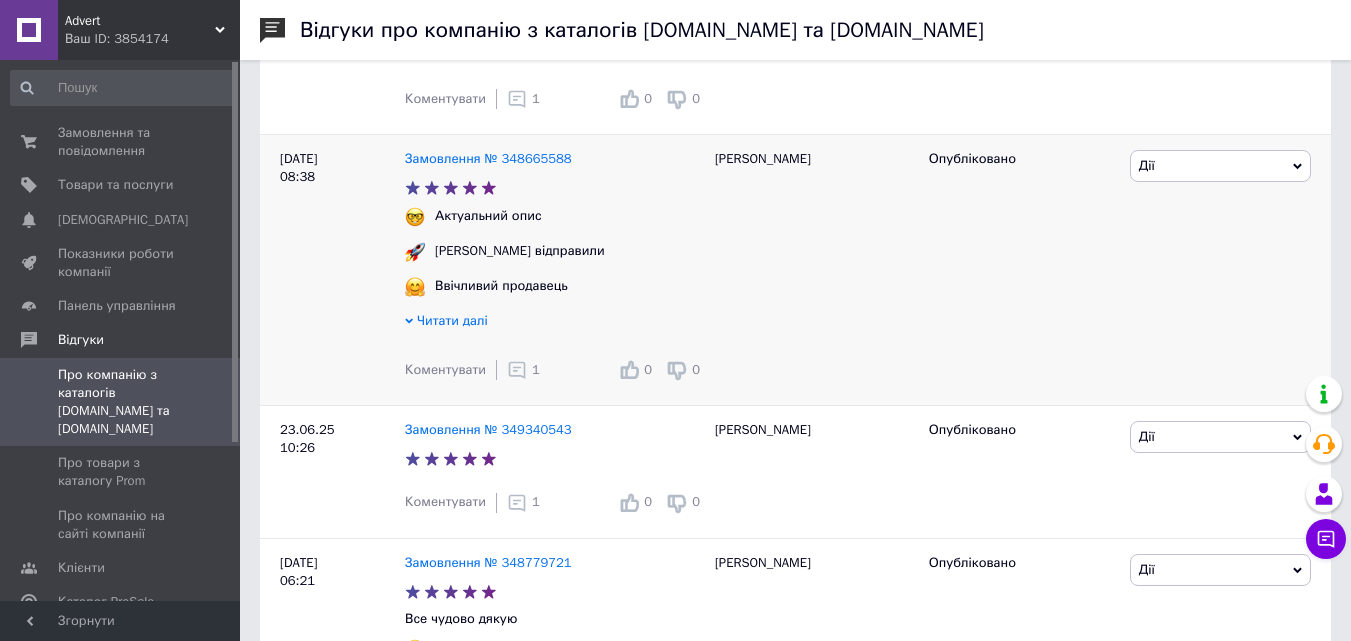 click 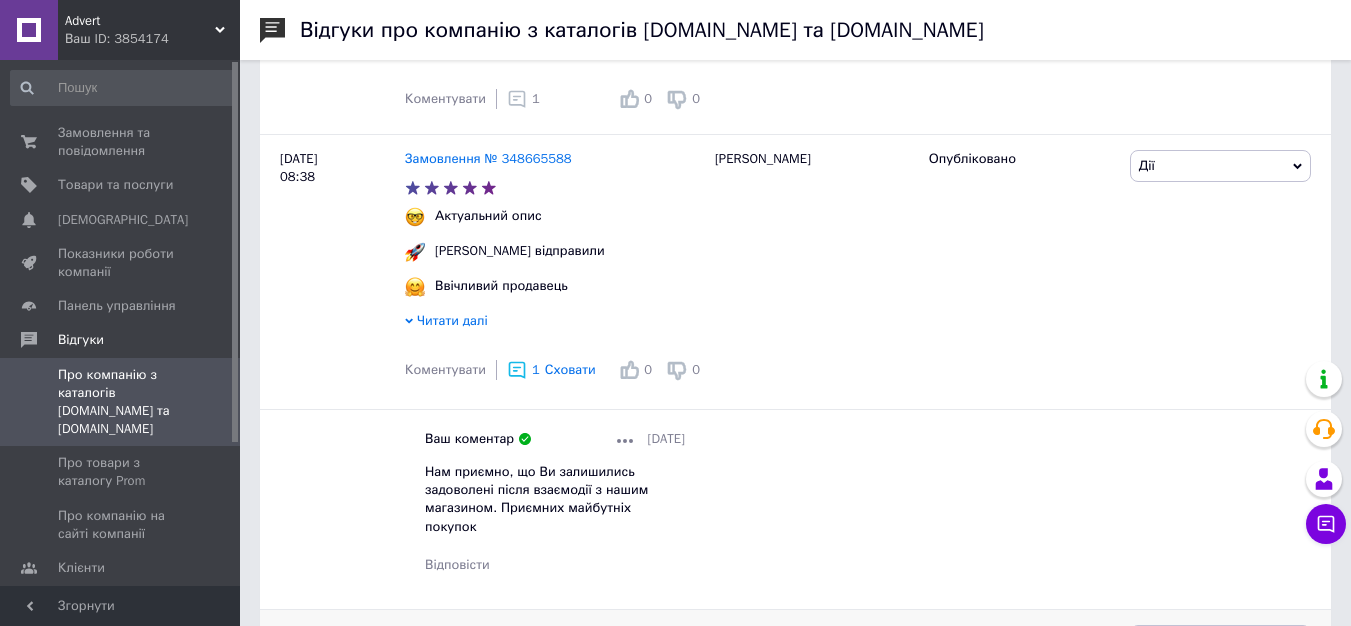 click on "Нам приємно, що Ви залишились задоволені після взаємодії з нашим магазином. Приємних майбутніх покупок" at bounding box center (536, 499) 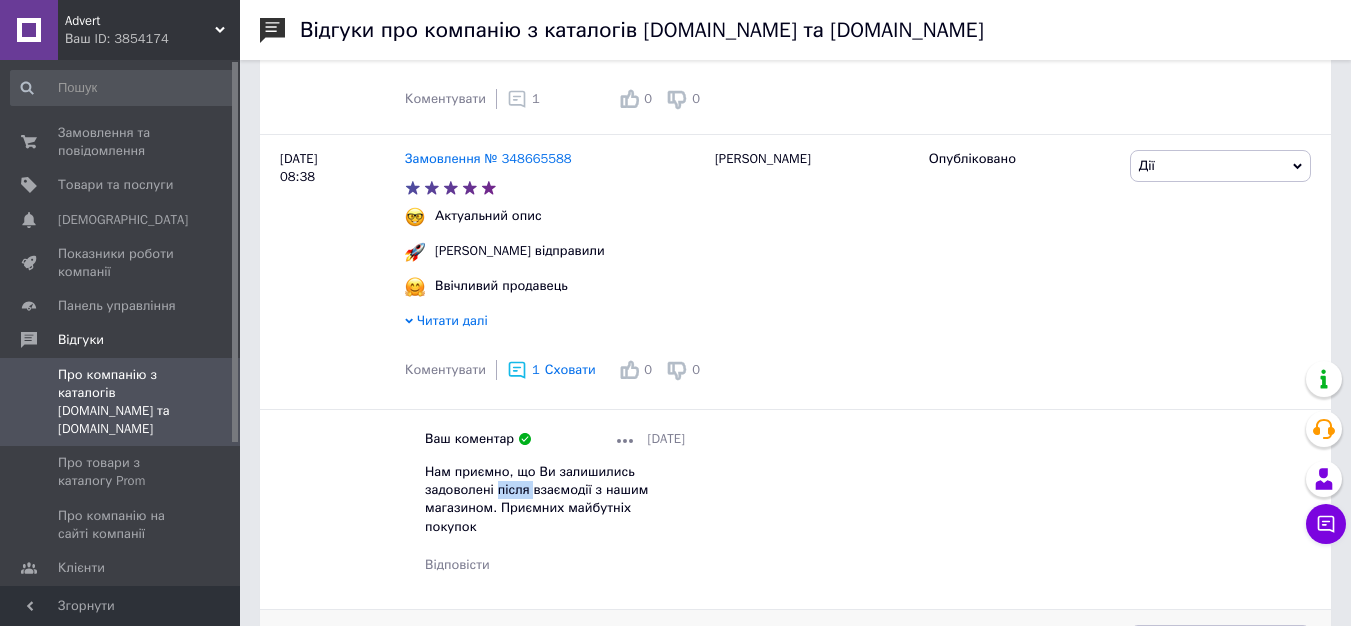 click on "Нам приємно, що Ви залишились задоволені після взаємодії з нашим магазином. Приємних майбутніх покупок" at bounding box center (536, 499) 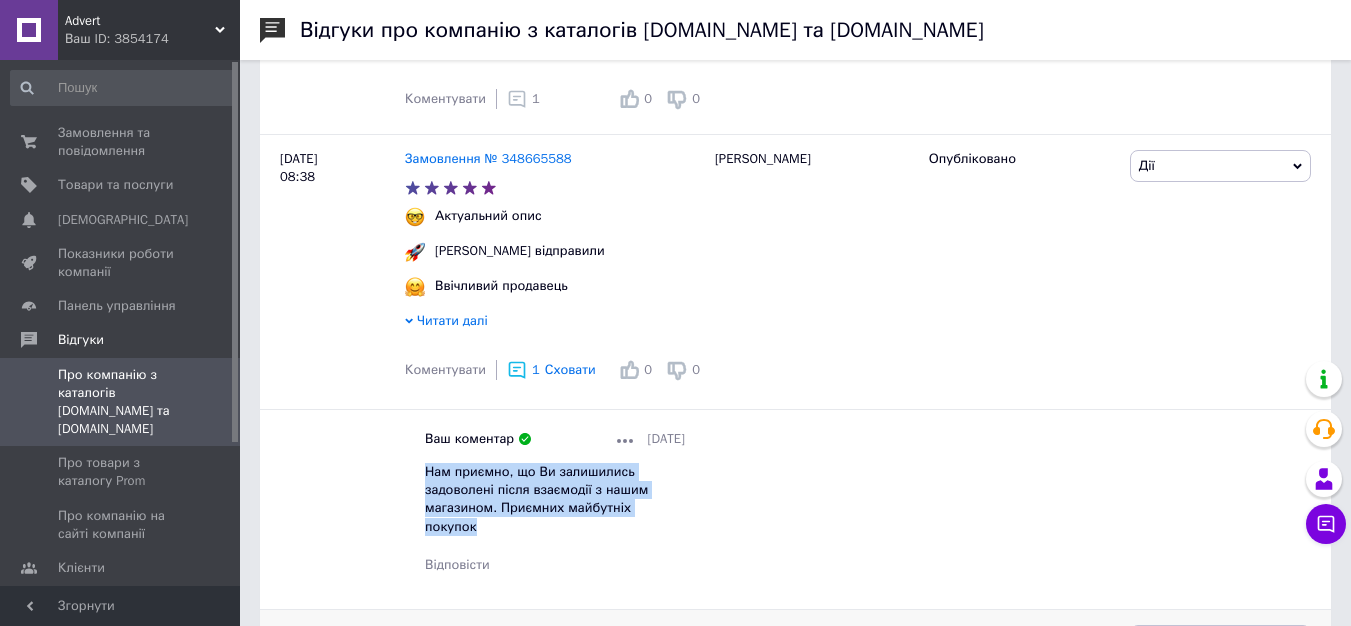 click on "Нам приємно, що Ви залишились задоволені після взаємодії з нашим магазином. Приємних майбутніх покупок" at bounding box center (536, 499) 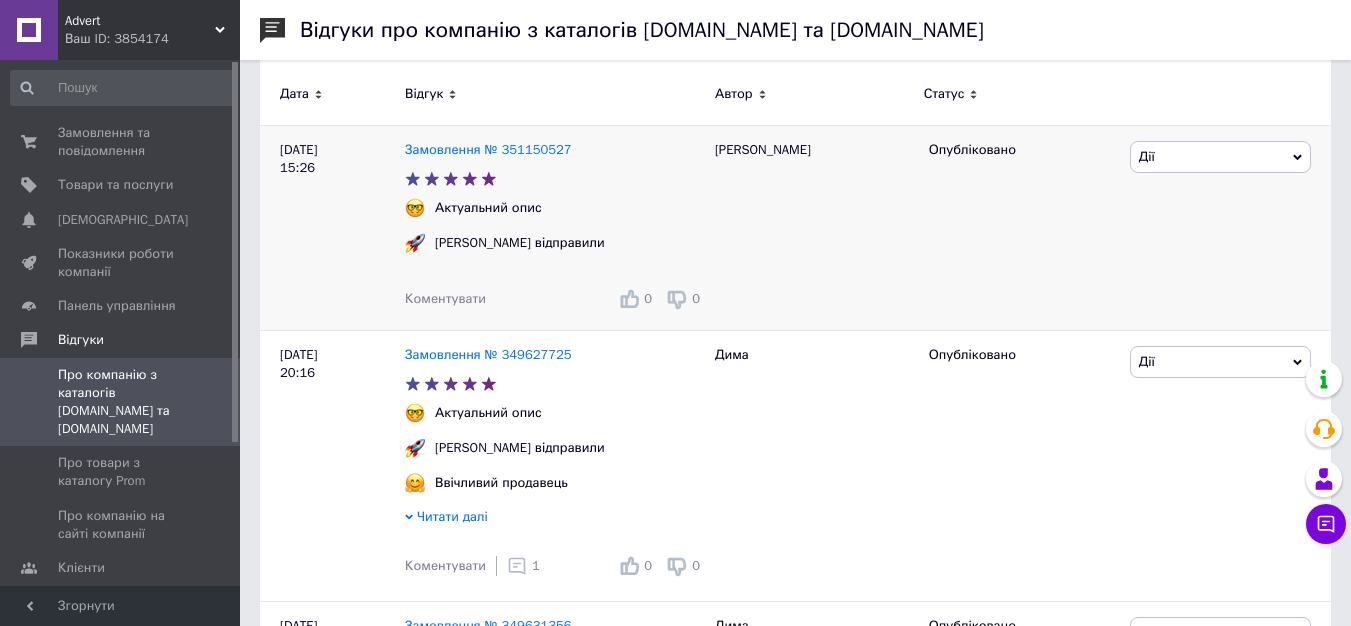scroll, scrollTop: 305, scrollLeft: 0, axis: vertical 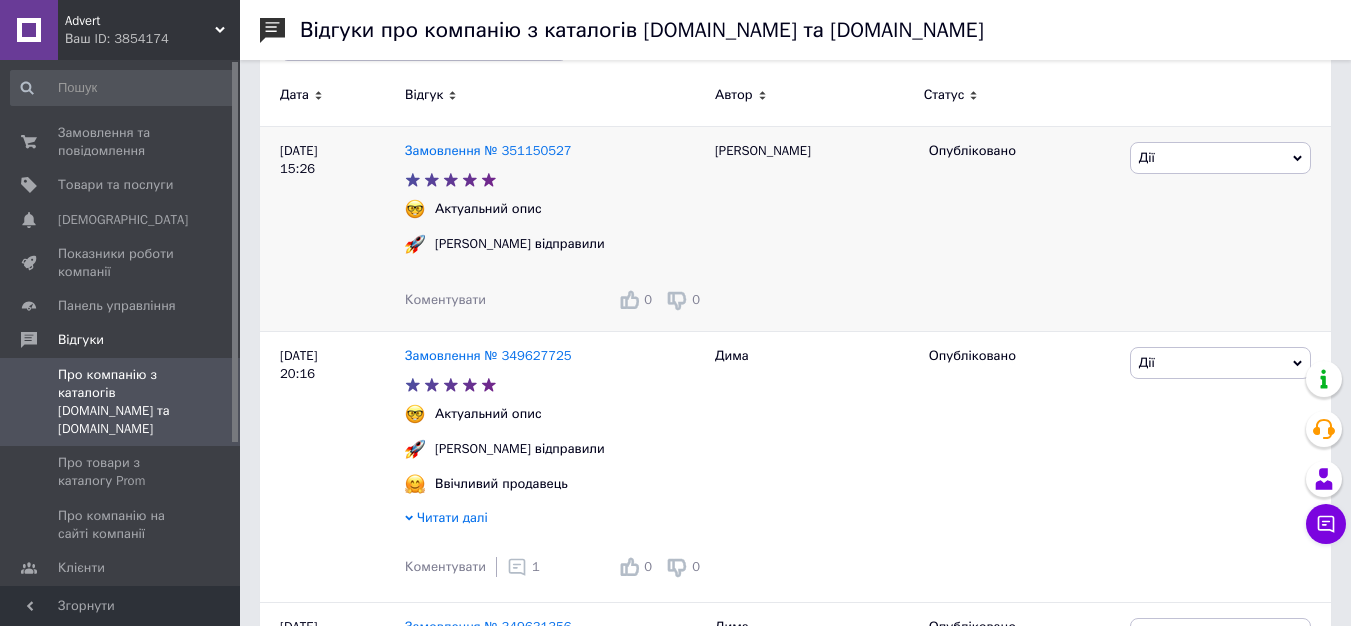 click on "Коментувати" at bounding box center [445, 299] 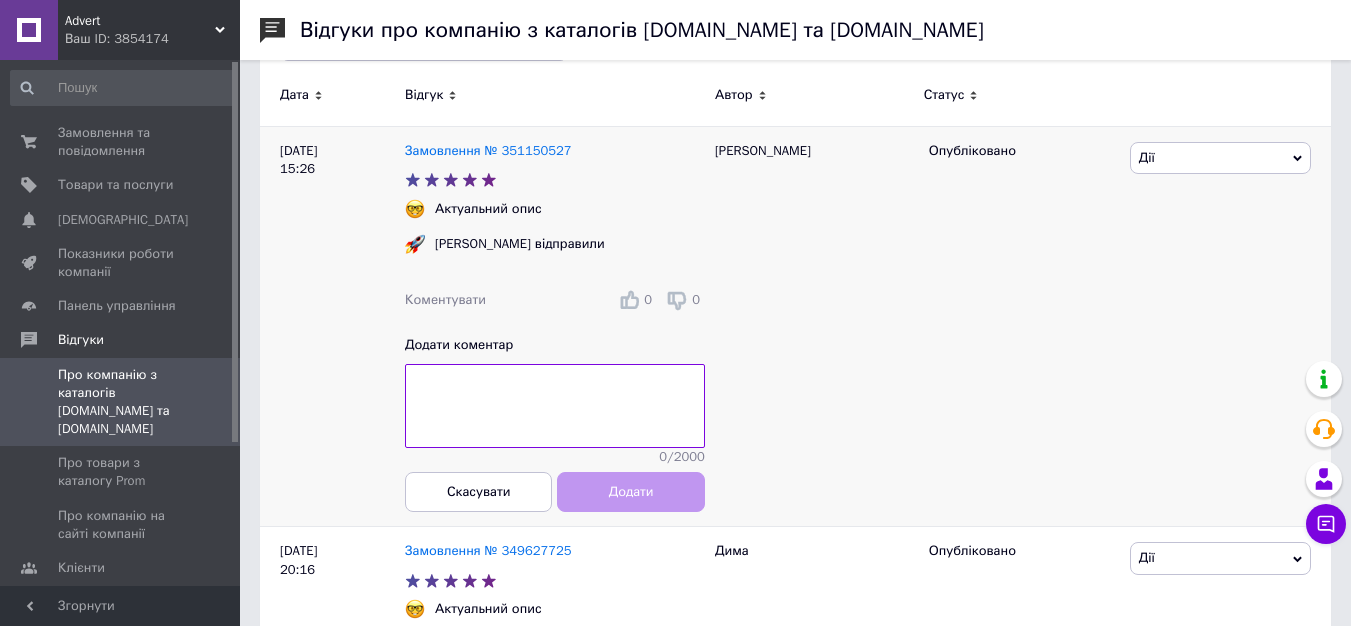 click at bounding box center (555, 406) 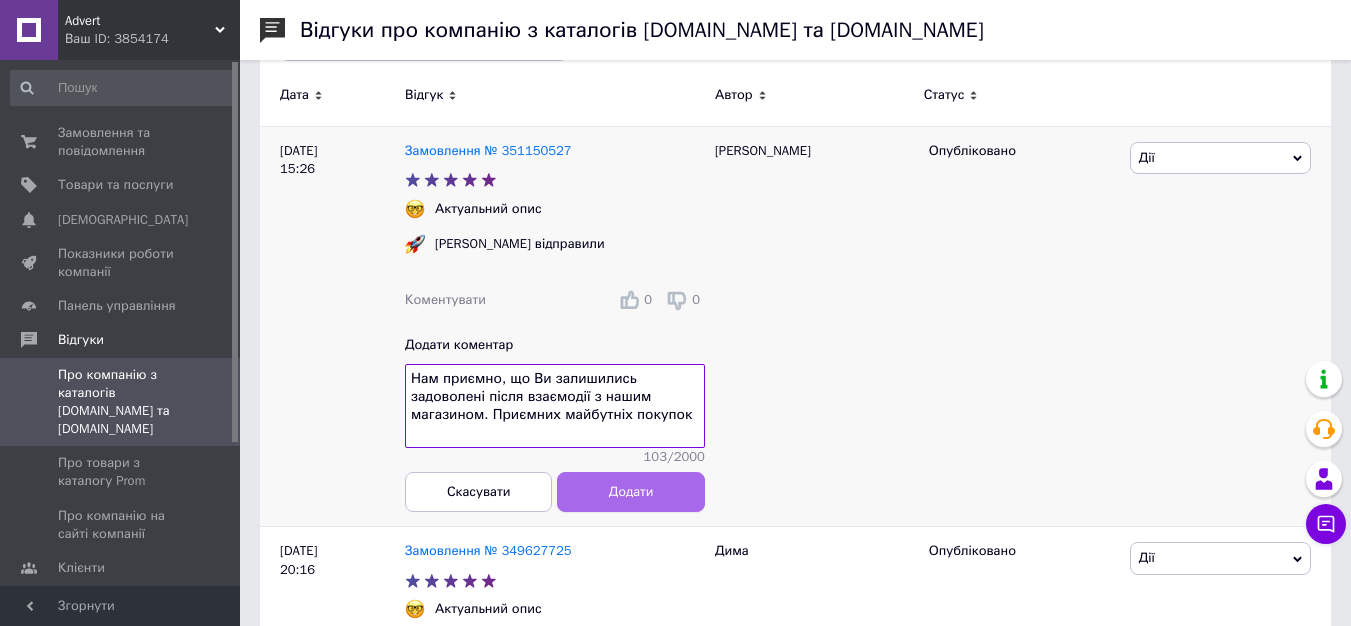 type on "Нам приємно, що Ви залишились задоволені після взаємодії з нашим магазином. Приємних майбутніх покупок" 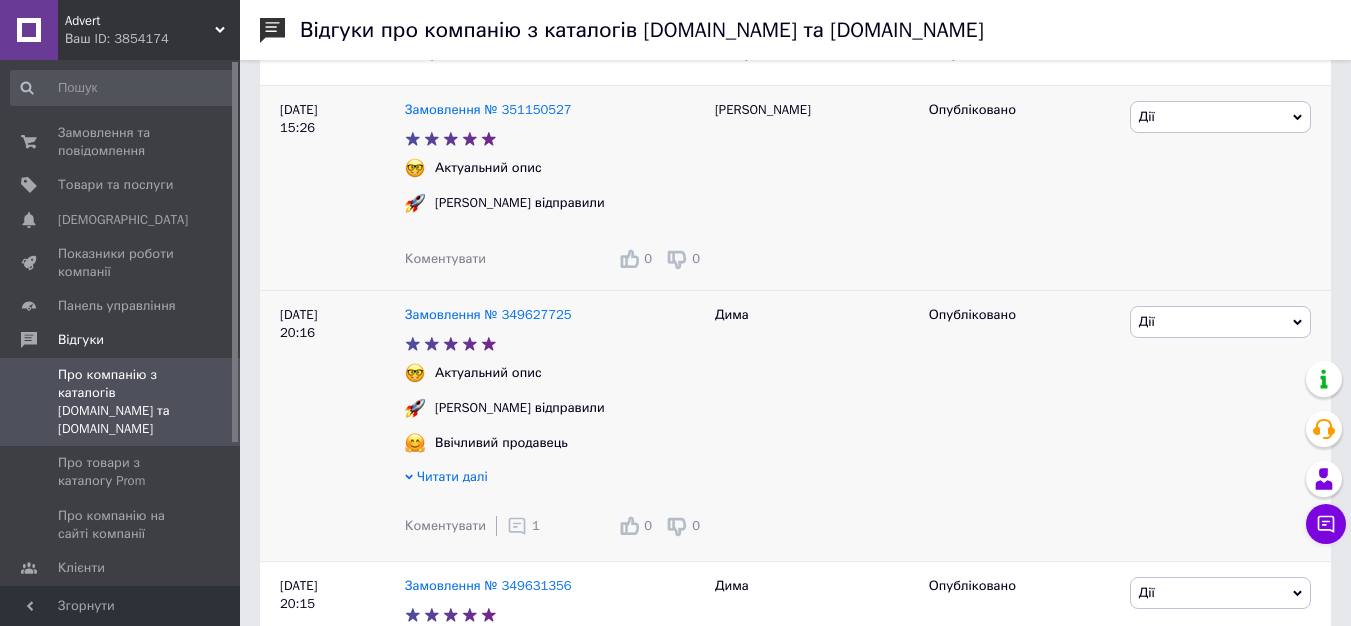 scroll, scrollTop: 347, scrollLeft: 0, axis: vertical 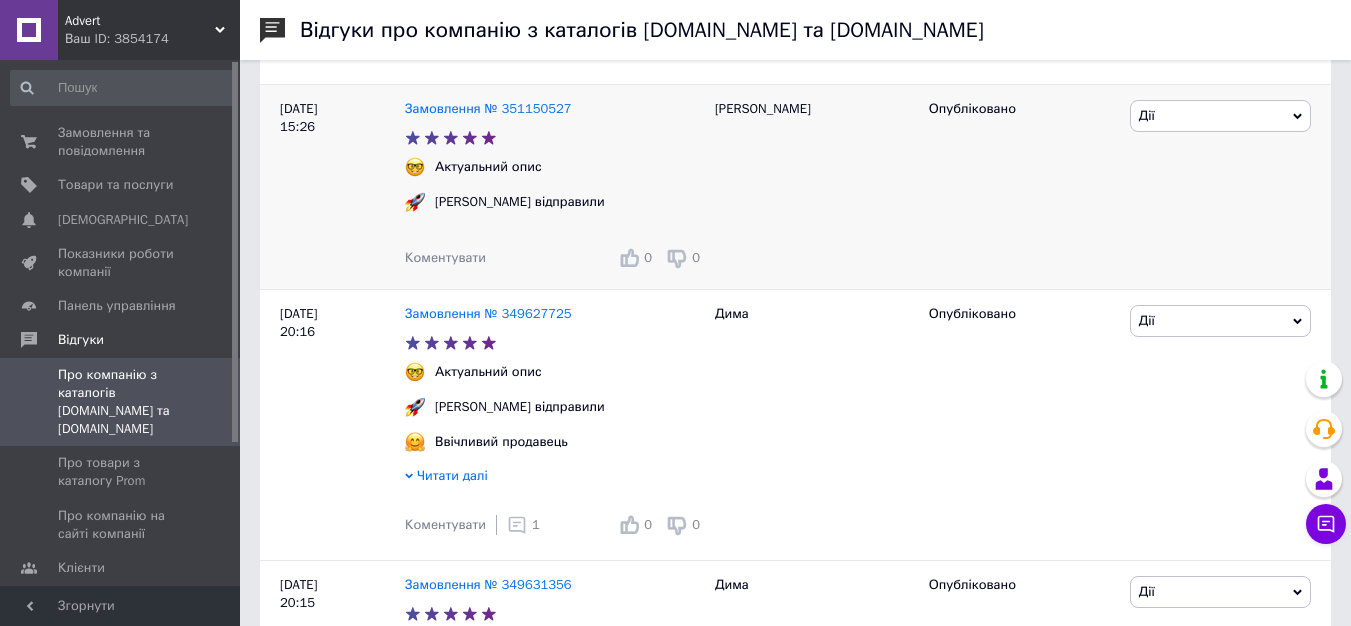click on "Коментувати" at bounding box center (445, 257) 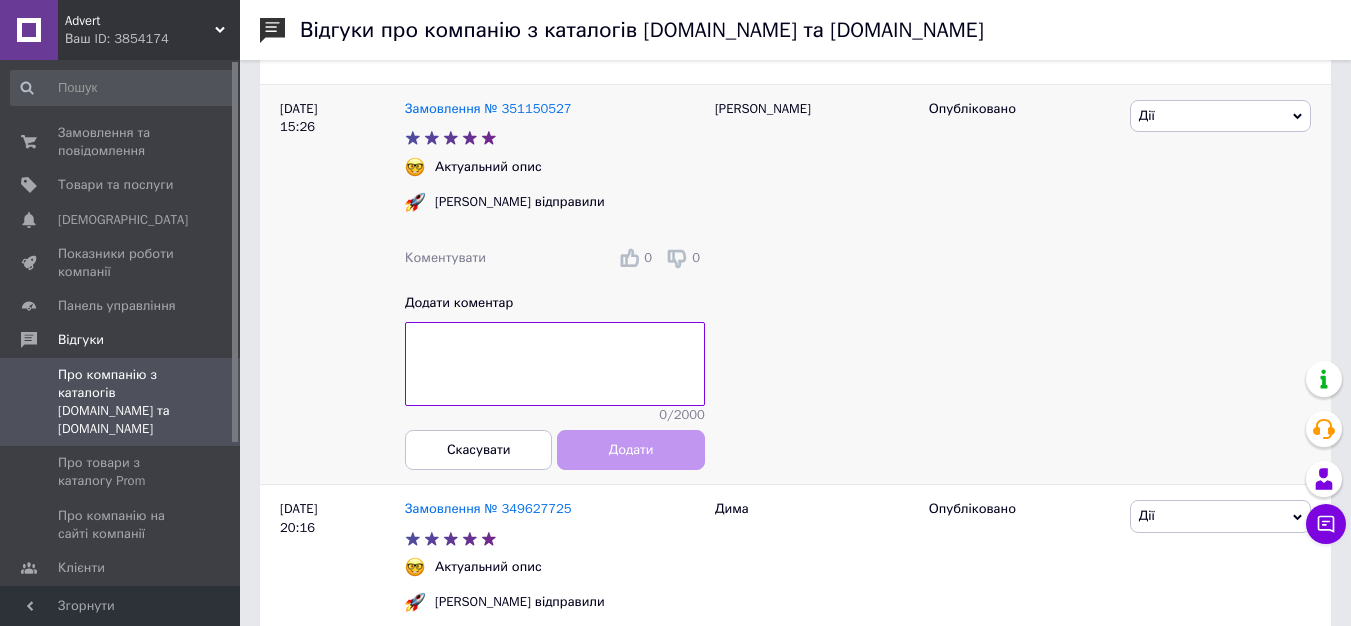 click at bounding box center (555, 364) 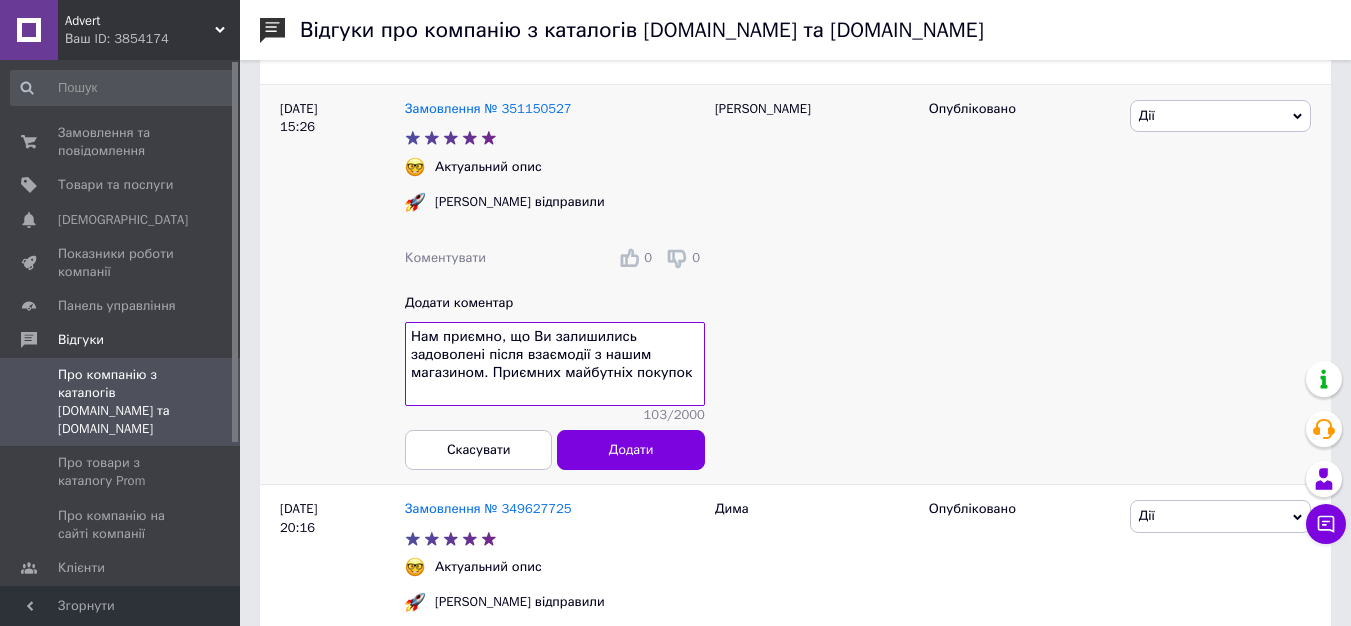 type on "Нам приємно, що Ви залишились задоволені після взаємодії з нашим магазином. Приємних майбутніх покупок" 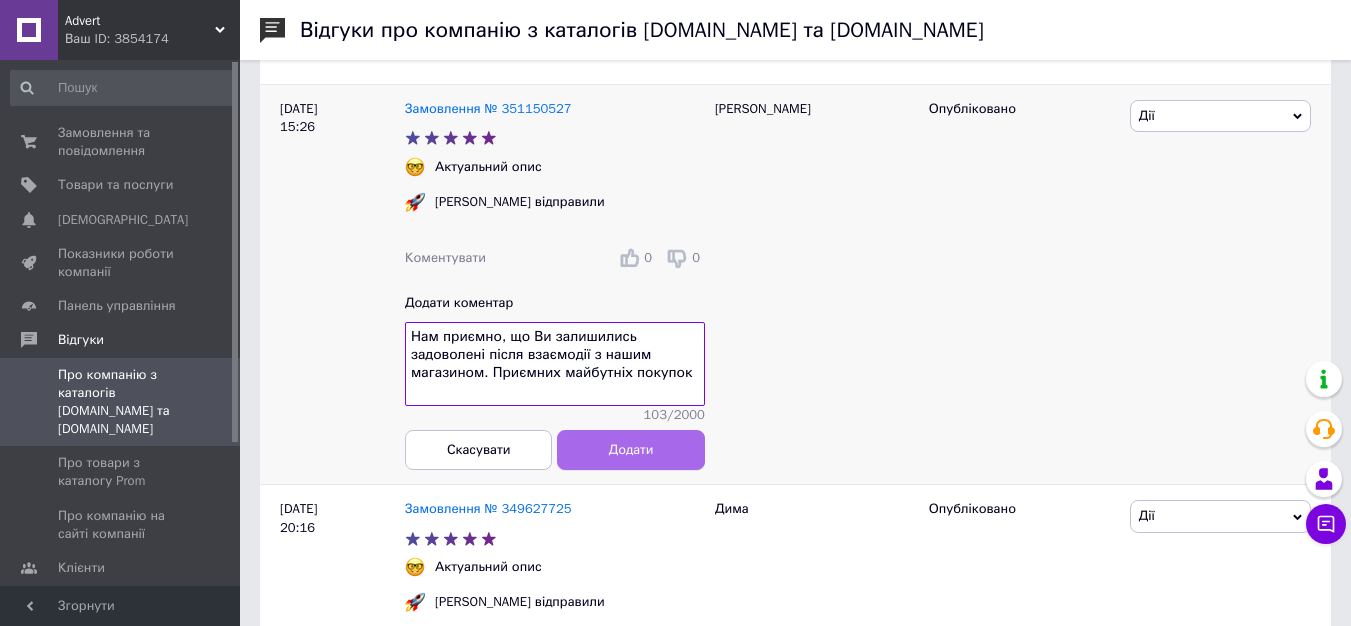 click on "Додати" at bounding box center [631, 449] 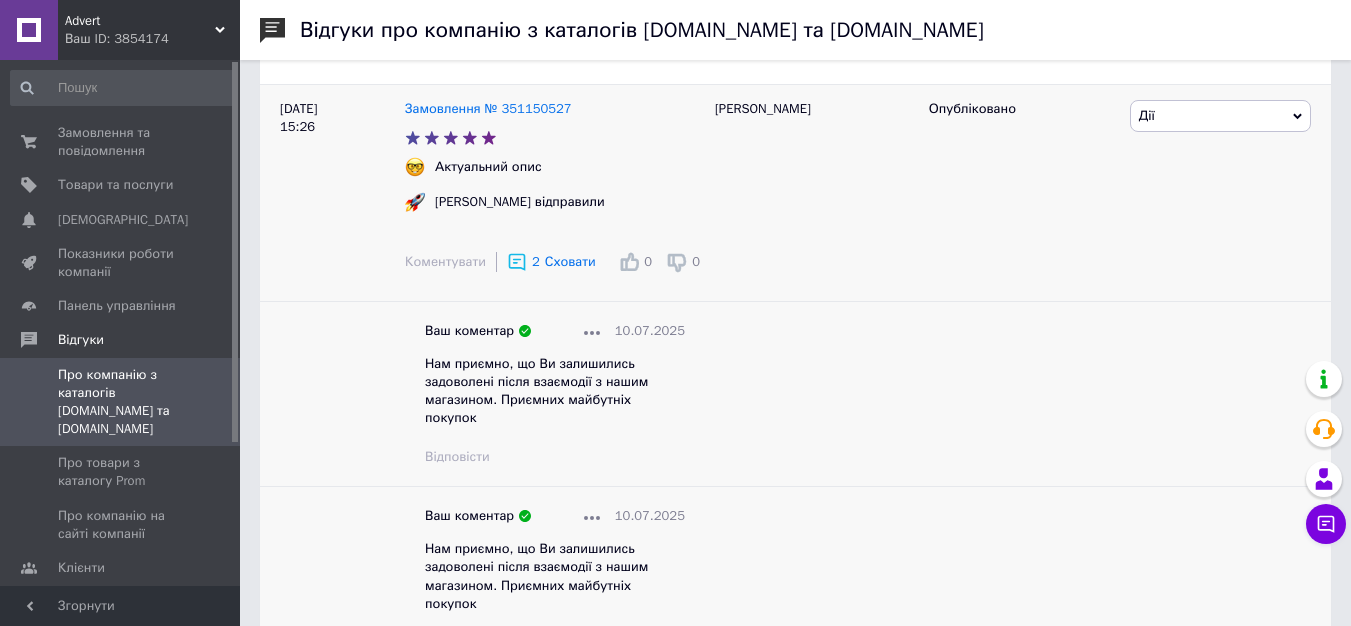 click at bounding box center (592, 331) 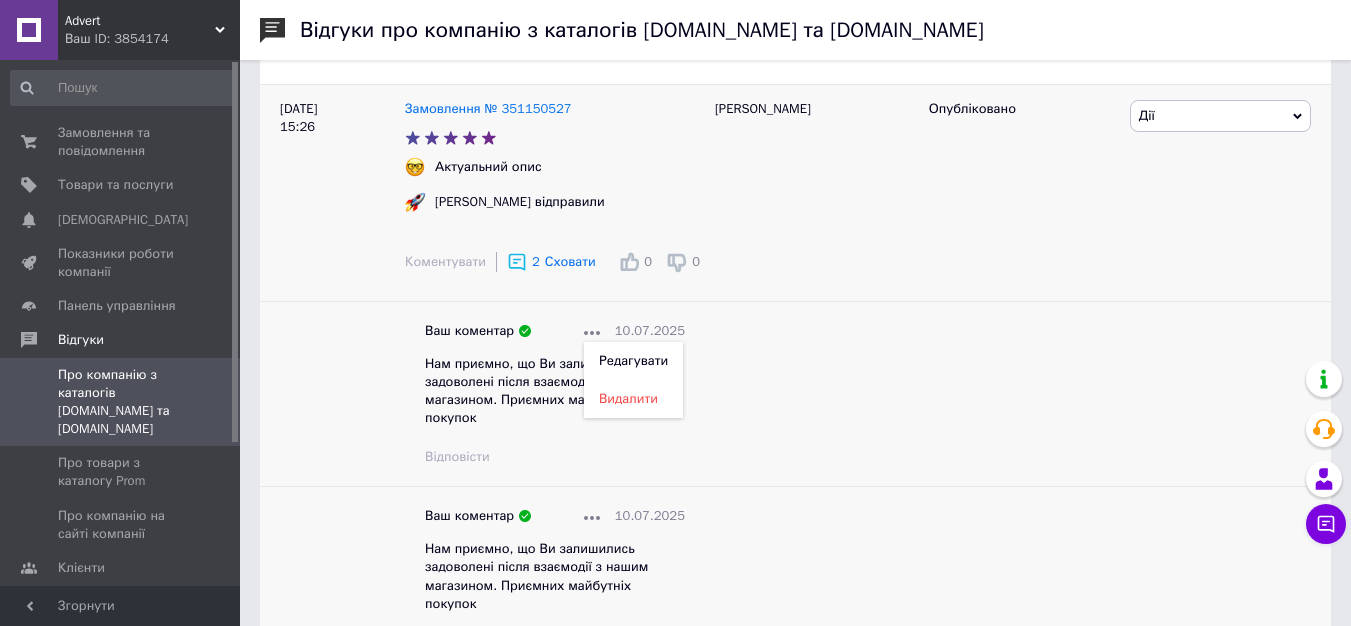 click on "Видалити" at bounding box center (628, 398) 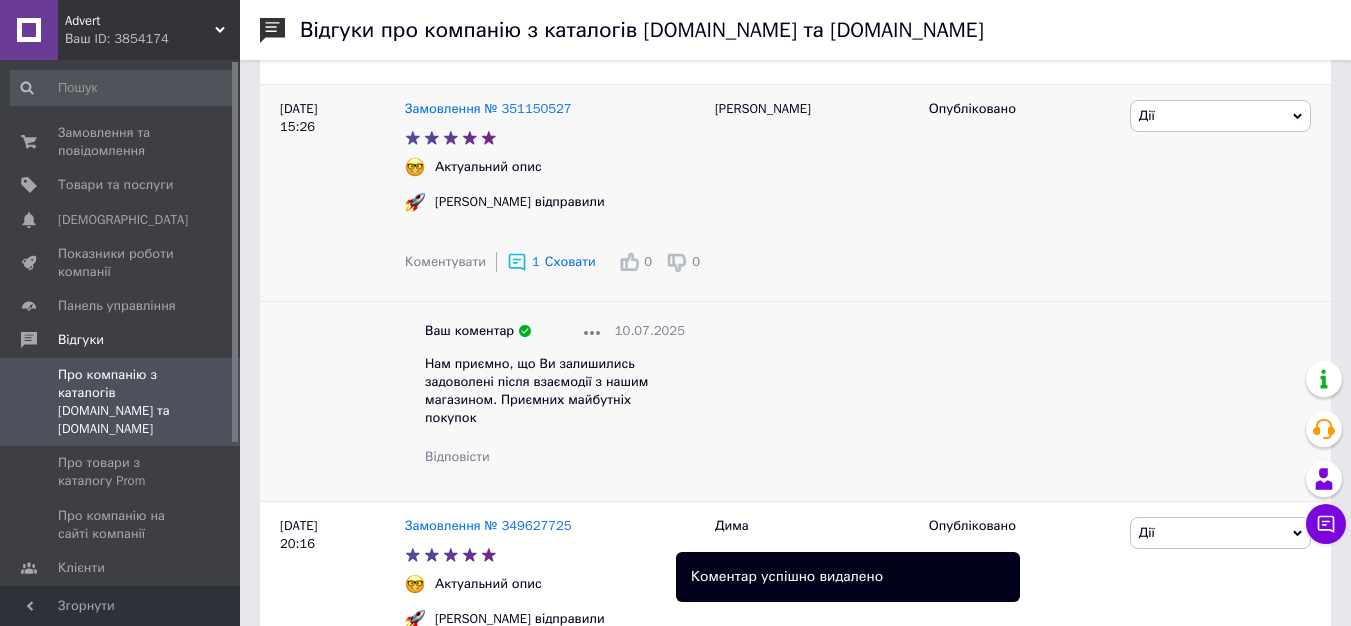 click on "Ваш ID: 3854174" at bounding box center [152, 39] 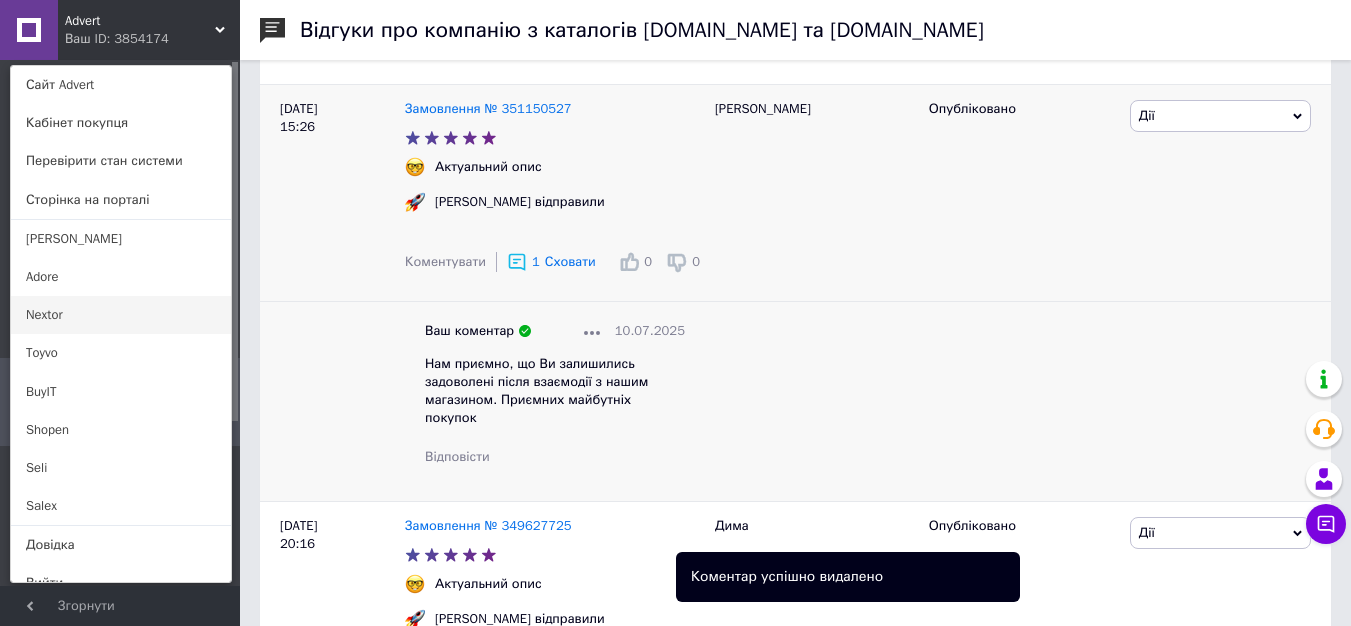 click on "Nextor" at bounding box center [121, 315] 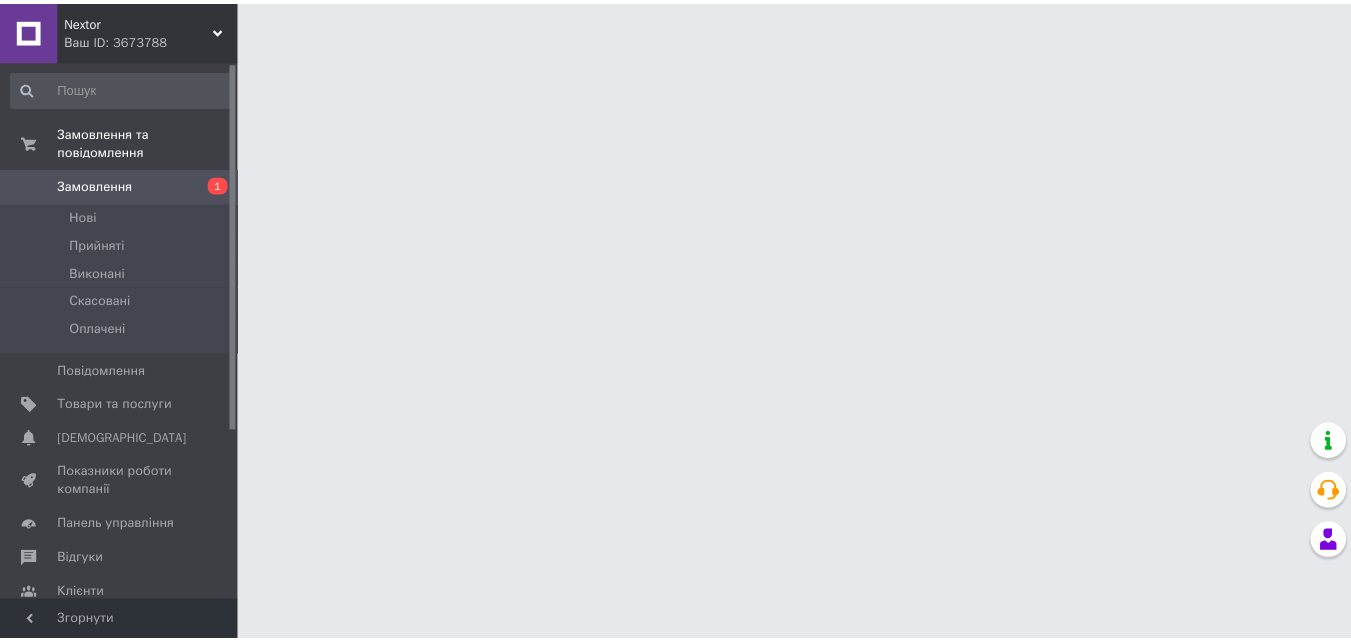 scroll, scrollTop: 0, scrollLeft: 0, axis: both 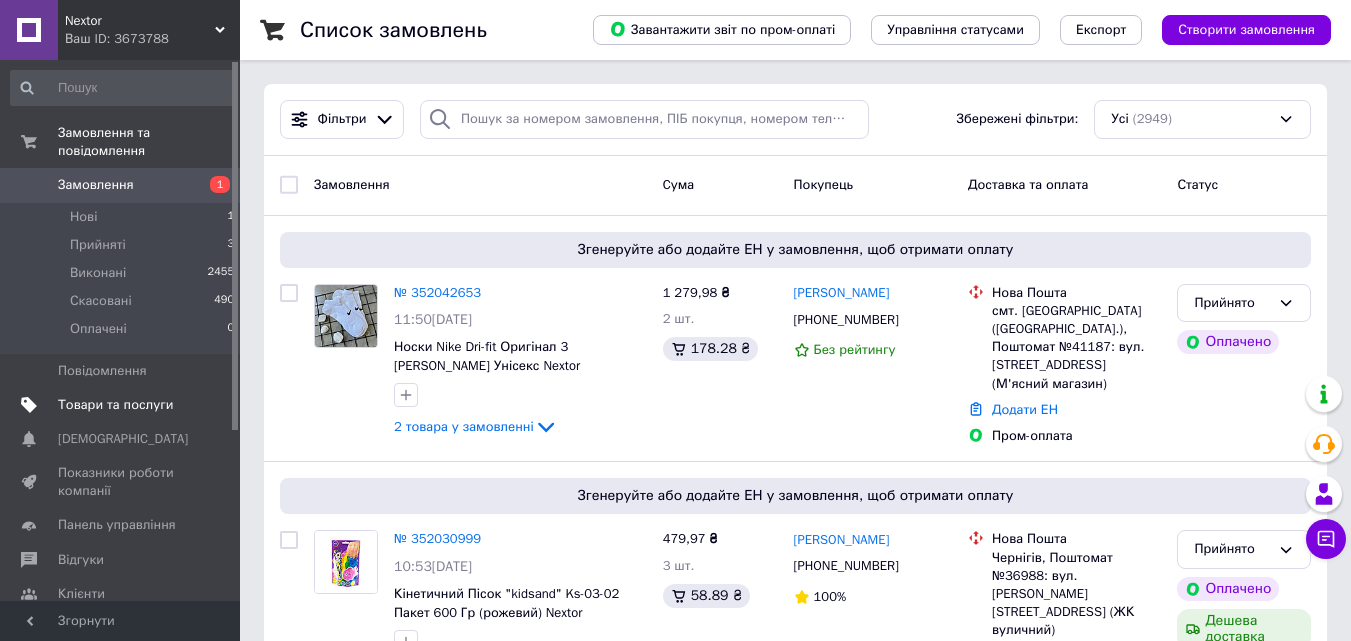 click on "Товари та послуги" at bounding box center [115, 405] 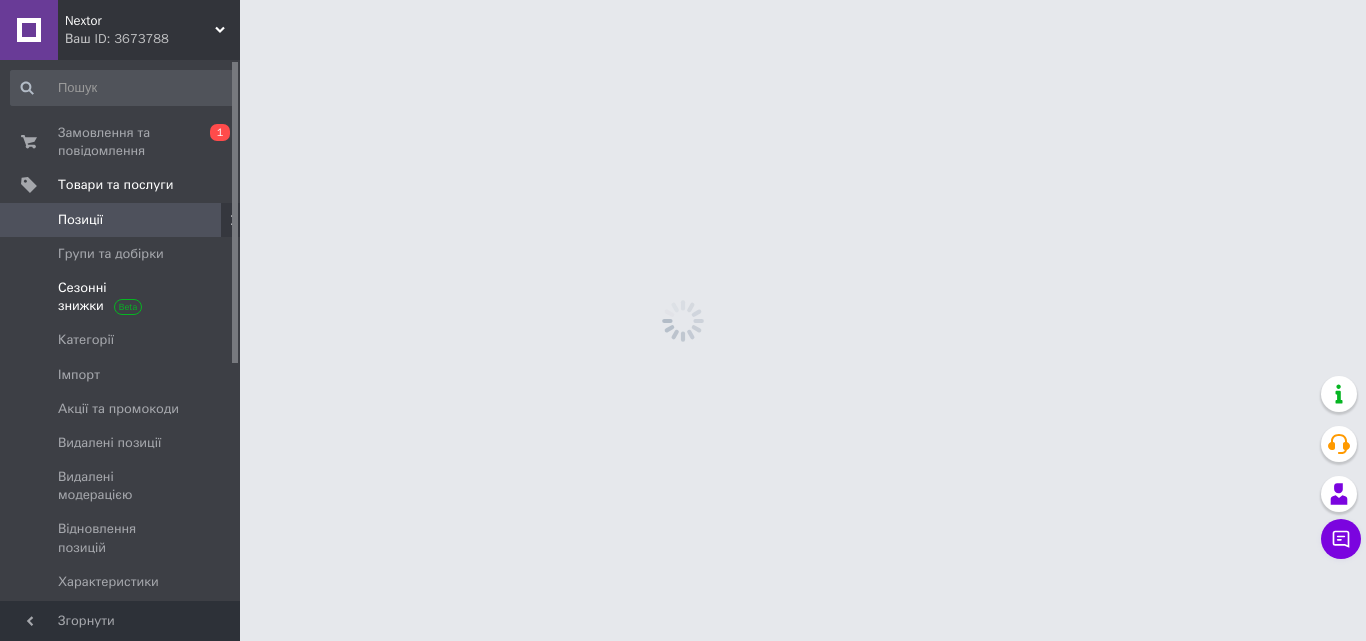 click on "Сезонні знижки" at bounding box center [121, 297] 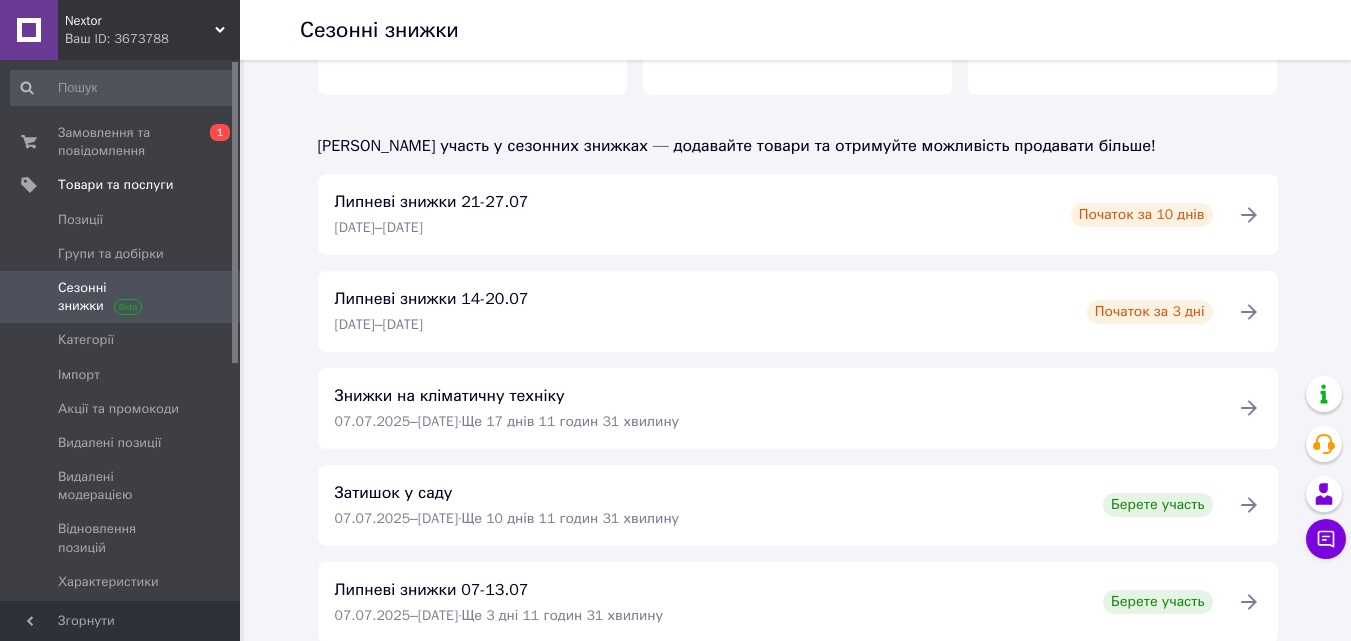 scroll, scrollTop: 294, scrollLeft: 0, axis: vertical 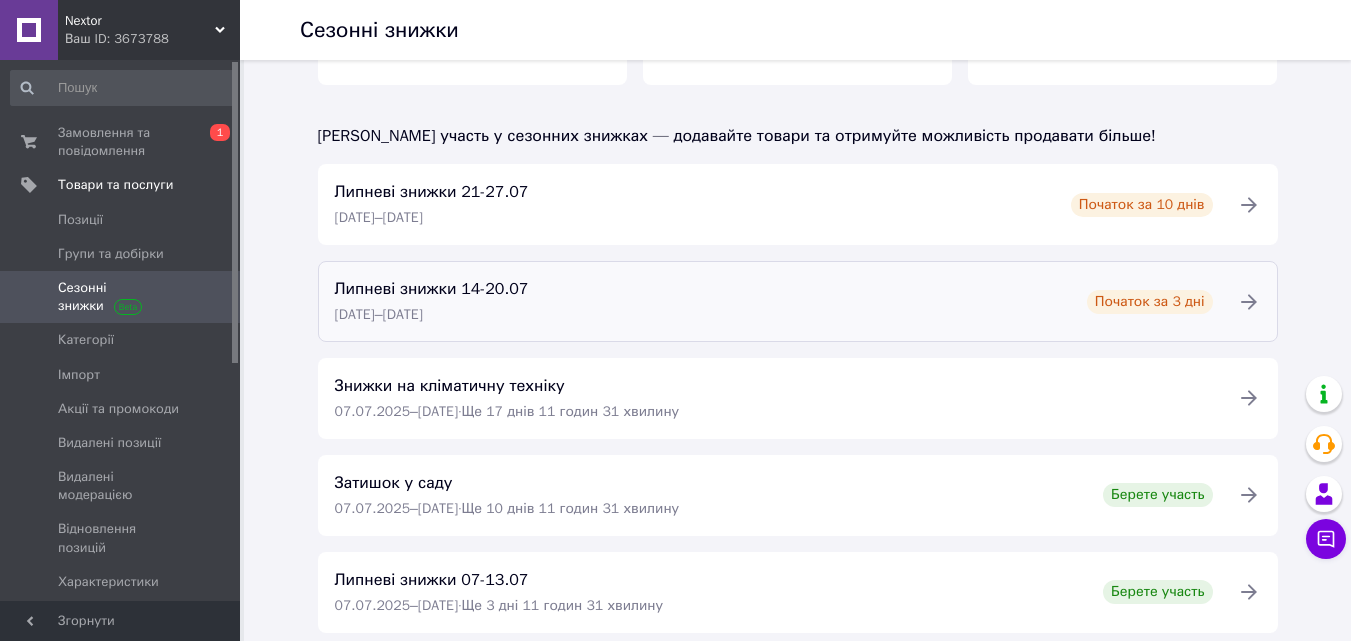 click on "Липневі знижки 14-20.07 [DATE] – [DATE] Початок за   3 дні" at bounding box center (774, 301) 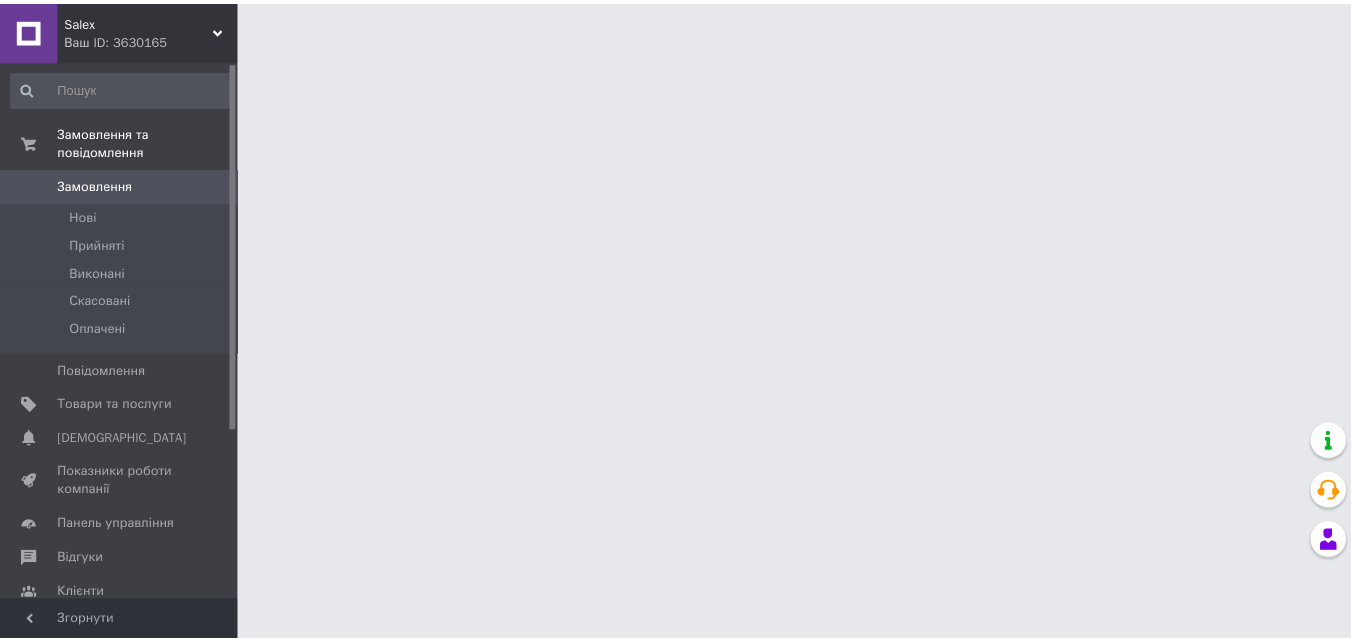 scroll, scrollTop: 0, scrollLeft: 0, axis: both 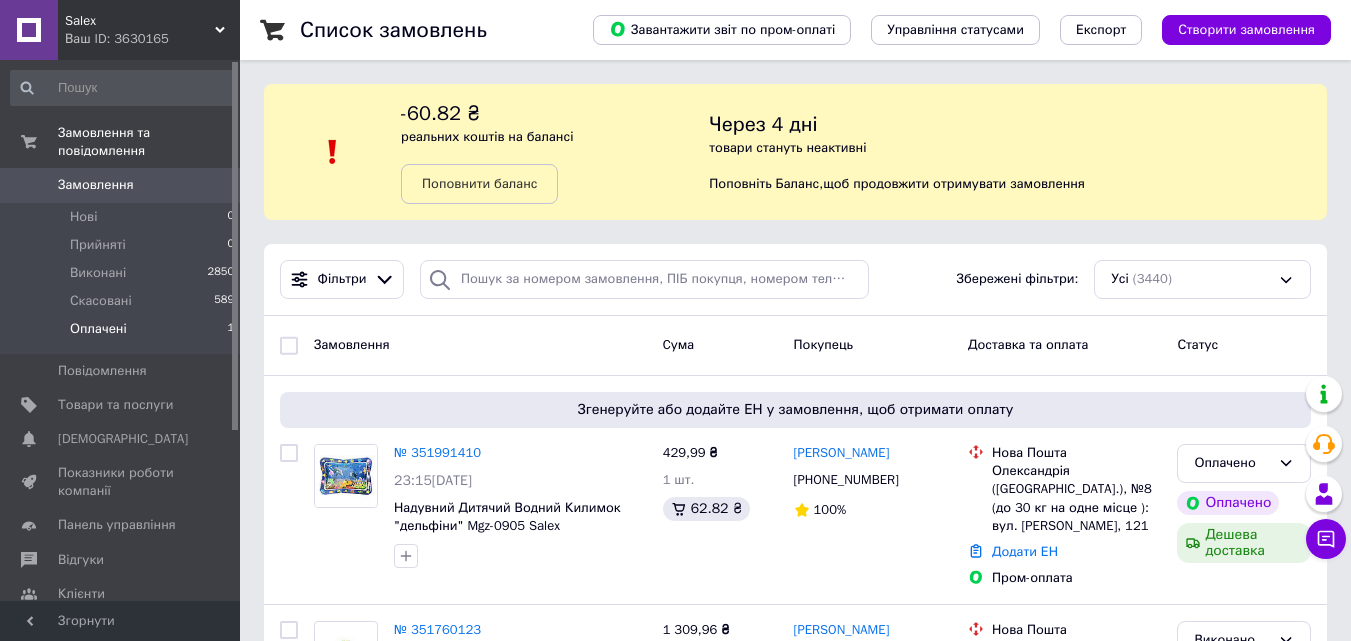 click on "Оплачені" at bounding box center [98, 329] 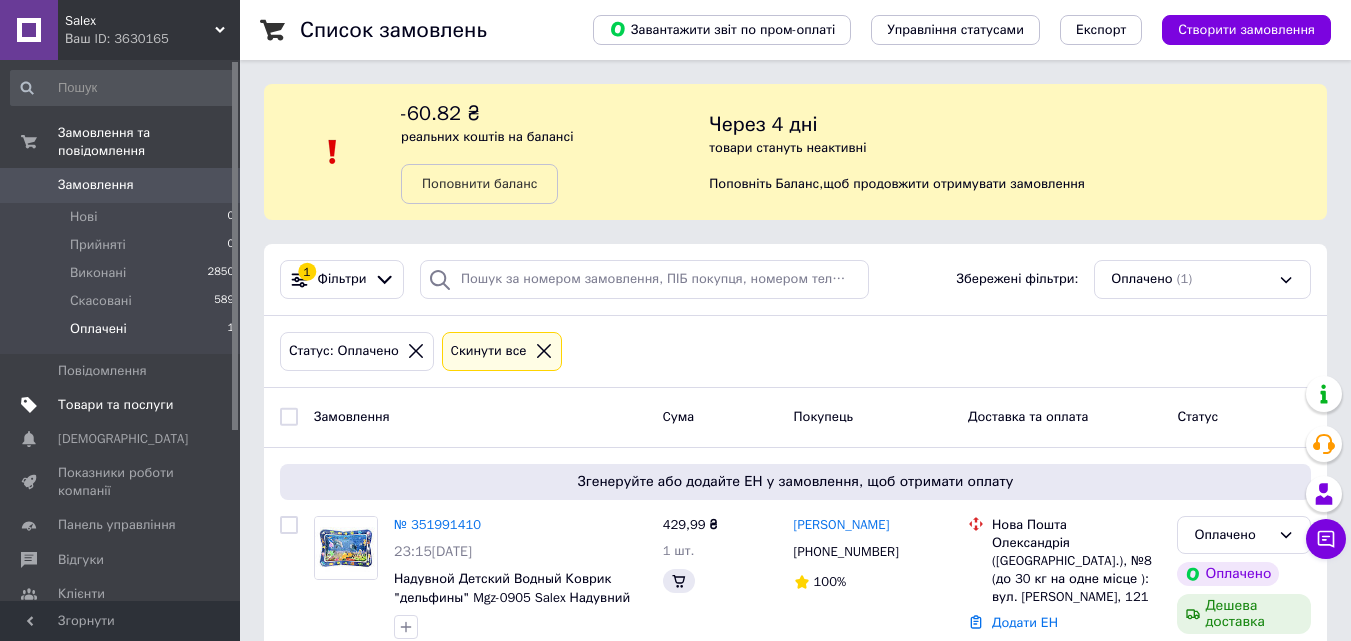 click on "Товари та послуги" at bounding box center [115, 405] 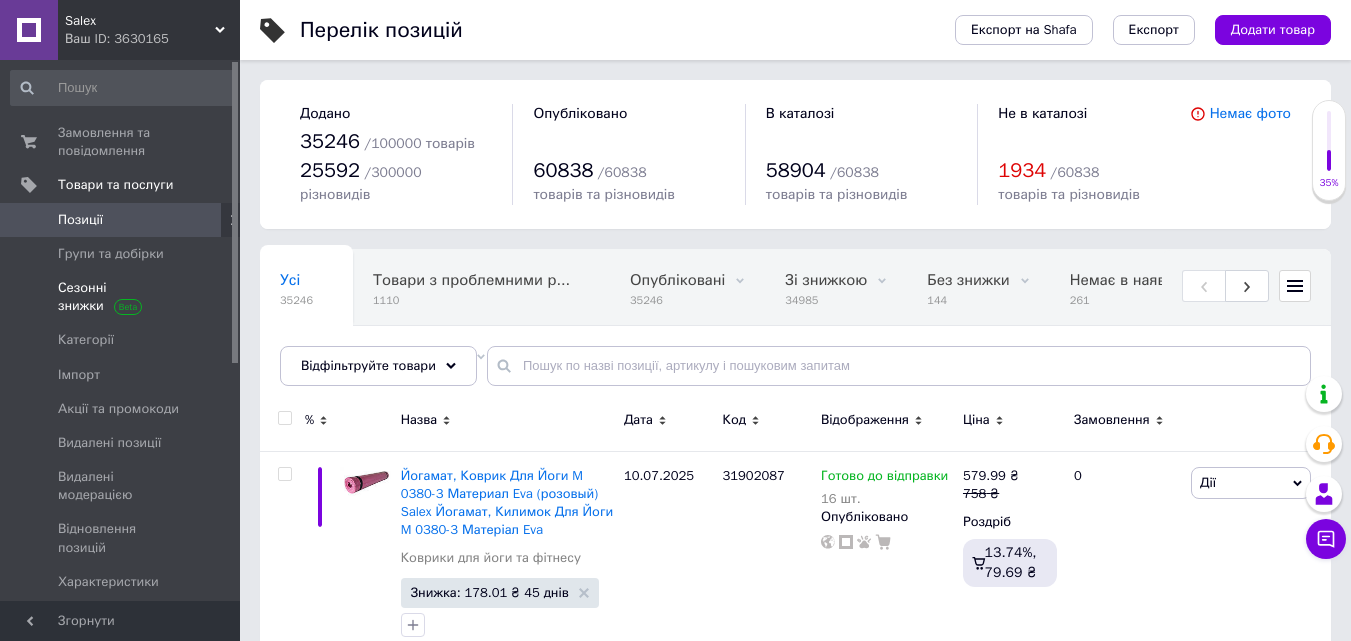 click on "Сезонні знижки" at bounding box center [121, 297] 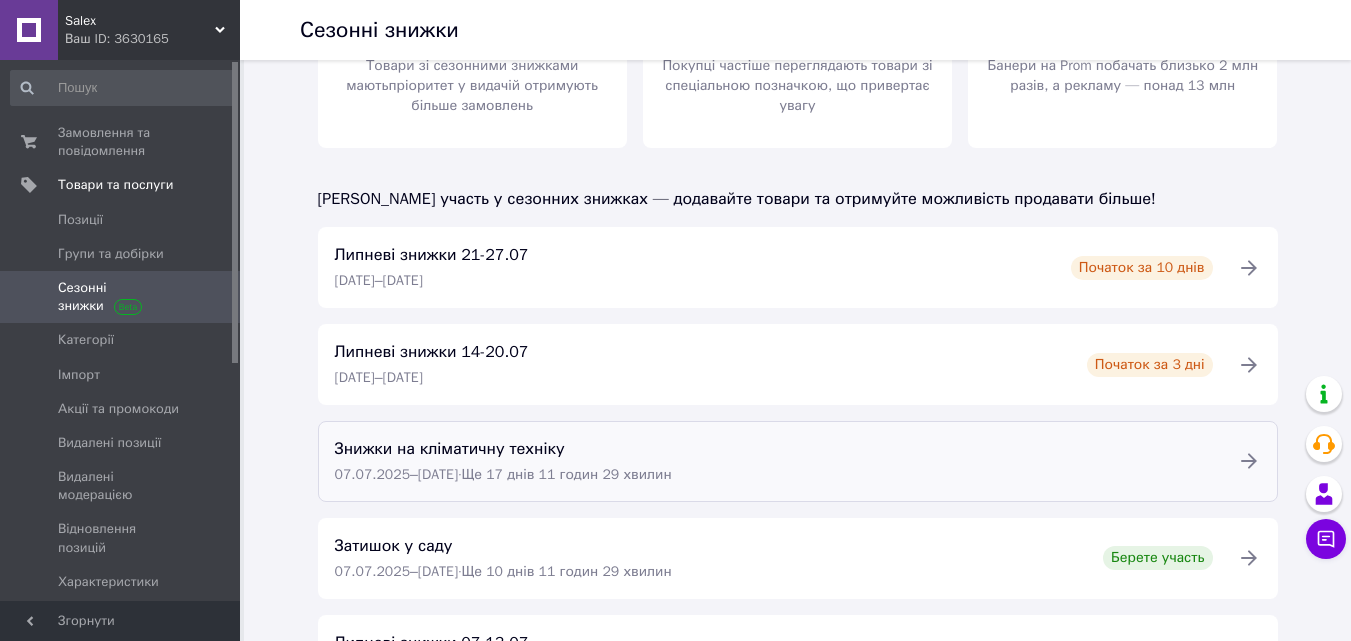 scroll, scrollTop: 303, scrollLeft: 0, axis: vertical 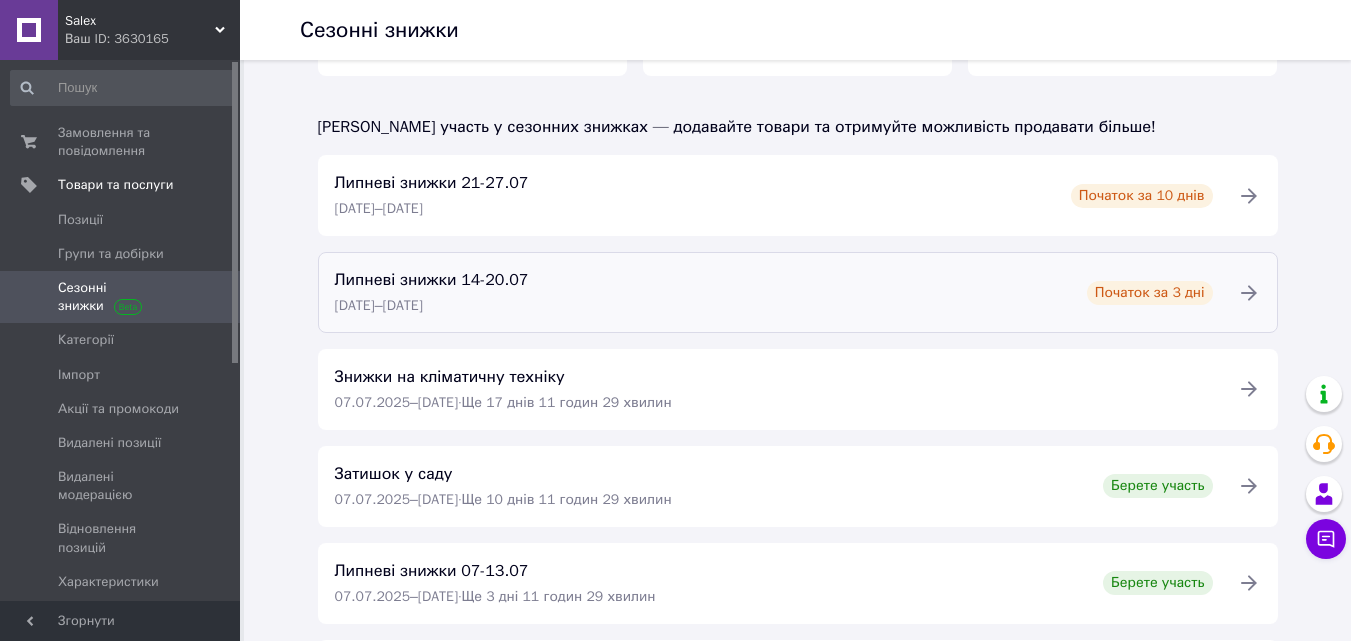 click on "Липневі знижки 14-20.07 14.07.2025 – 20.07.2025 Початок за   3 дні" at bounding box center [774, 292] 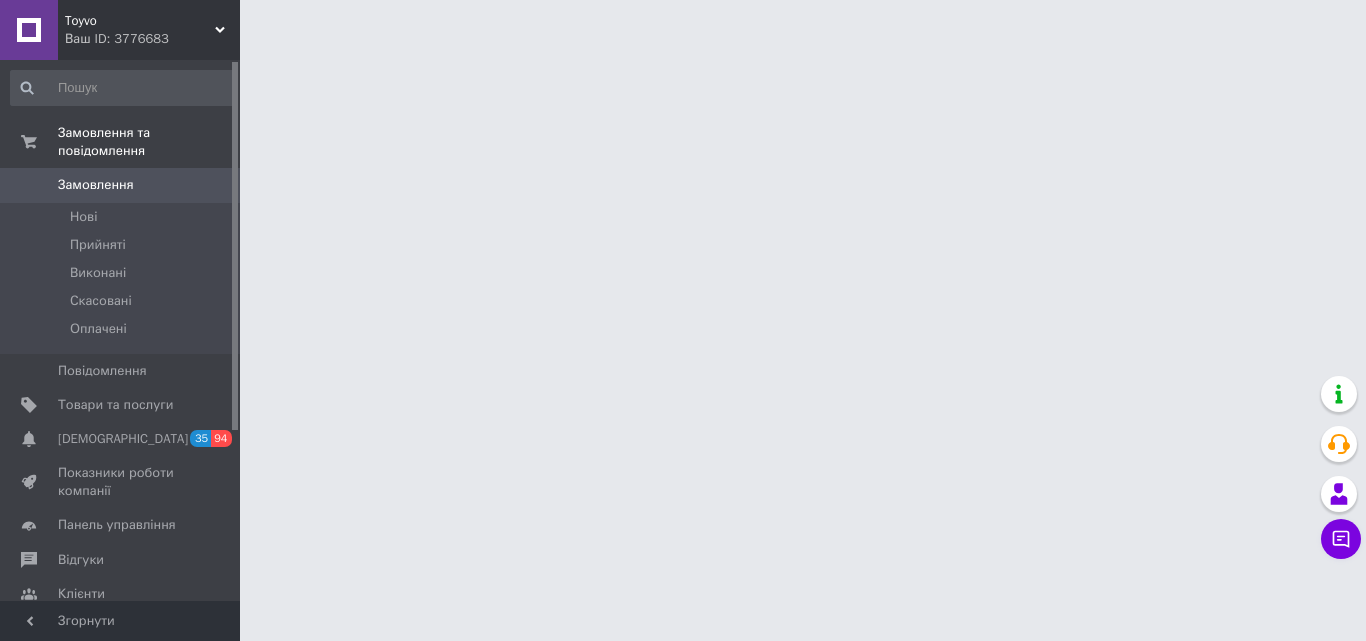 scroll, scrollTop: 0, scrollLeft: 0, axis: both 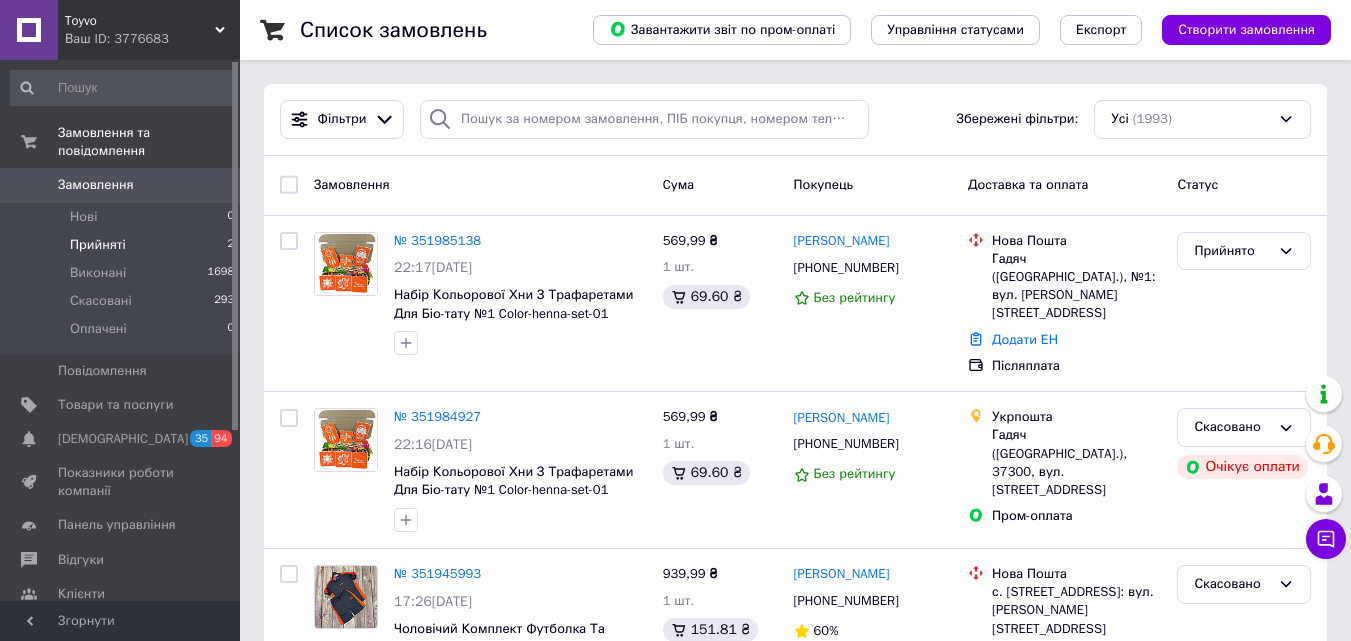 click on "Прийняті 2" at bounding box center (123, 245) 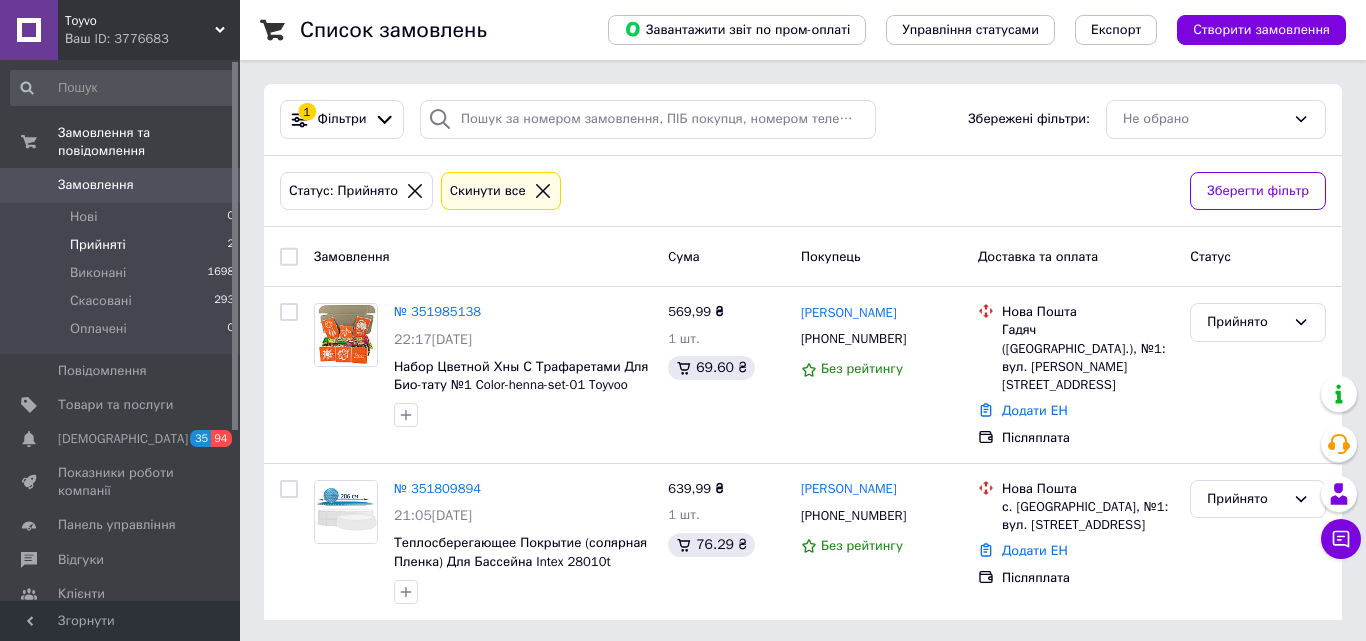 scroll, scrollTop: 249, scrollLeft: 0, axis: vertical 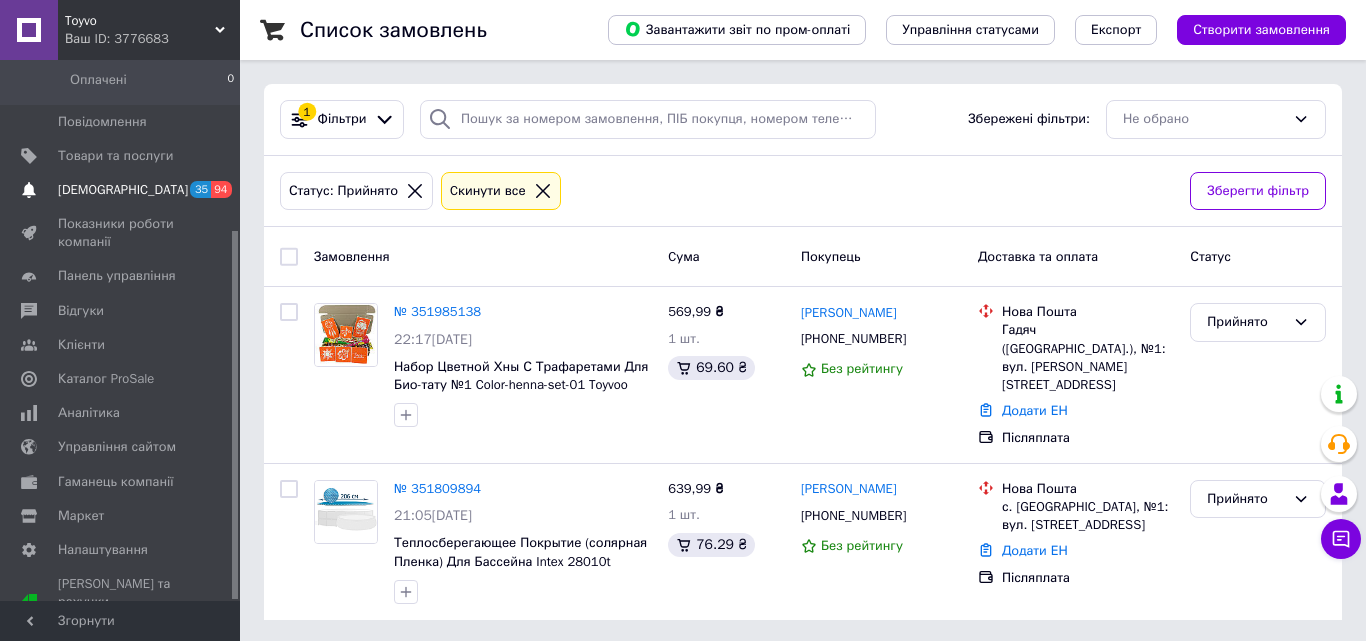 click on "[DEMOGRAPHIC_DATA]" at bounding box center [123, 190] 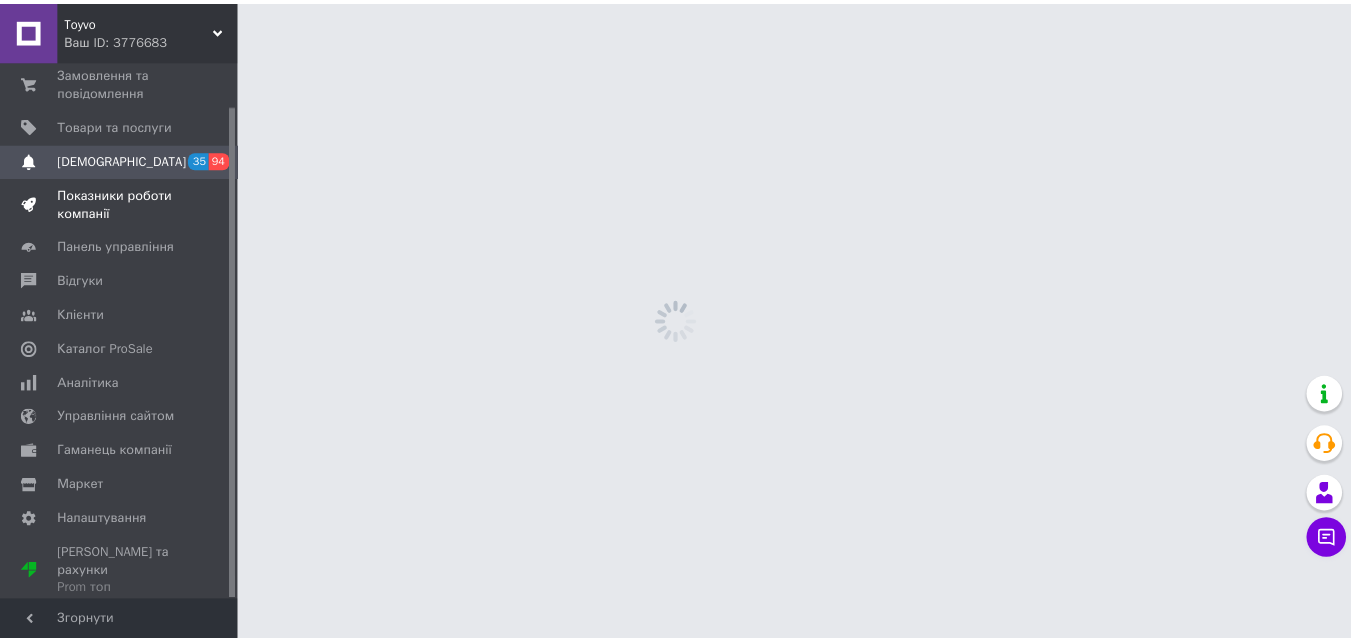scroll, scrollTop: 48, scrollLeft: 0, axis: vertical 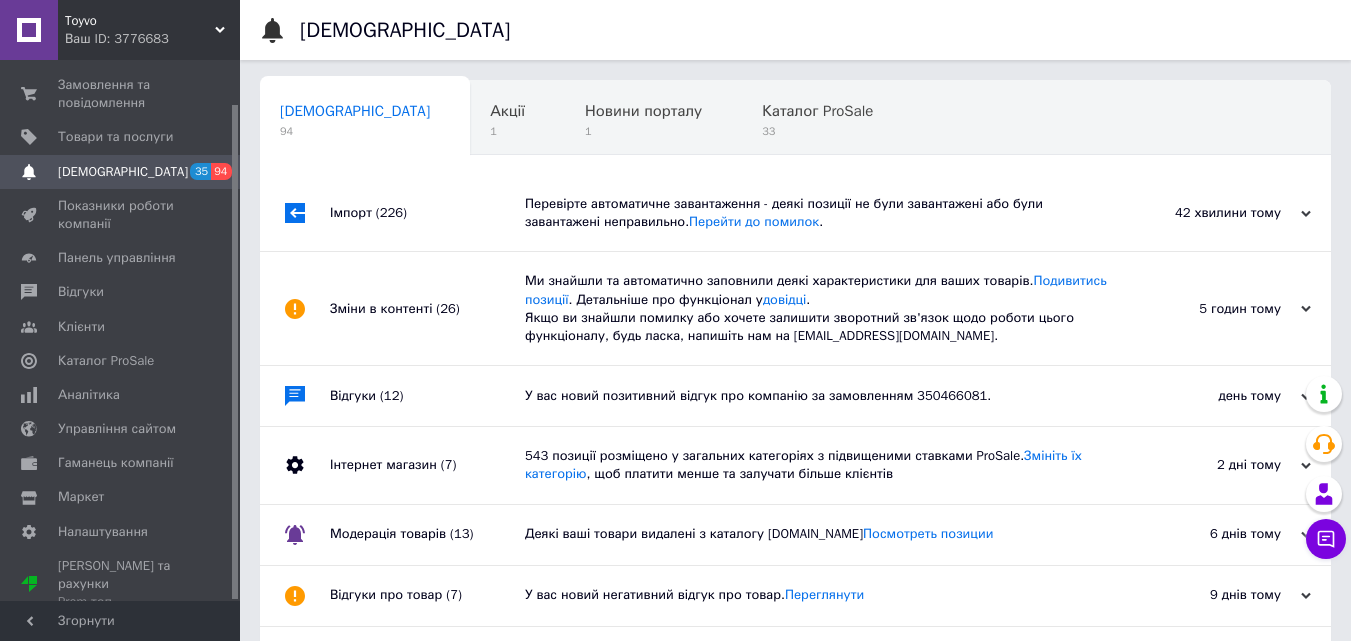 click on "Імпорт   (226)" at bounding box center [427, 213] 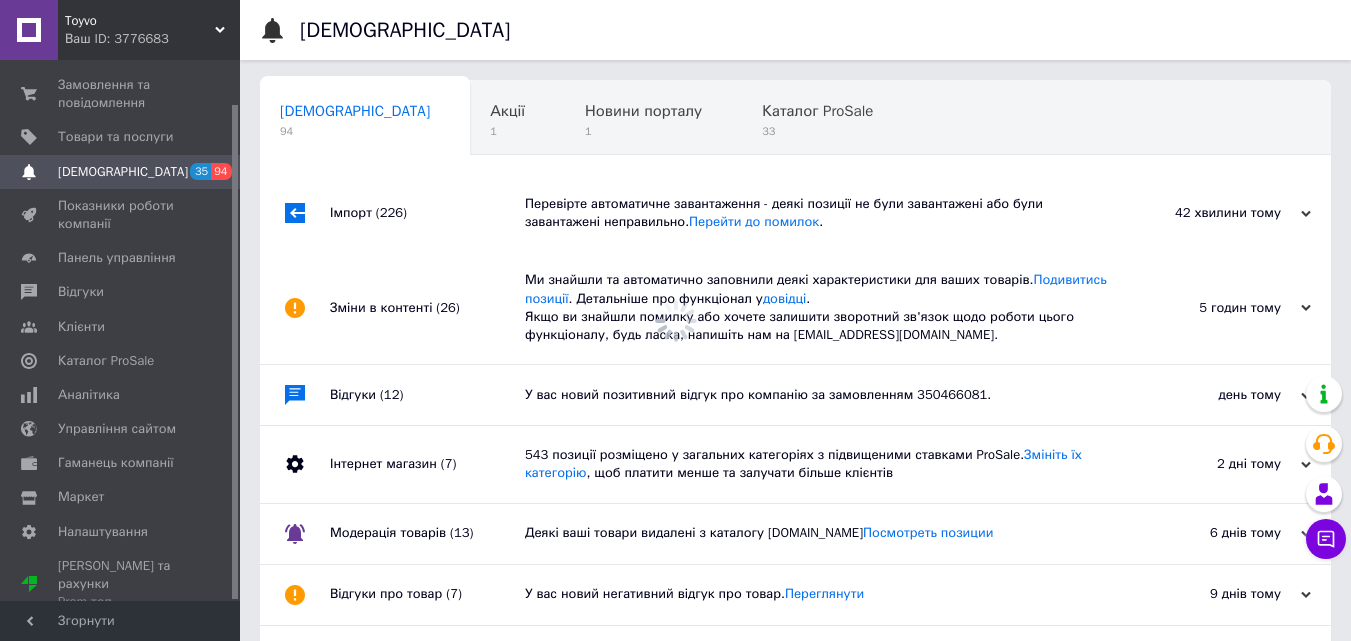 click on "Імпорт   (226)" at bounding box center [427, 213] 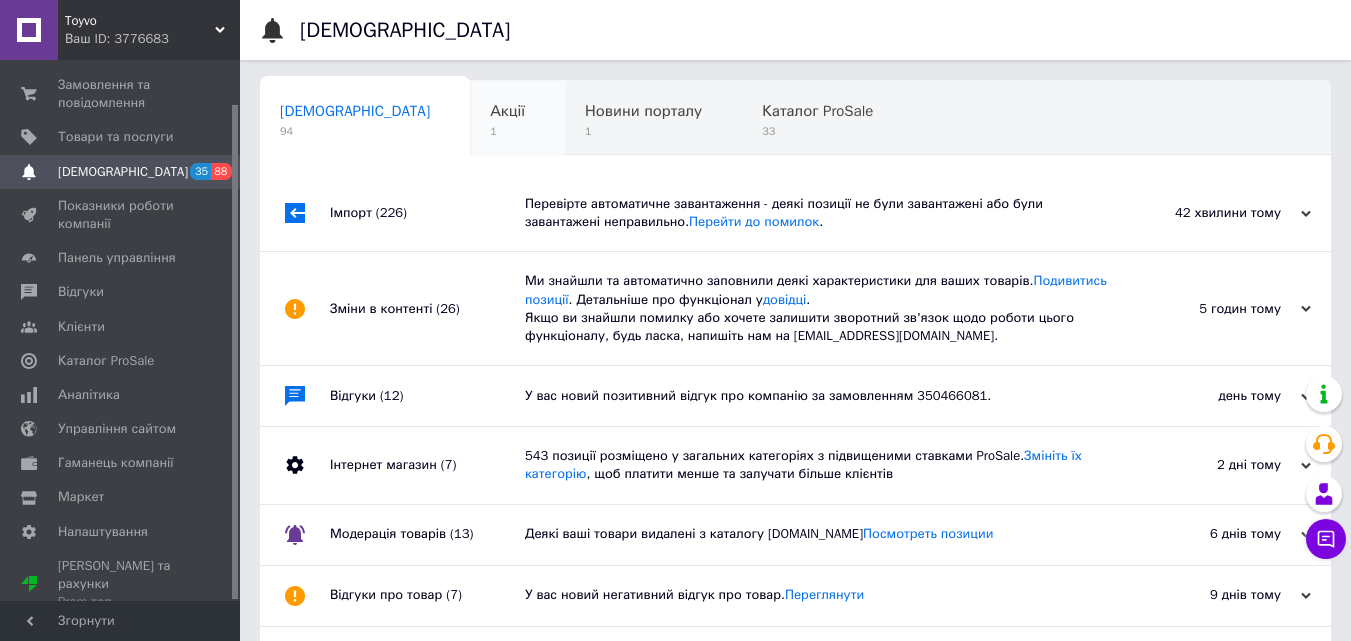 click on "Акції 1" at bounding box center [517, 119] 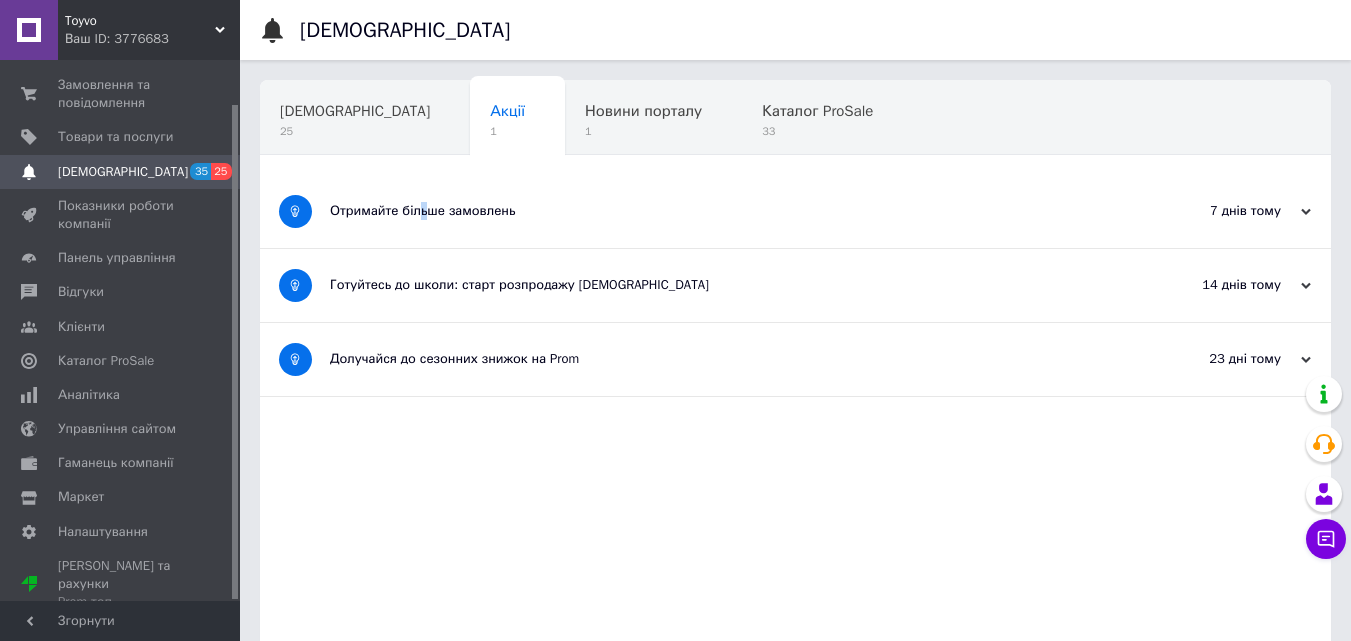 click on "Отримайте більше замовлень" at bounding box center [720, 211] 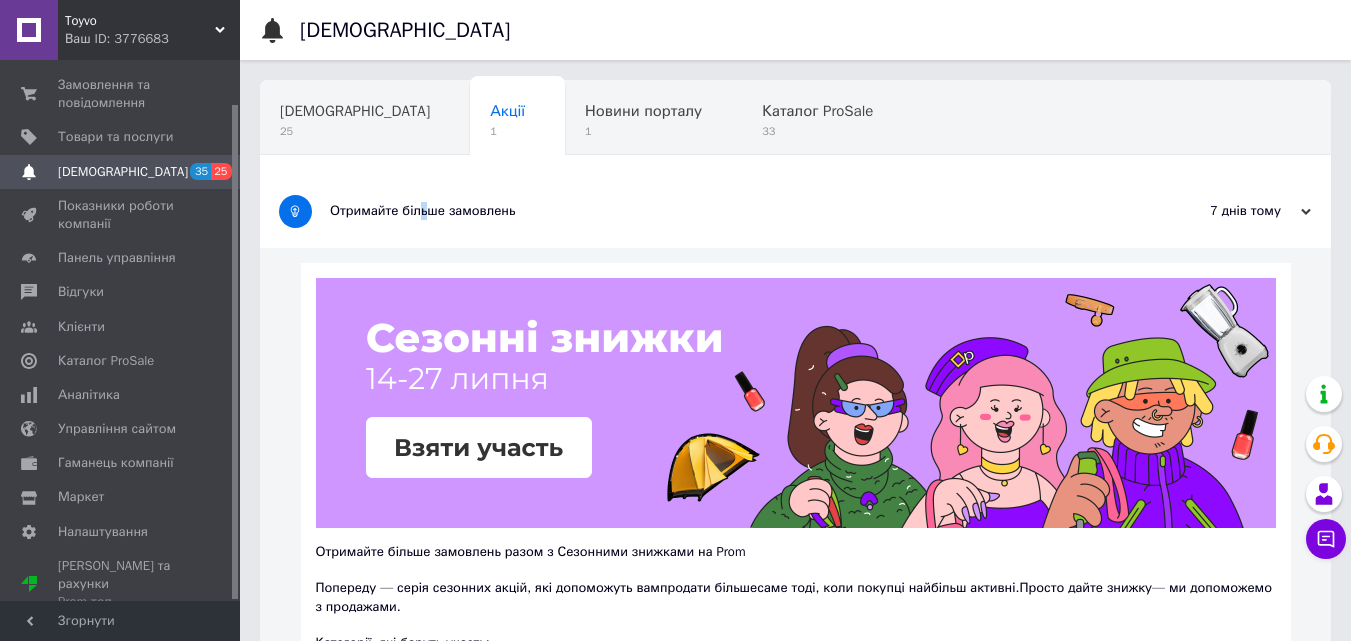 click on "[DEMOGRAPHIC_DATA]" at bounding box center [123, 172] 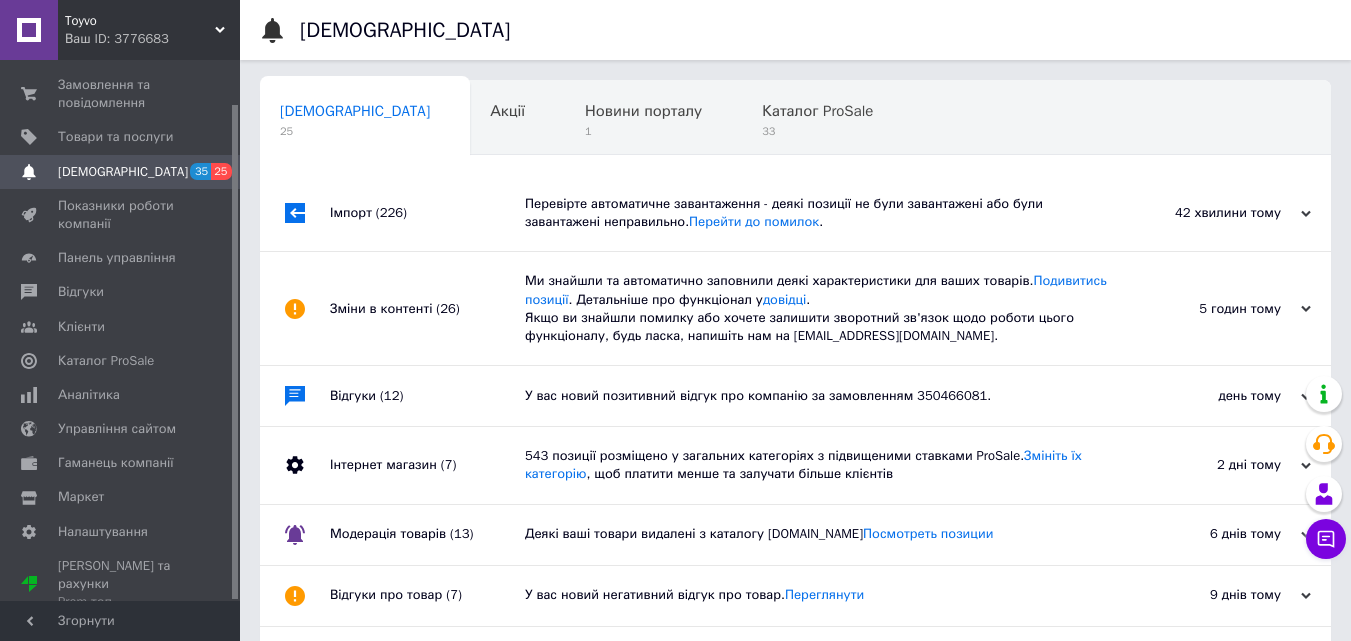 click on "Імпорт   (226)" at bounding box center [427, 213] 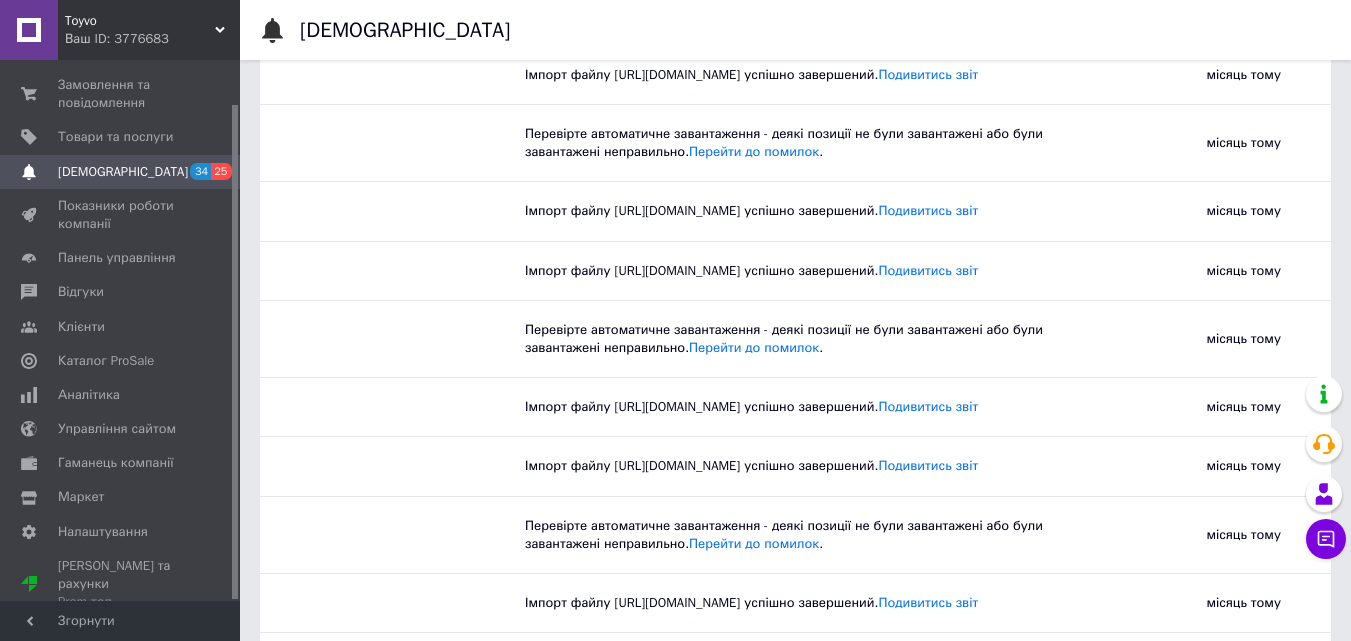 scroll, scrollTop: 14911, scrollLeft: 0, axis: vertical 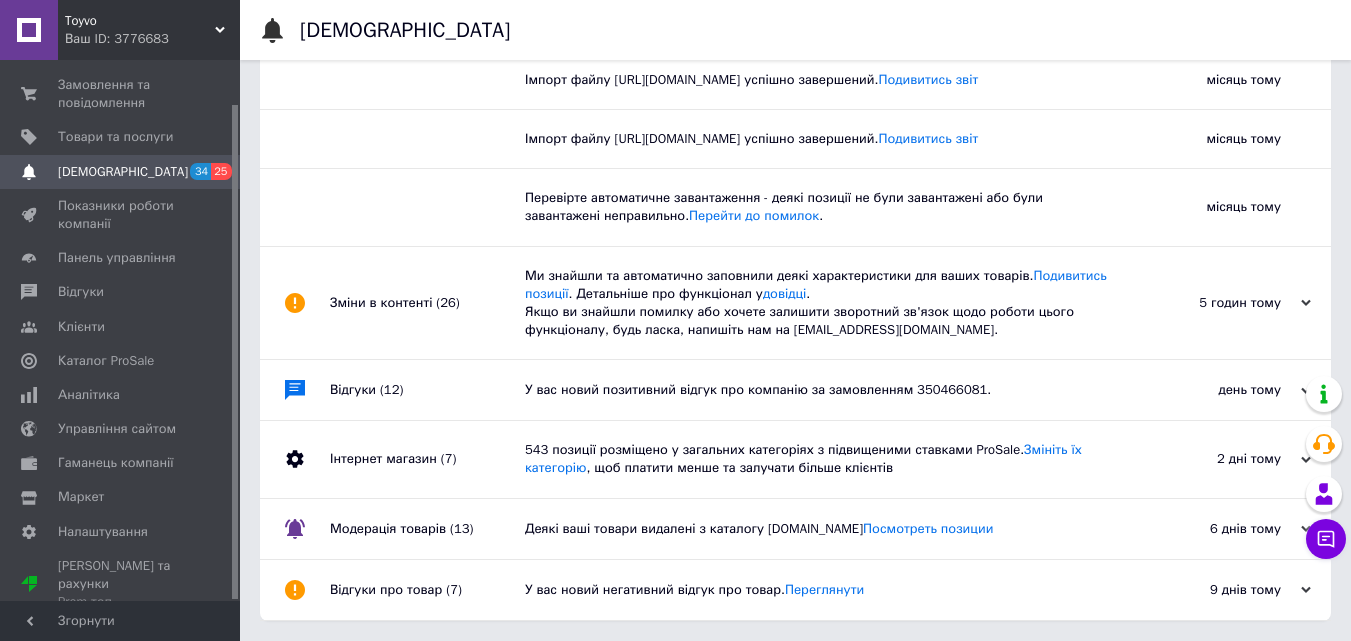click on "Зміни в контенті   (26)" at bounding box center (427, 303) 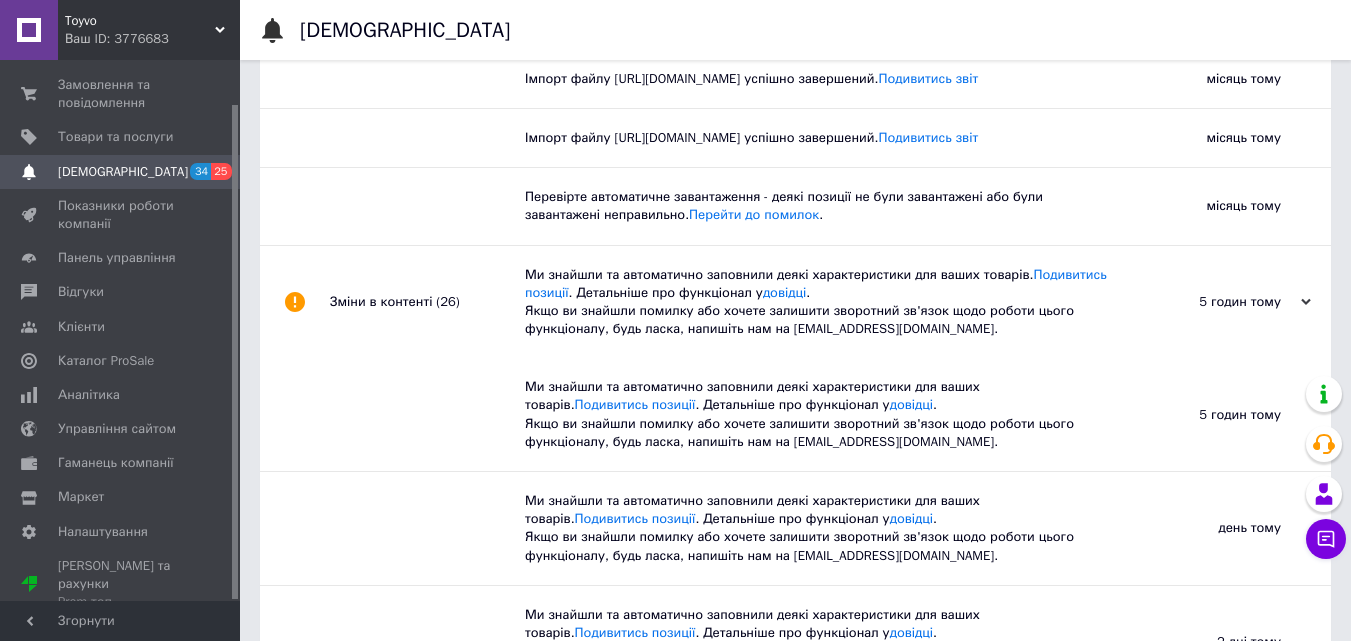 scroll, scrollTop: 14911, scrollLeft: 0, axis: vertical 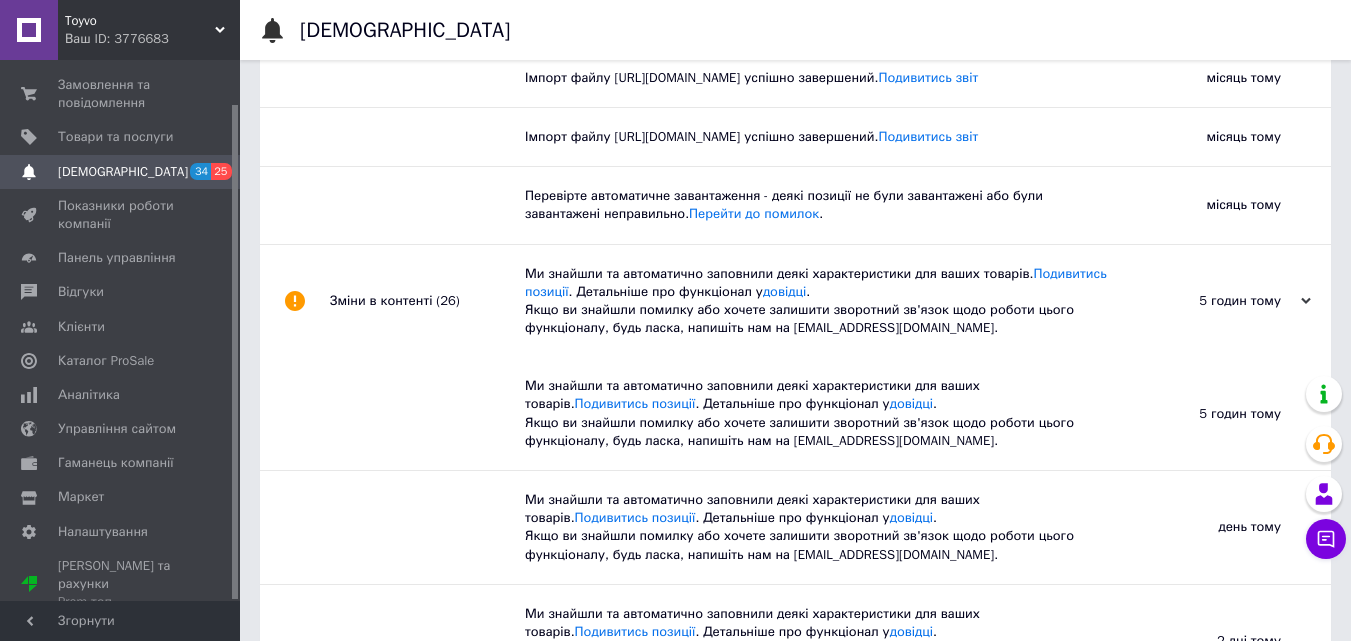 click on "(26)" at bounding box center [447, 300] 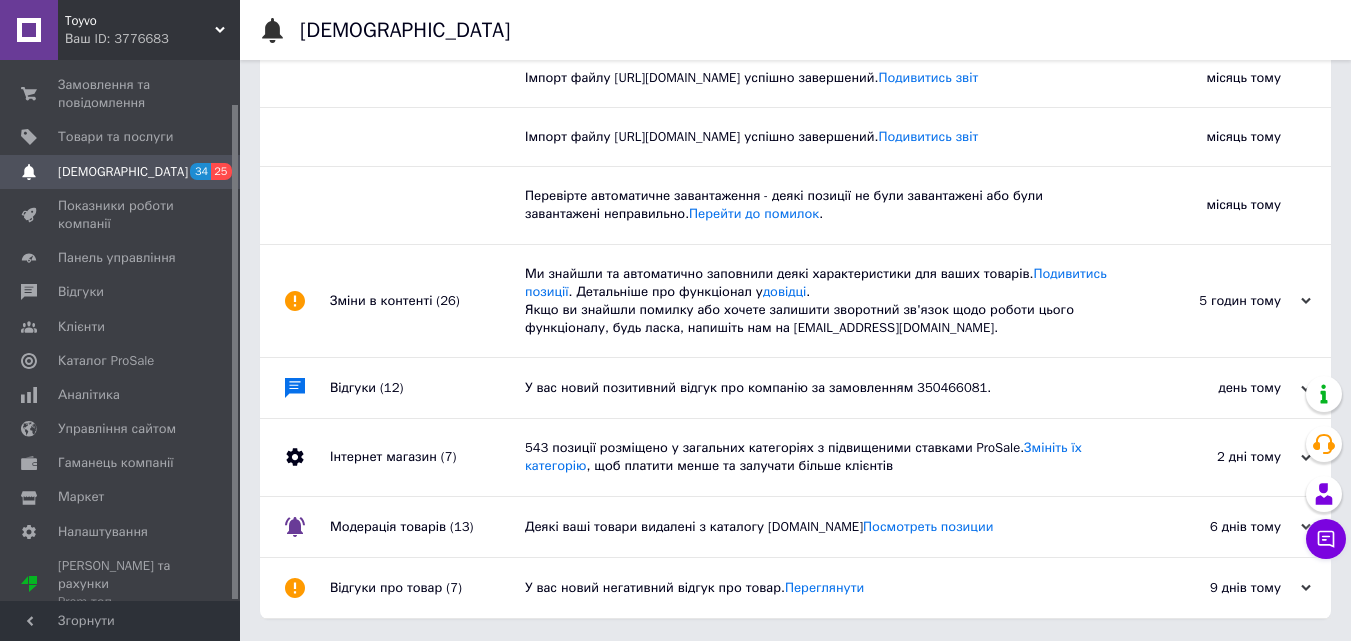 click on "Відгуки   (12)" at bounding box center [427, 388] 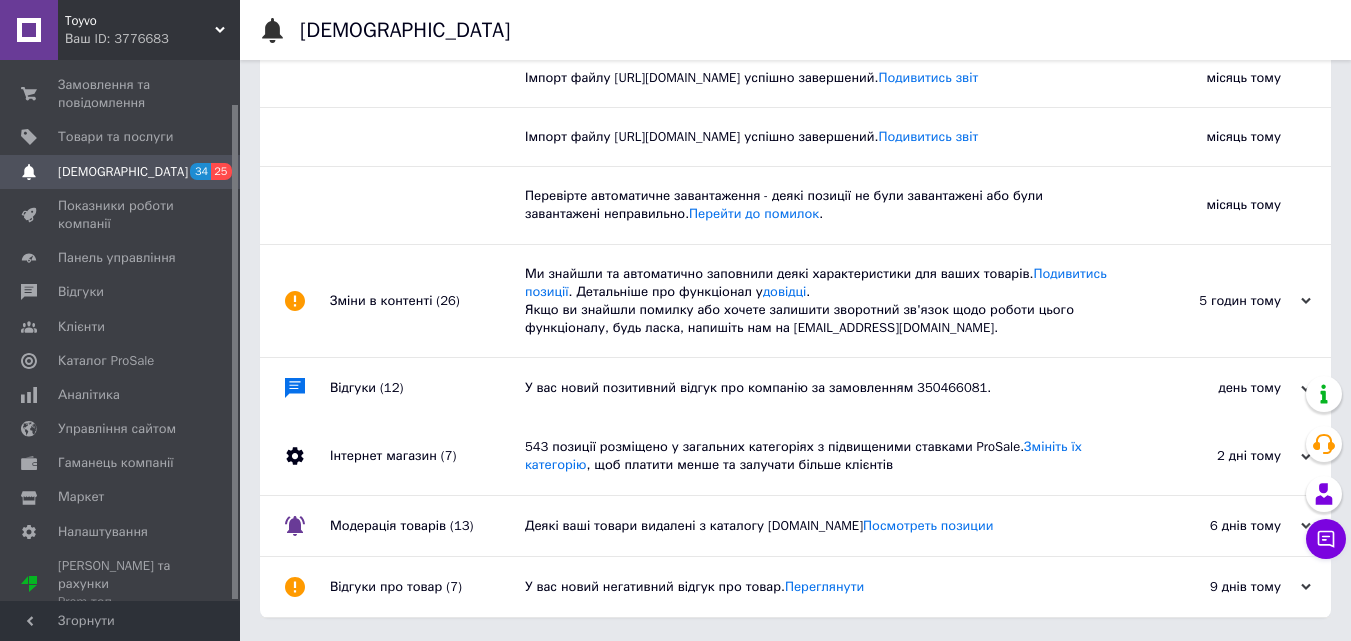 click on "Відгуки   (12)" at bounding box center (427, 388) 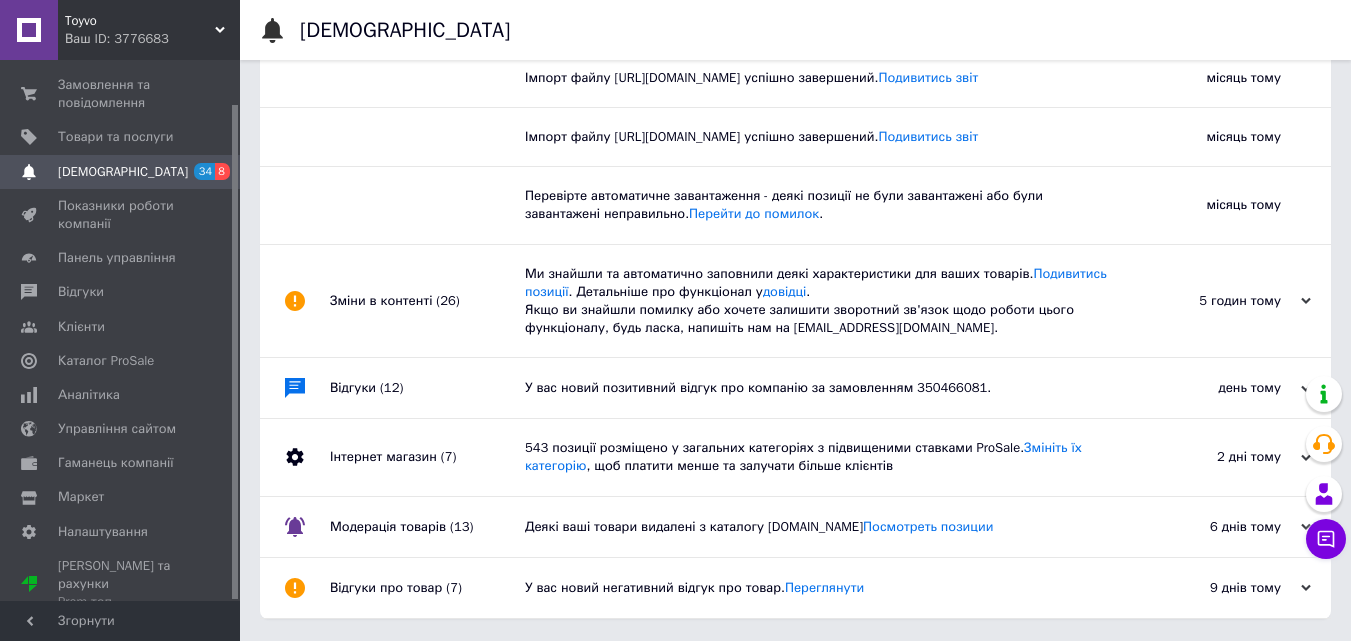 click on "Інтернет магазин   (7)" at bounding box center [427, 457] 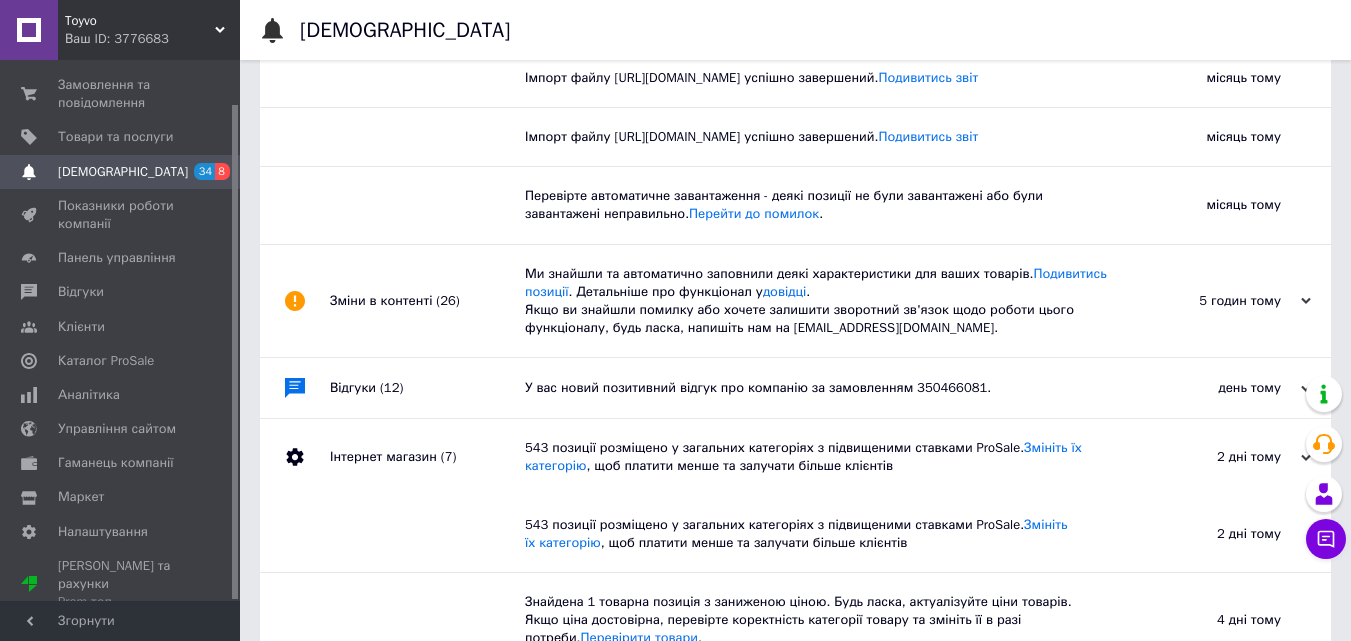 click on "[DEMOGRAPHIC_DATA]" at bounding box center [121, 172] 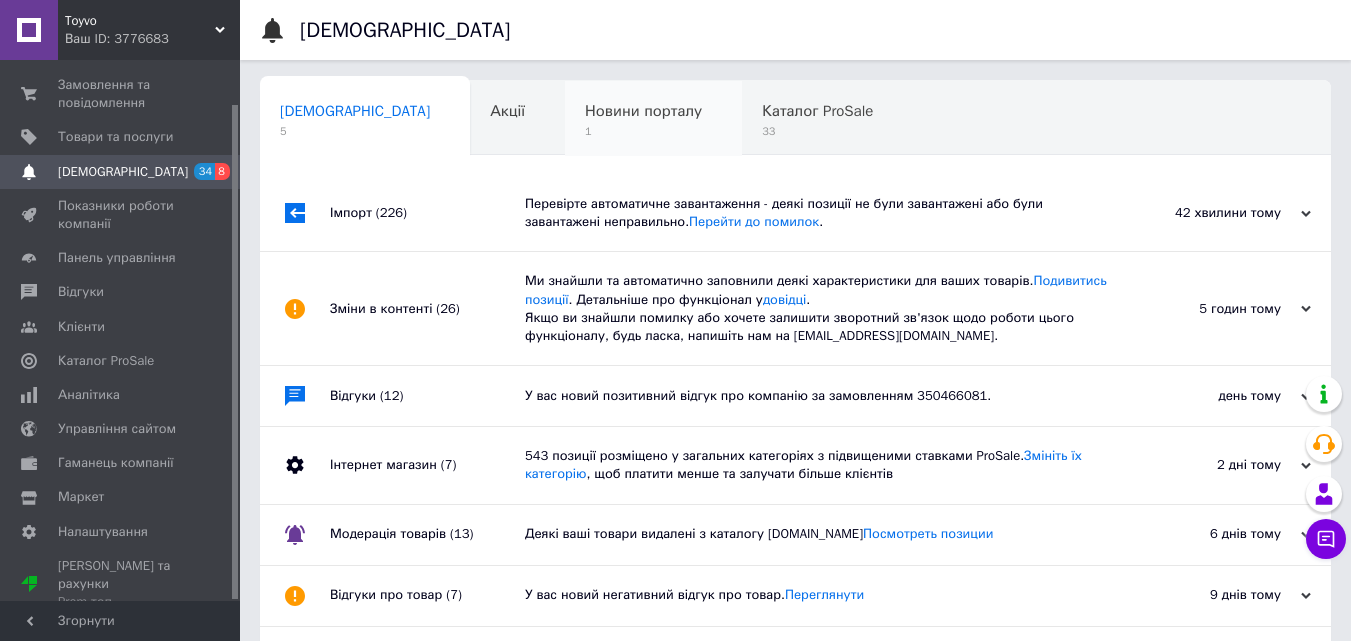 click on "Новини порталу" at bounding box center (643, 111) 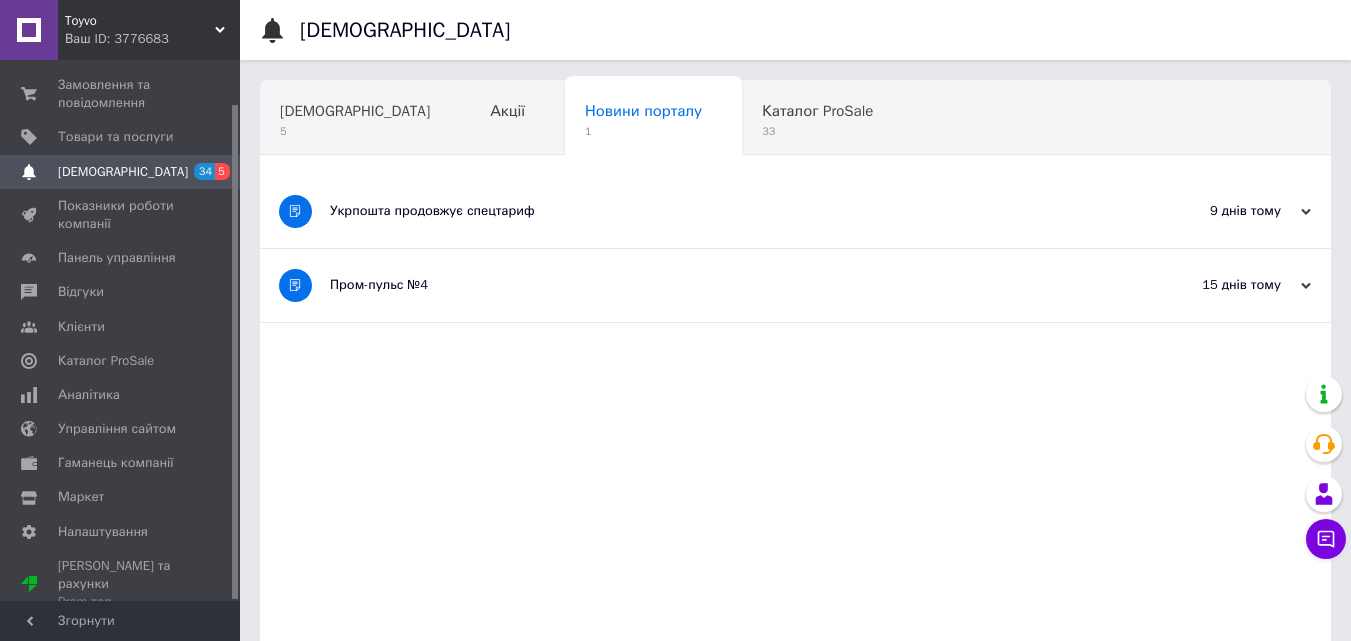 click on "Укрпошта продовжує спецтариф" at bounding box center [720, 211] 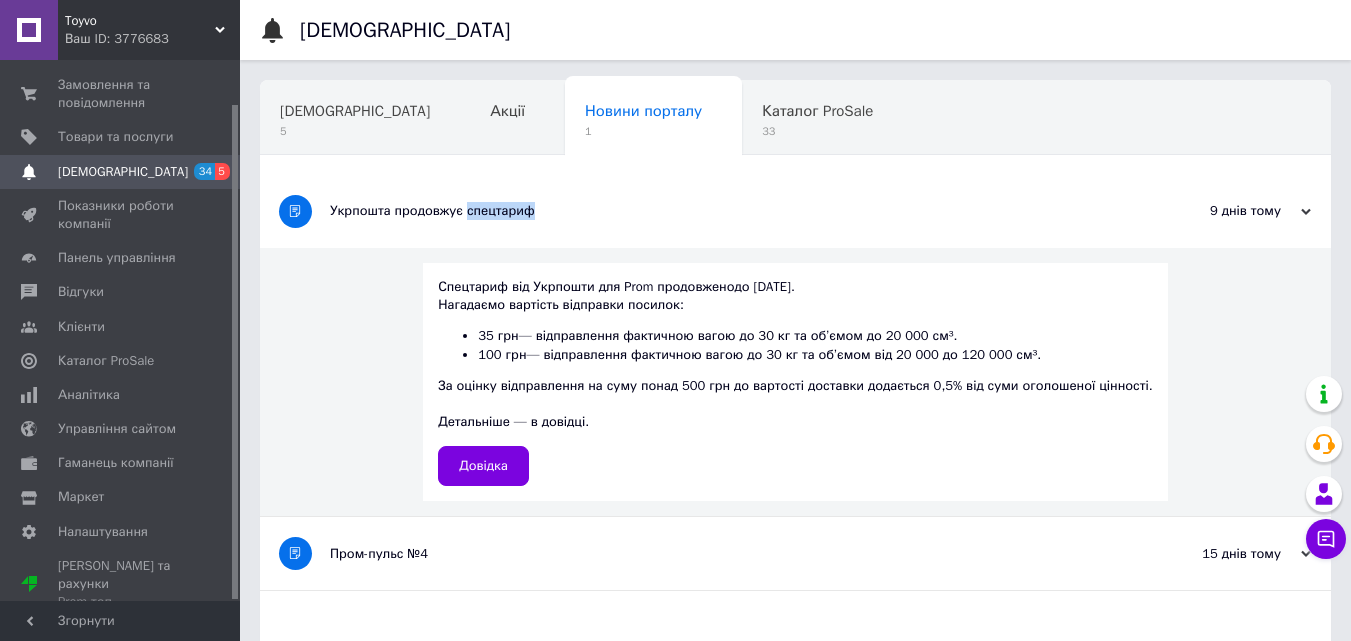 drag, startPoint x: 530, startPoint y: 200, endPoint x: 618, endPoint y: 182, distance: 89.822044 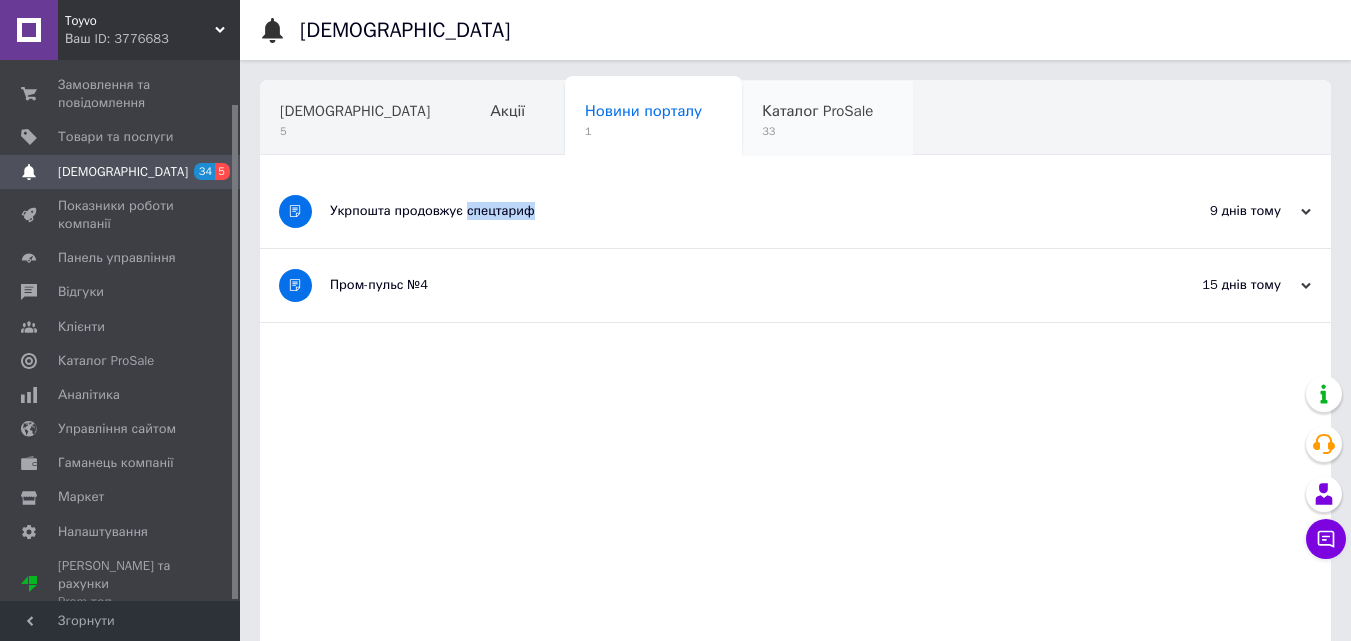 click on "Каталог ProSale 33" at bounding box center [827, 119] 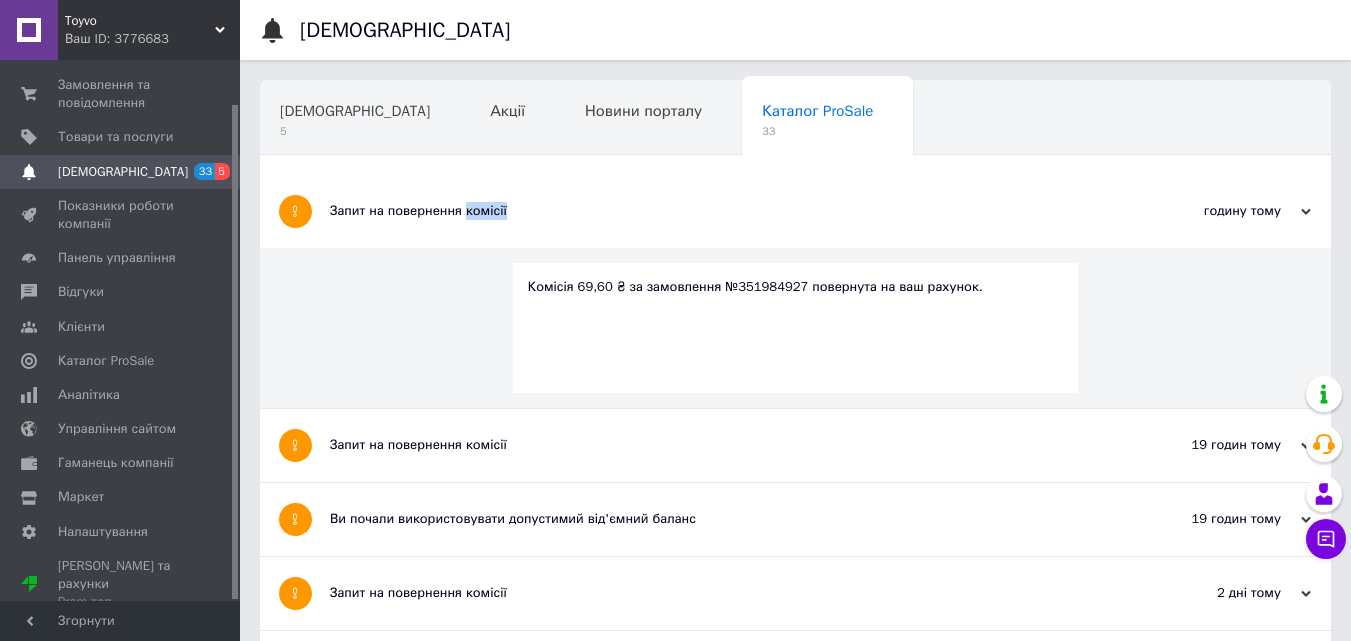 click on "Запит на повернення комісії" at bounding box center (720, 211) 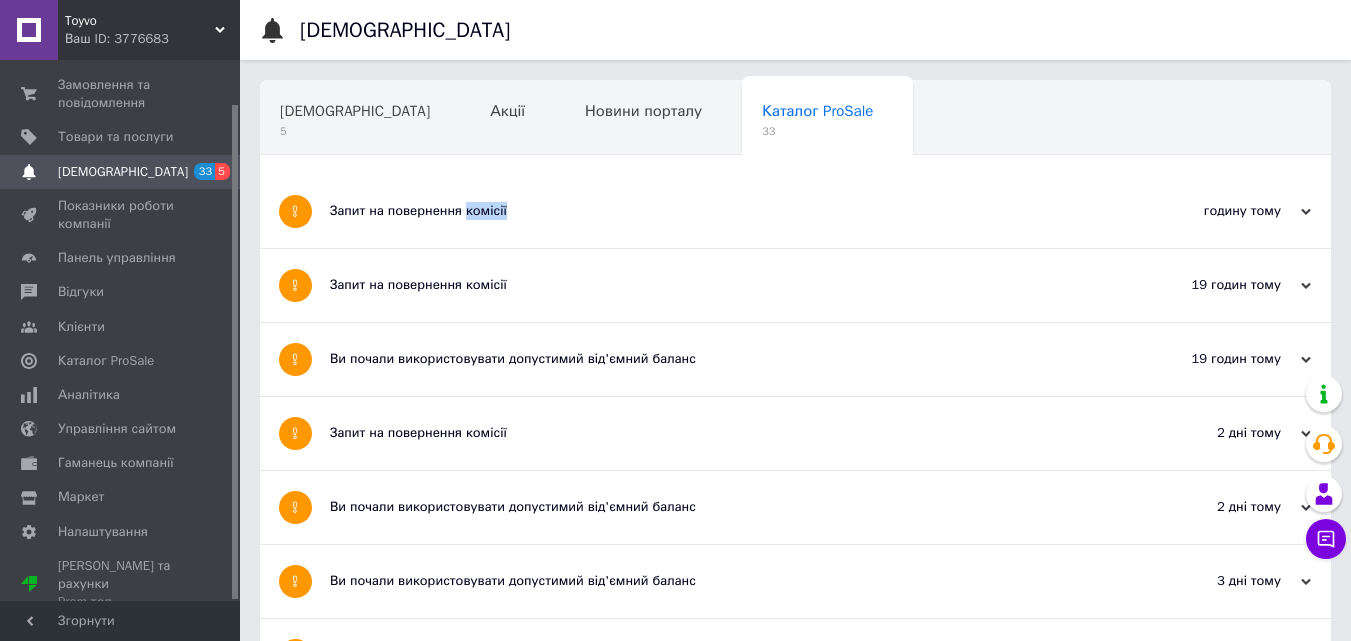 click on "[DEMOGRAPHIC_DATA]" at bounding box center (121, 172) 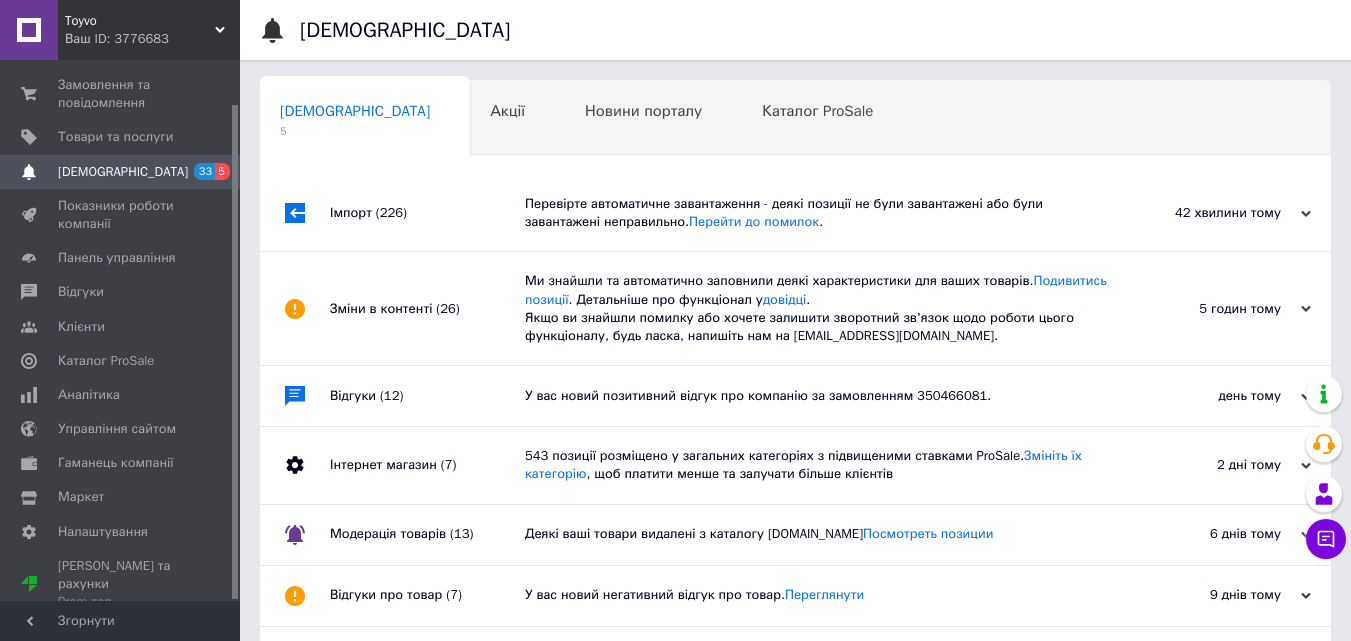 click on "Зміни в контенті   (26)" at bounding box center (427, 308) 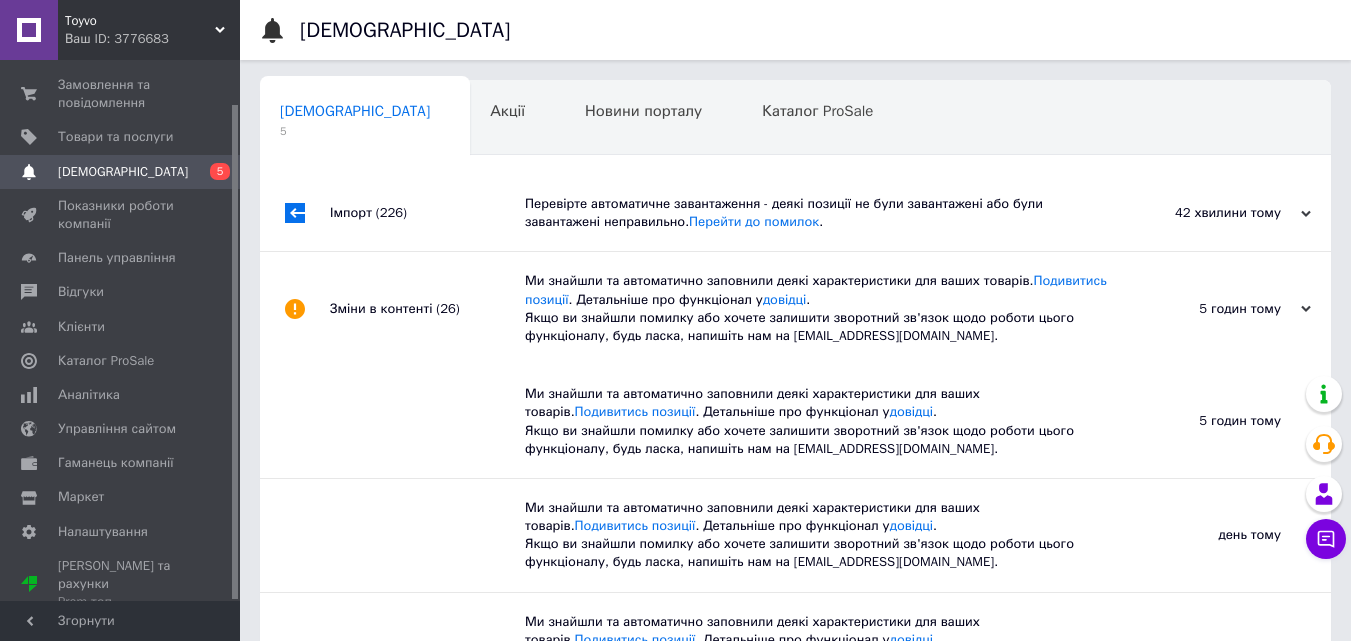 click at bounding box center (427, 421) 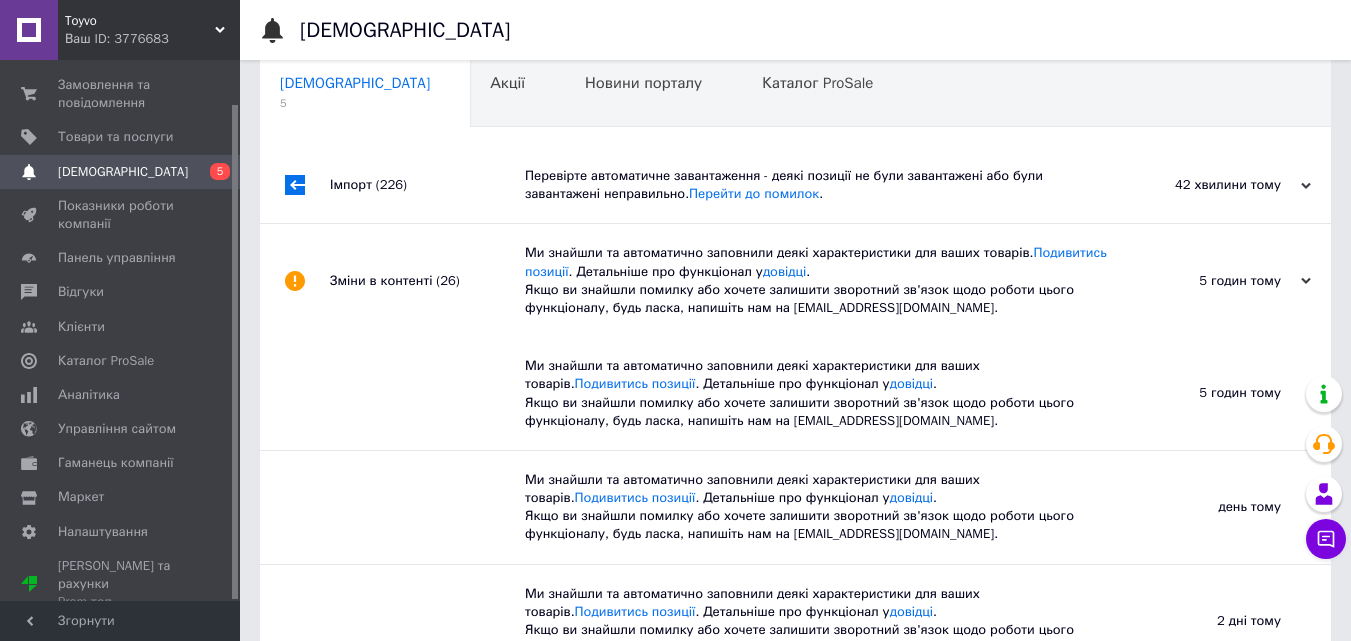 click on "Зміни в контенті   (26)" at bounding box center (427, 280) 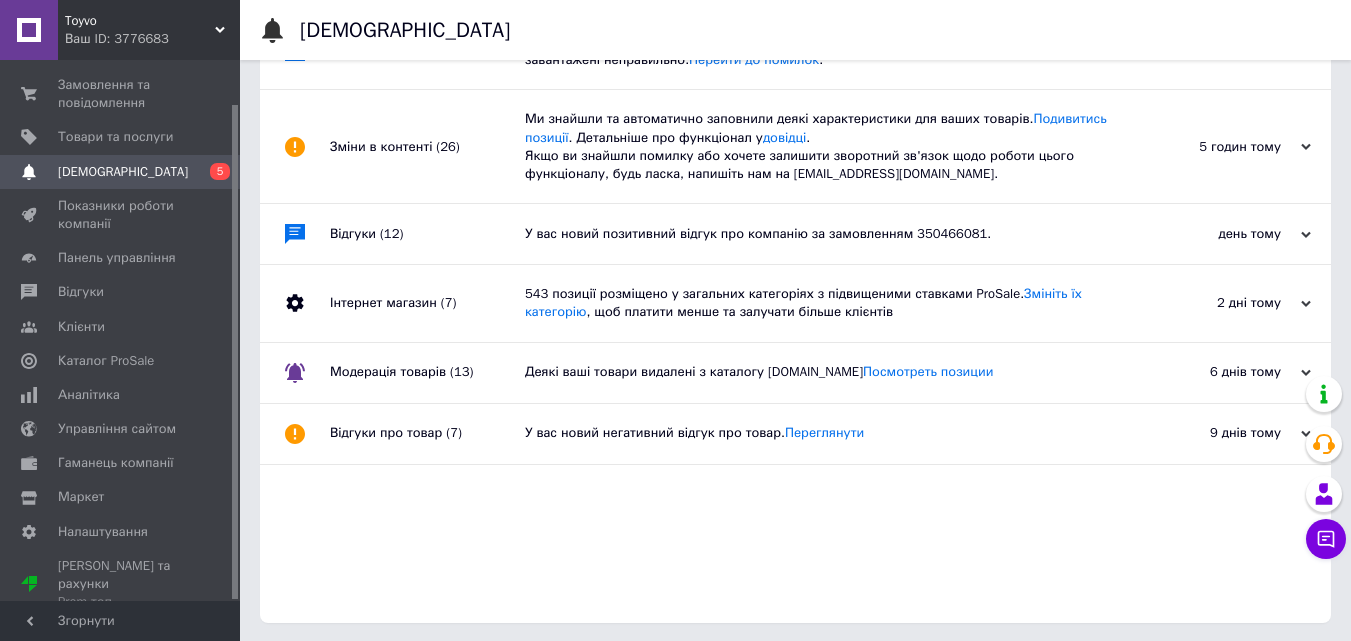 scroll, scrollTop: 164, scrollLeft: 0, axis: vertical 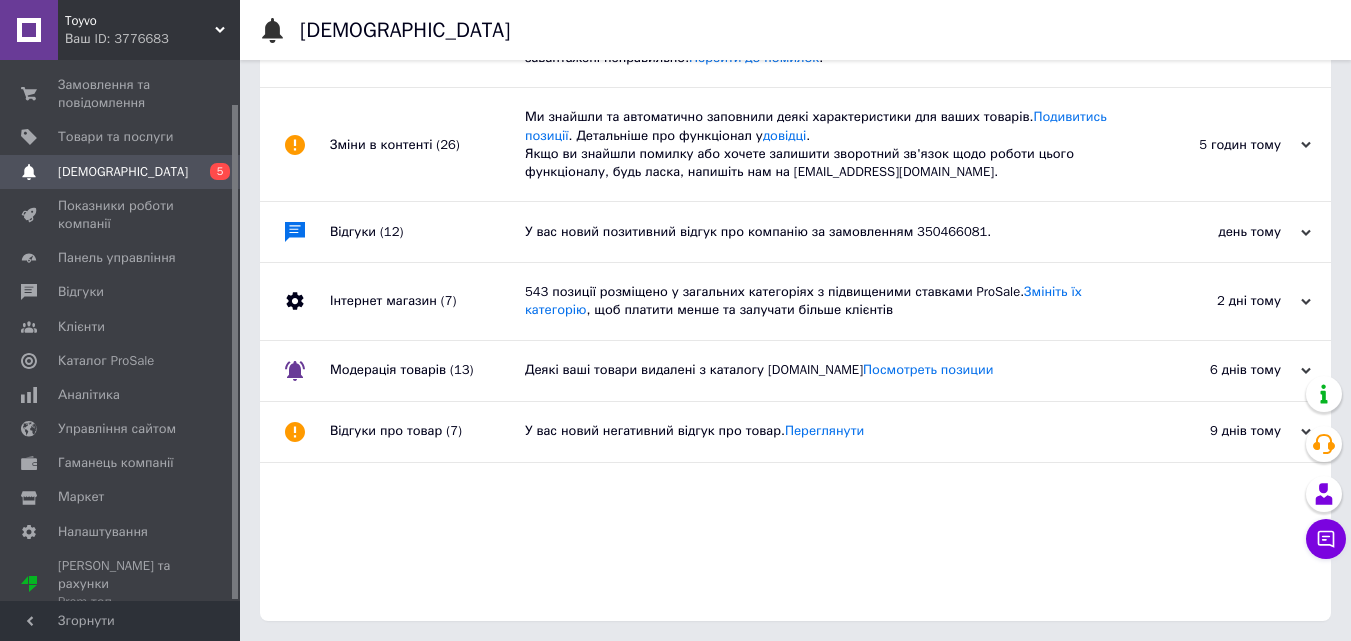 click on "Імпорт   (226) Перевірте автоматичне завантаження - деякі позиції не були завантажені або були завантажені неправильно.  Перейти до помилок . 42 хвилини тому 10.07.2025 Зміни в контенті   (26) Ми знайшли та автоматично заповнили деякі характеристики для ваших товарів.  Подивитись позиції . Детальніше про функціонал у  довідці . Якщо ви знайшли помилку або хочете залишити зворотний зв'язок щодо роботи цього функціоналу, будь ласка, напишіть нам на moderation@prom.ua. 5 годин тому 10.07.2025 Відгуки   (12) У вас новий позитивний відгук про компанію за замовленням 350466081. день тому   (7)" at bounding box center [795, 316] 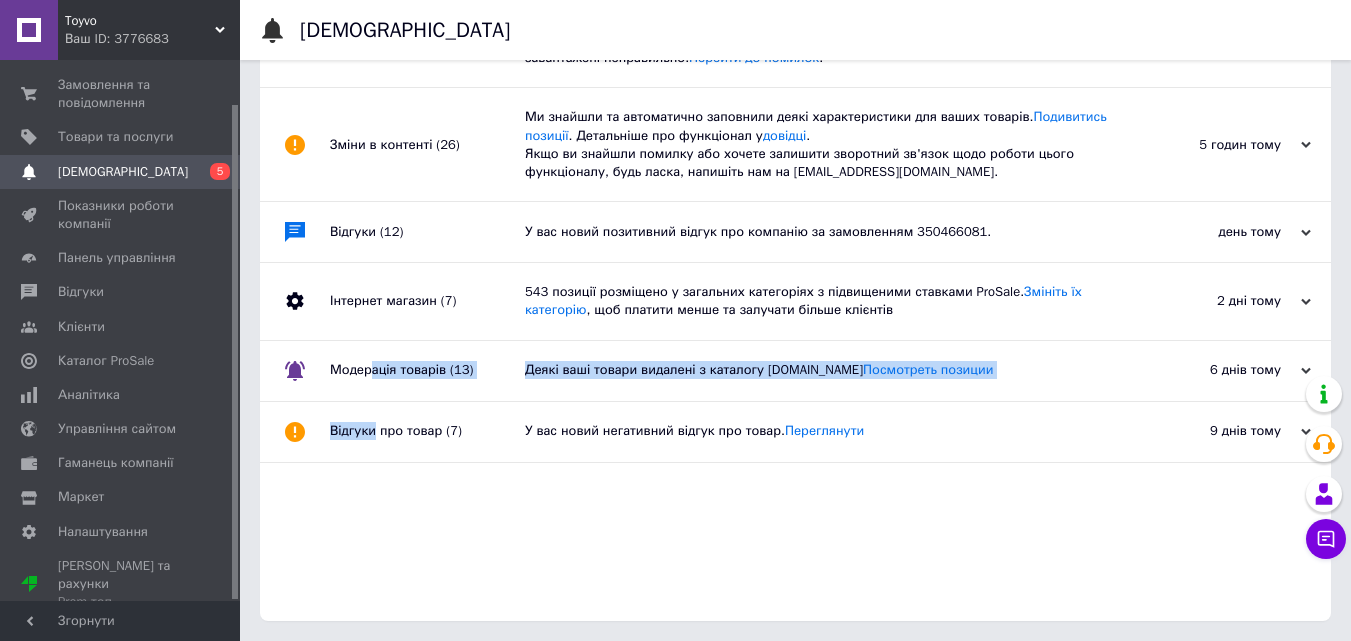 click on "Модерація товарів   (13)" at bounding box center (427, 371) 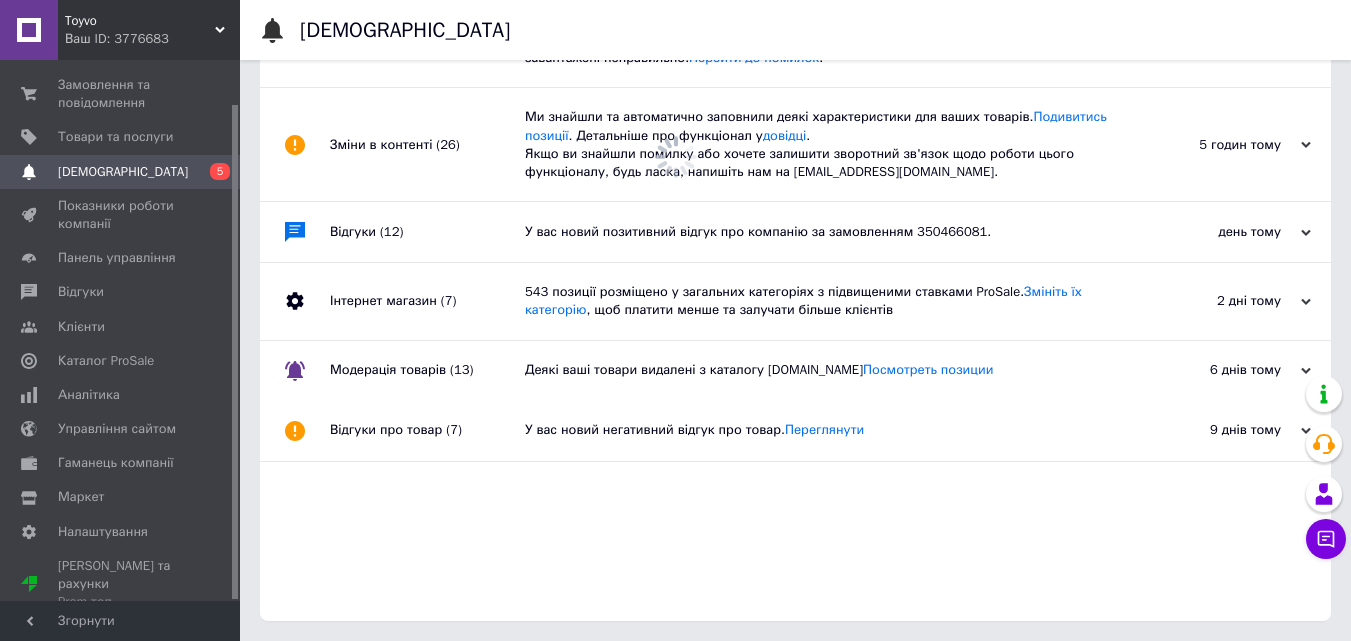click on "Відгуки про товар   (7)" at bounding box center [427, 431] 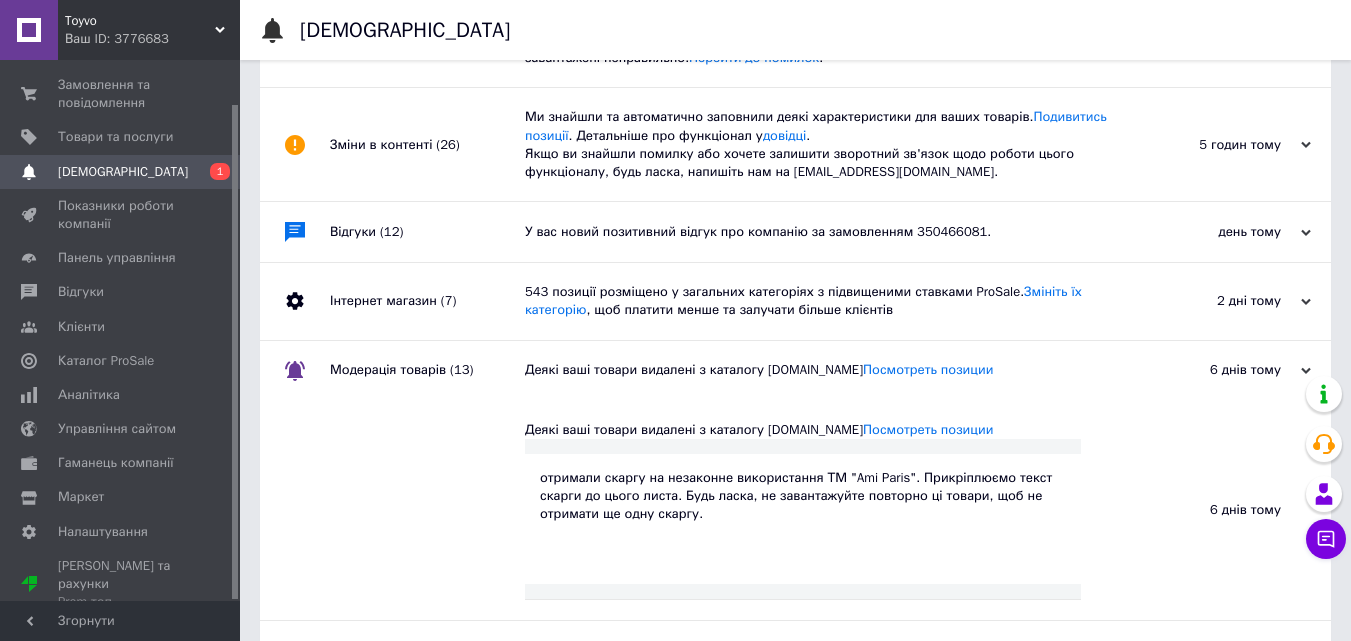 click on "Модерація товарів   (13)" at bounding box center (427, 371) 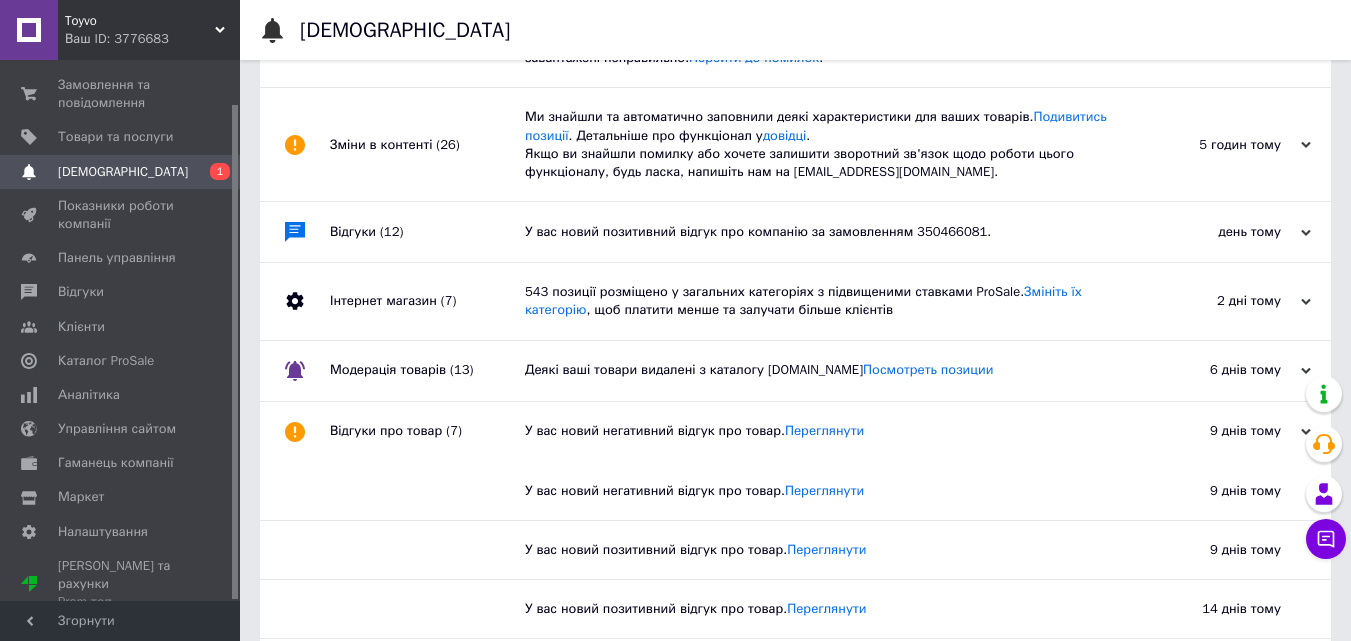 click on "Відгуки про товар   (7)" at bounding box center (427, 432) 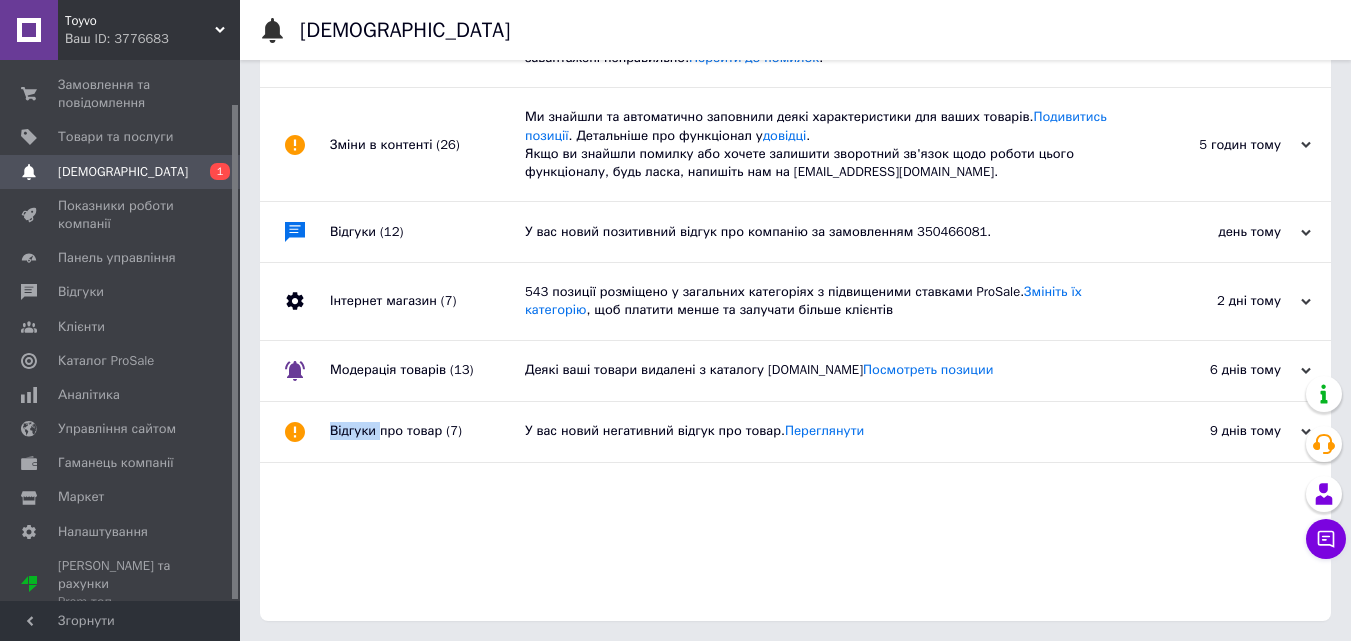 click on "Відгуки про товар   (7)" at bounding box center (427, 432) 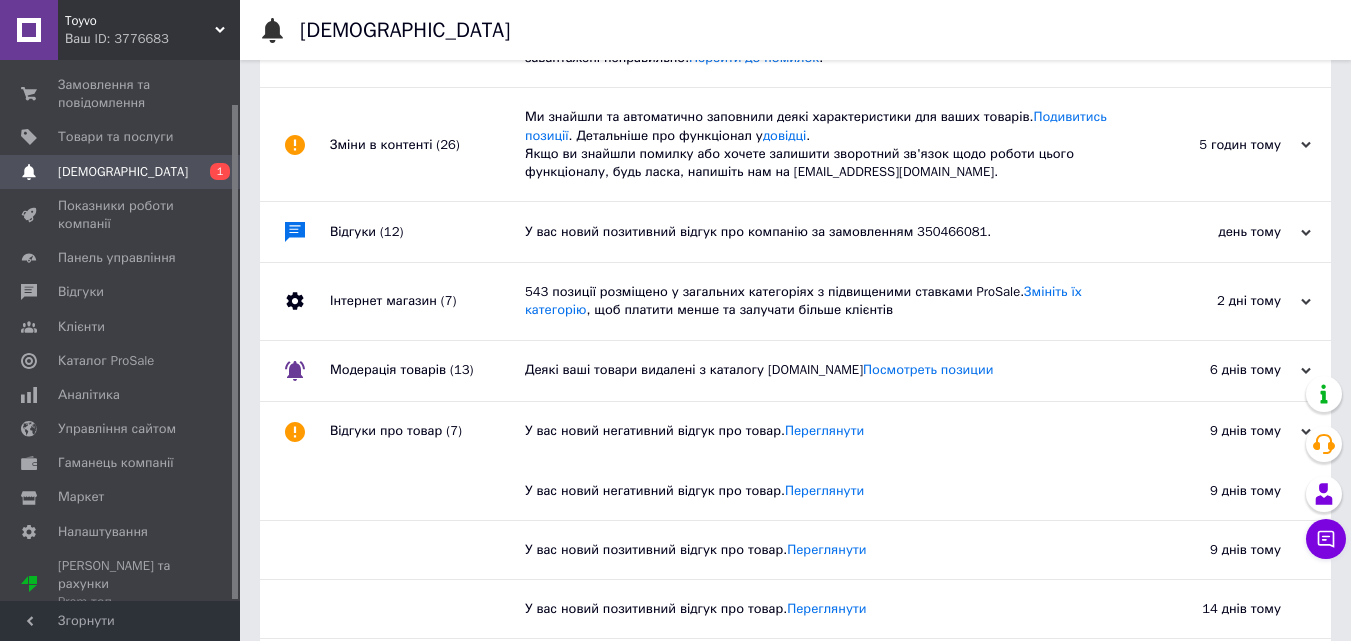 click on "Модерація товарів   (13)" at bounding box center (427, 371) 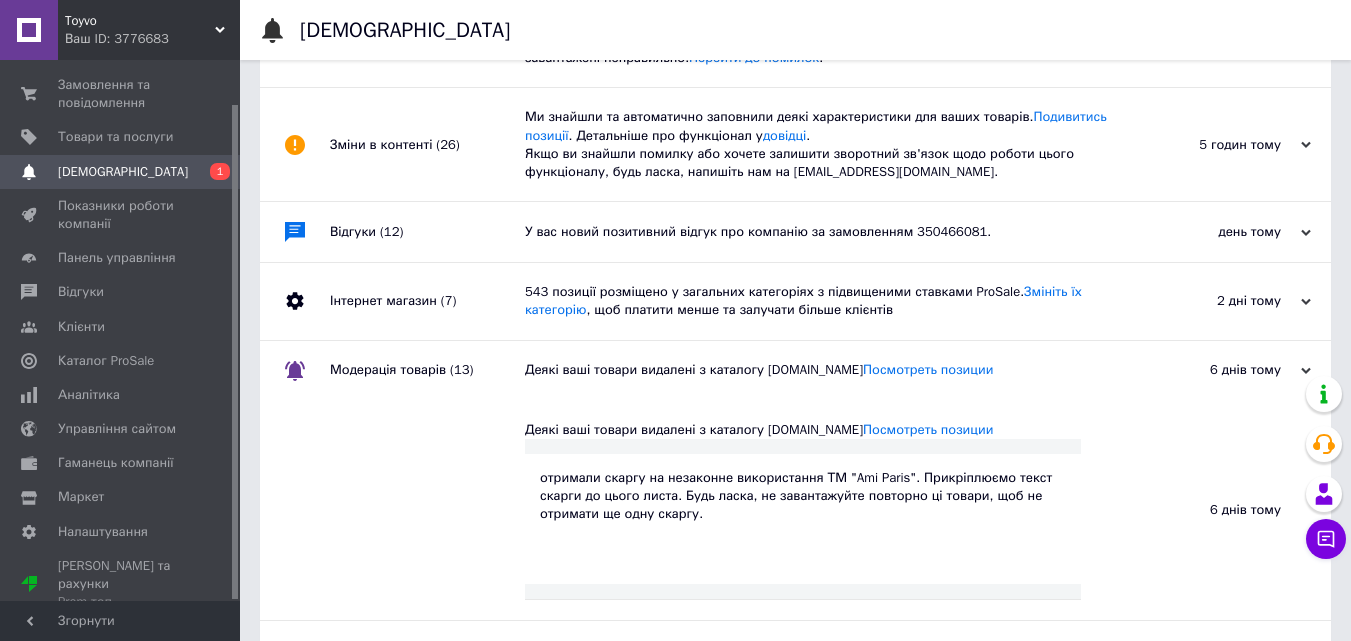 click on "Модерація товарів   (13)" at bounding box center (427, 371) 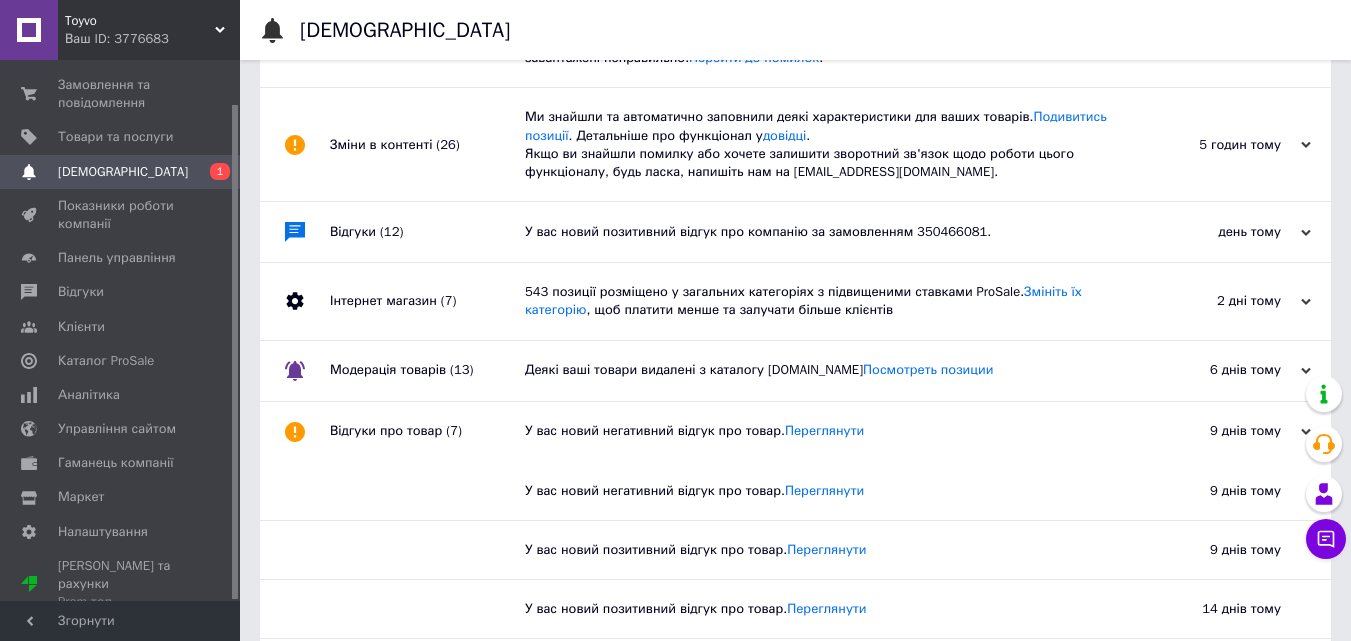 click on "Інтернет магазин   (7)" at bounding box center (427, 301) 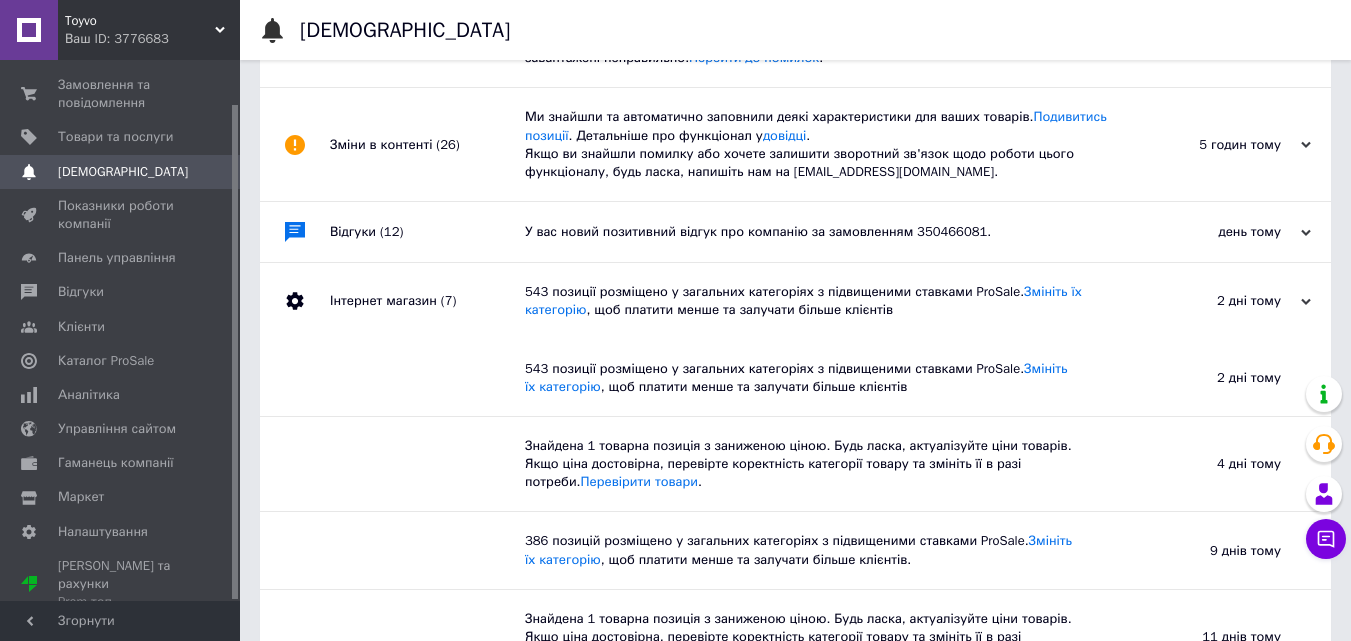 click on "Інтернет магазин   (7)" at bounding box center [427, 301] 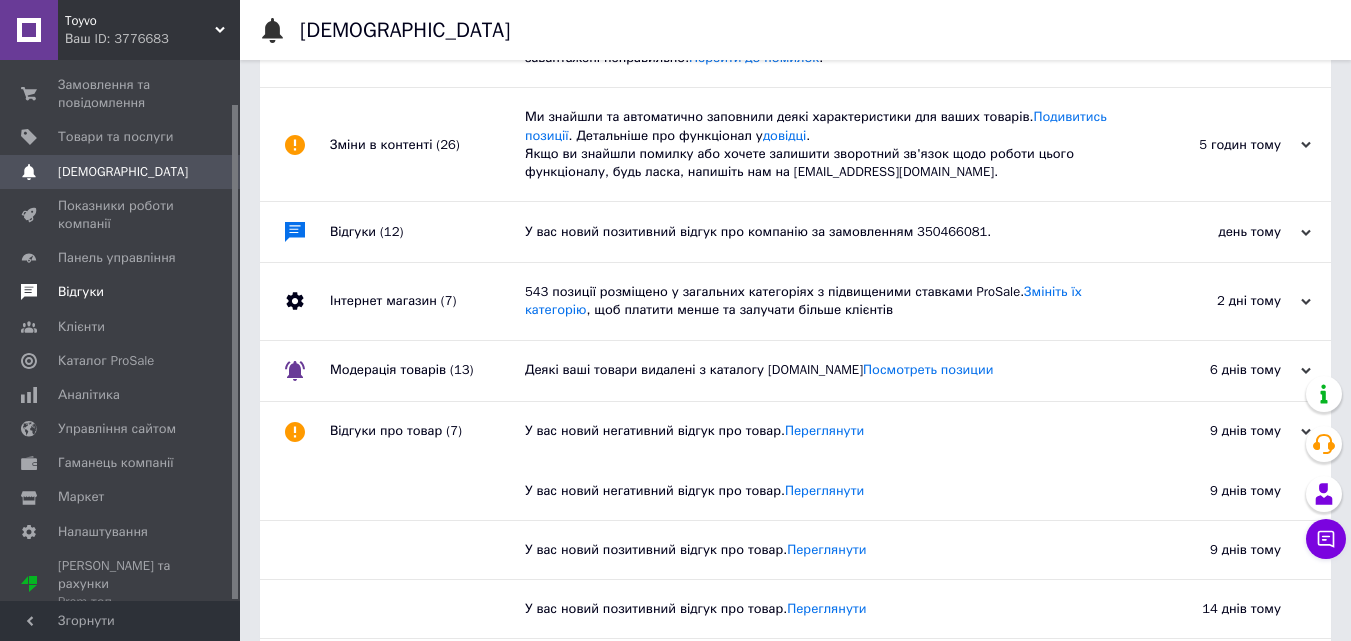 click on "Відгуки" at bounding box center [123, 292] 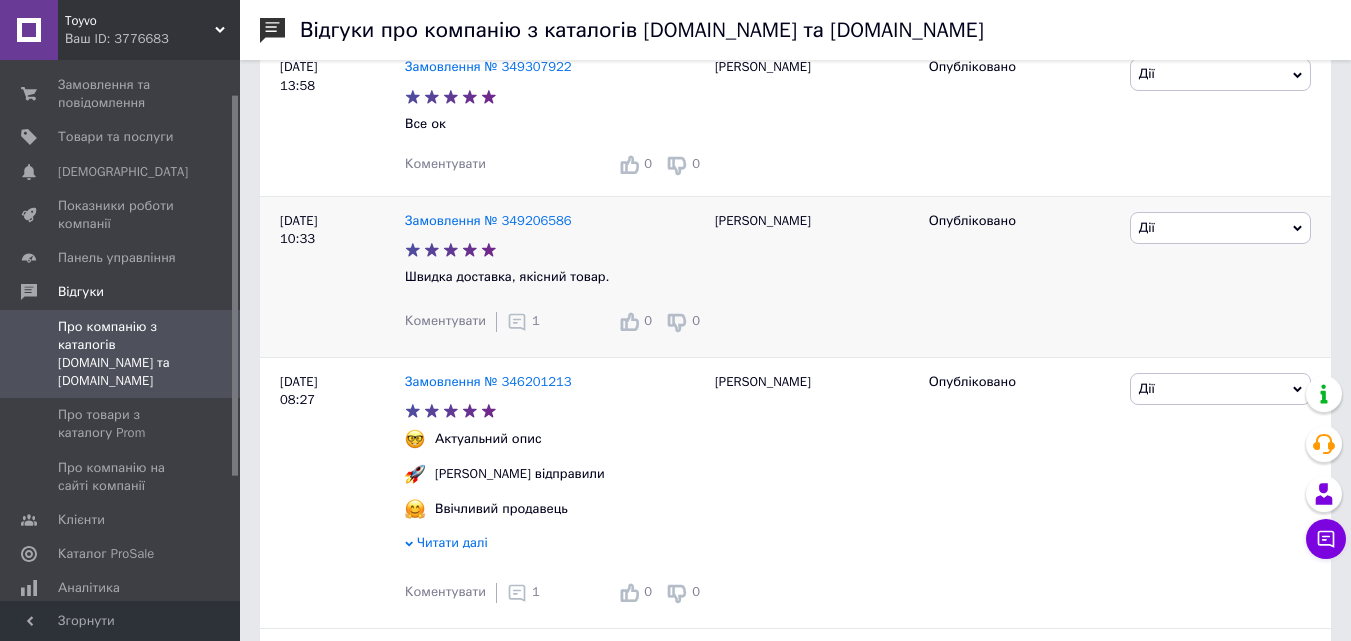 scroll, scrollTop: 2142, scrollLeft: 0, axis: vertical 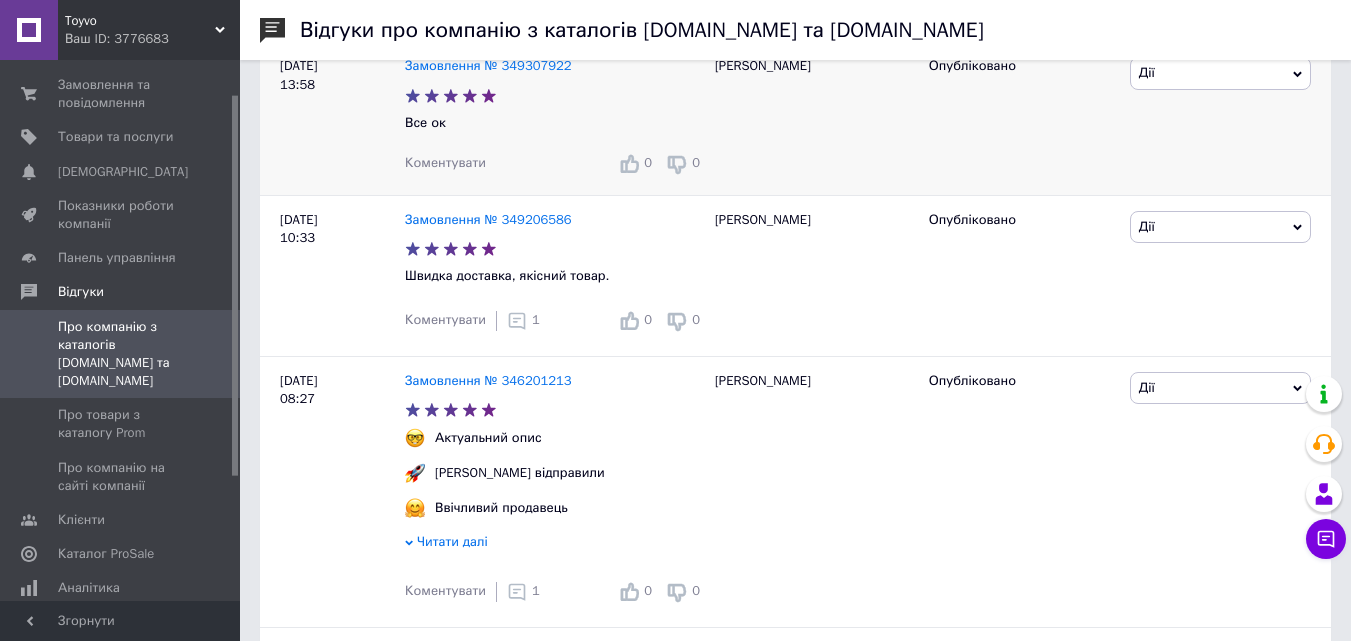 click on "Коментувати" at bounding box center [445, 162] 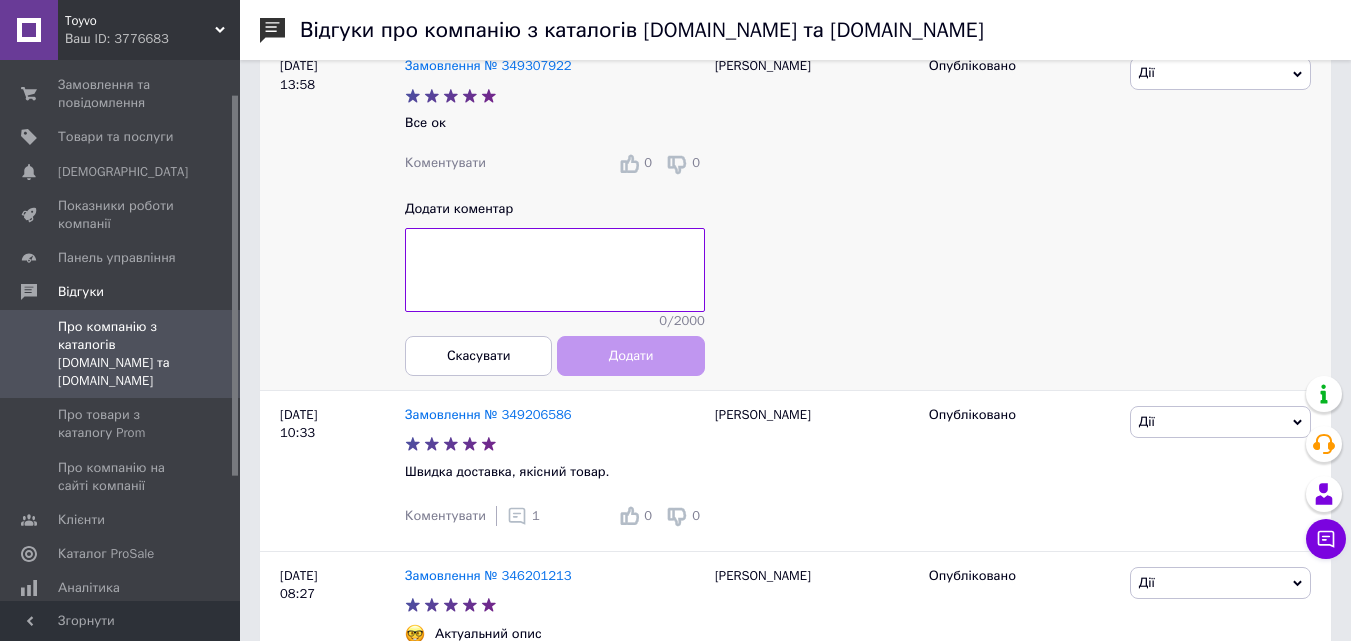 click at bounding box center [555, 270] 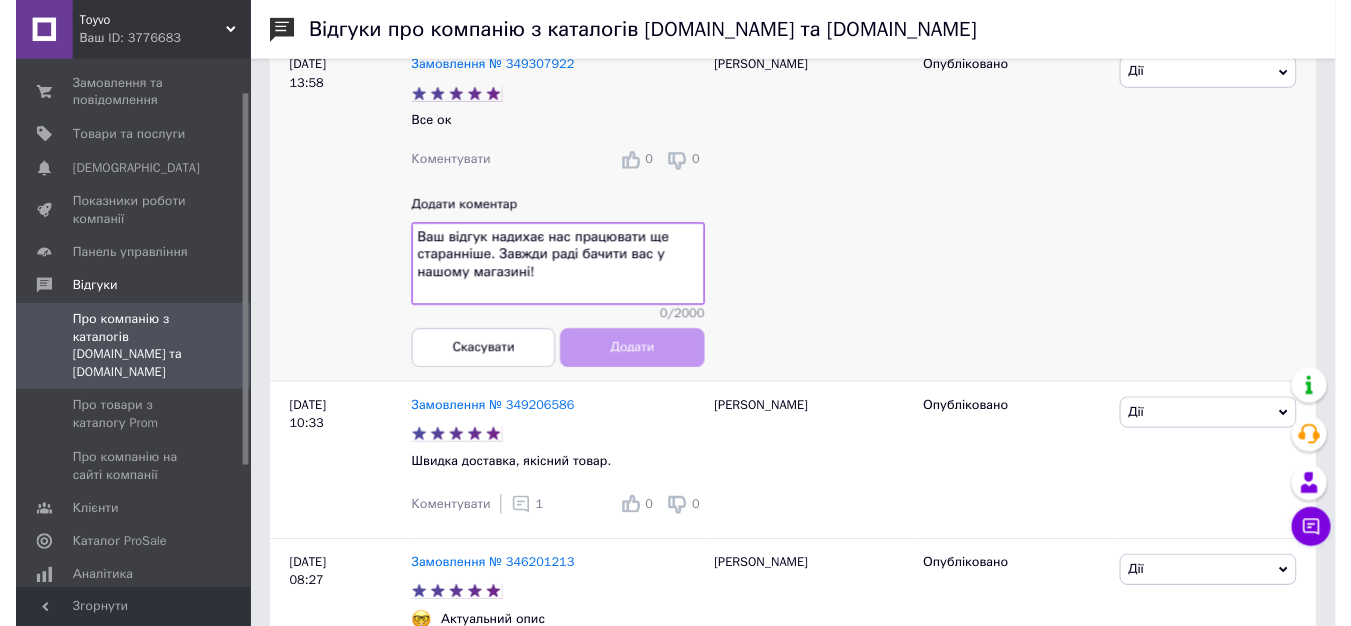 scroll, scrollTop: 15, scrollLeft: 0, axis: vertical 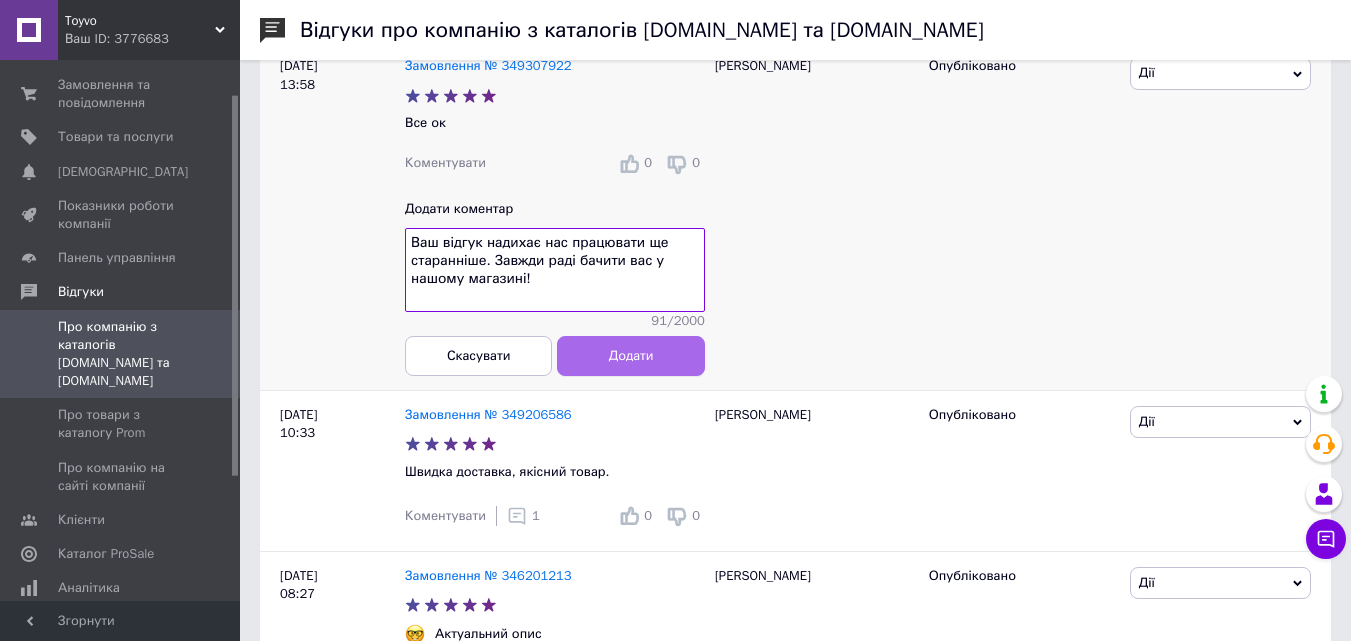type on "Ваш відгук надихає нас працювати ще старанніше. Завжди раді бачити вас у нашому магазині!" 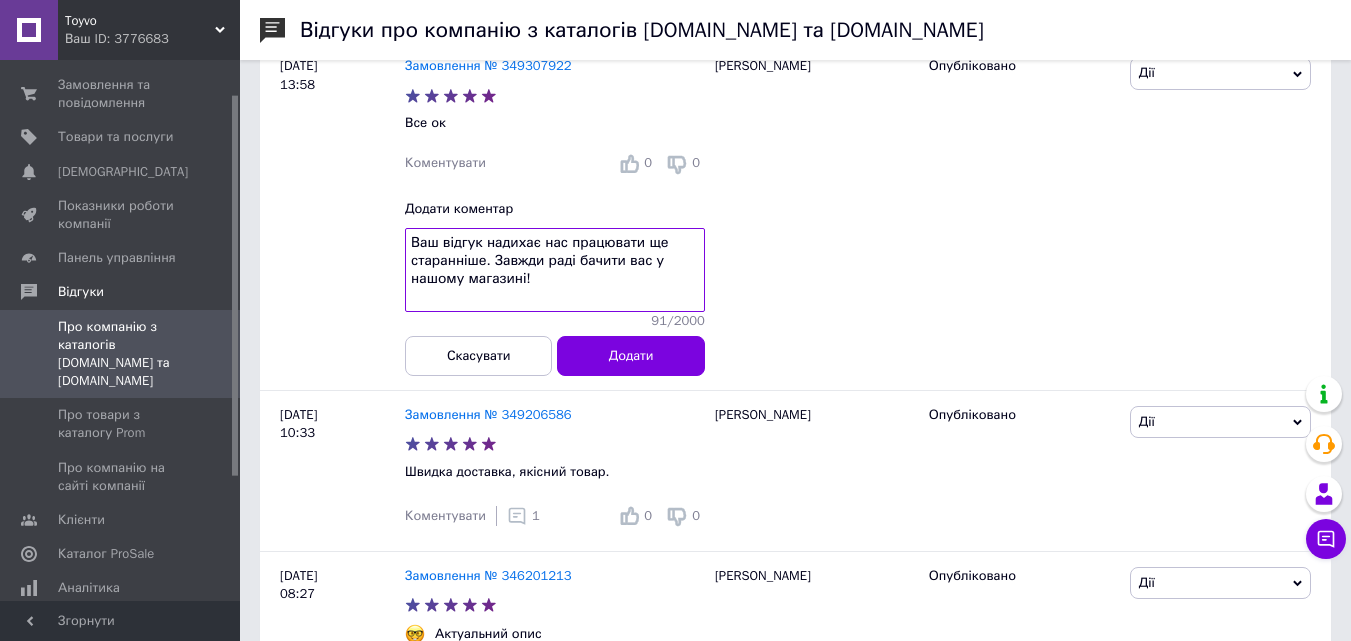 click on "Додати" at bounding box center (631, 355) 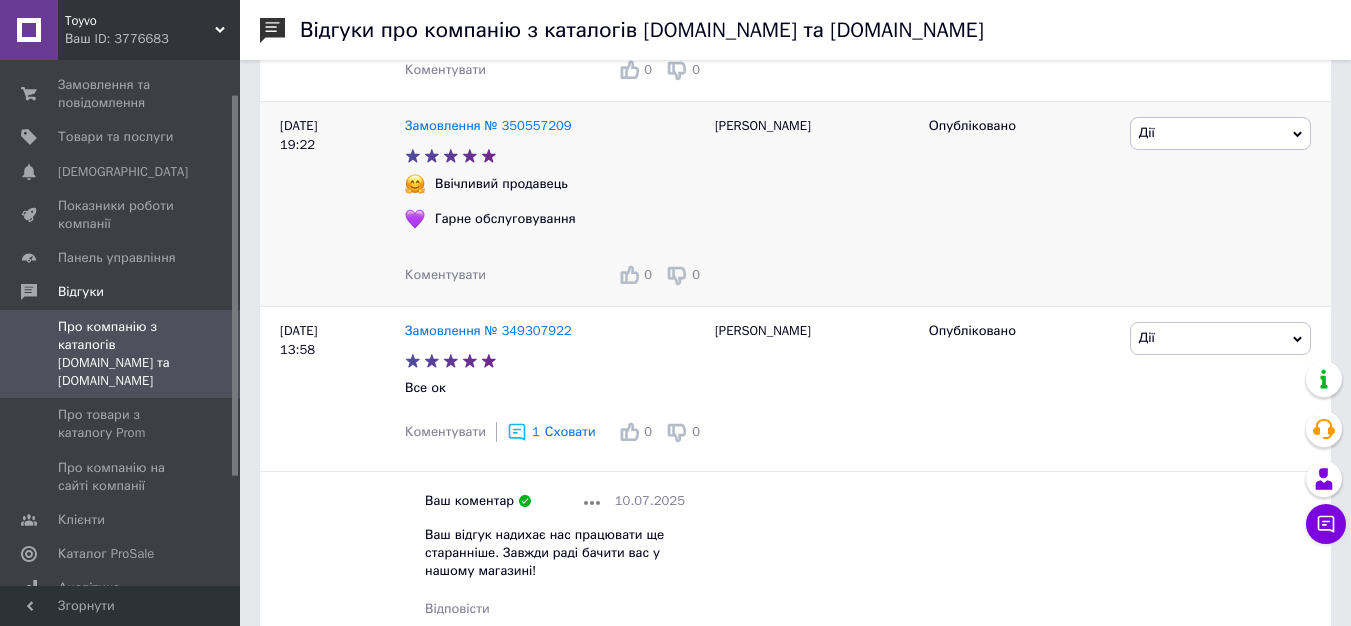 scroll, scrollTop: 1869, scrollLeft: 0, axis: vertical 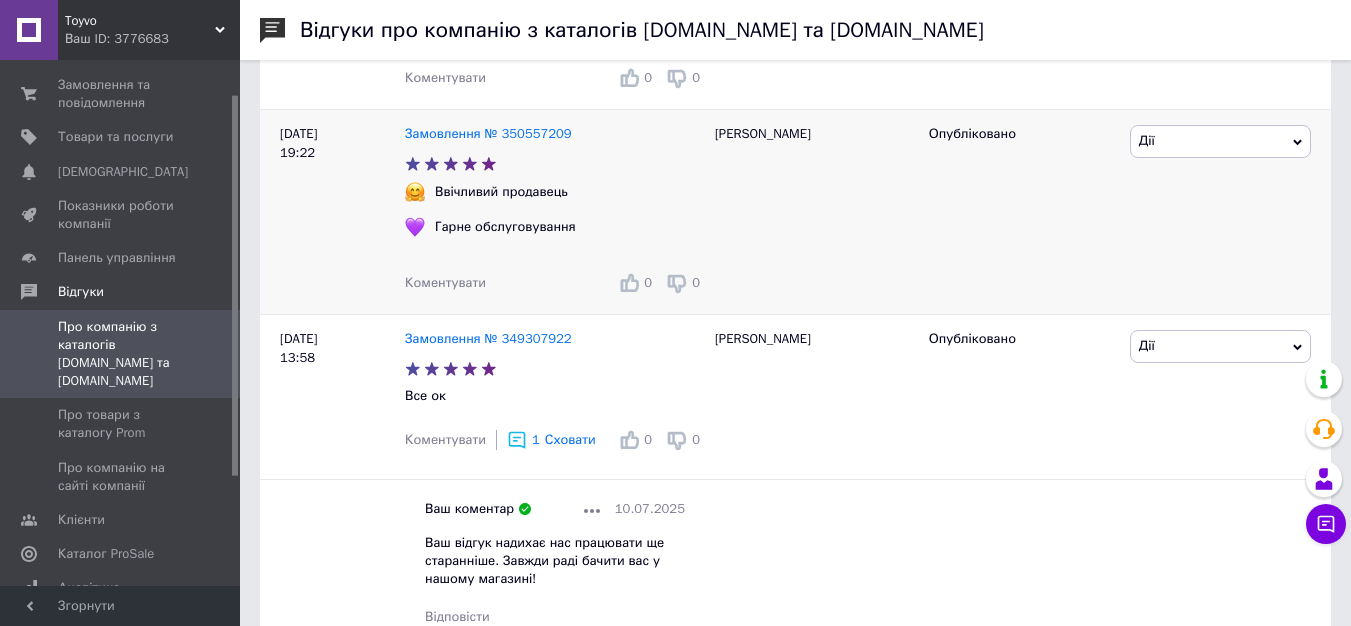 click on "Коментувати" at bounding box center [445, 282] 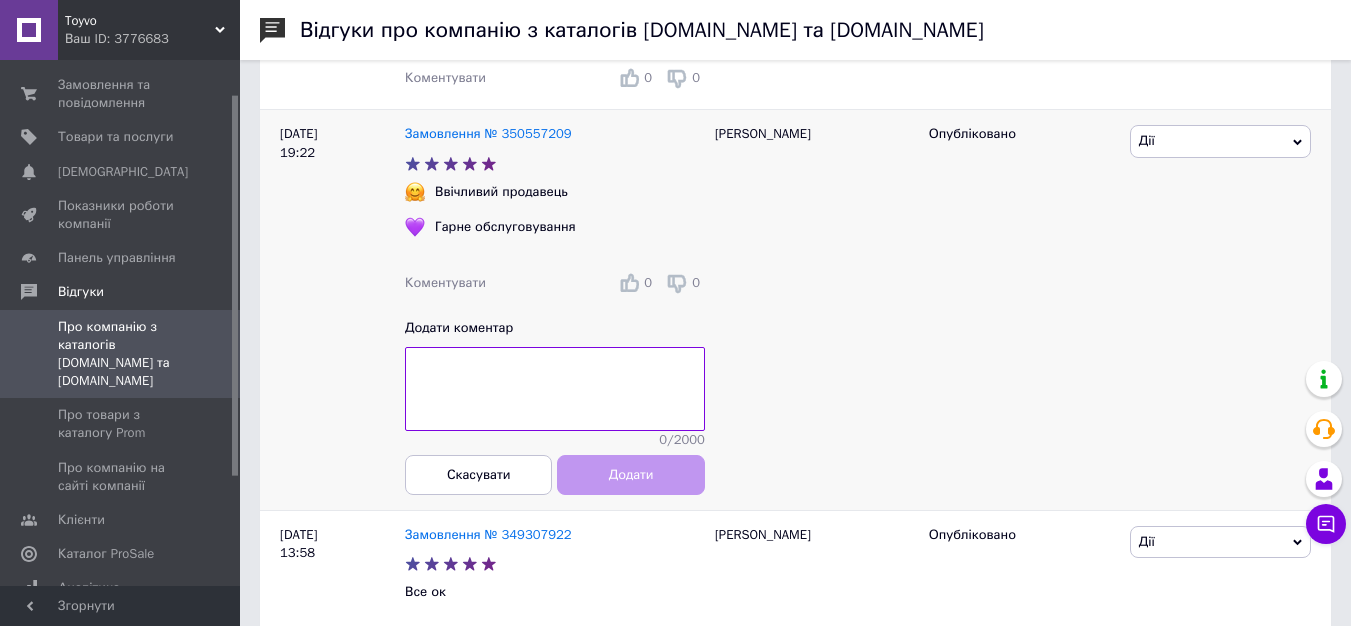 click at bounding box center (555, 390) 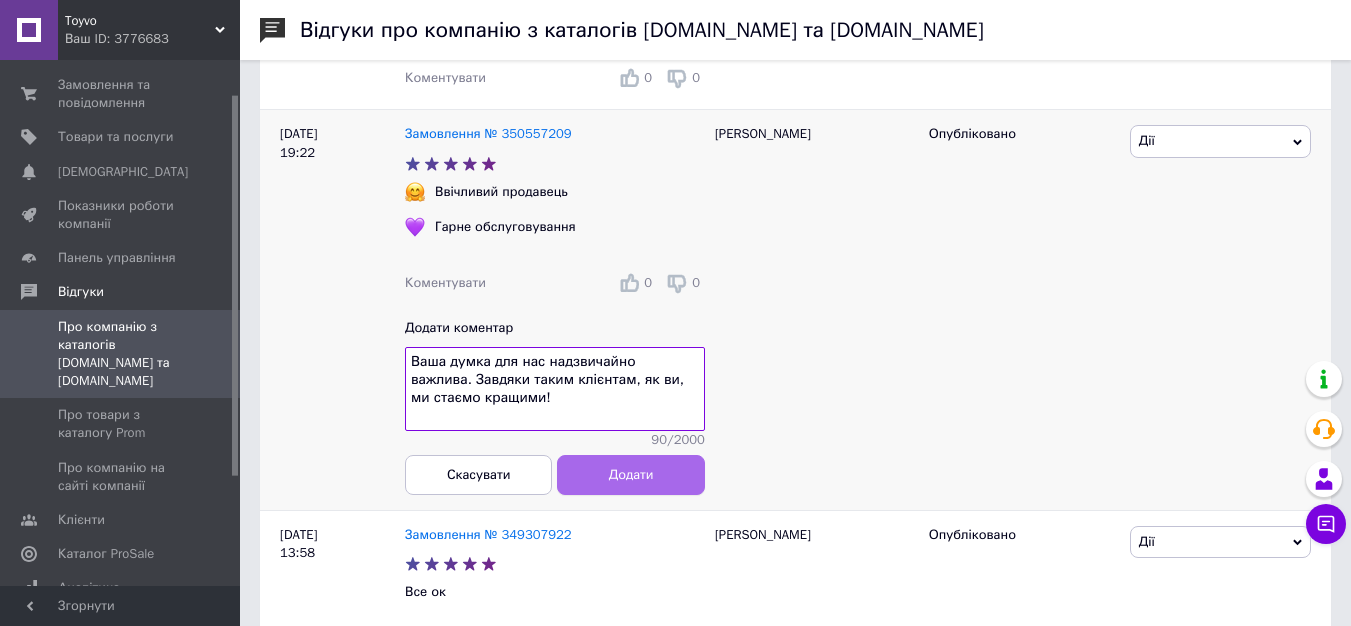 type on "Ваша думка для нас надзвичайно важлива. Завдяки таким клієнтам, як ви, ми стаємо кращими!" 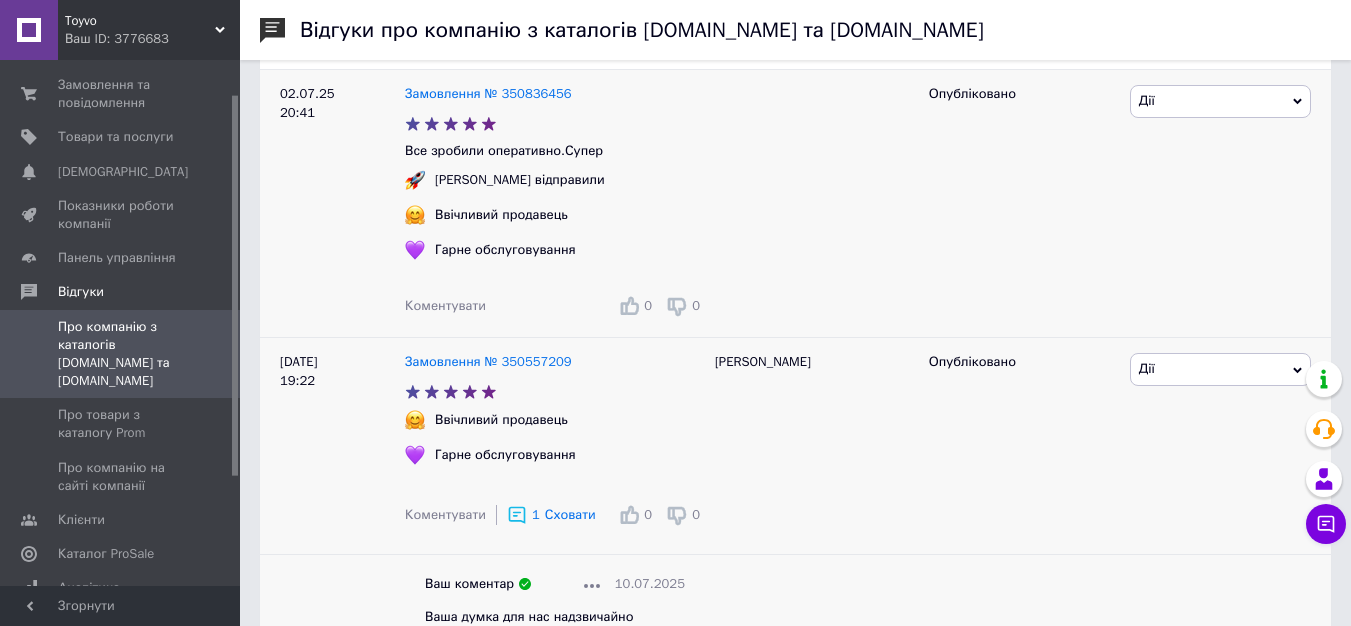 scroll, scrollTop: 1637, scrollLeft: 0, axis: vertical 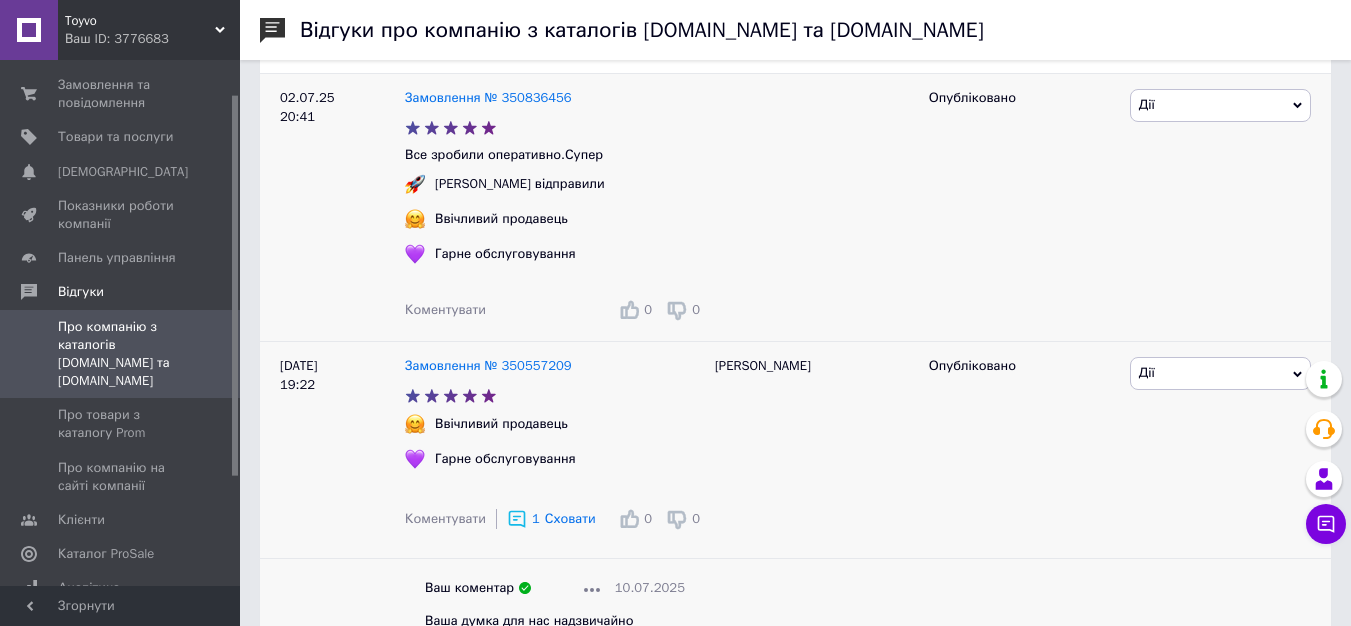 click on "Коментувати" at bounding box center (445, 309) 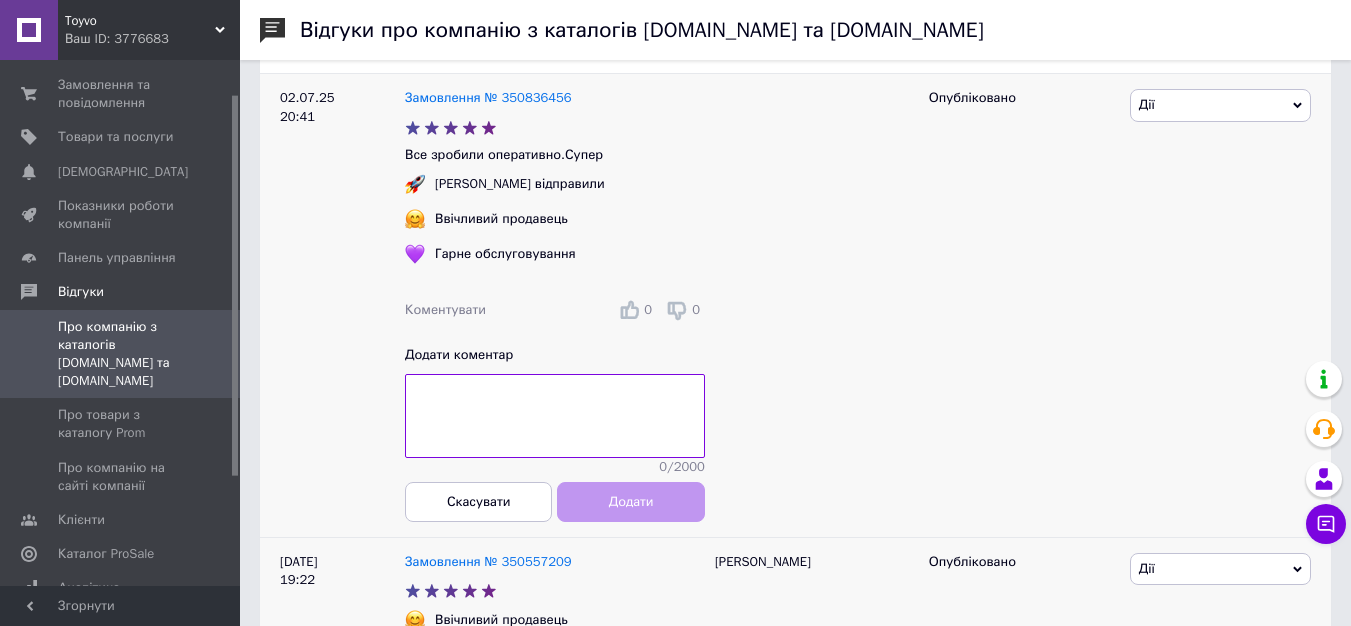 click at bounding box center (555, 417) 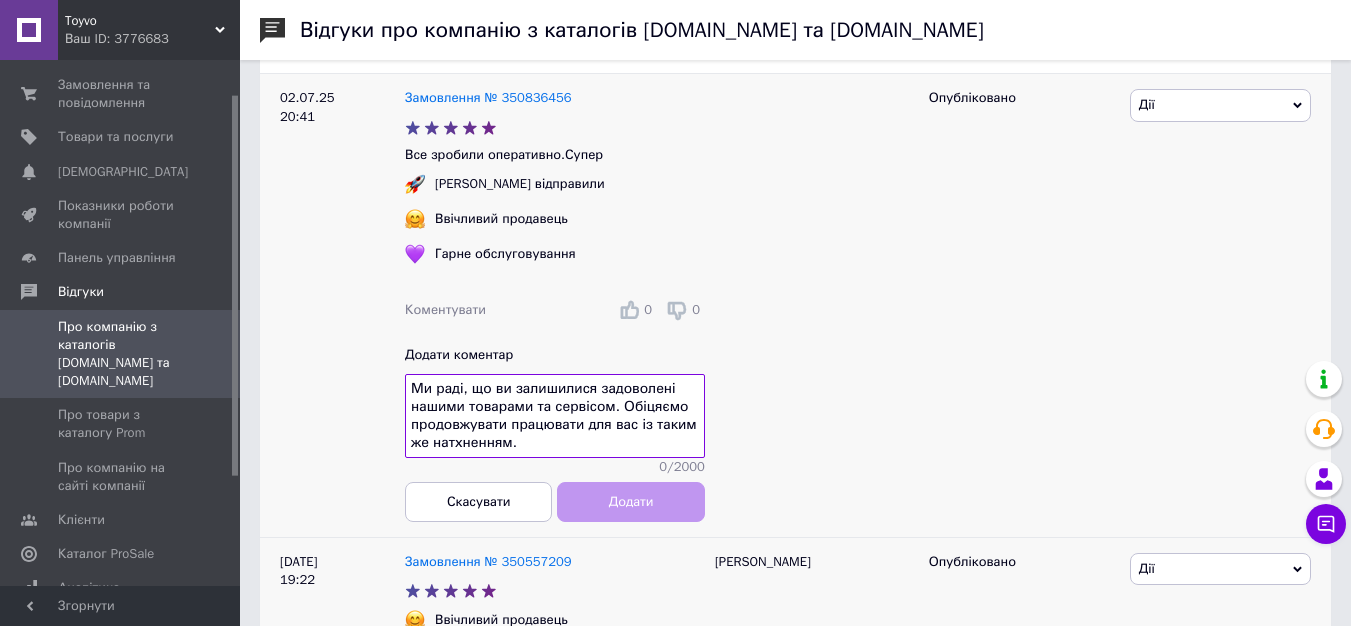 scroll, scrollTop: 33, scrollLeft: 0, axis: vertical 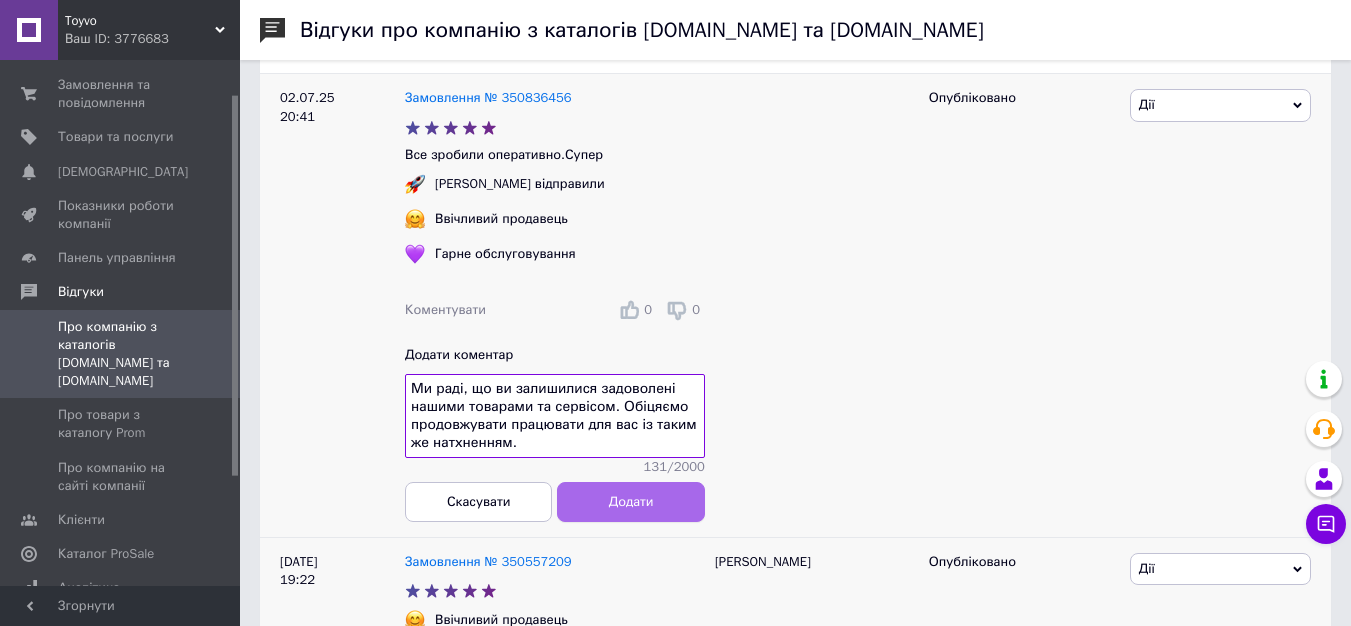 type on "Ми раді, що ви залишилися задоволені нашими товарами та сервісом. Обіцяємо продовжувати працювати для вас із таким же натхненням." 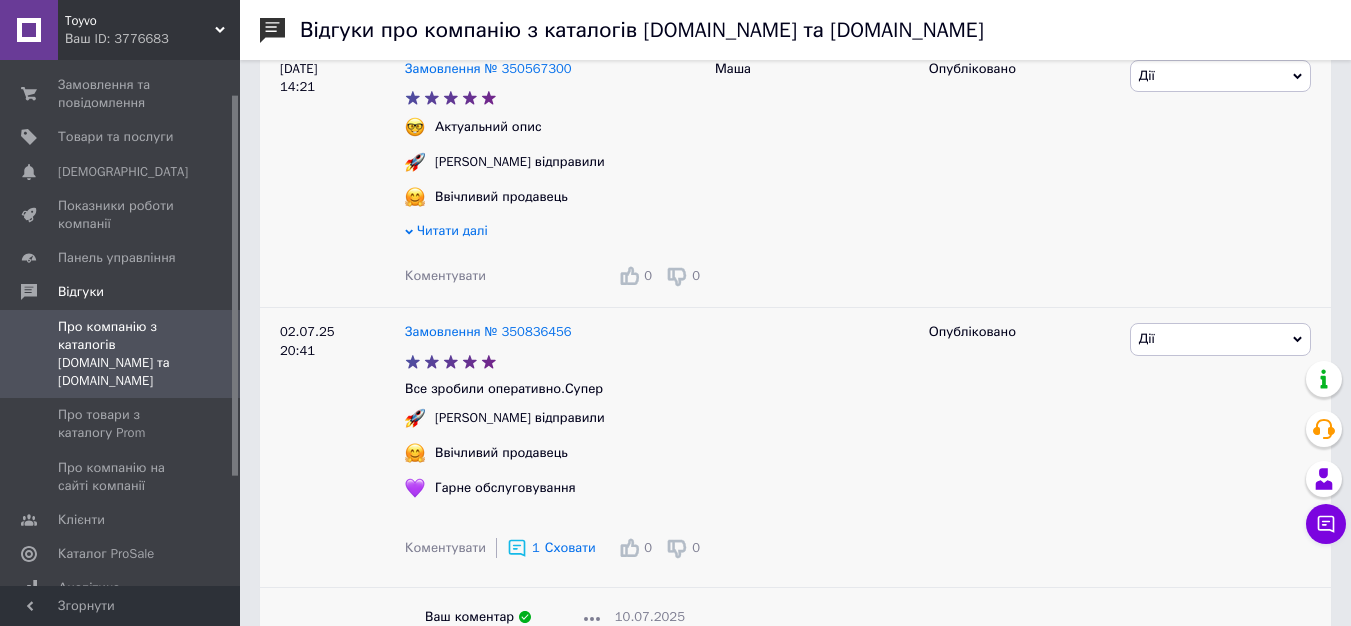 scroll, scrollTop: 1383, scrollLeft: 0, axis: vertical 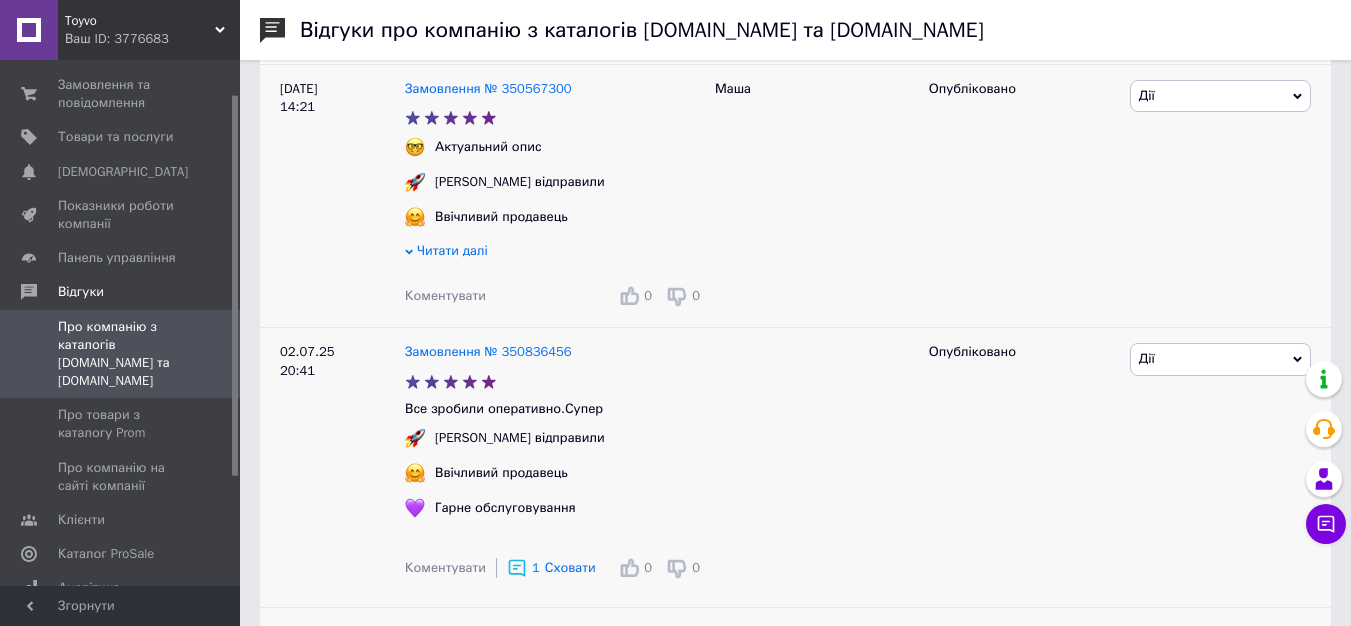 click on "Коментувати" at bounding box center (445, 295) 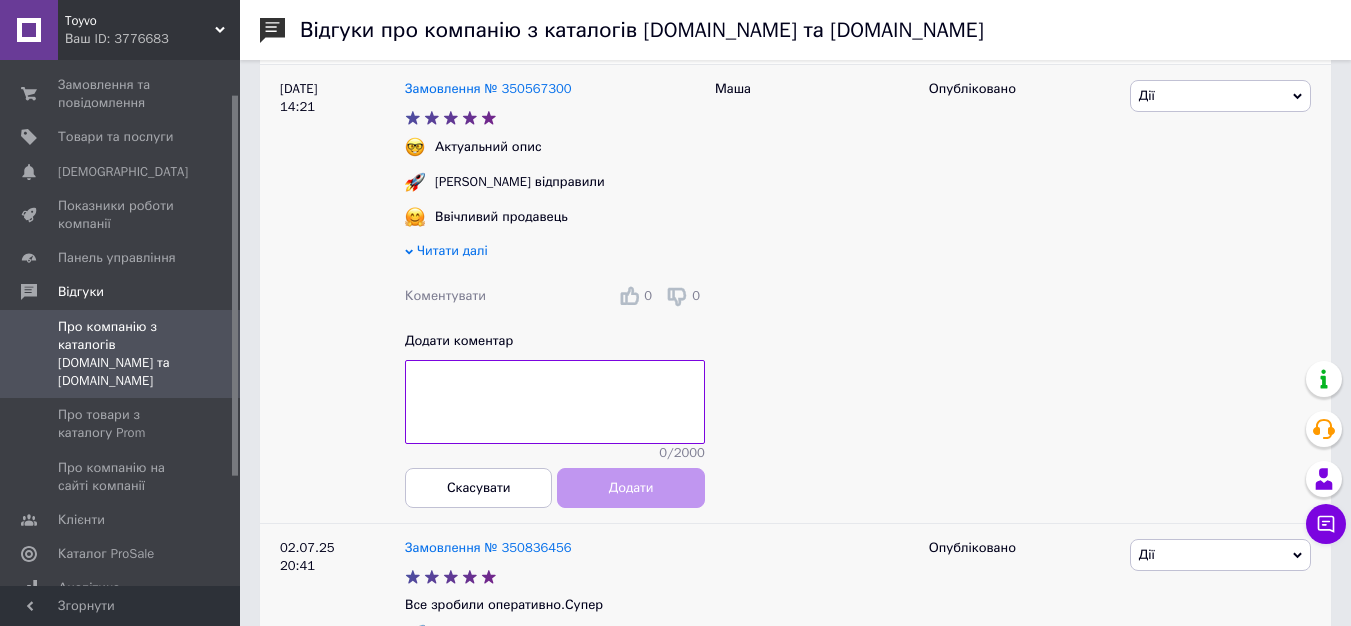 click at bounding box center [555, 403] 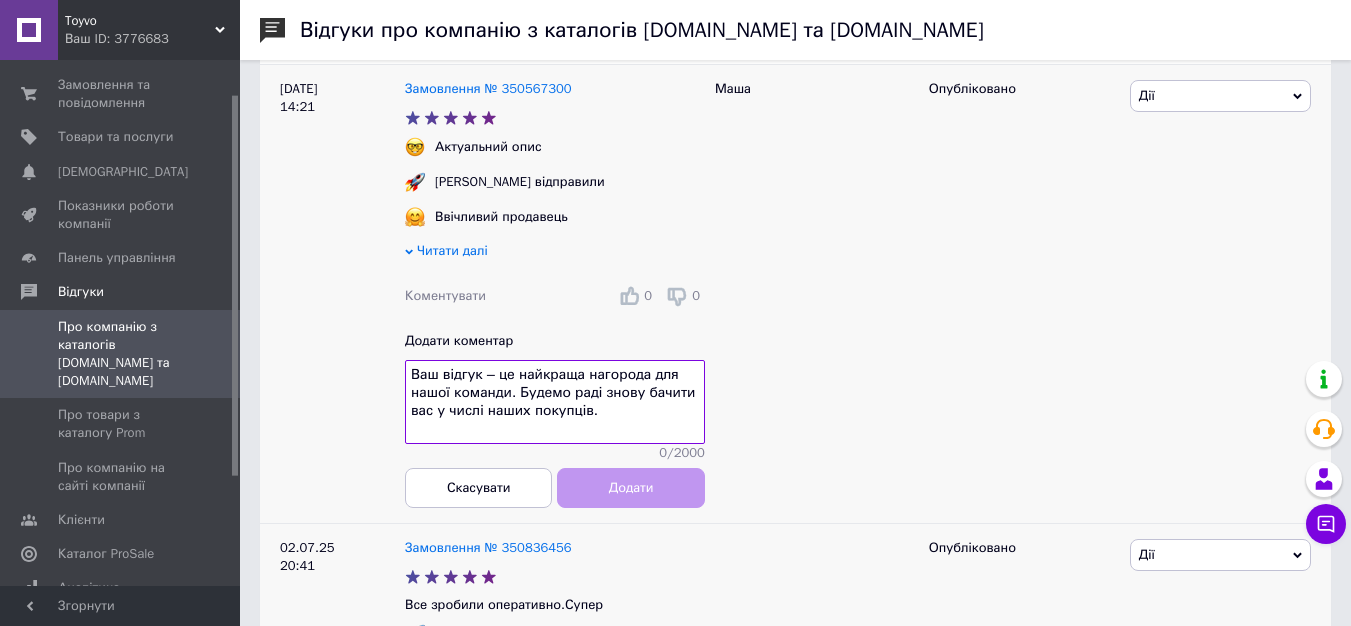 scroll, scrollTop: 14, scrollLeft: 0, axis: vertical 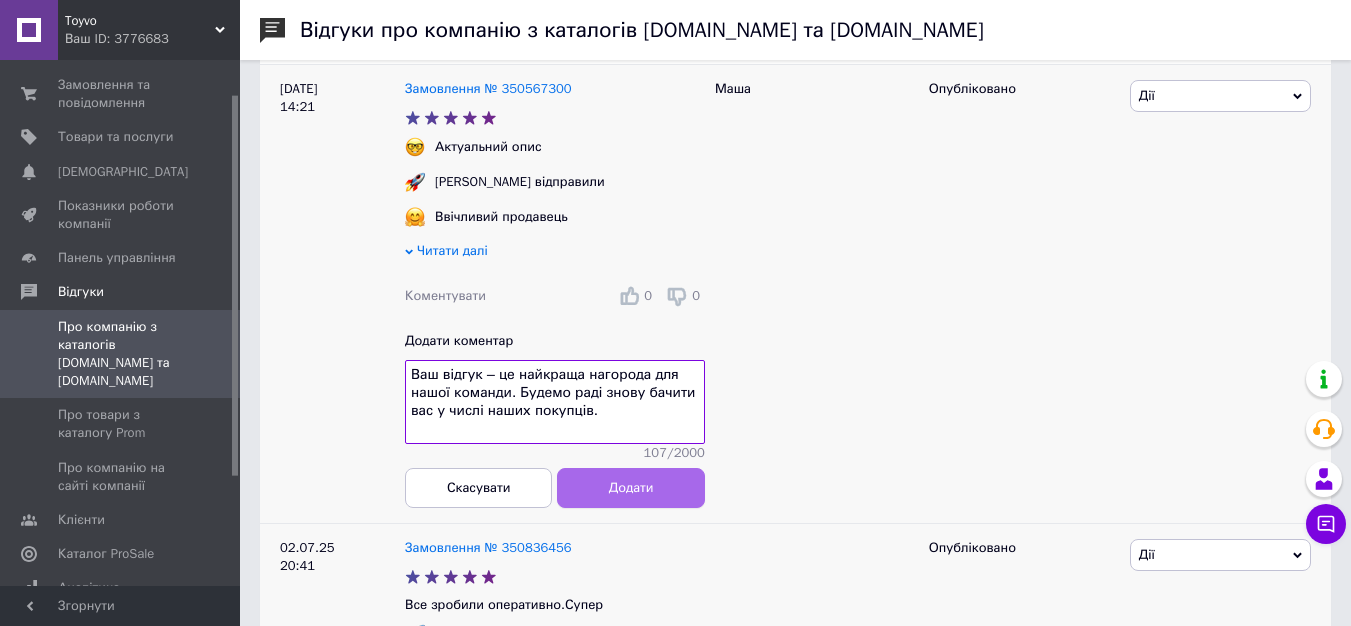 type on "Ваш відгук – це найкраща нагорода для нашої команди. Будемо раді знову бачити вас у числі наших покупців." 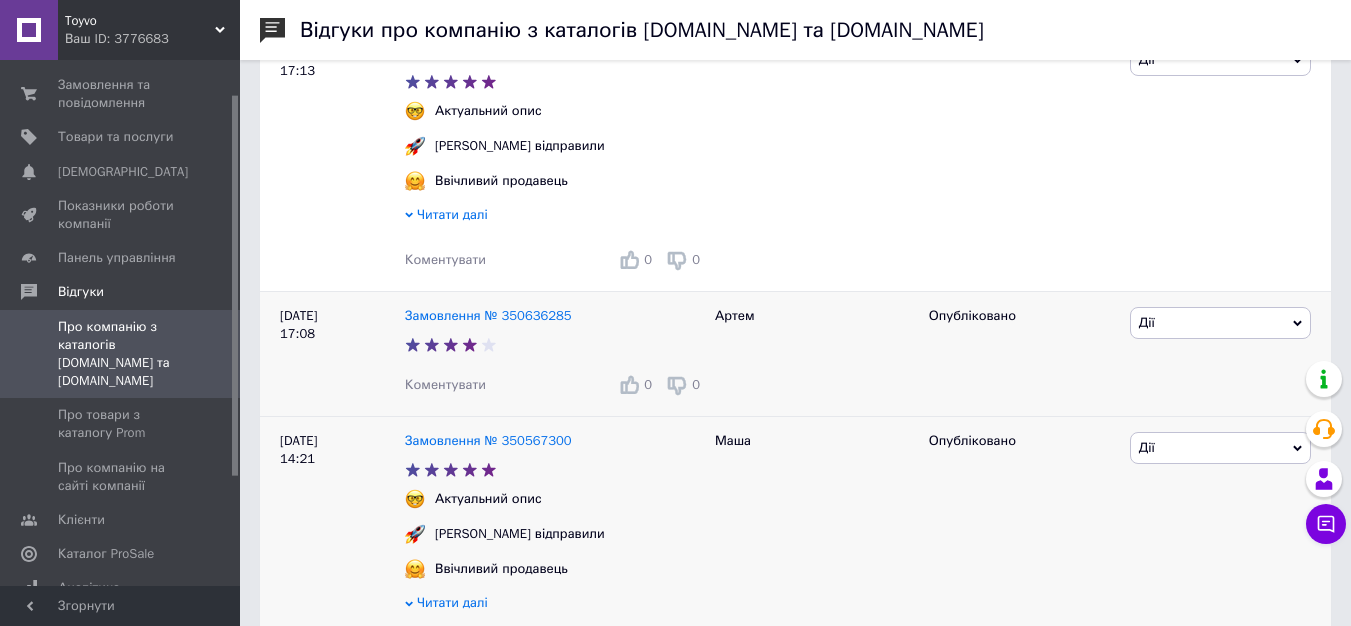 scroll, scrollTop: 1024, scrollLeft: 0, axis: vertical 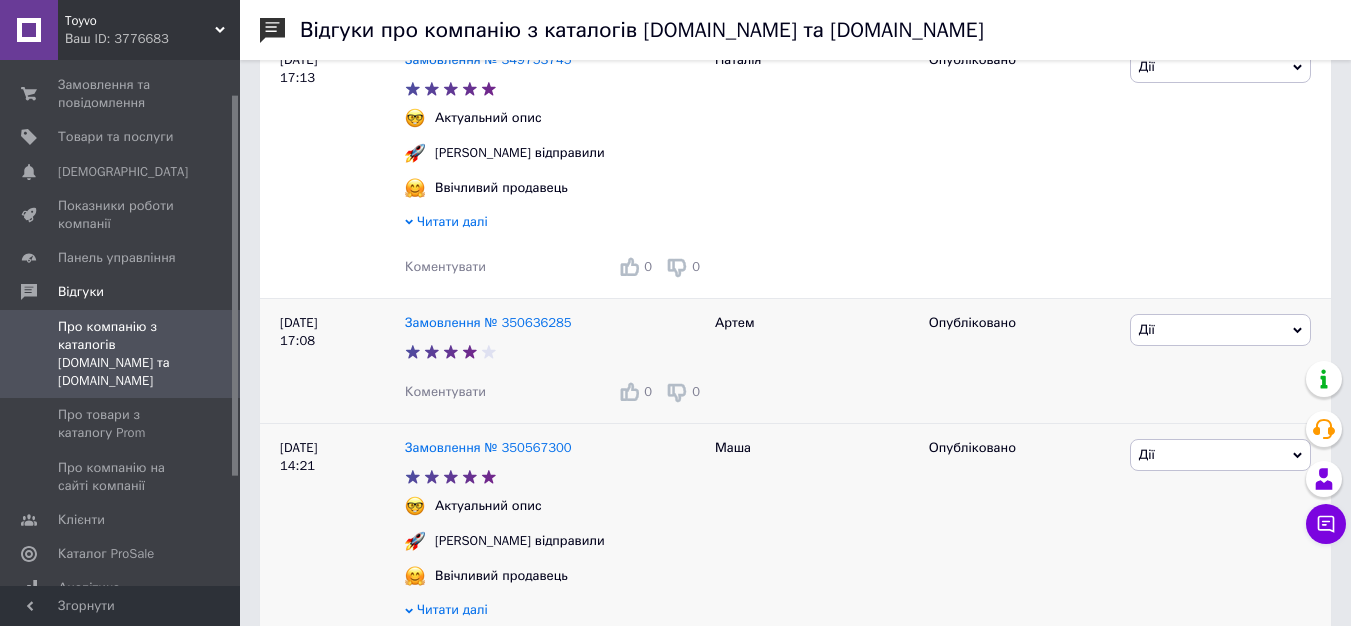 drag, startPoint x: 451, startPoint y: 408, endPoint x: 452, endPoint y: 442, distance: 34.0147 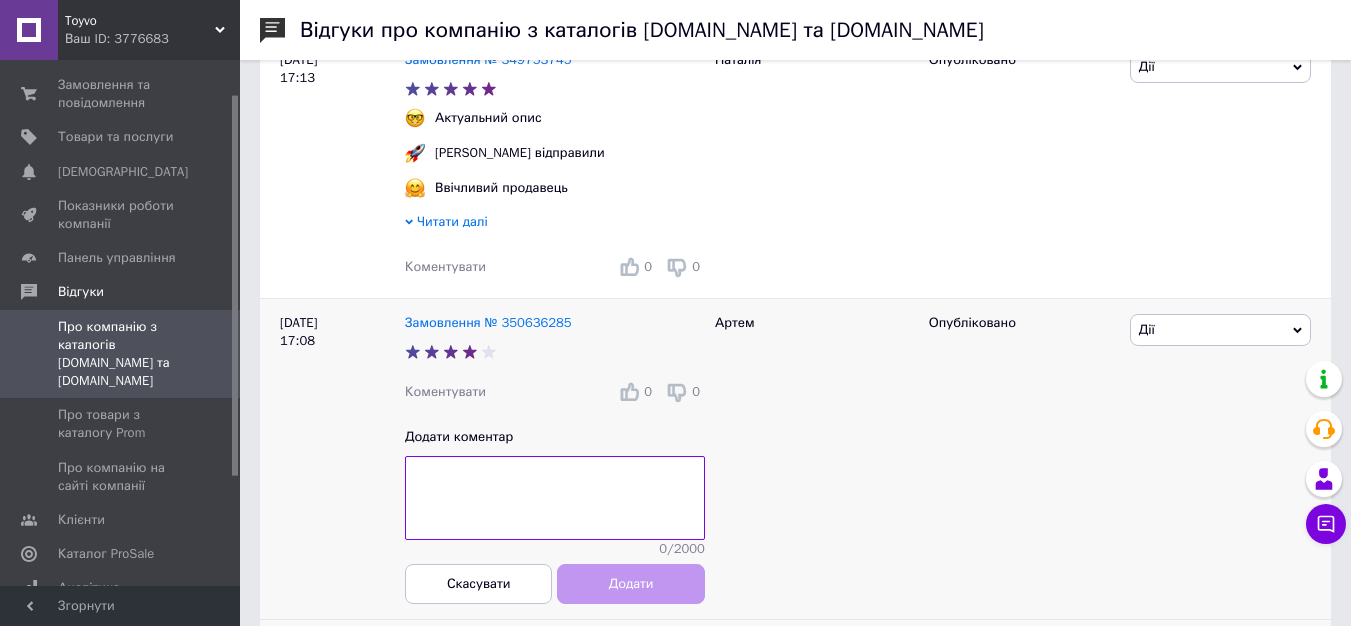 click at bounding box center [555, 498] 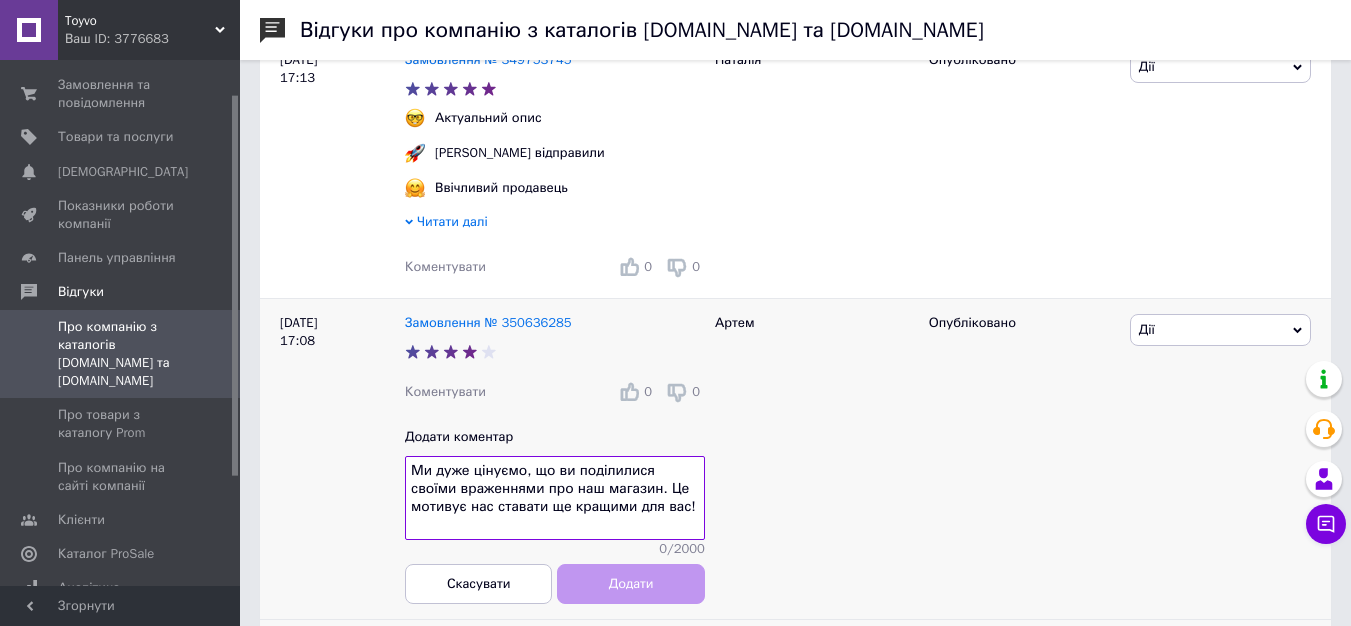 scroll, scrollTop: 14, scrollLeft: 0, axis: vertical 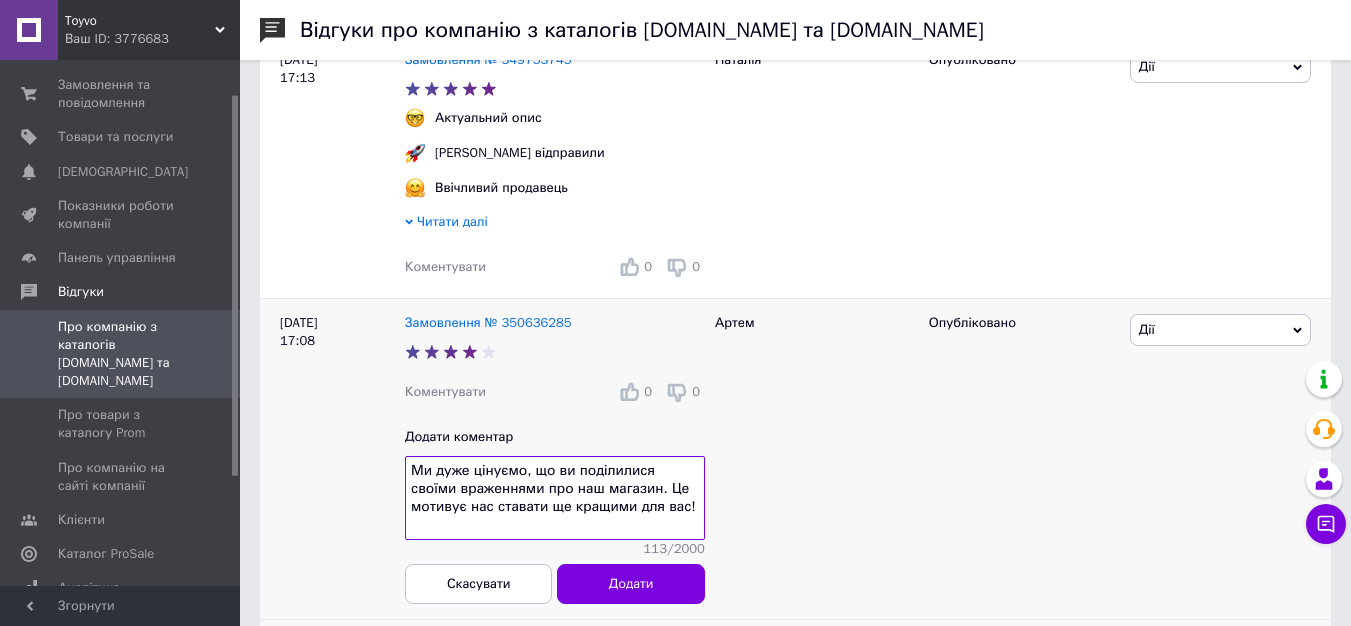 type on "Ми дуже цінуємо, що ви поділилися своїми враженнями про наш магазин. Це мотивує нас ставати ще кращими для вас!" 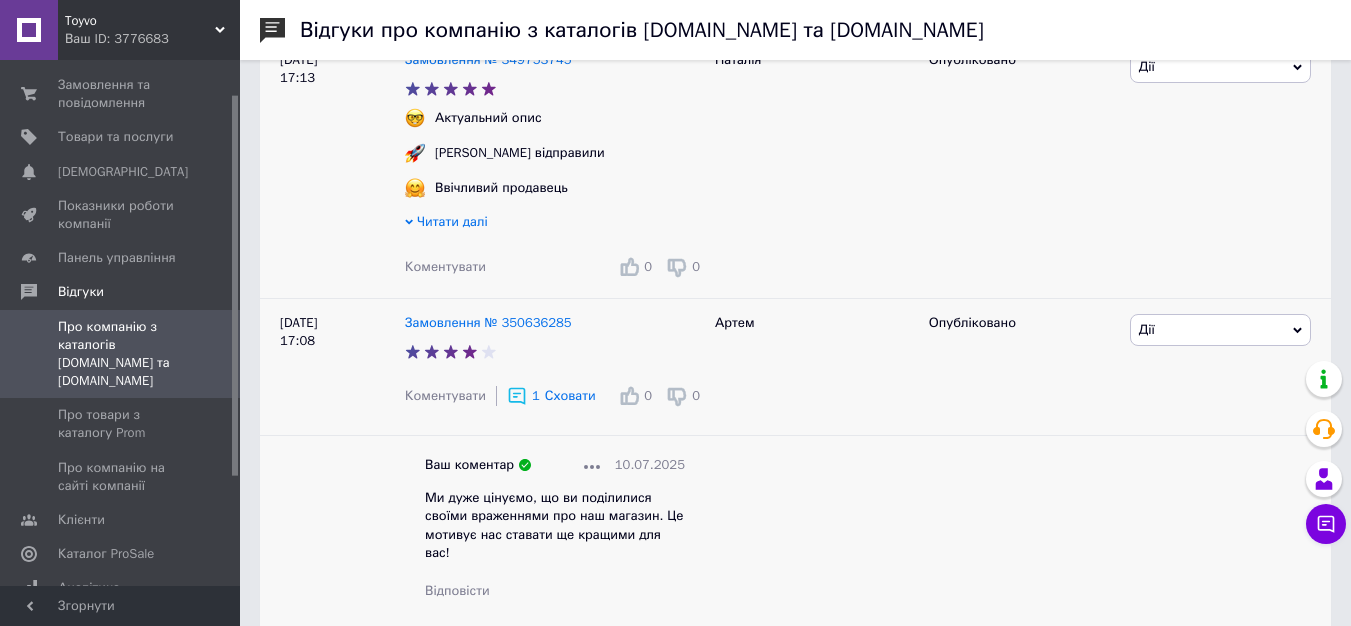 click on "Коментувати" at bounding box center [445, 266] 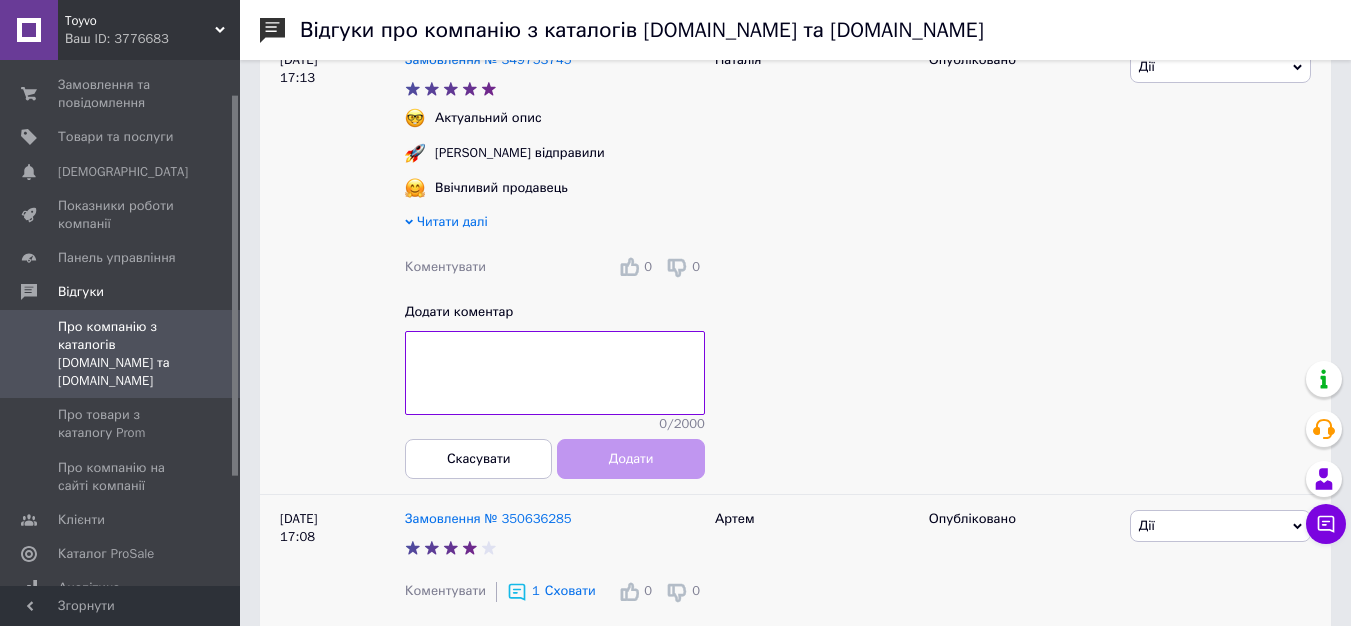 click at bounding box center [555, 373] 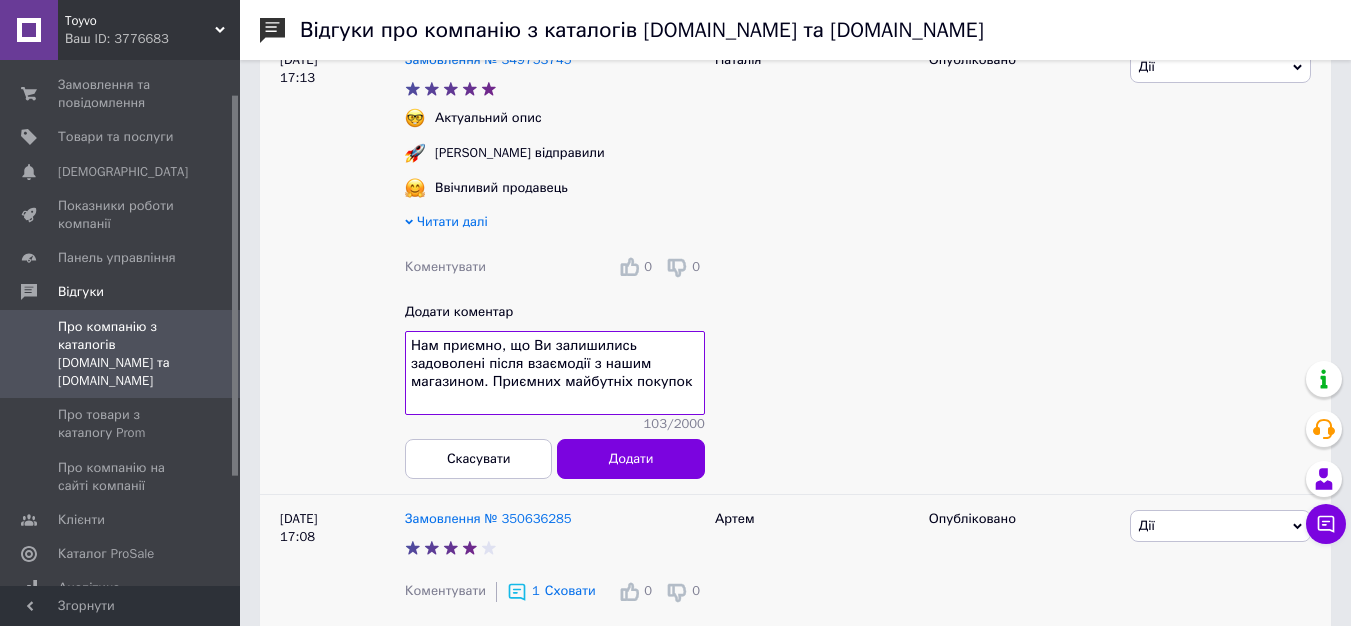 type on "Нам приємно, що Ви залишились задоволені після взаємодії з нашим магазином. Приємних майбутніх покупок" 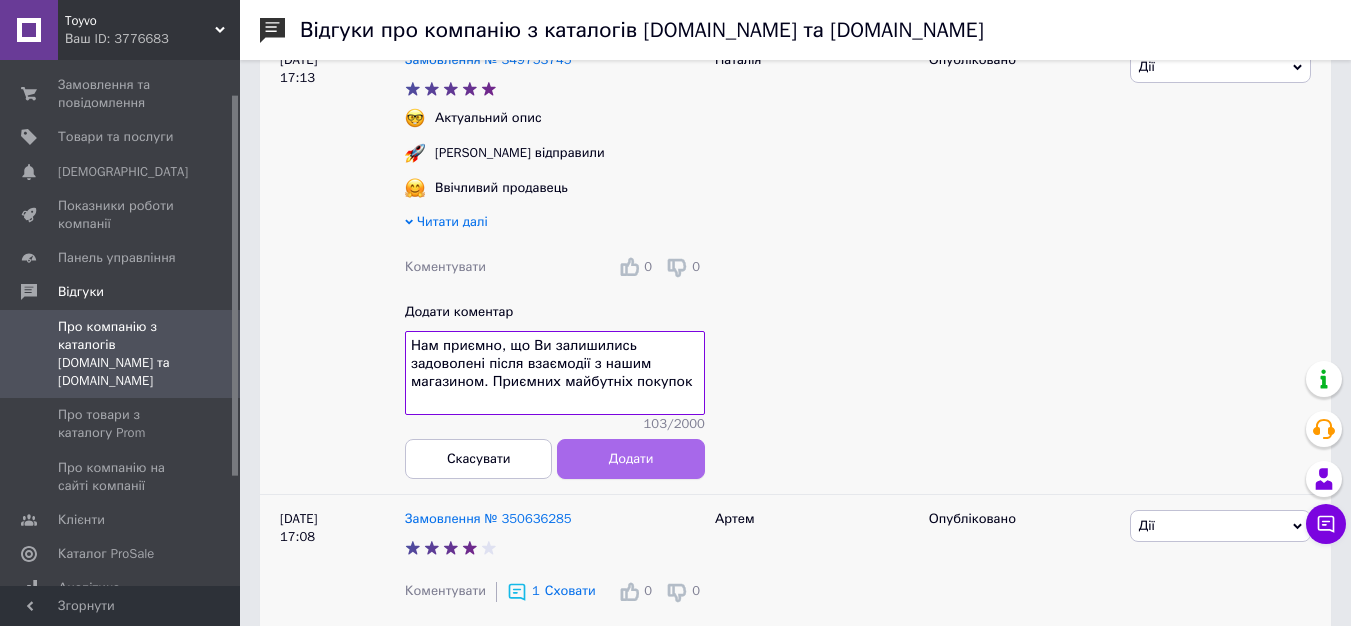 click on "Додати" at bounding box center (631, 459) 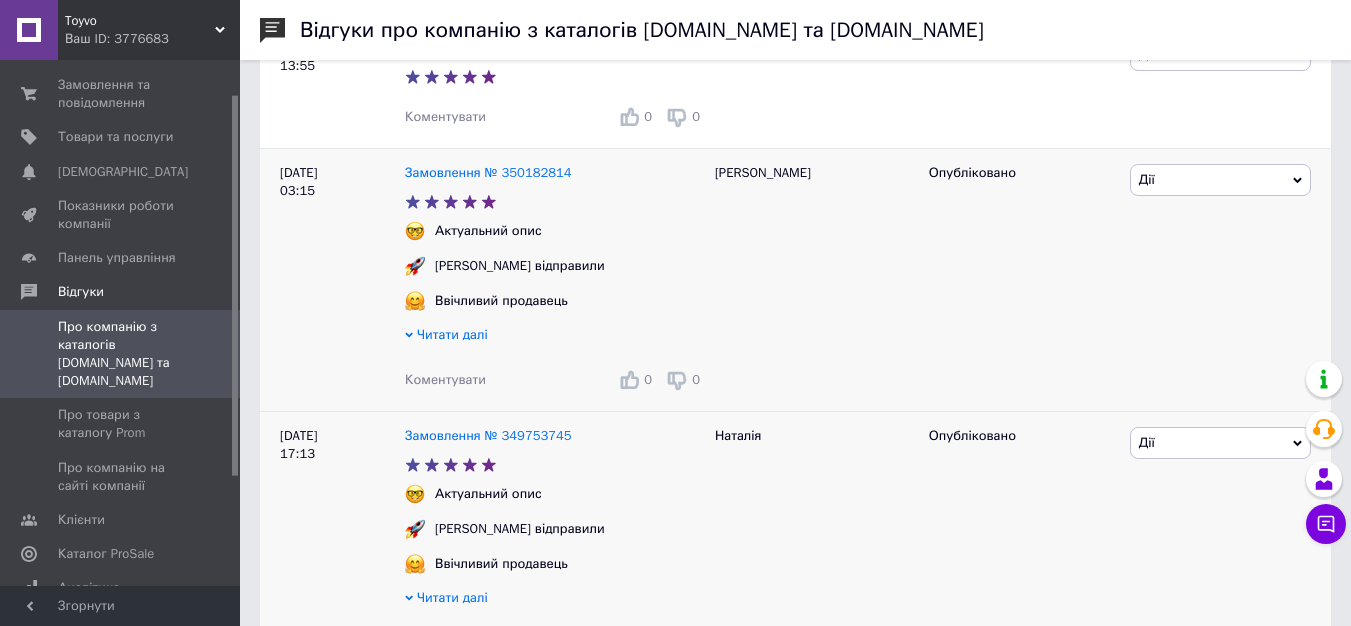 scroll, scrollTop: 645, scrollLeft: 0, axis: vertical 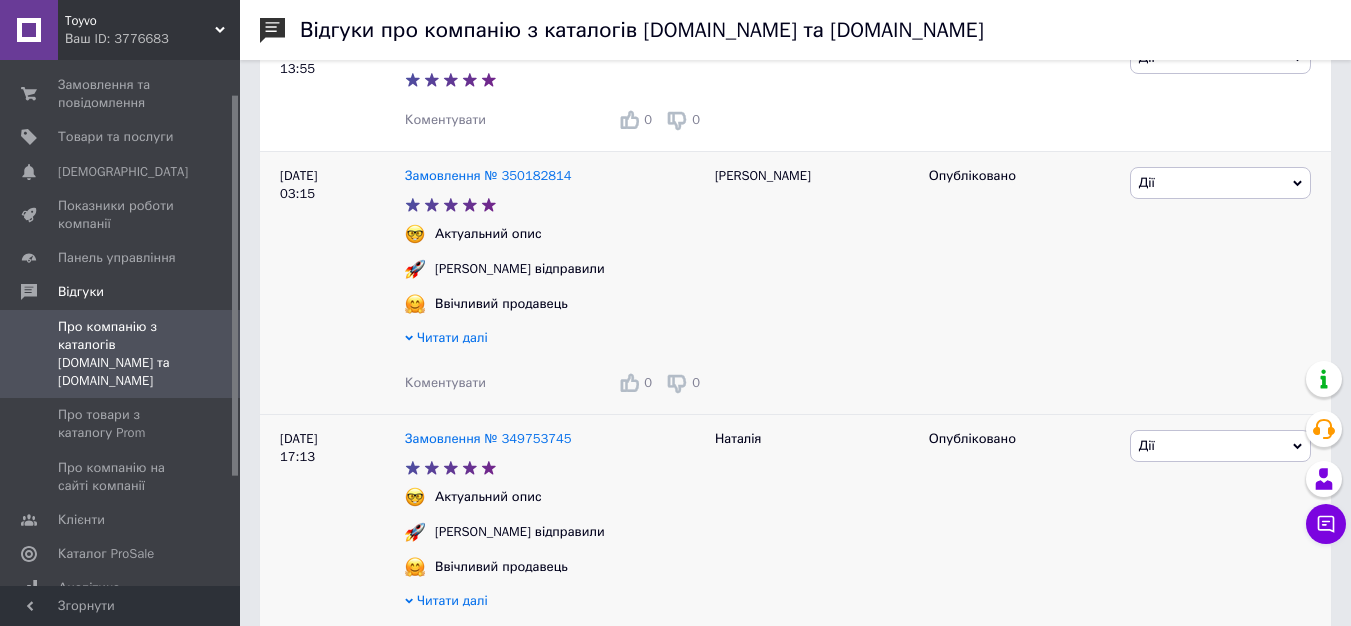 drag, startPoint x: 423, startPoint y: 389, endPoint x: 452, endPoint y: 424, distance: 45.453274 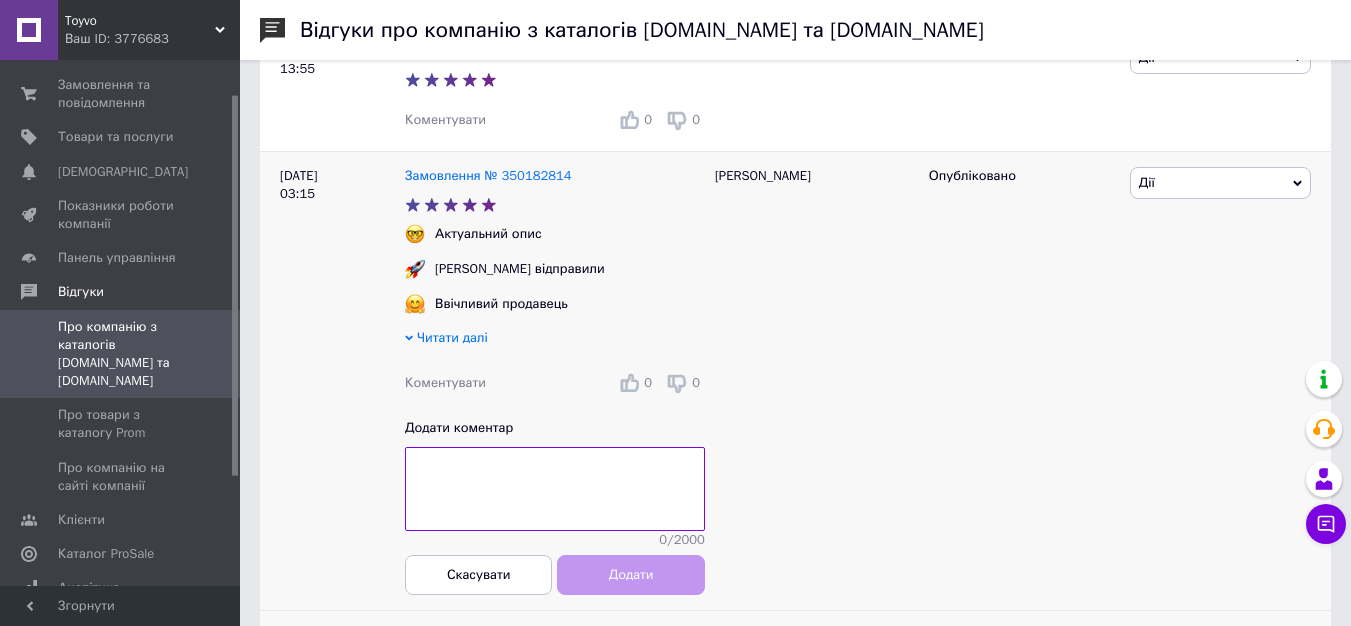 click at bounding box center (555, 489) 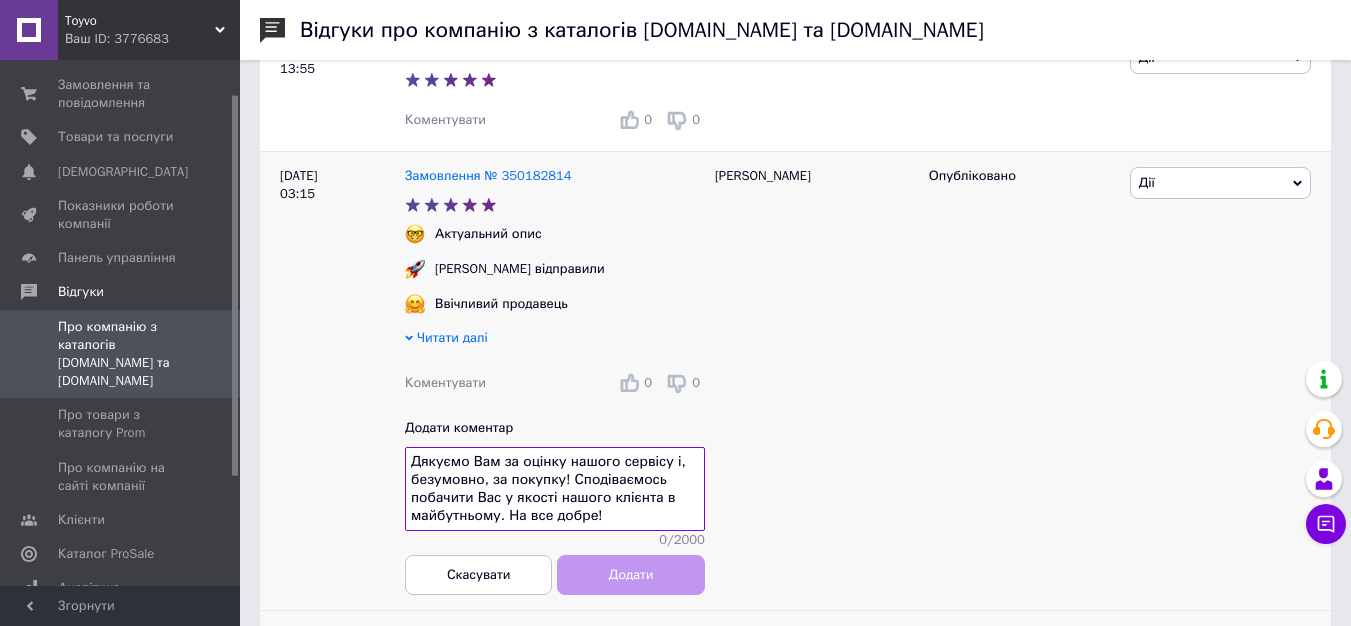 scroll, scrollTop: 15, scrollLeft: 0, axis: vertical 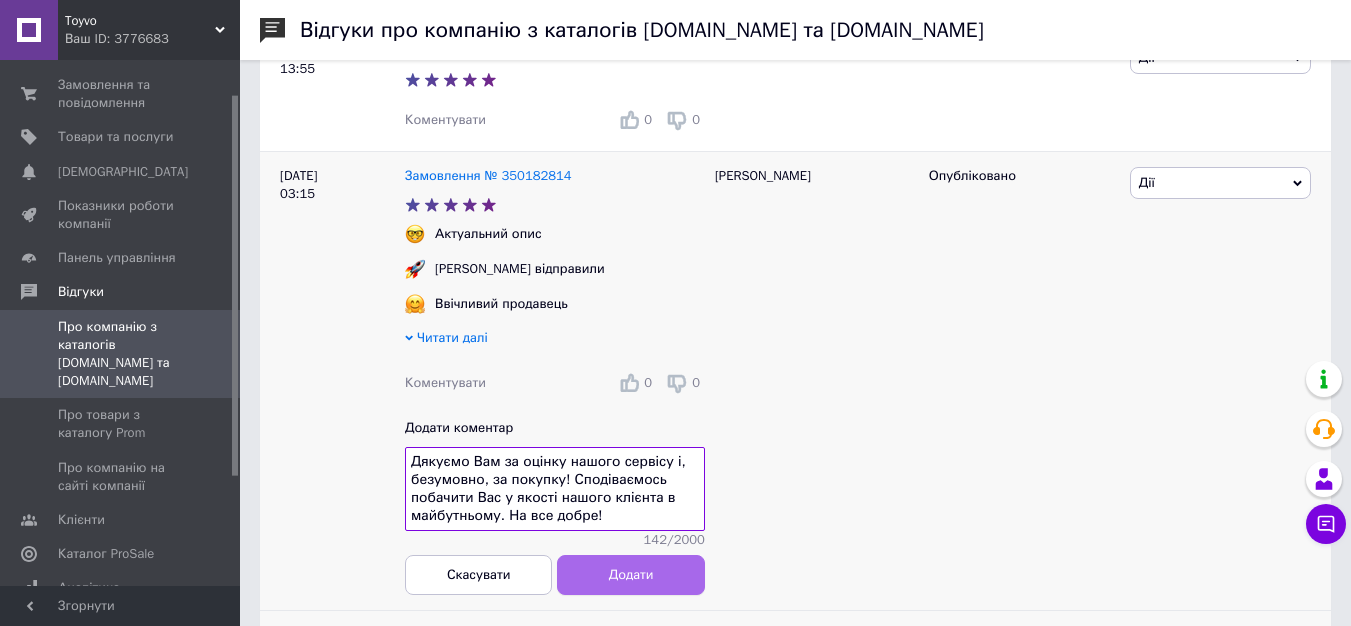 type on "Дякуємо Вам за оцінку нашого сервісу і, безумовно, за покупку! Сподіваємось побачити Вас у якості нашого клієнта в майбутньому. На все добре!" 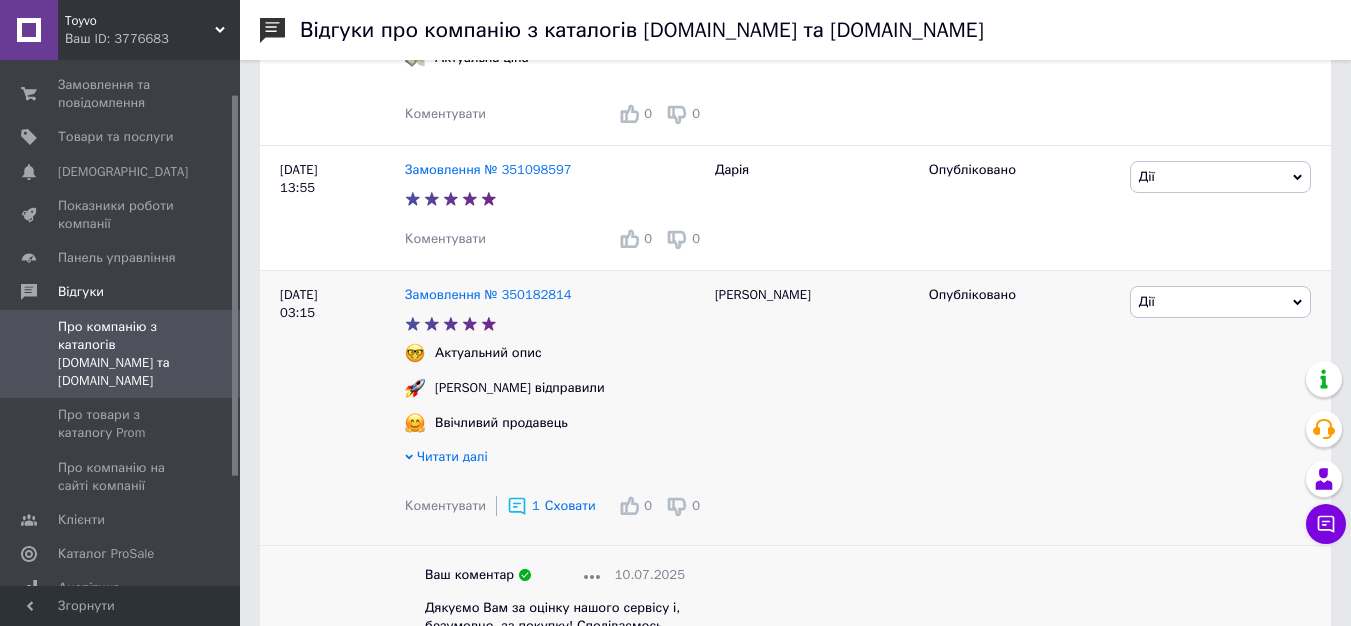 scroll, scrollTop: 525, scrollLeft: 0, axis: vertical 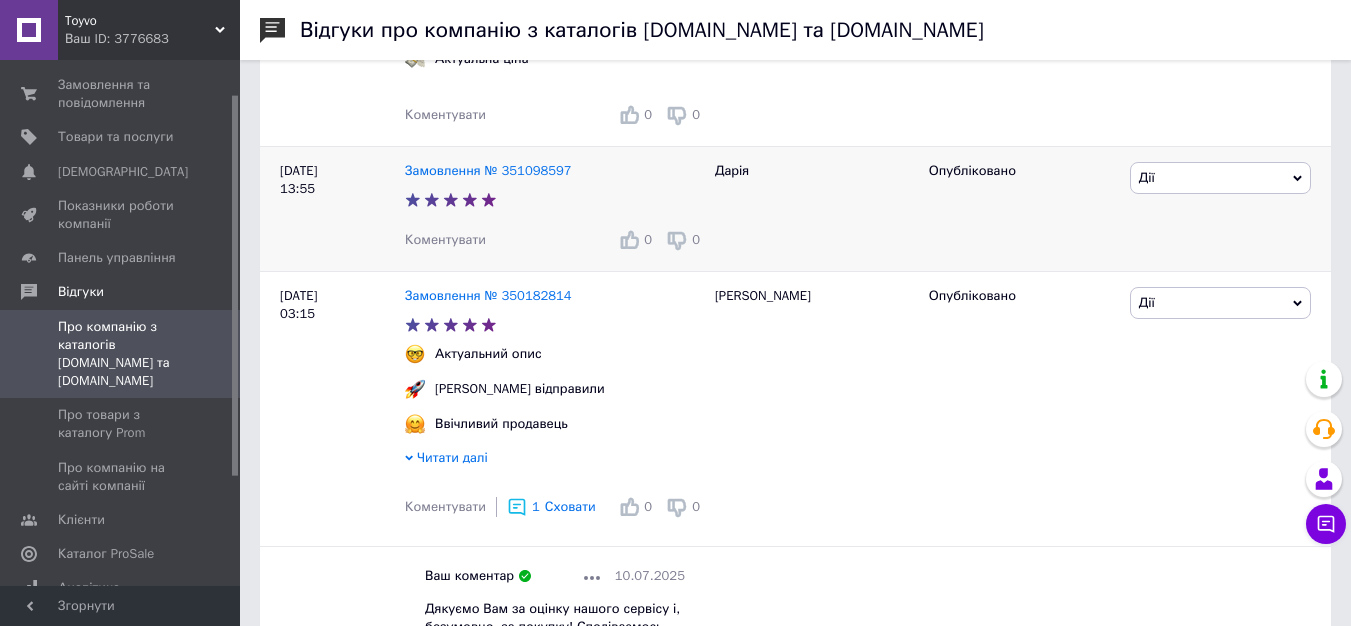 drag, startPoint x: 454, startPoint y: 245, endPoint x: 459, endPoint y: 258, distance: 13.928389 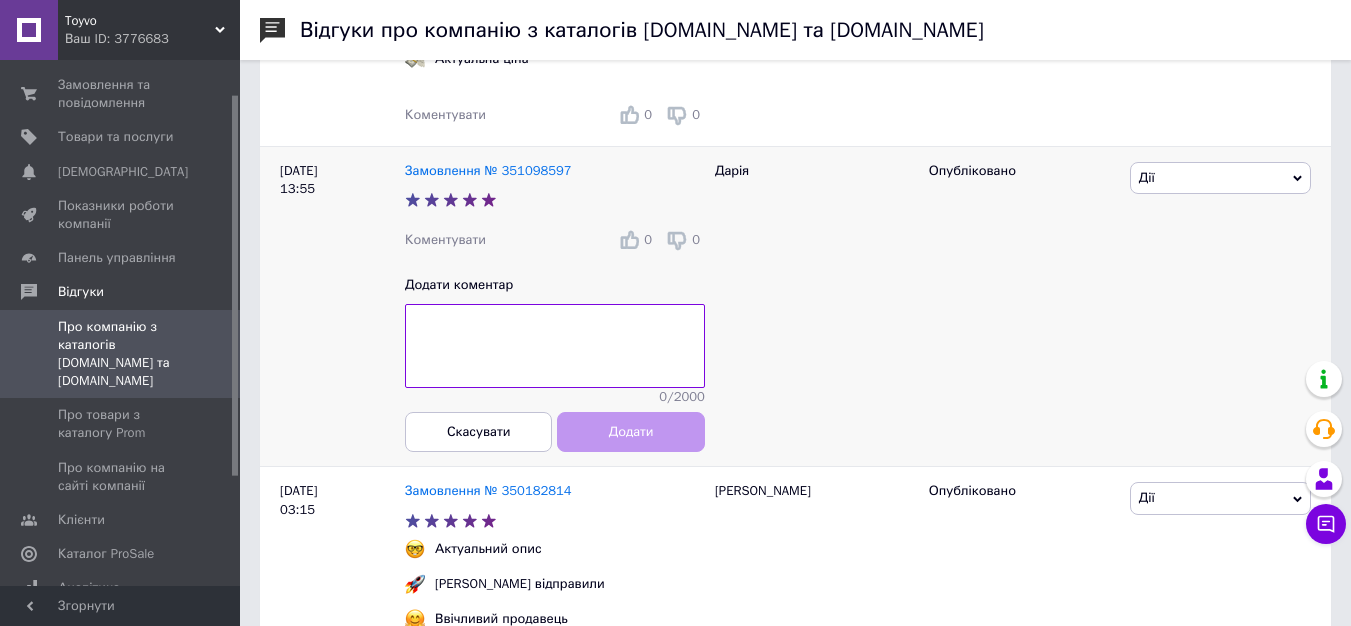 click at bounding box center (555, 346) 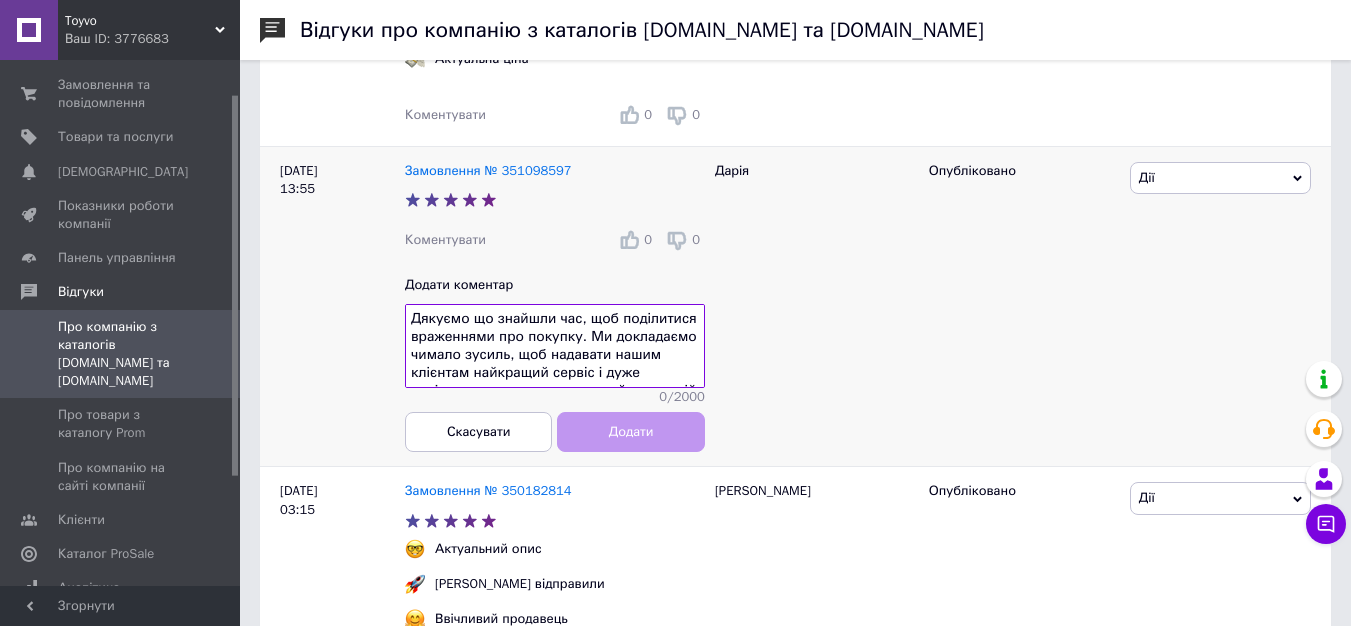 scroll, scrollTop: 72, scrollLeft: 0, axis: vertical 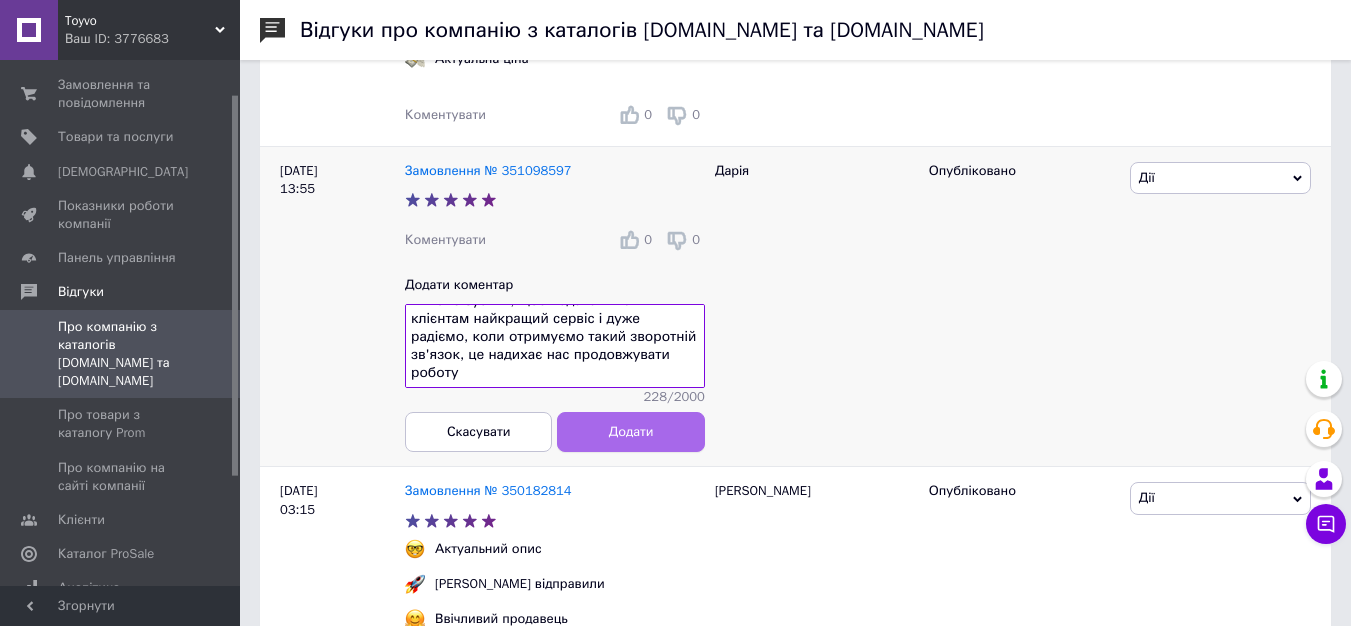 type on "Дякуємо що знайшли час, щоб поділитися враженнями про покупку. Ми докладаємо чимало зусиль, щоб надавати нашим клієнтам найкращий сервіс і дуже радіємо, коли отримуємо такий зворотній зв'язок, це надихає нас продовжувати роботу" 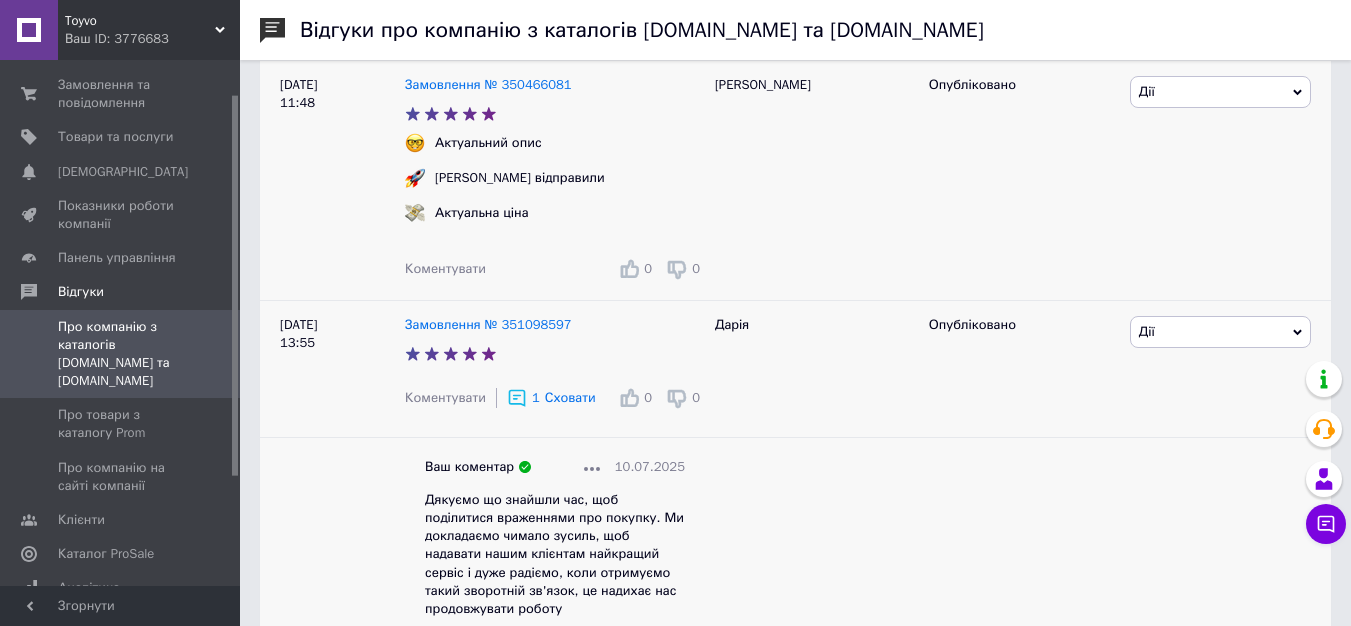 scroll, scrollTop: 319, scrollLeft: 0, axis: vertical 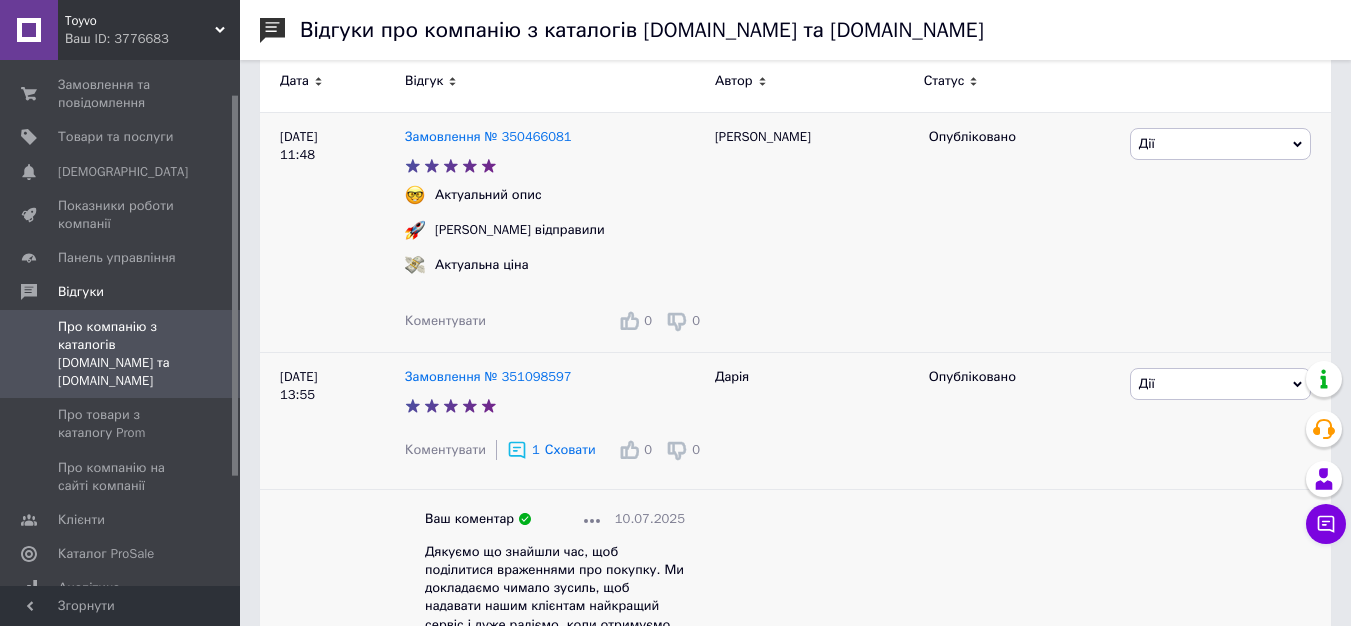click on "Коментувати" at bounding box center [445, 321] 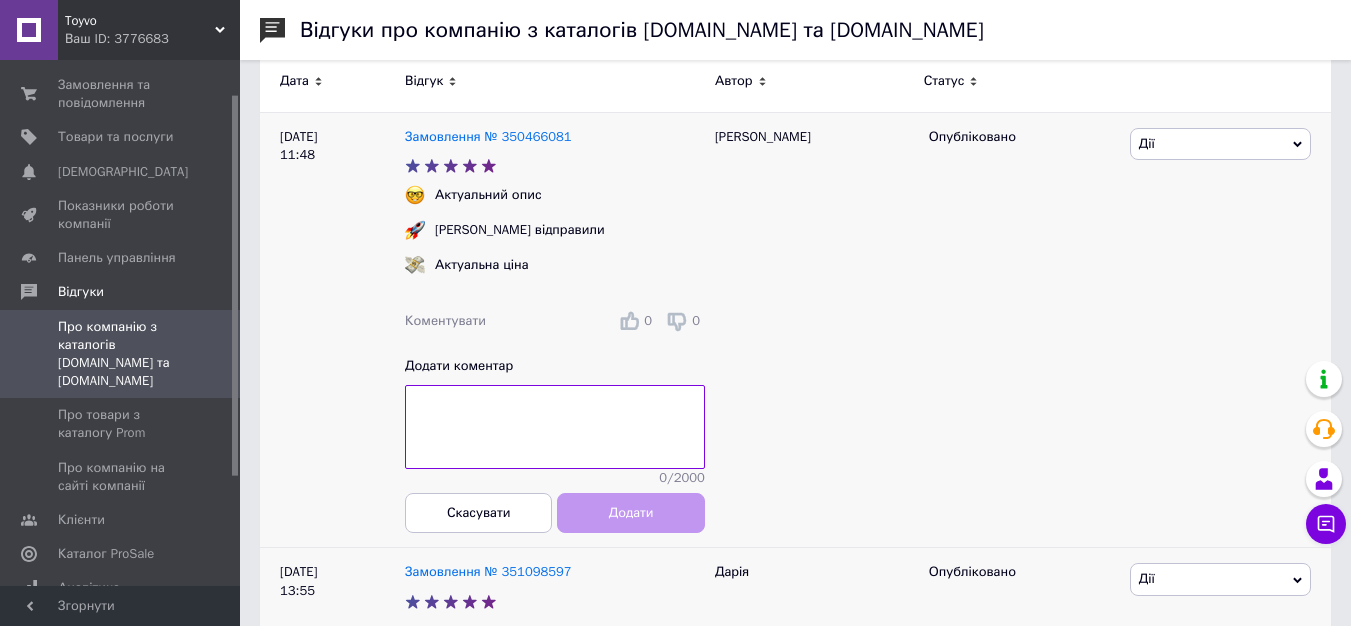 click at bounding box center (555, 427) 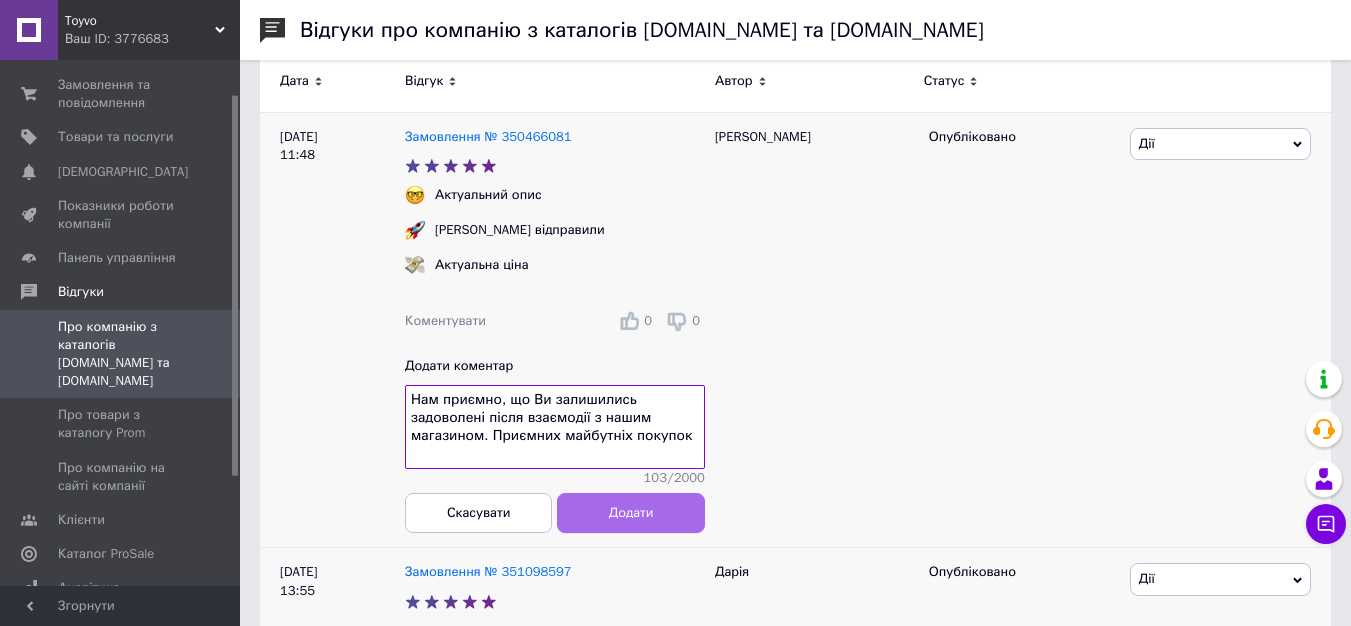 type on "Нам приємно, що Ви залишились задоволені після взаємодії з нашим магазином. Приємних майбутніх покупок" 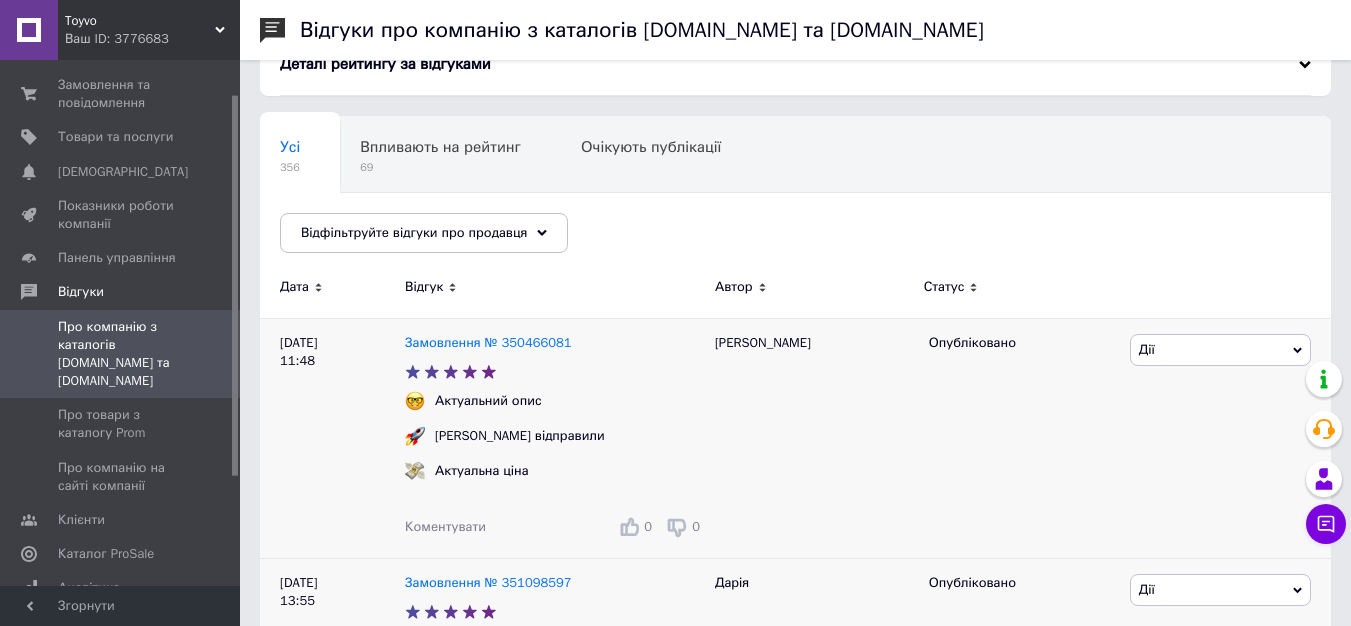 scroll, scrollTop: 111, scrollLeft: 0, axis: vertical 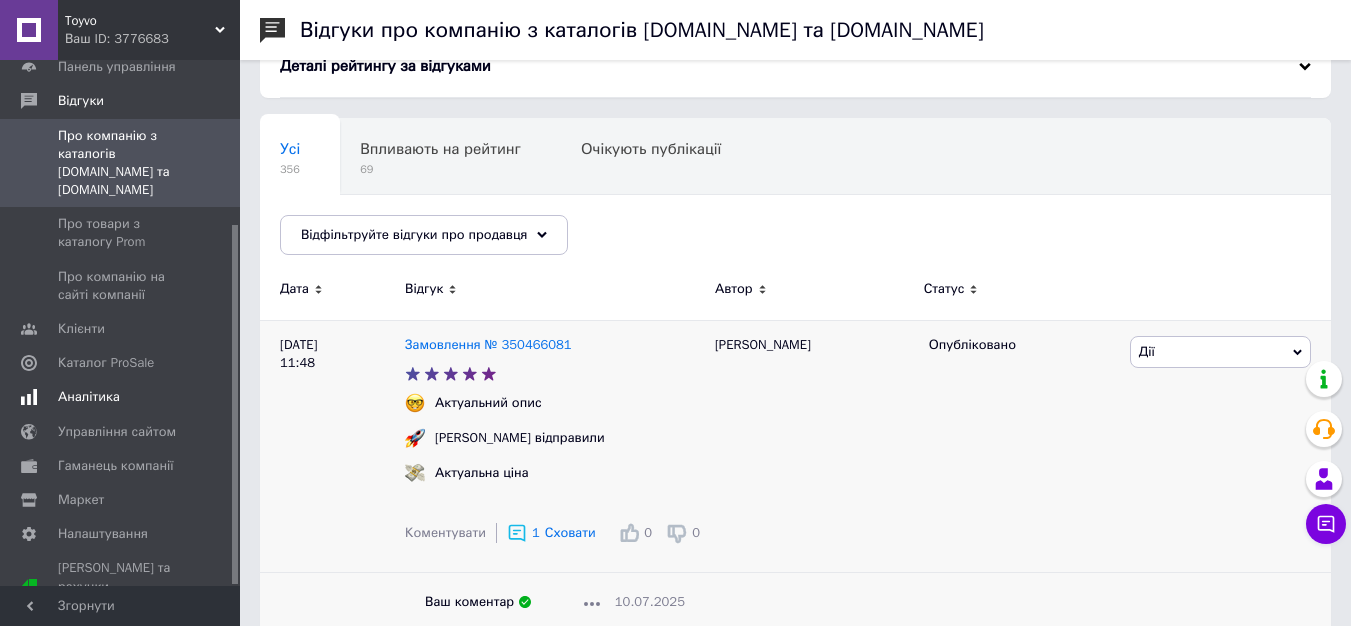 click on "Аналітика" at bounding box center (89, 397) 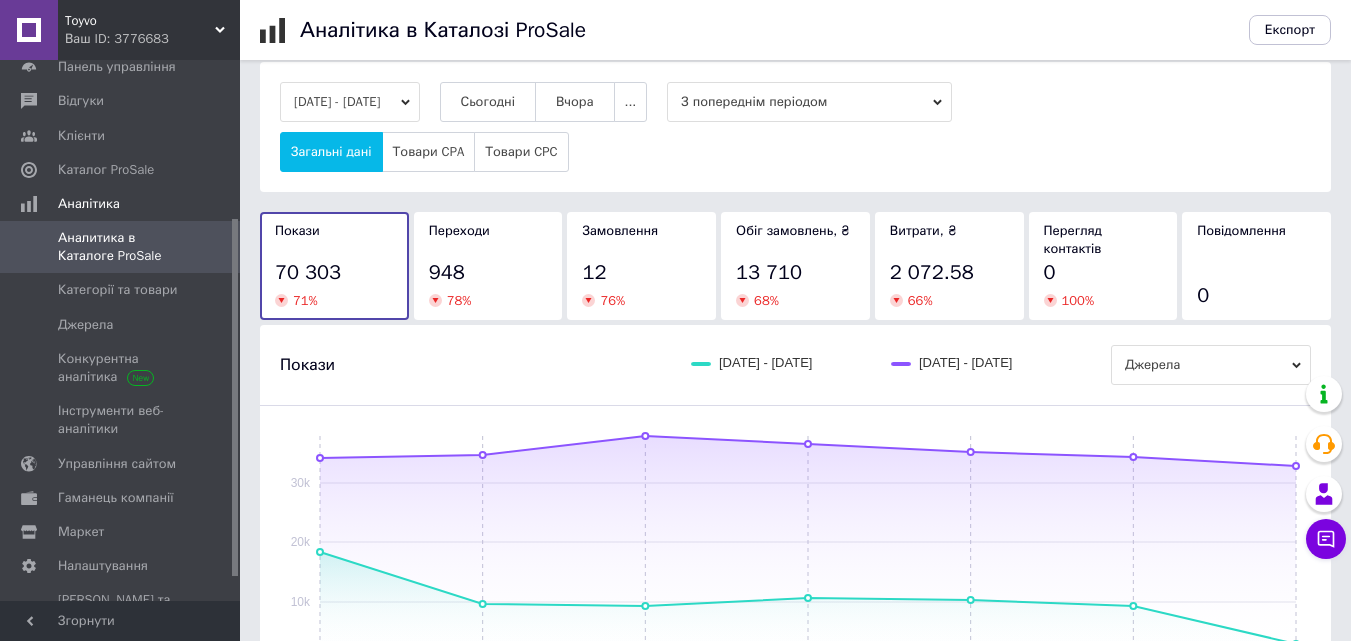 scroll, scrollTop: 0, scrollLeft: 0, axis: both 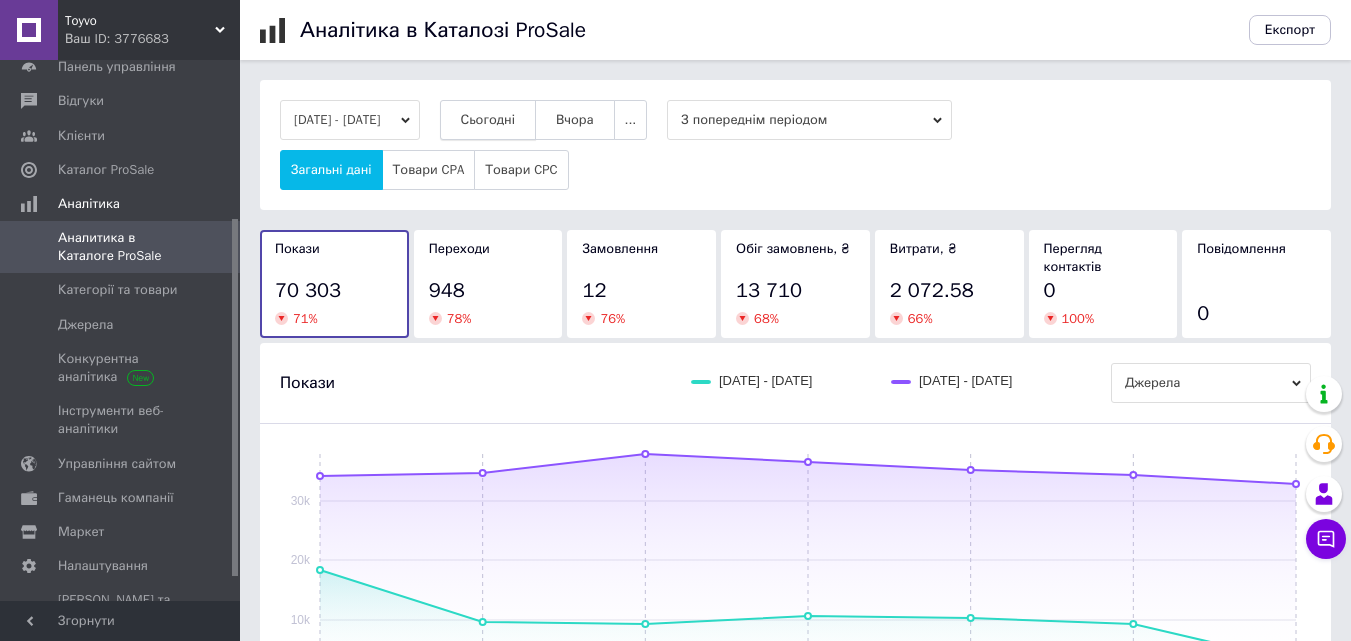 click on "Сьогодні" at bounding box center [488, 120] 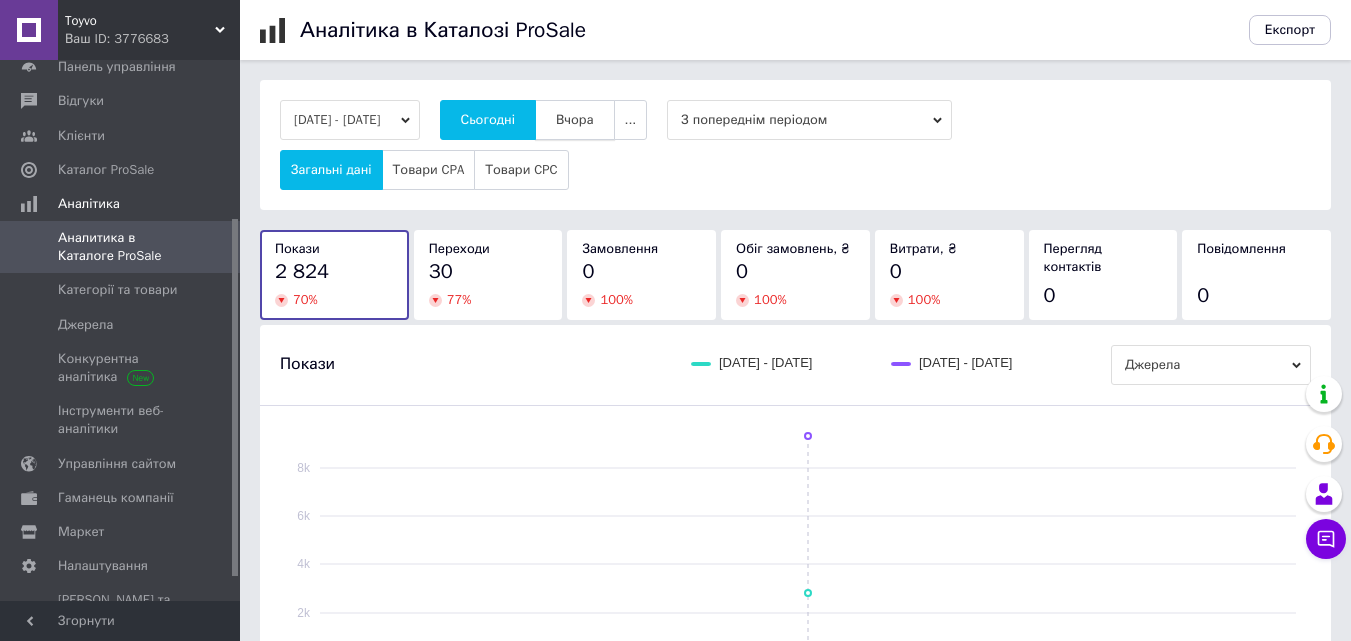 click on "Вчора" at bounding box center [575, 120] 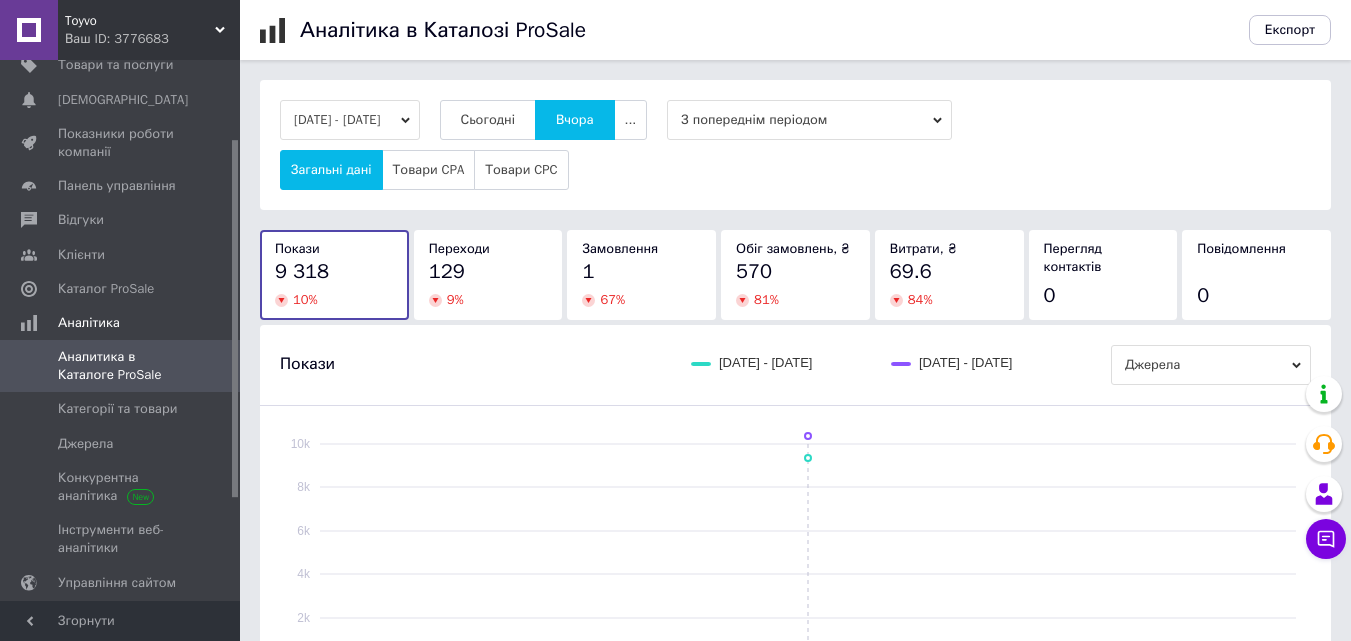 scroll, scrollTop: 118, scrollLeft: 0, axis: vertical 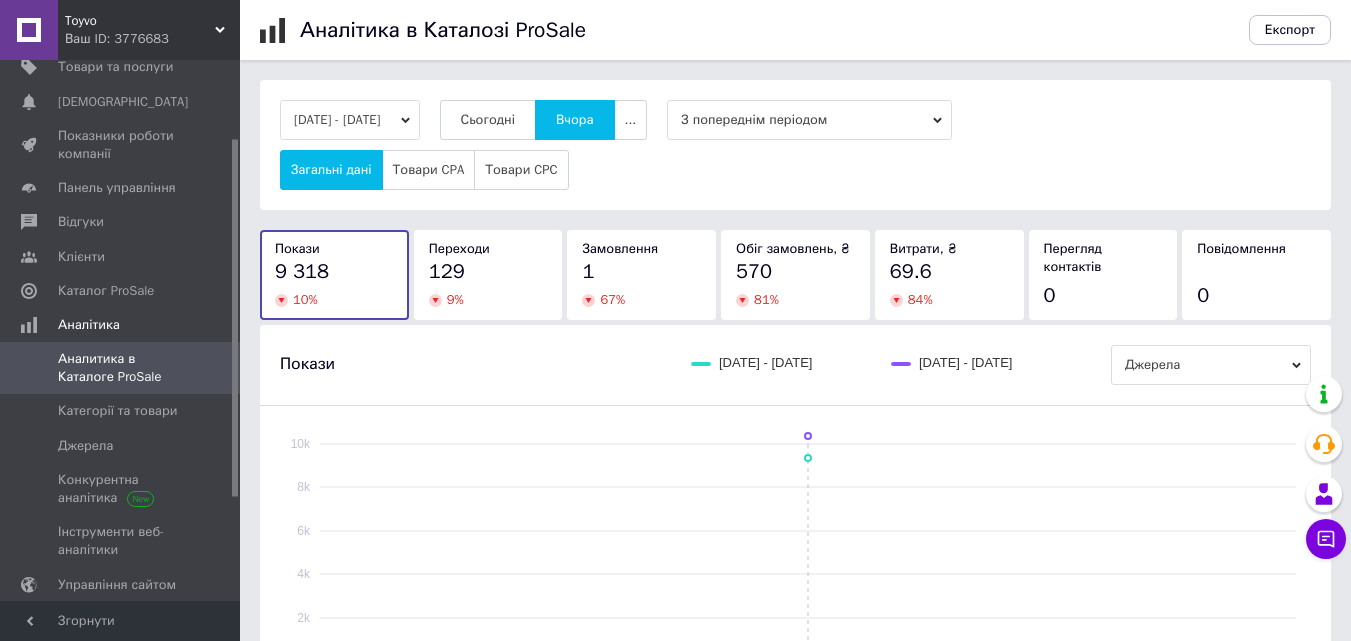 click on "Ваш ID: 3776683" at bounding box center [152, 39] 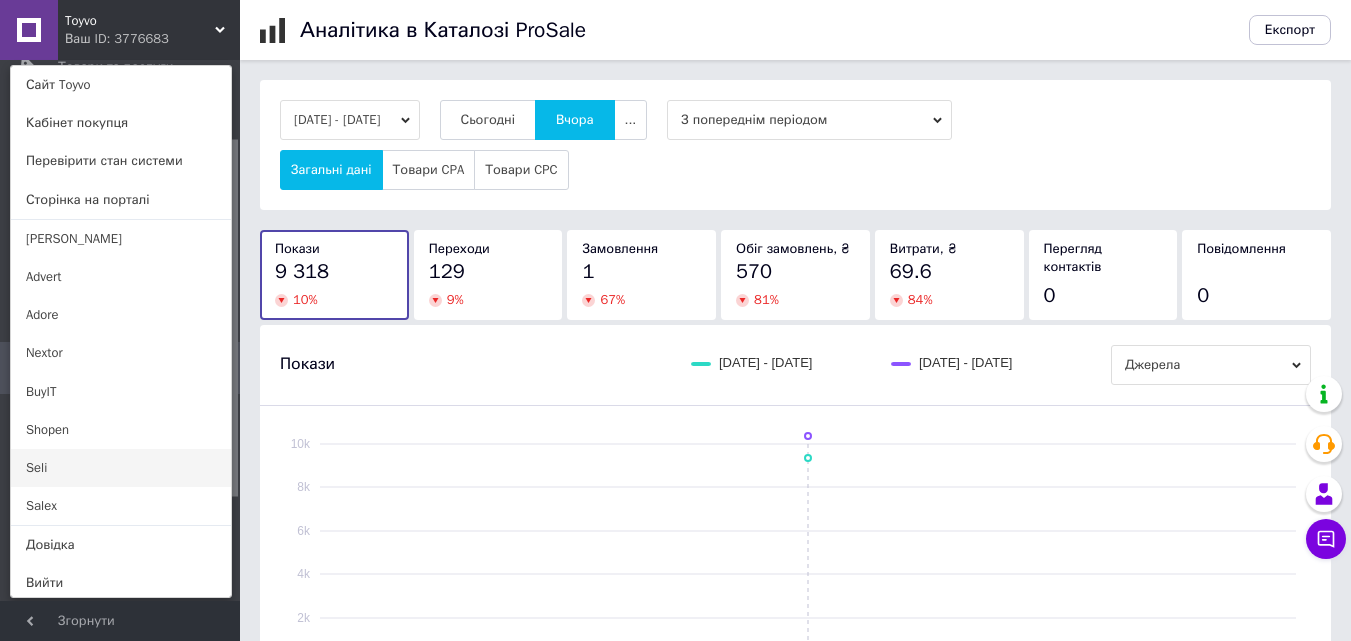 click on "Seli" at bounding box center (121, 468) 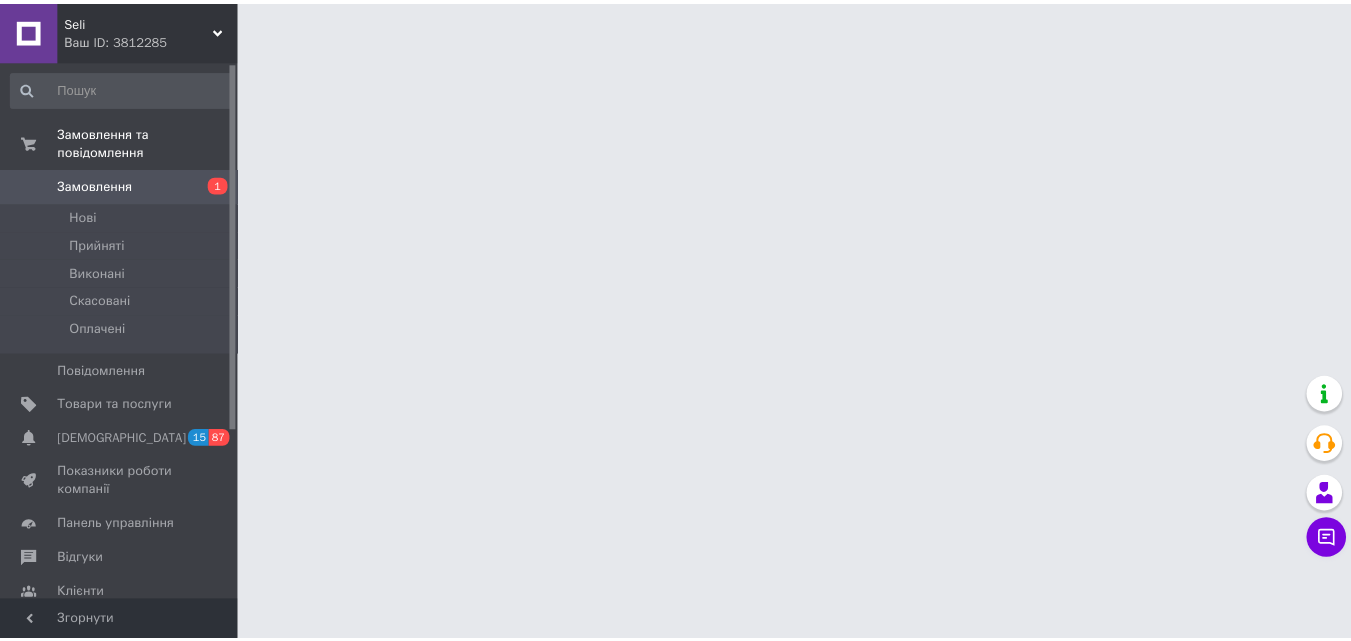 scroll, scrollTop: 0, scrollLeft: 0, axis: both 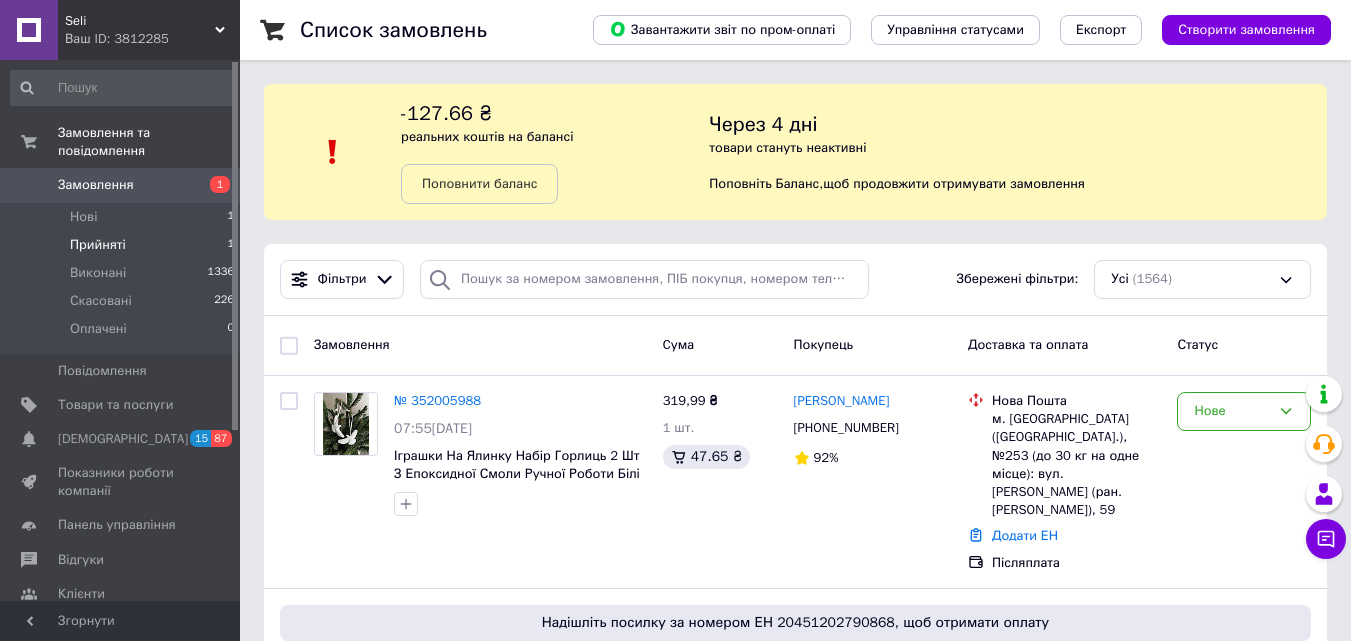 click on "Прийняті 1" at bounding box center [123, 245] 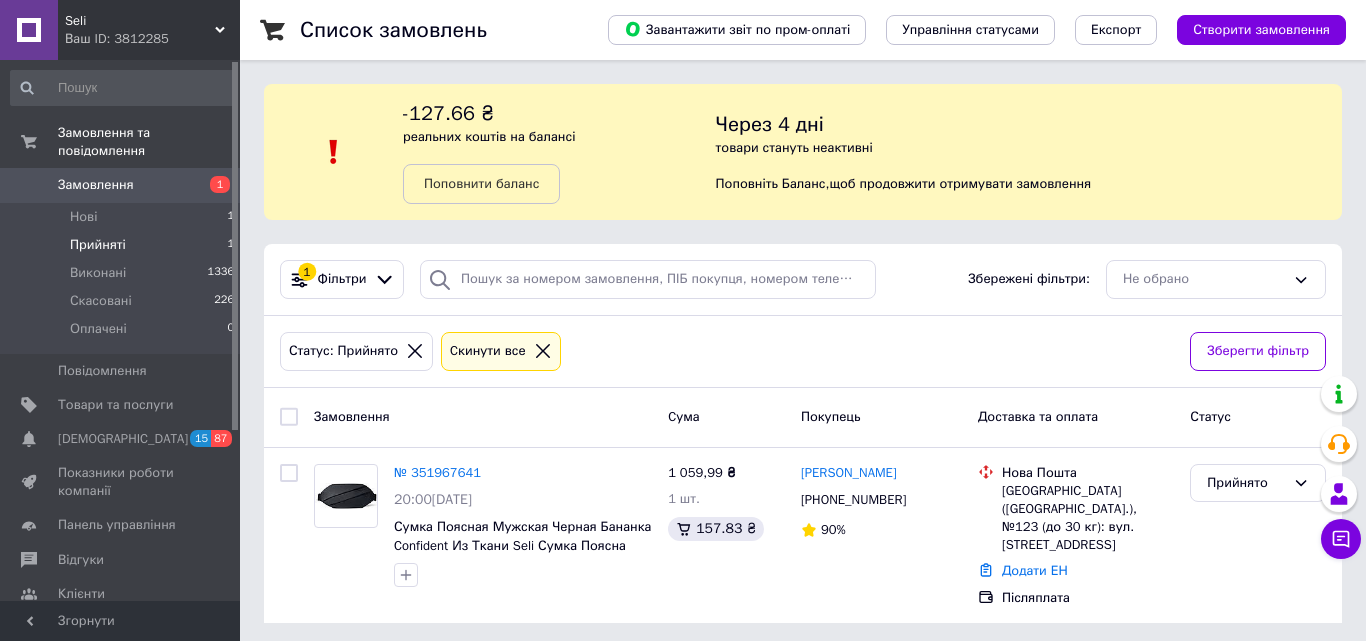 click on "[DEMOGRAPHIC_DATA]" at bounding box center (123, 439) 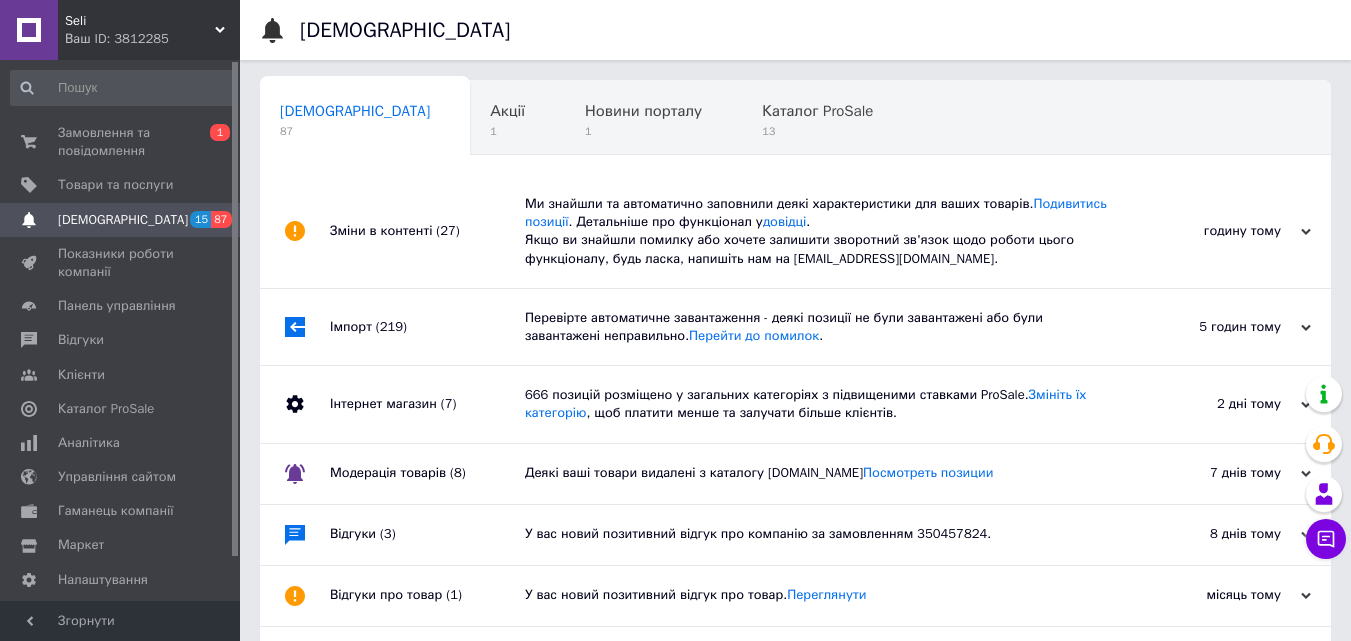 click on "Зміни в контенті   (27)" at bounding box center (427, 231) 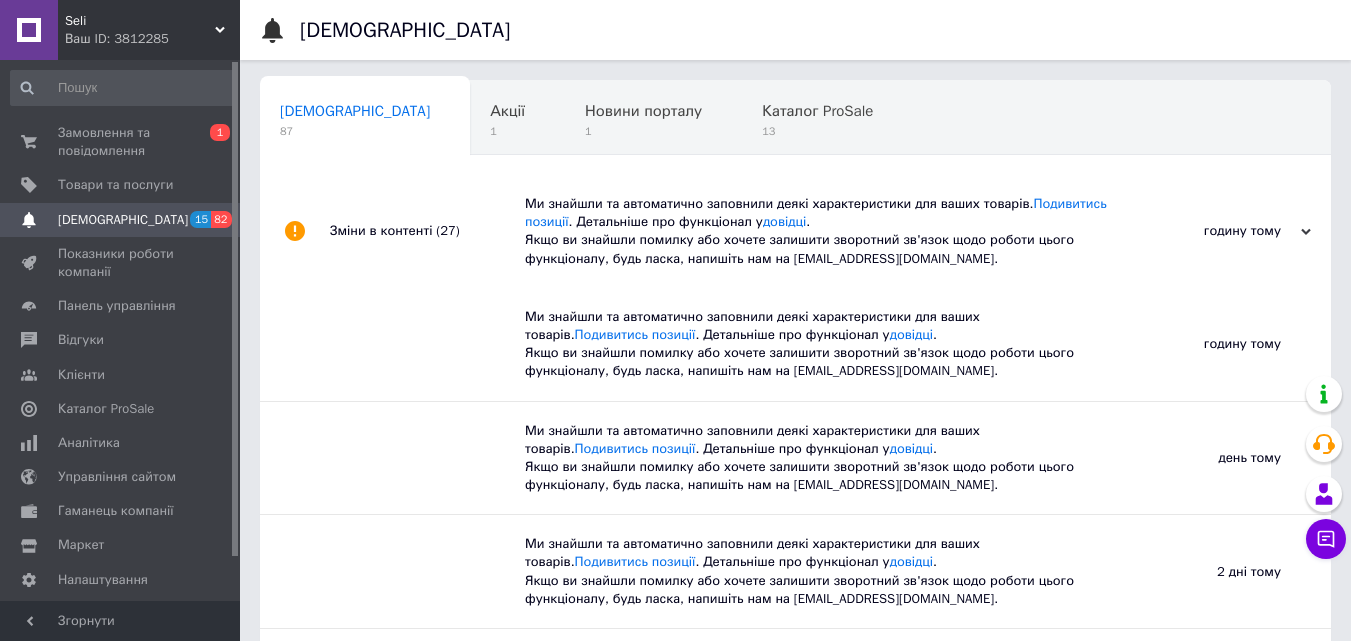 click on "Зміни в контенті   (27)" at bounding box center [427, 231] 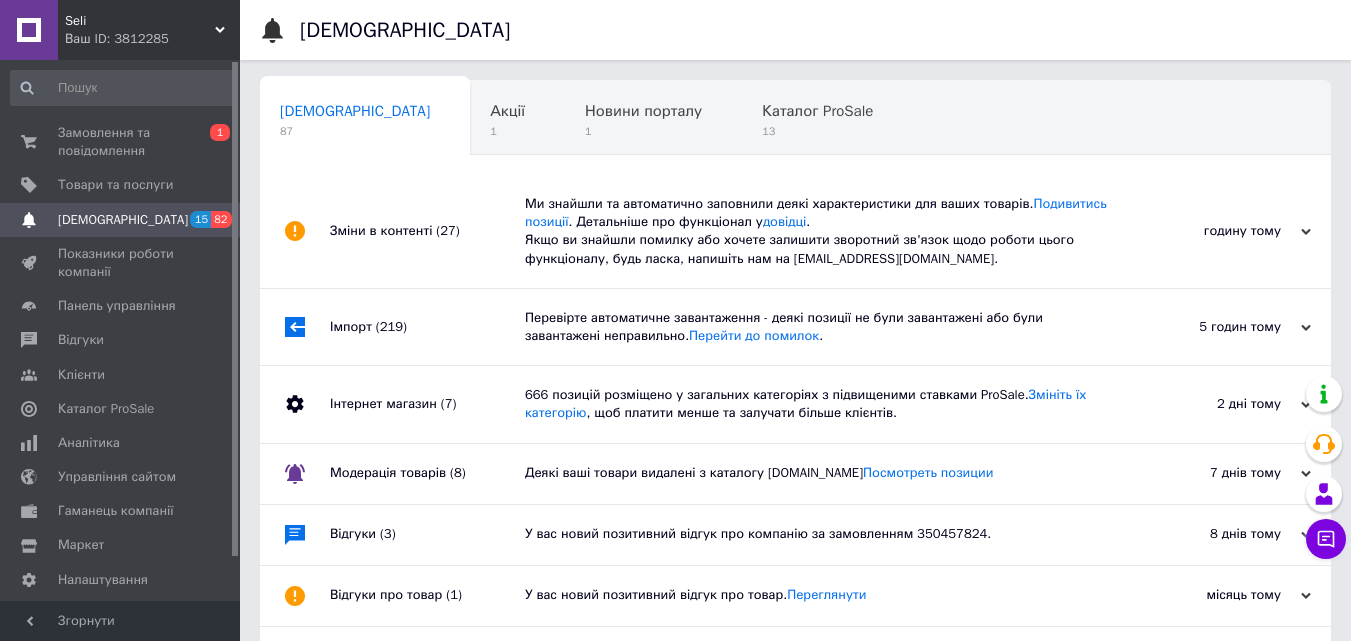 click on "Ми знайшли та автоматично заповнили деякі характеристики для ваших товарів.  Подивитись позиції . Детальніше про функціонал у  довідці . Якщо ви знайшли помилку або хочете залишити зворотний зв'язок щодо роботи цього функціоналу, будь ласка, напишіть нам на [EMAIL_ADDRESS][DOMAIN_NAME]." at bounding box center (818, 231) 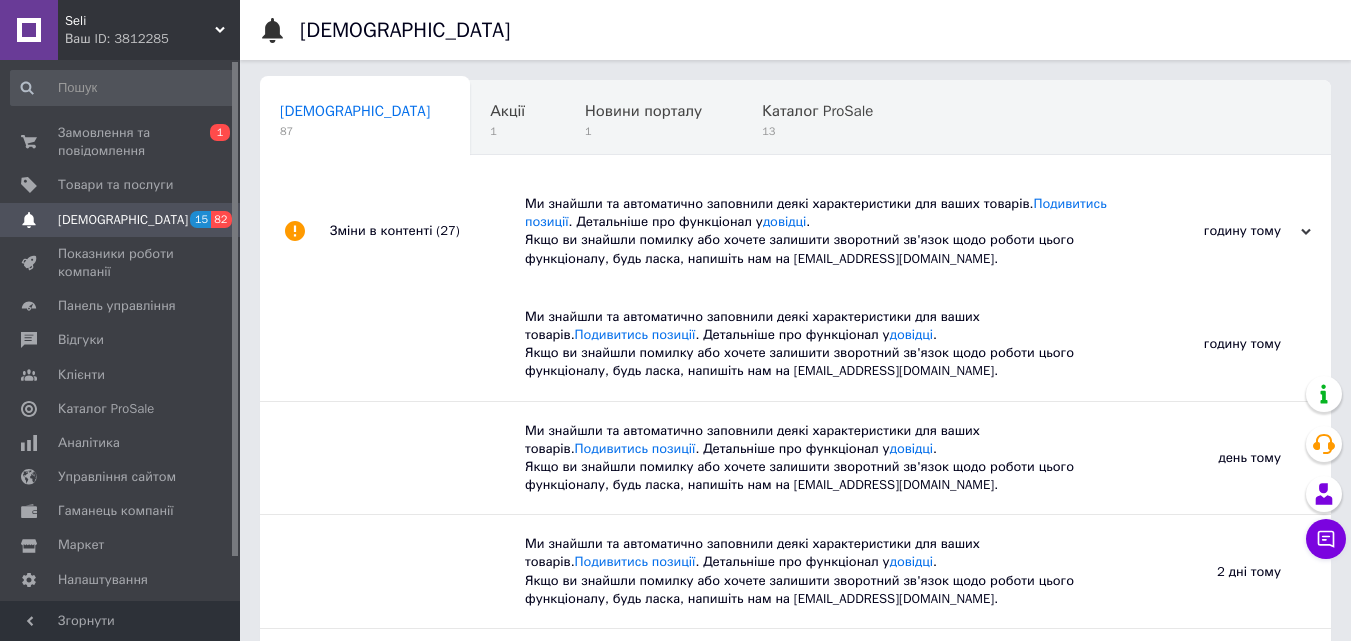 click on "Ми знайшли та автоматично заповнили деякі характеристики для ваших товарів.  Подивитись позиції . Детальніше про функціонал у  довідці . Якщо ви знайшли помилку або хочете залишити зворотний зв'язок щодо роботи цього функціоналу, будь ласка, напишіть нам на [EMAIL_ADDRESS][DOMAIN_NAME]." at bounding box center (818, 231) 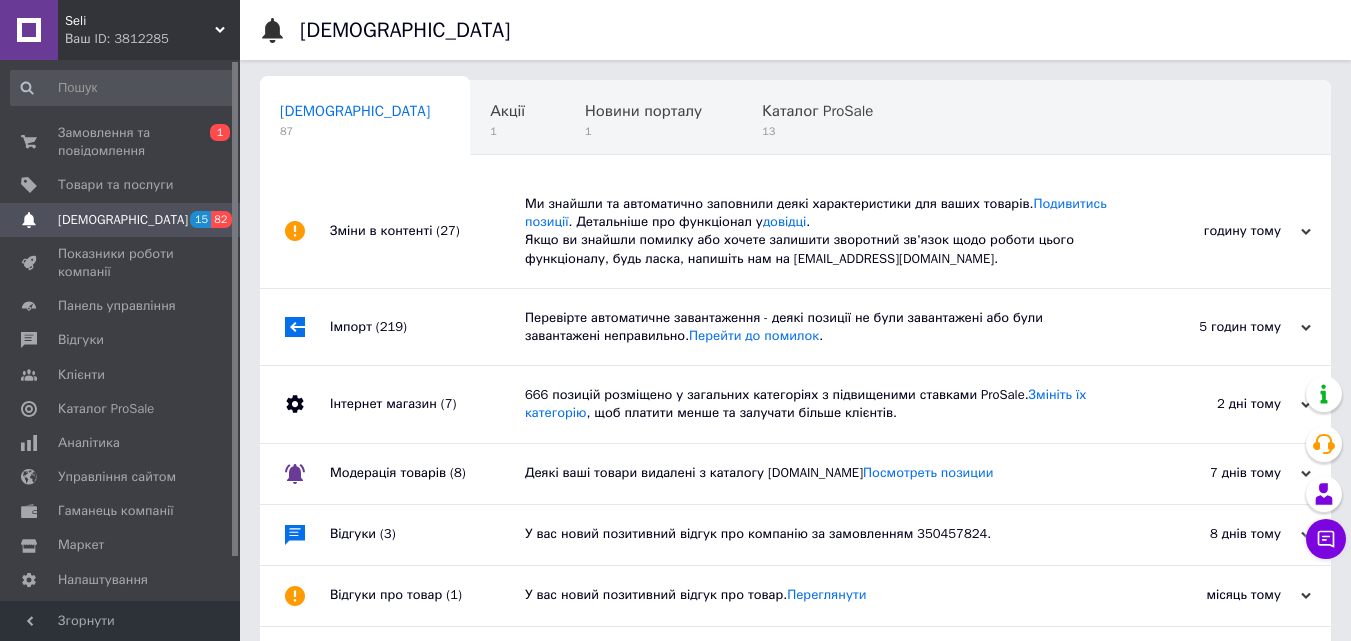 click on "[DEMOGRAPHIC_DATA] 87" at bounding box center [365, 119] 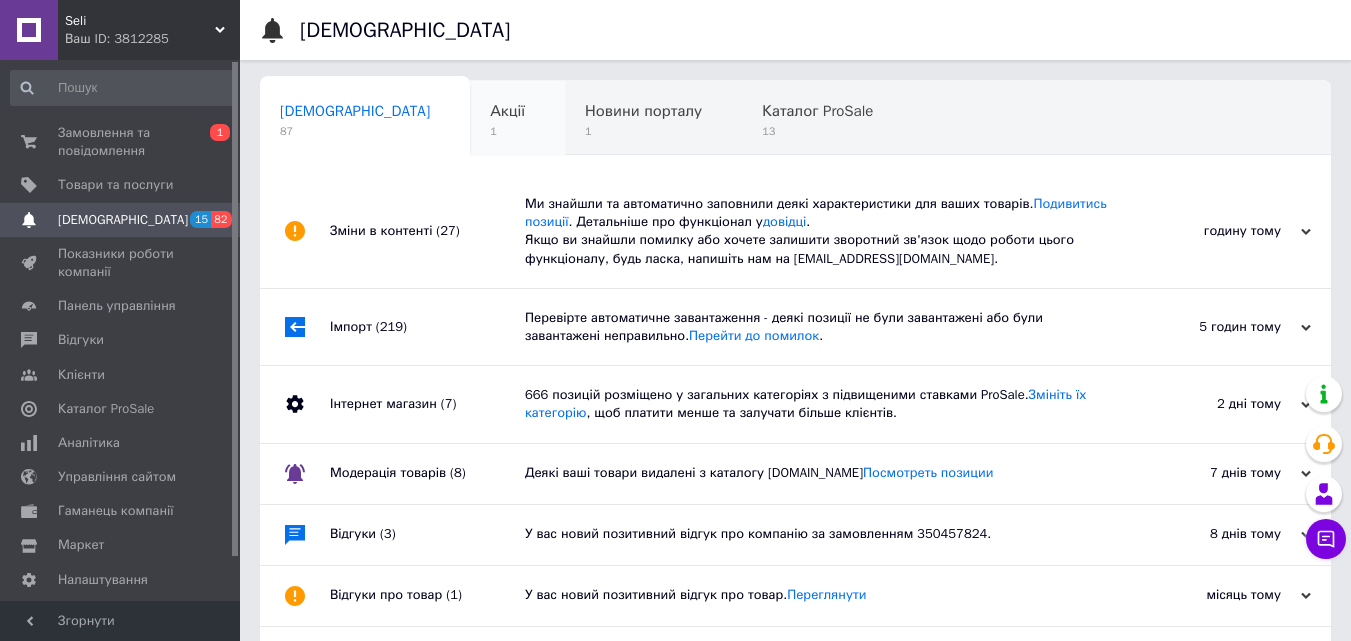 click on "1" at bounding box center [507, 131] 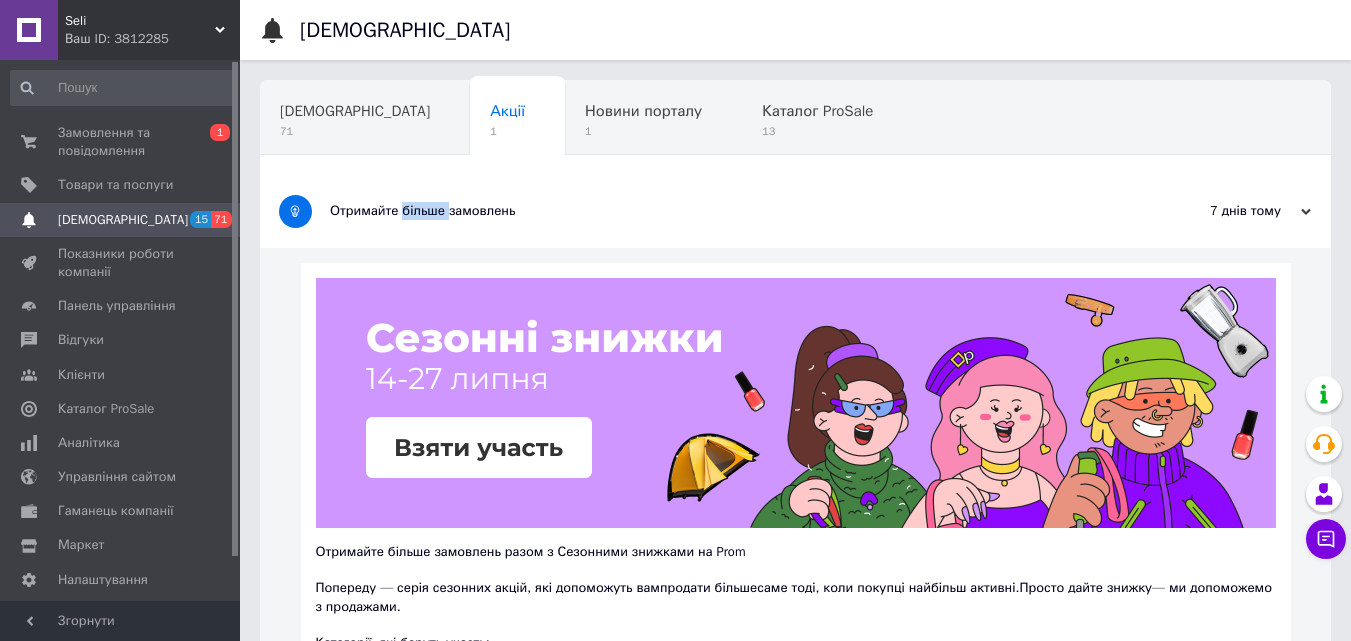 click on "Отримайте більше замовлень" at bounding box center [720, 211] 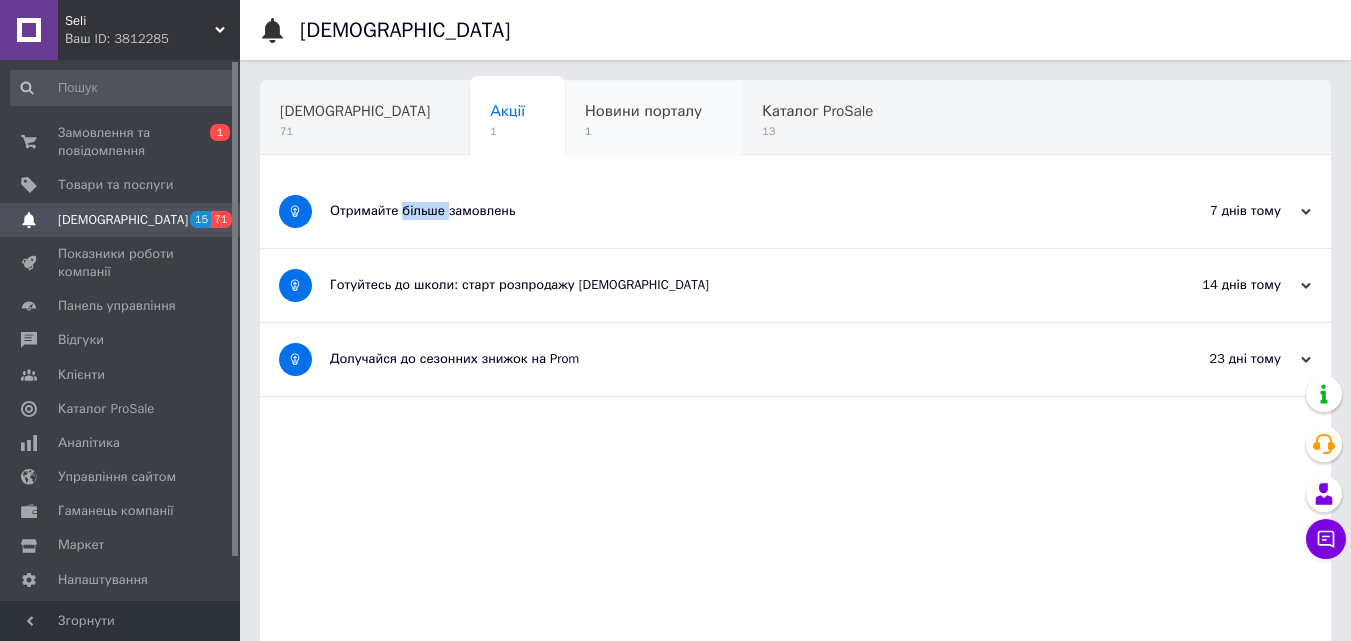 click on "Новини порталу" at bounding box center (643, 111) 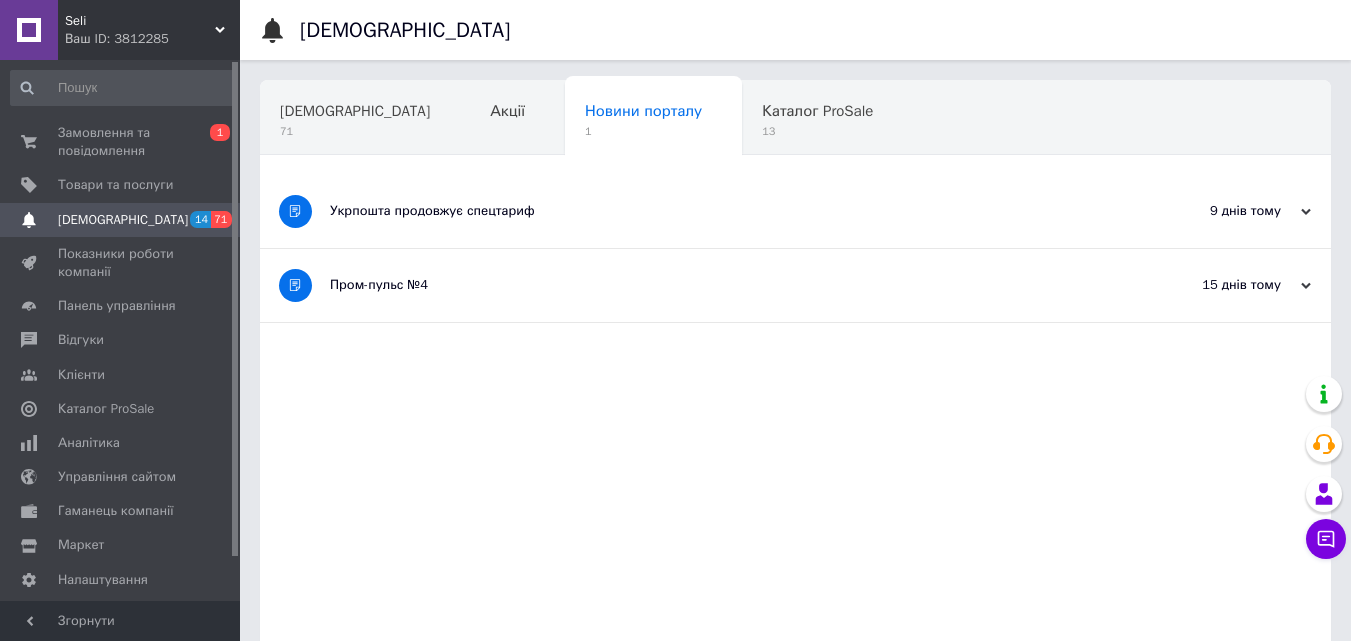 click on "Укрпошта продовжує спецтариф" at bounding box center [720, 211] 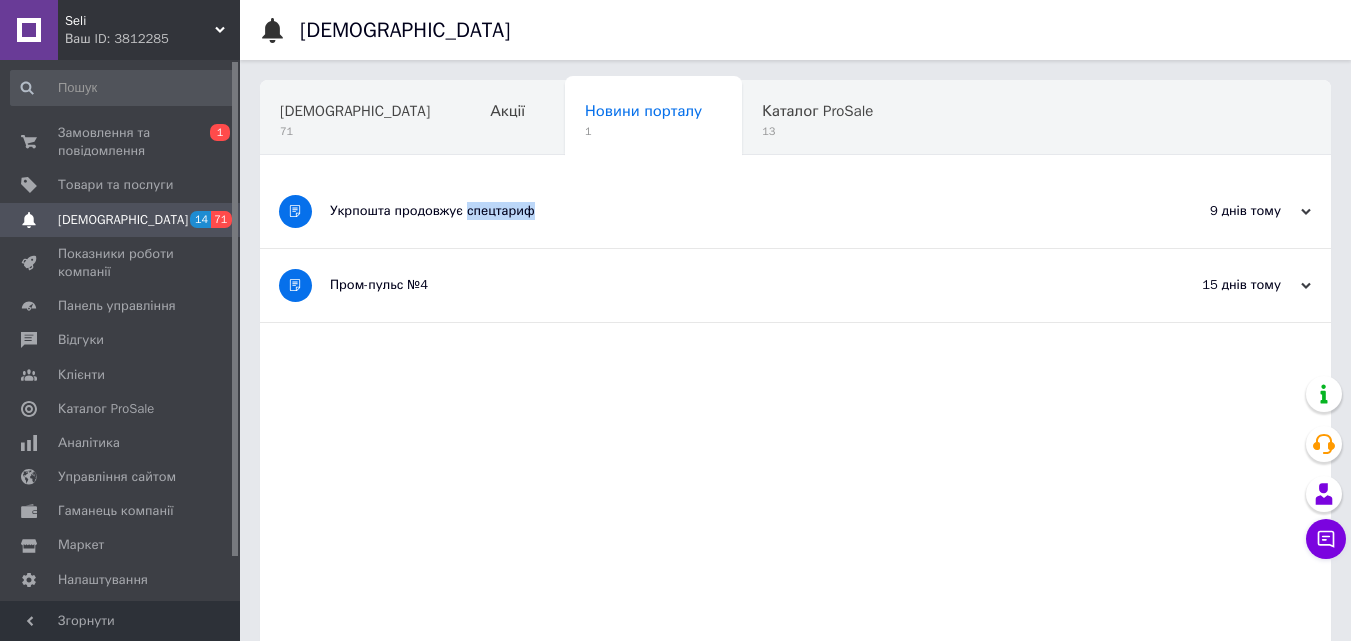 click on "Укрпошта продовжує спецтариф" at bounding box center (720, 211) 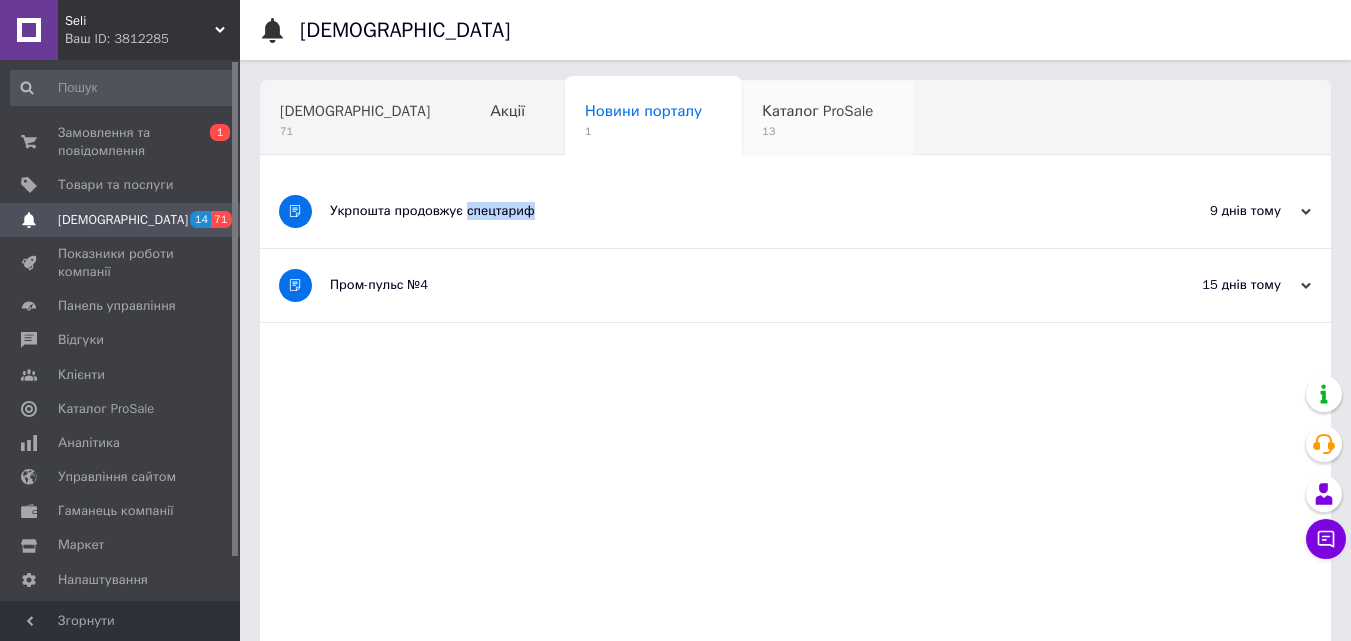 click on "Каталог ProSale 13" at bounding box center [827, 119] 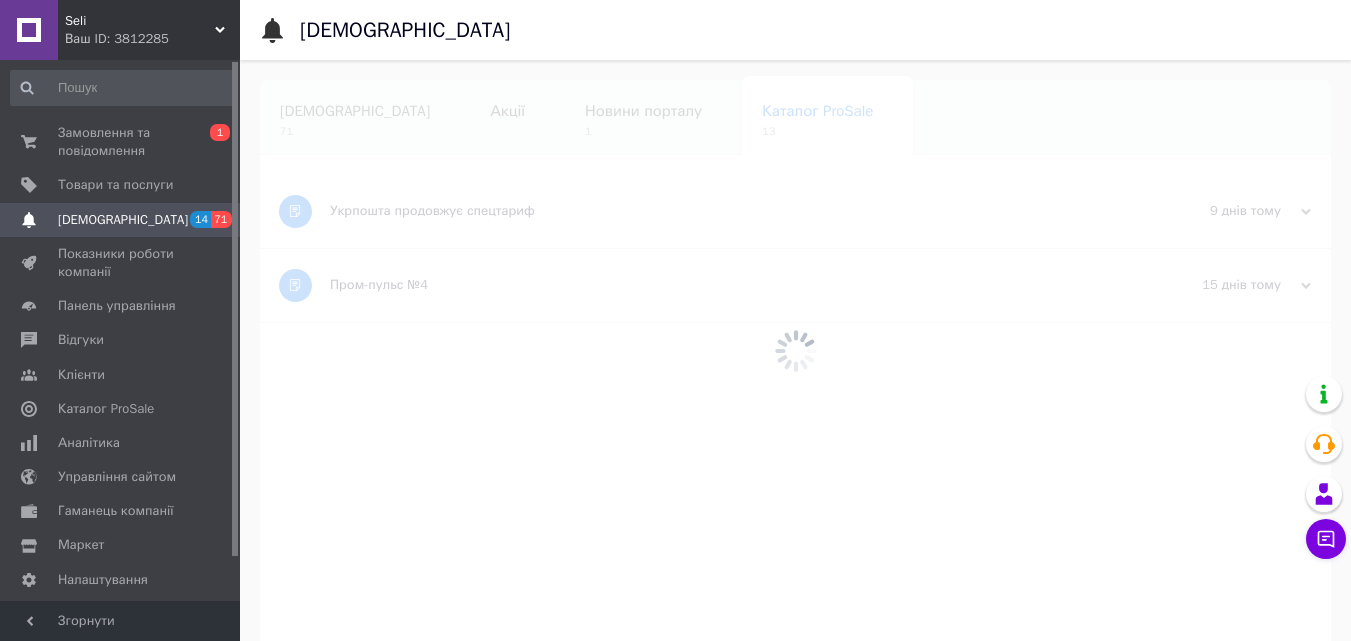 click at bounding box center (795, 350) 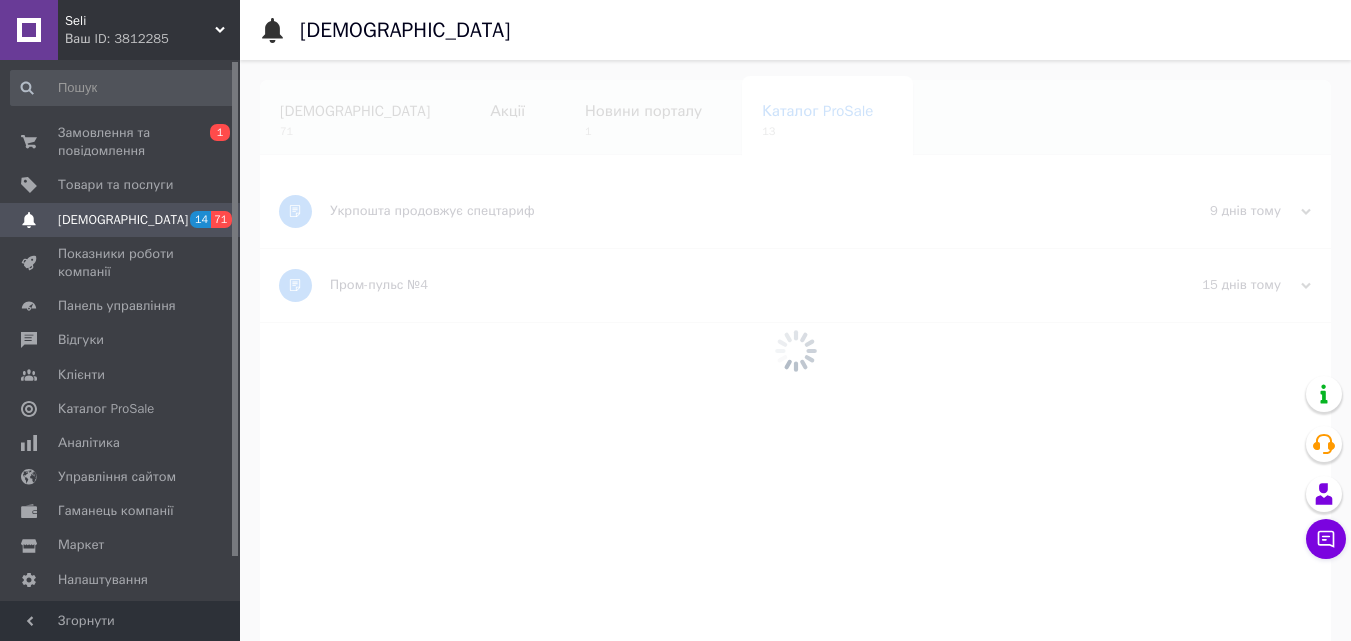 click at bounding box center [795, 350] 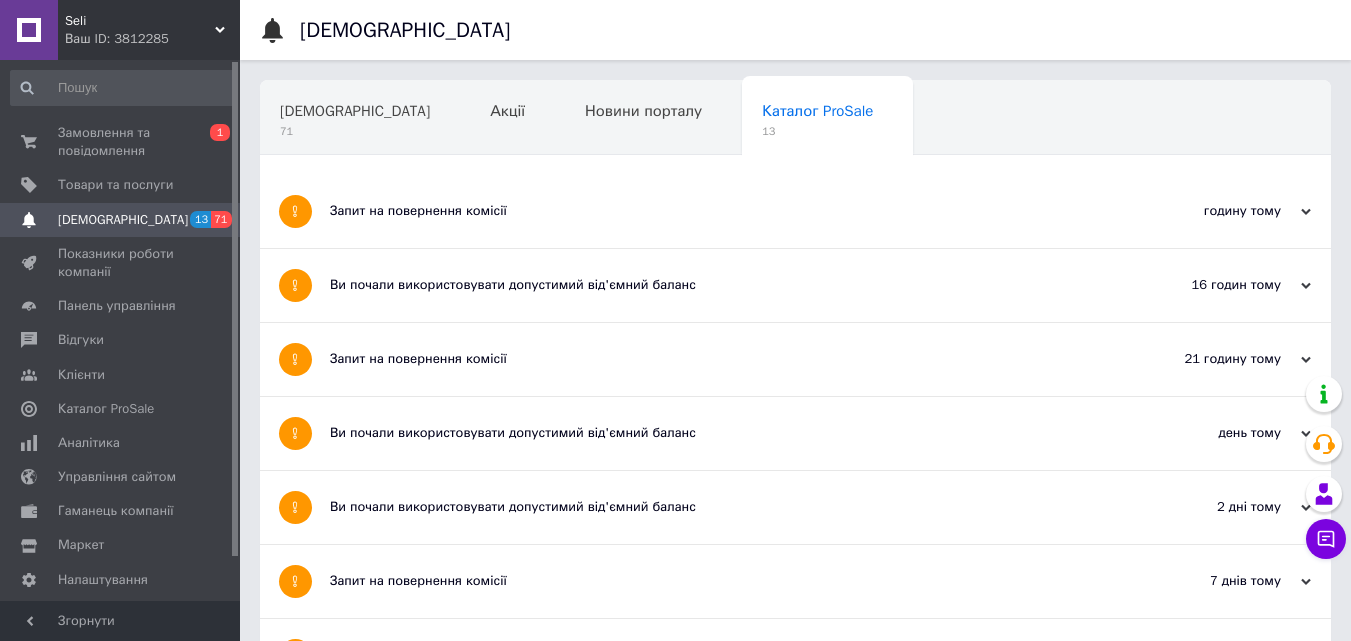 click on "Запит на повернення комісії" at bounding box center (720, 211) 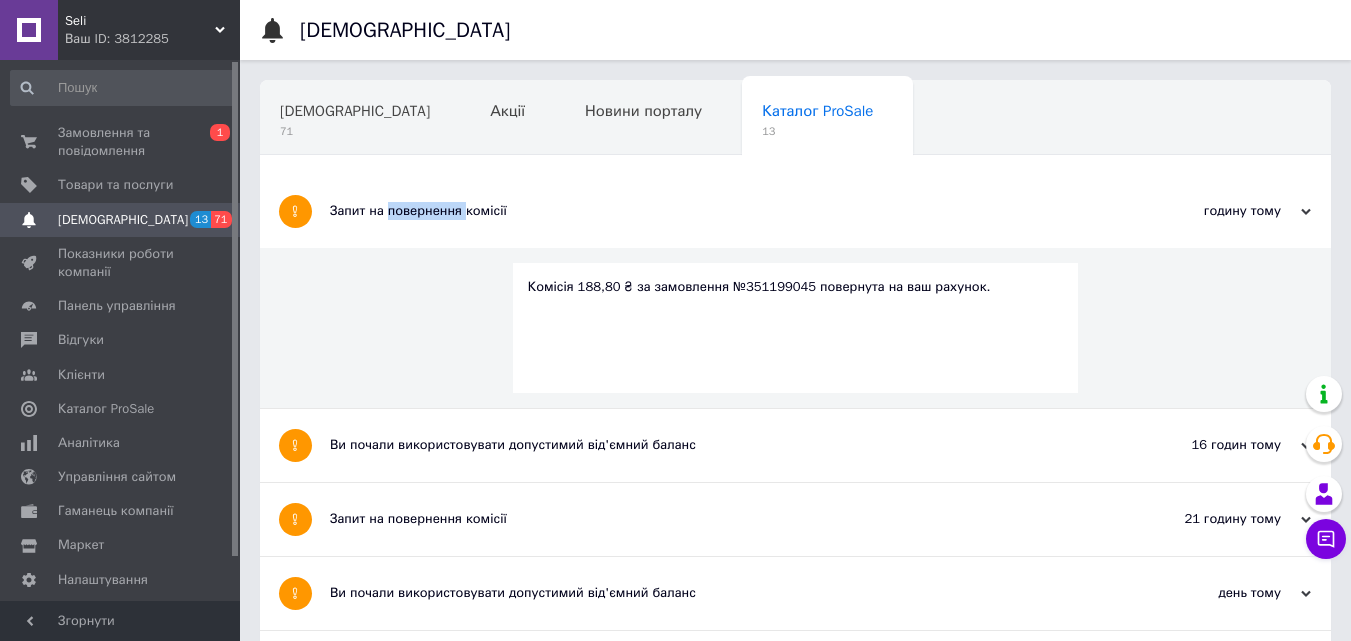 click on "Запит на повернення комісії" at bounding box center [720, 211] 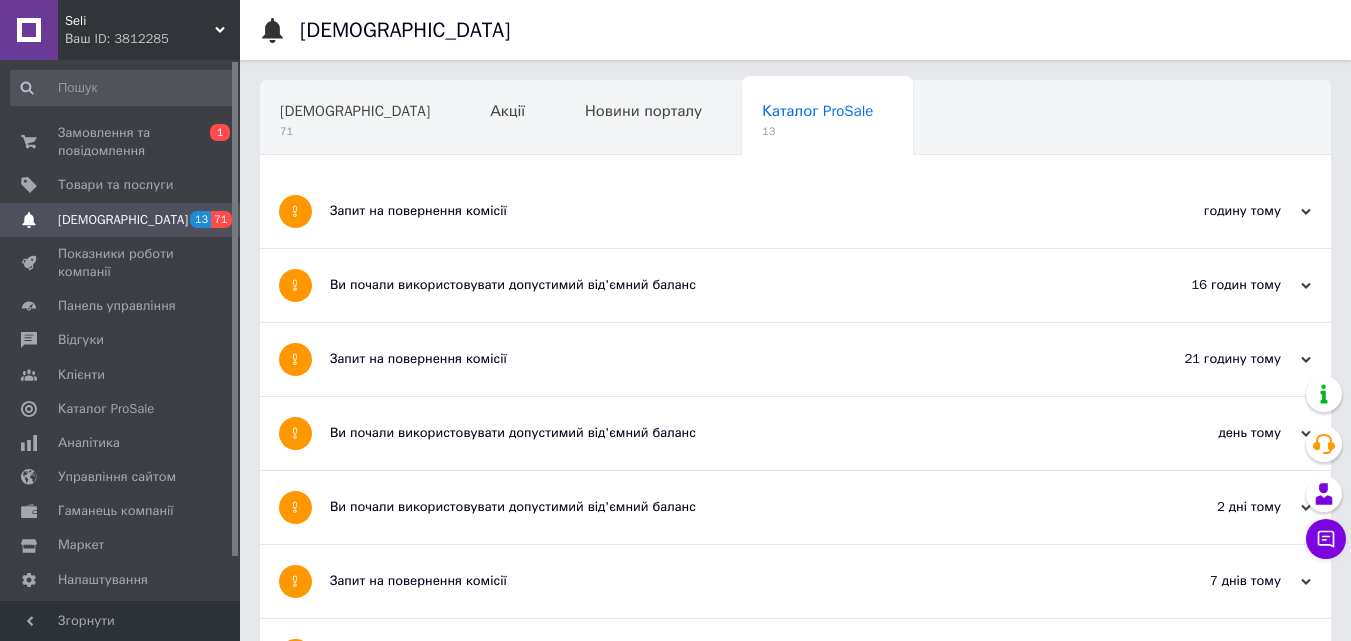 click on "Ви почали використовувати допустимий від'ємний баланс" at bounding box center (720, 285) 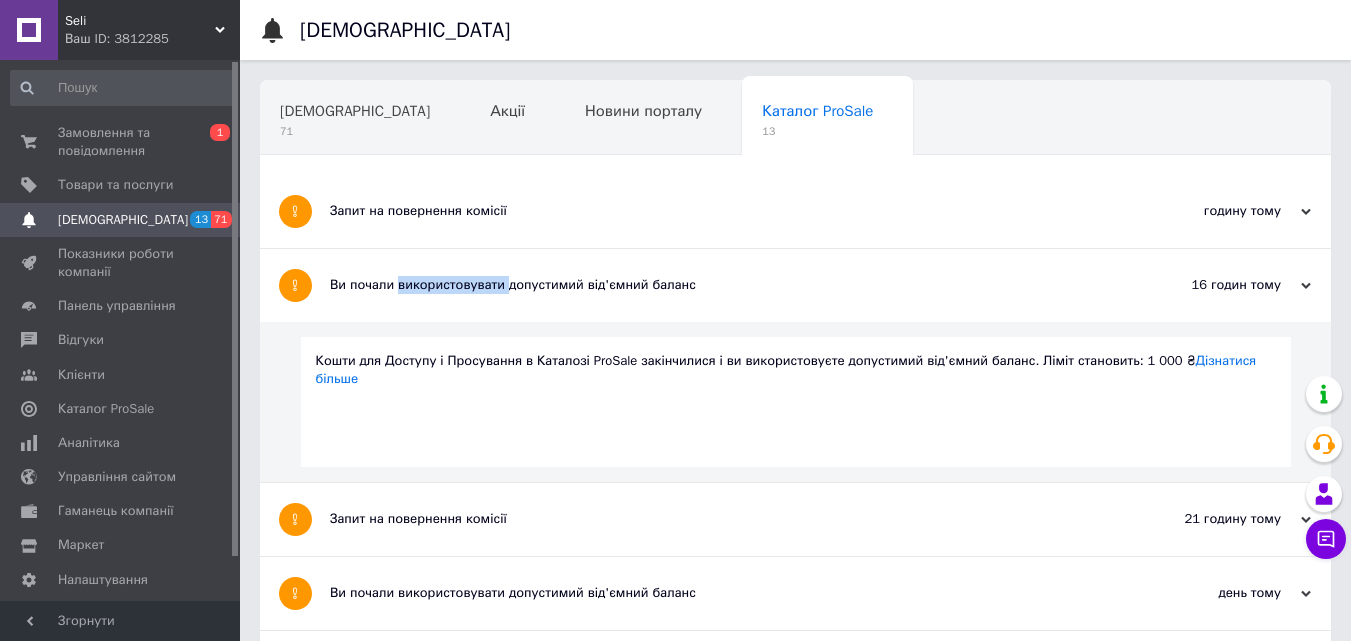 click on "Ви почали використовувати допустимий від'ємний баланс" at bounding box center [720, 285] 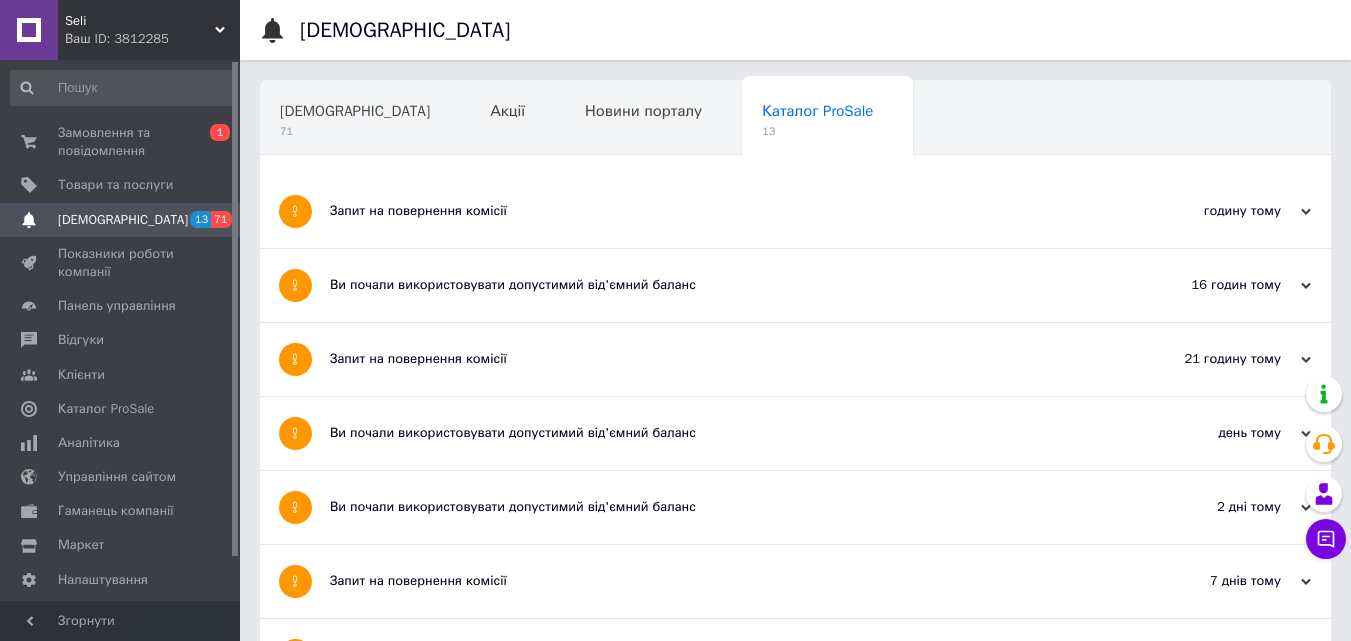 click on "Запит на повернення комісії" at bounding box center [720, 359] 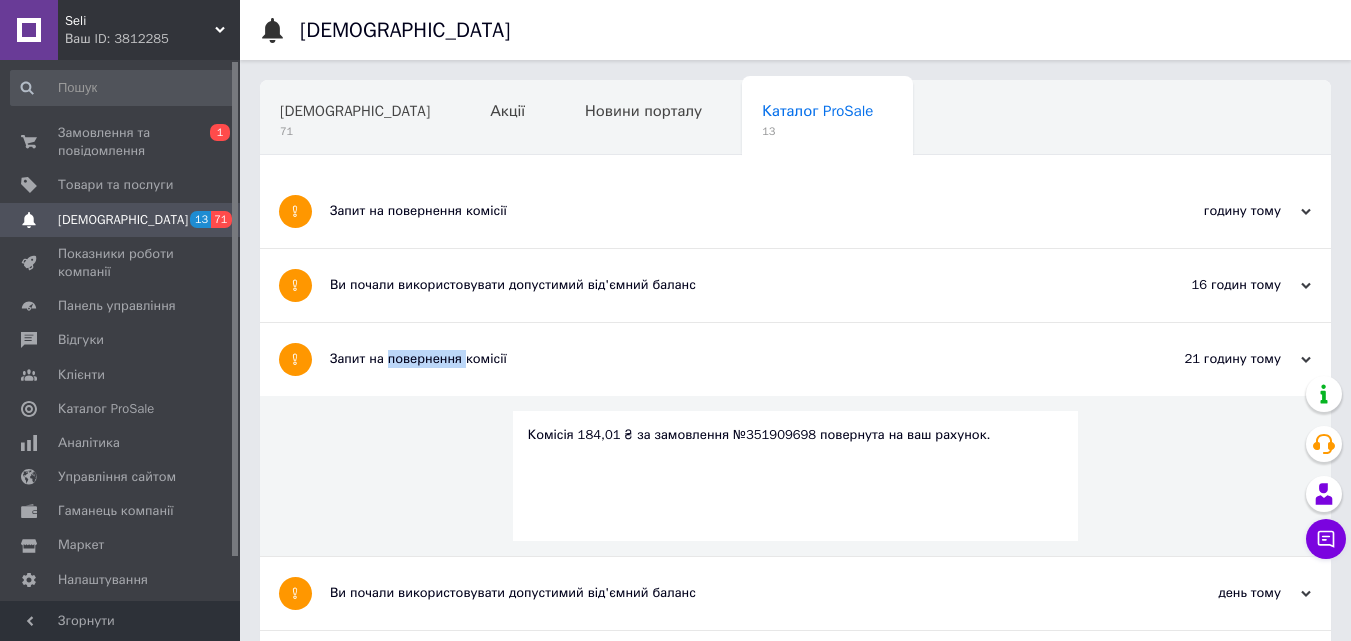 click on "Запит на повернення комісії" at bounding box center [720, 359] 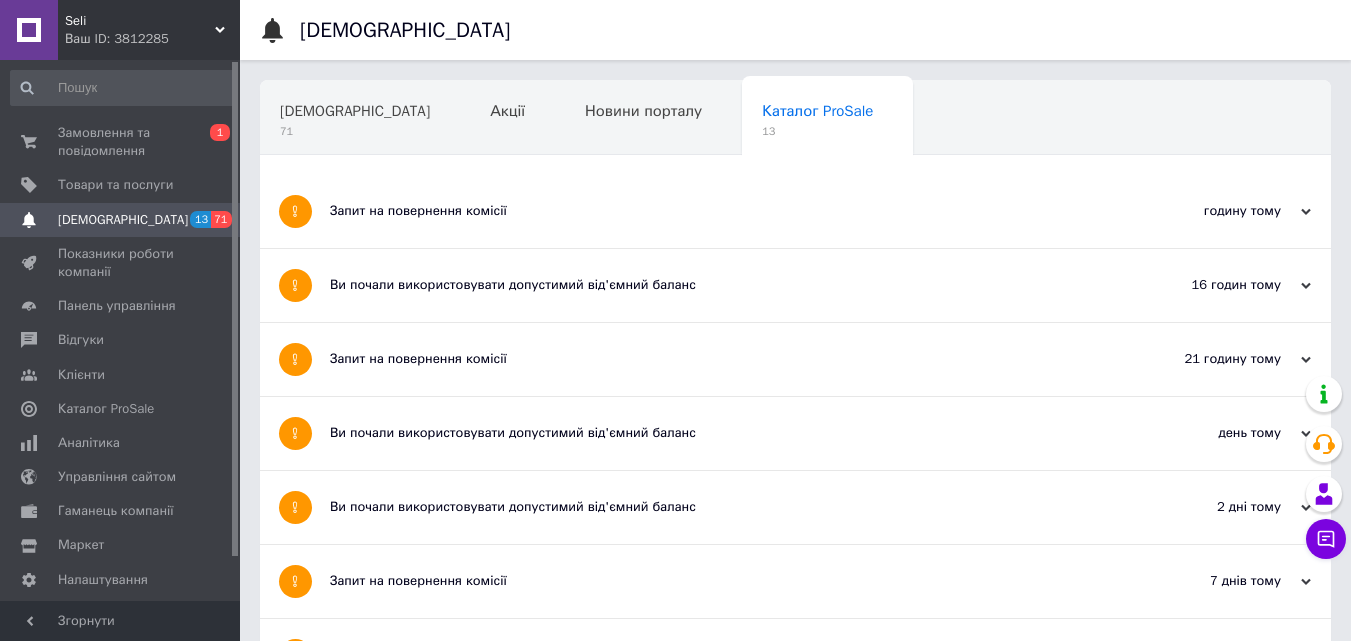click on "Ви почали використовувати допустимий від'ємний баланс" at bounding box center (720, 433) 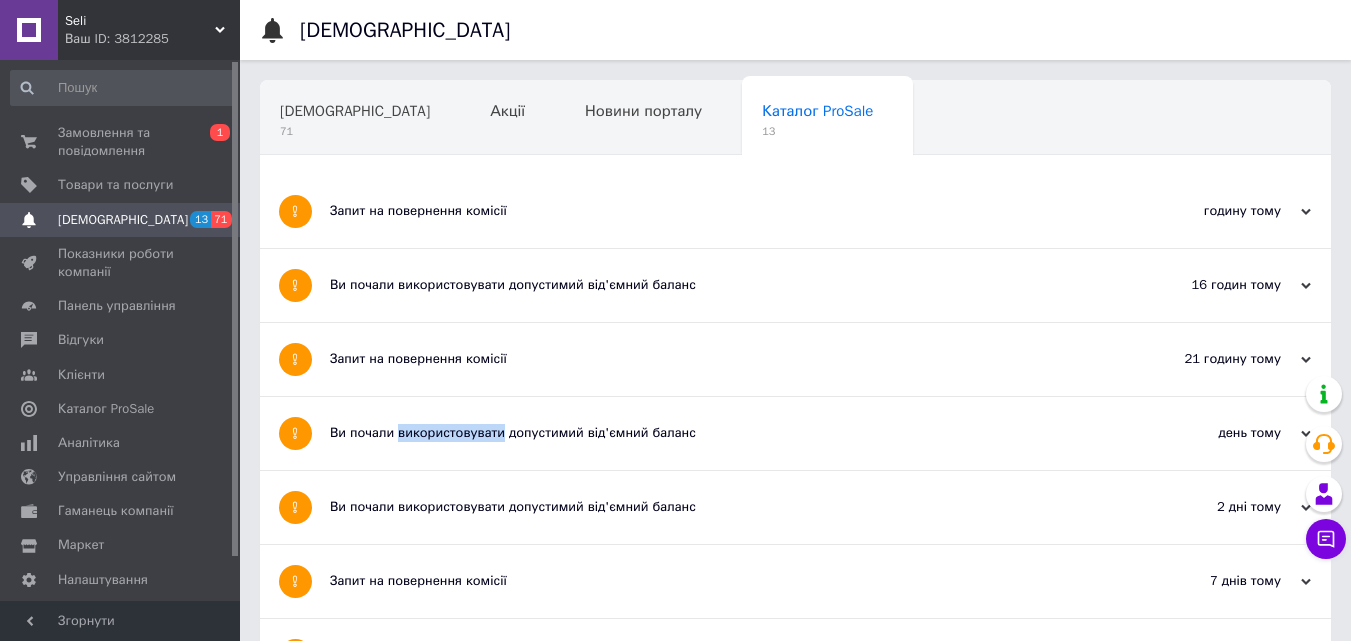 drag, startPoint x: 417, startPoint y: 432, endPoint x: 412, endPoint y: 421, distance: 12.083046 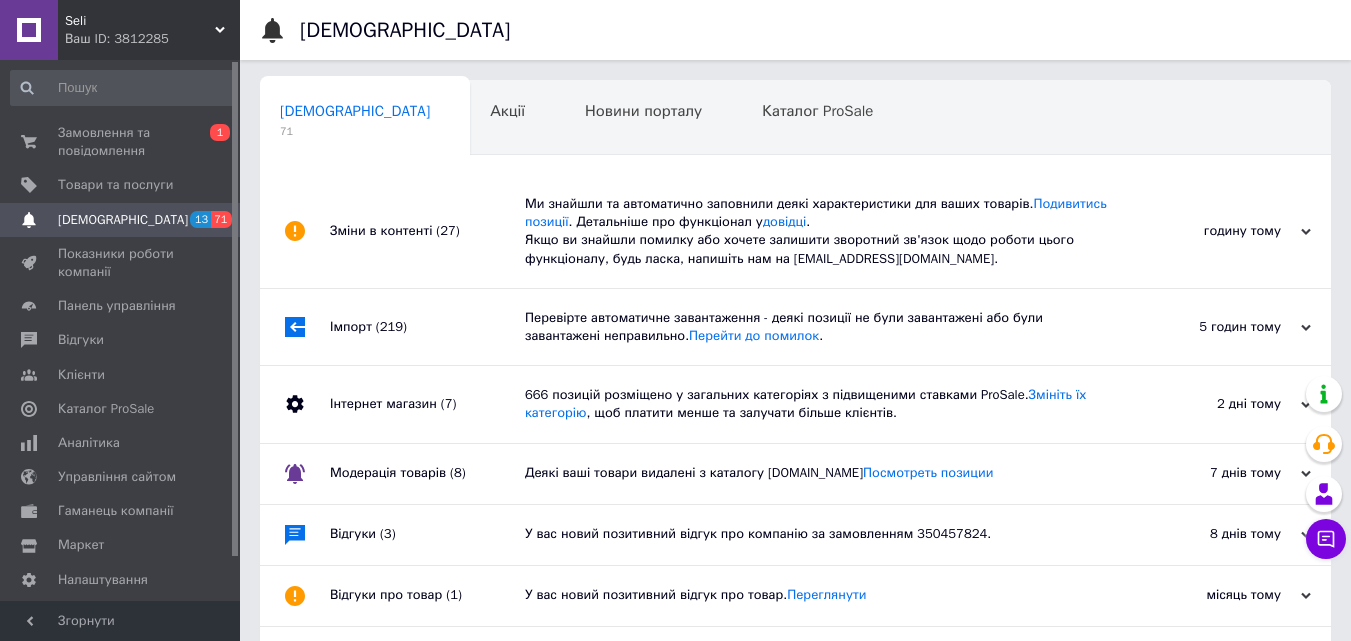 click on "Модерація товарів   (8)" at bounding box center (427, 474) 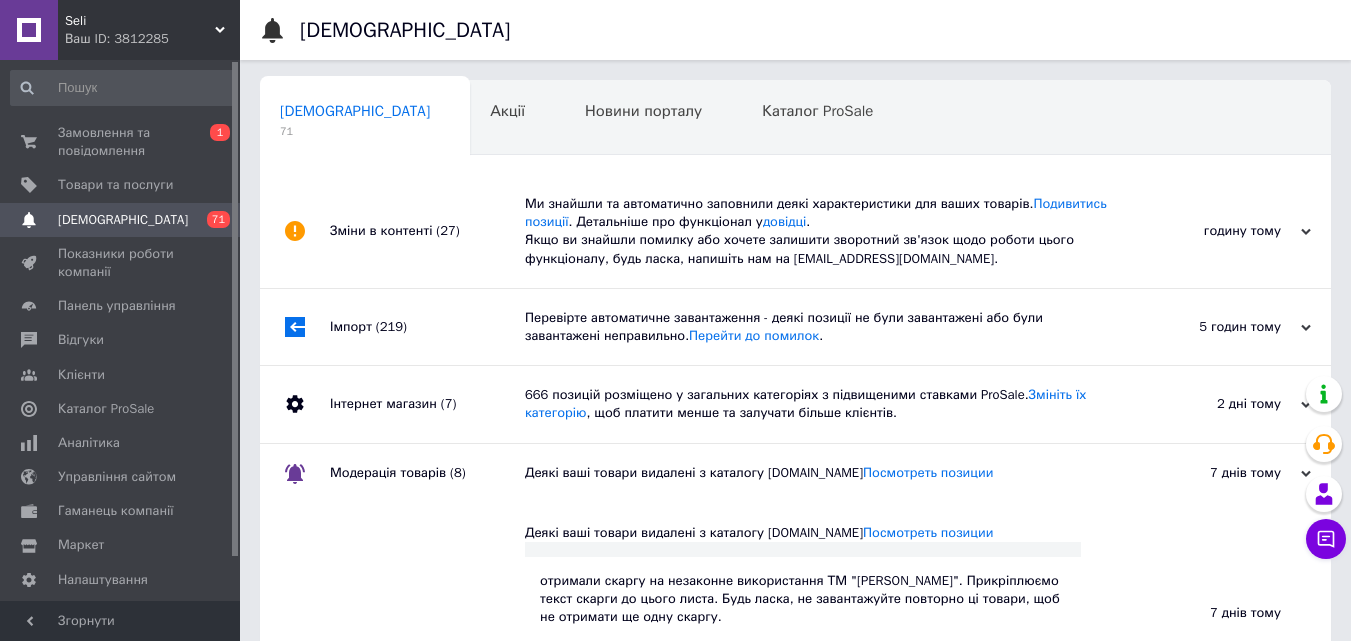 click on "Модерація товарів   (8)" at bounding box center (427, 474) 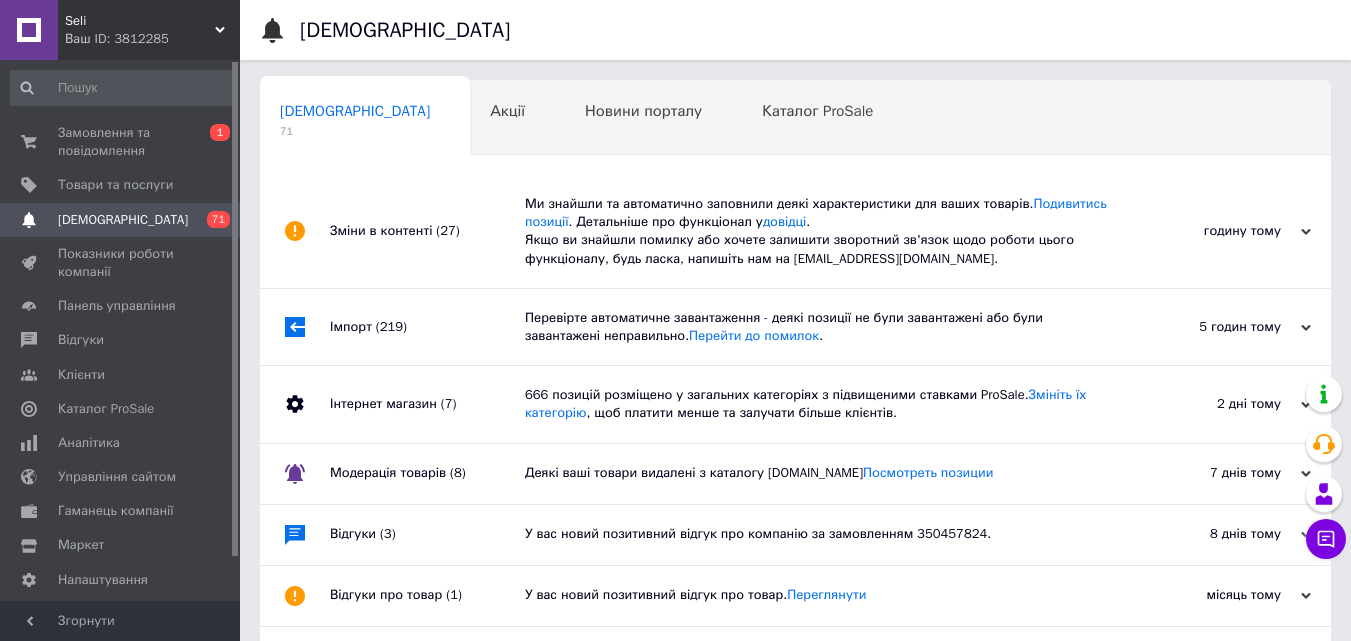 click on "Інтернет магазин   (7)" at bounding box center (427, 404) 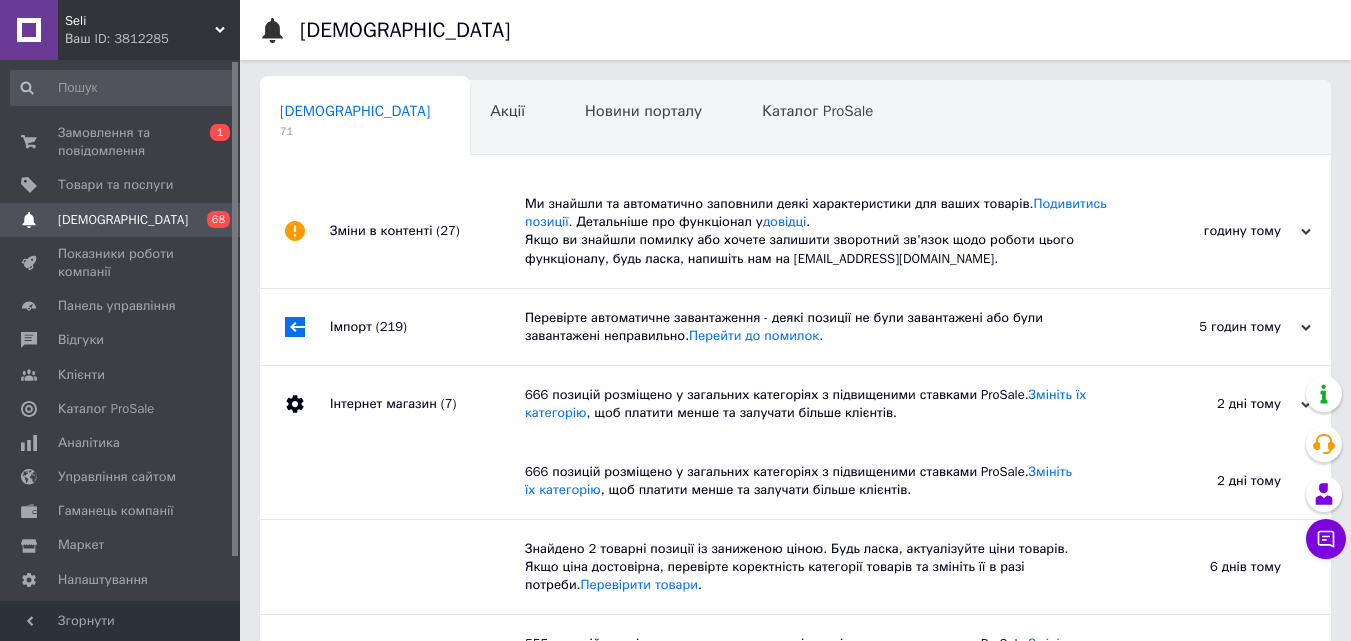 click on "Інтернет магазин   (7)" at bounding box center [427, 404] 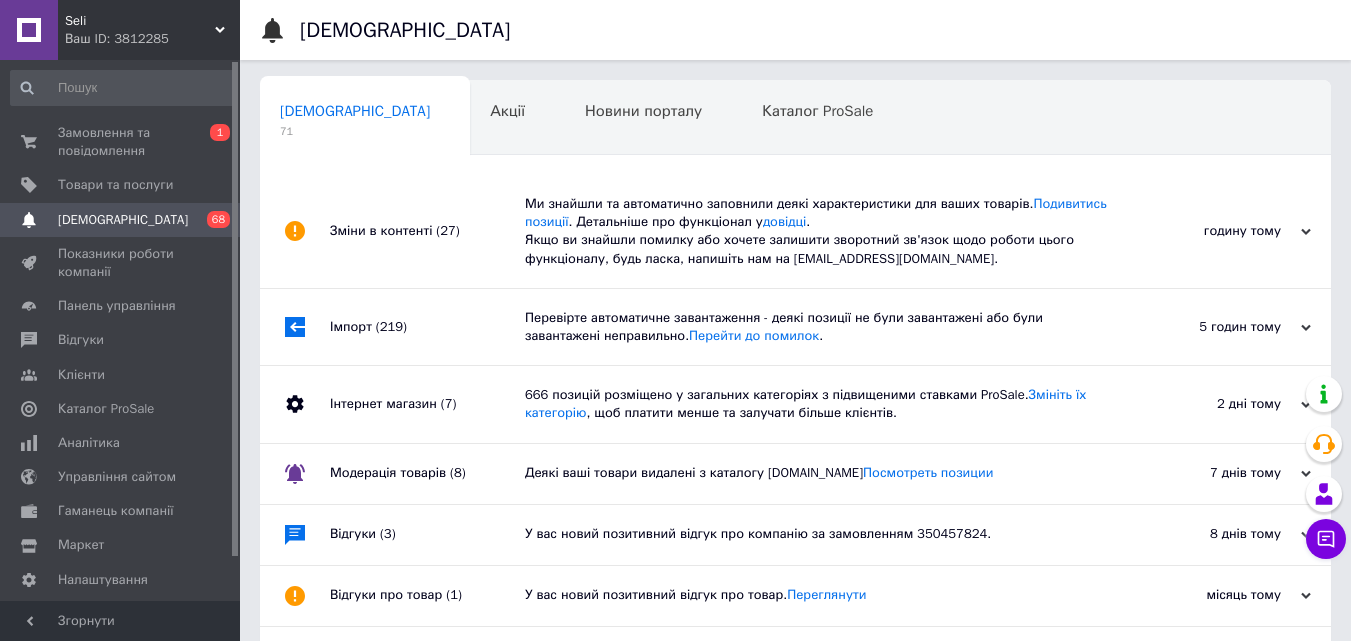 click on "Інтернет магазин   (7)" at bounding box center [427, 404] 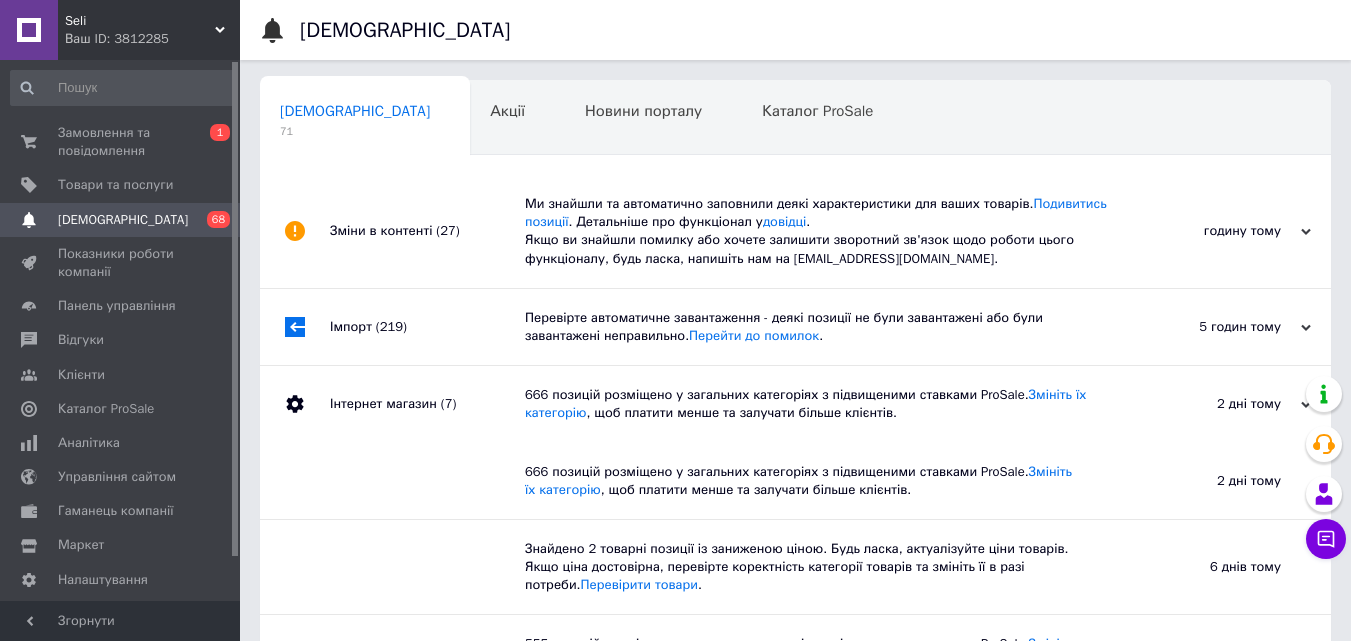 click on "Інтернет магазин   (7)" at bounding box center [427, 404] 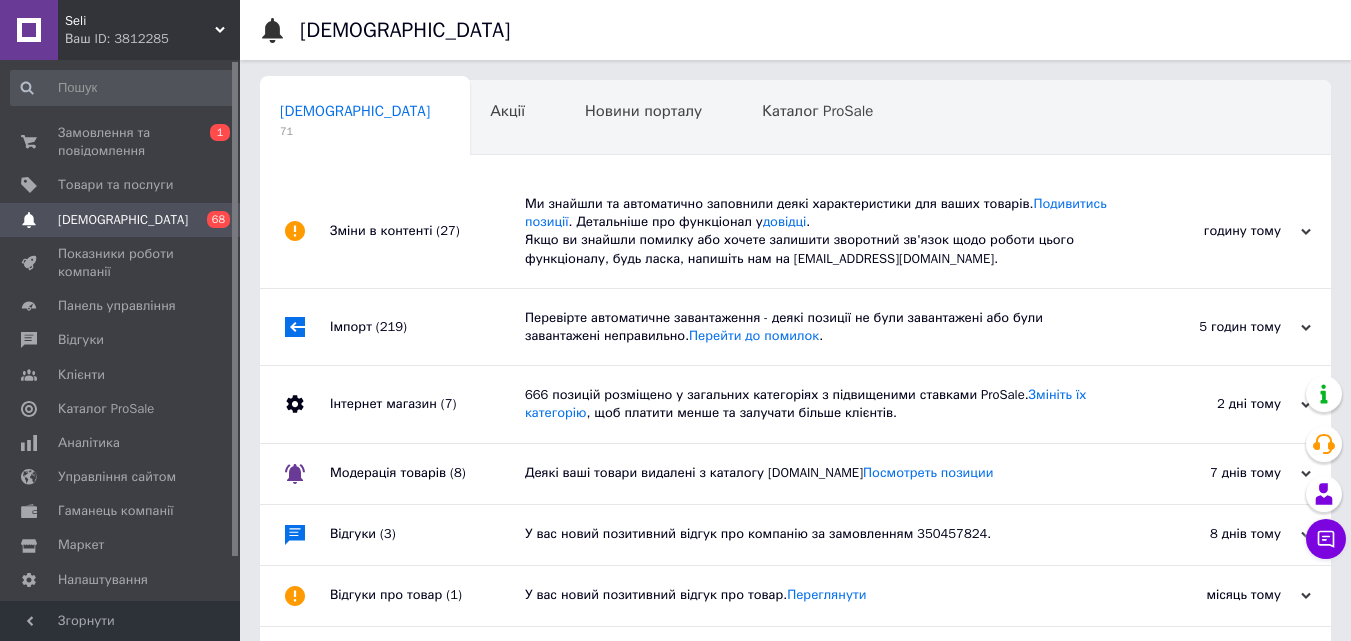 click on "Модерація товарів   (8)" at bounding box center [427, 474] 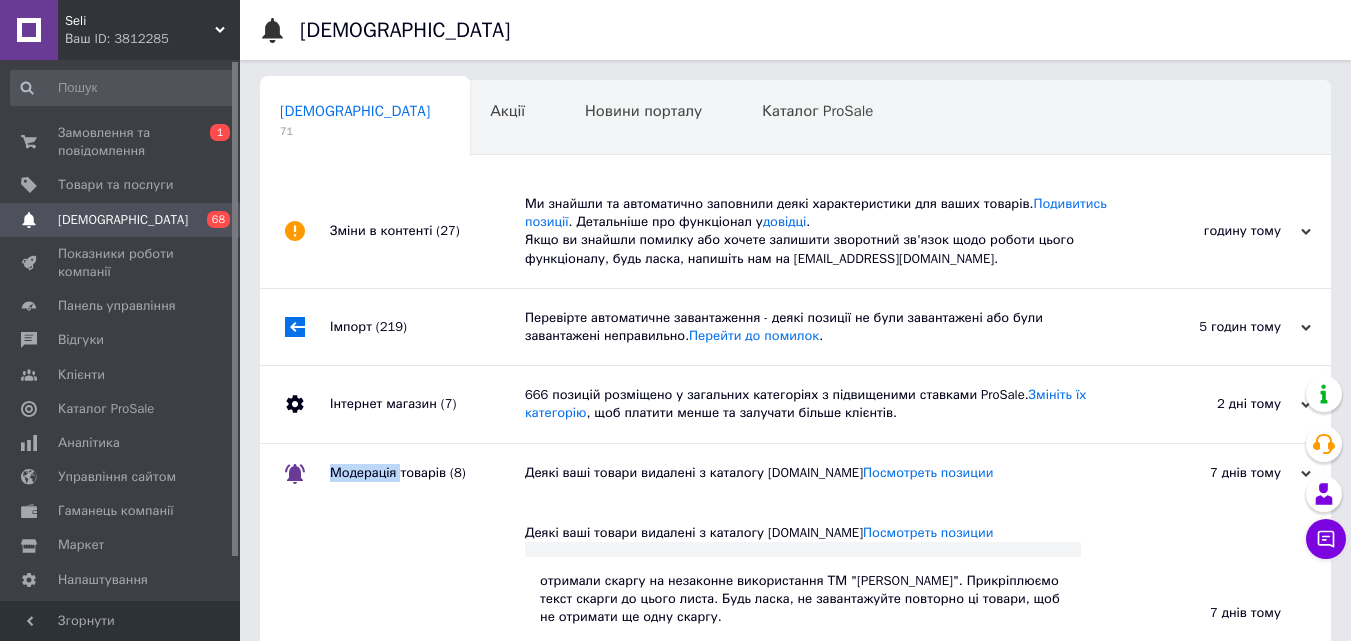 drag, startPoint x: 371, startPoint y: 460, endPoint x: 371, endPoint y: 449, distance: 11 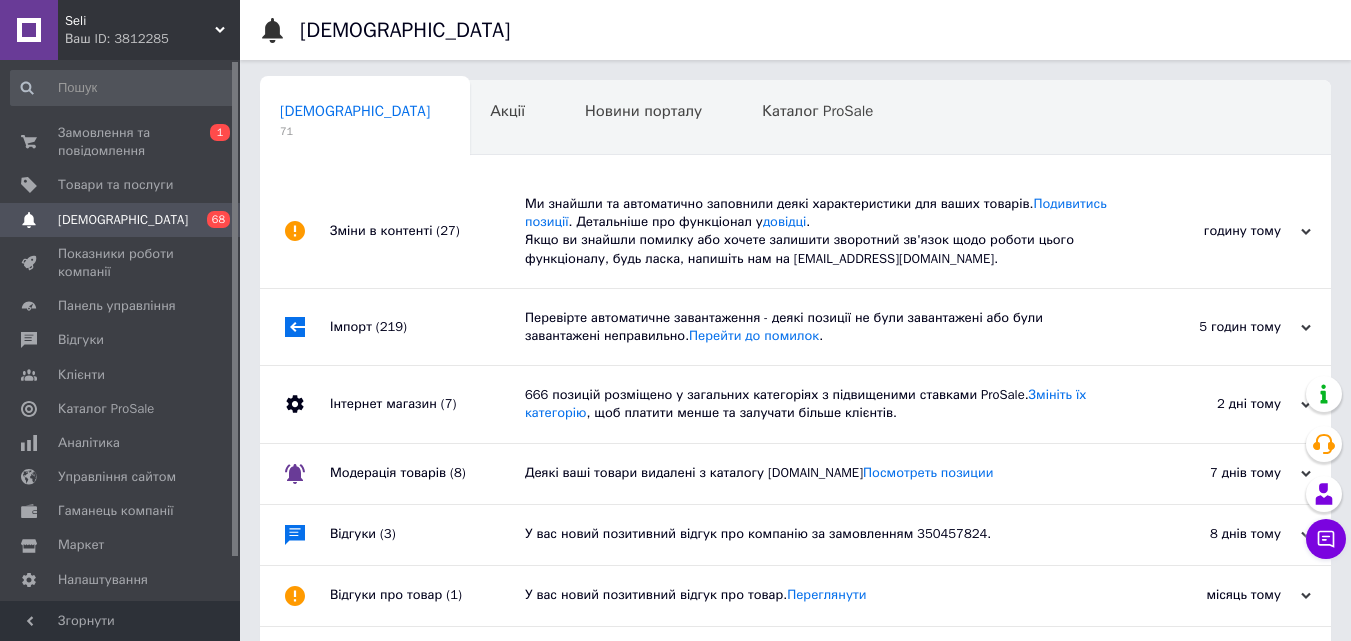 click on "Зміни в контенті   (27)" at bounding box center [427, 231] 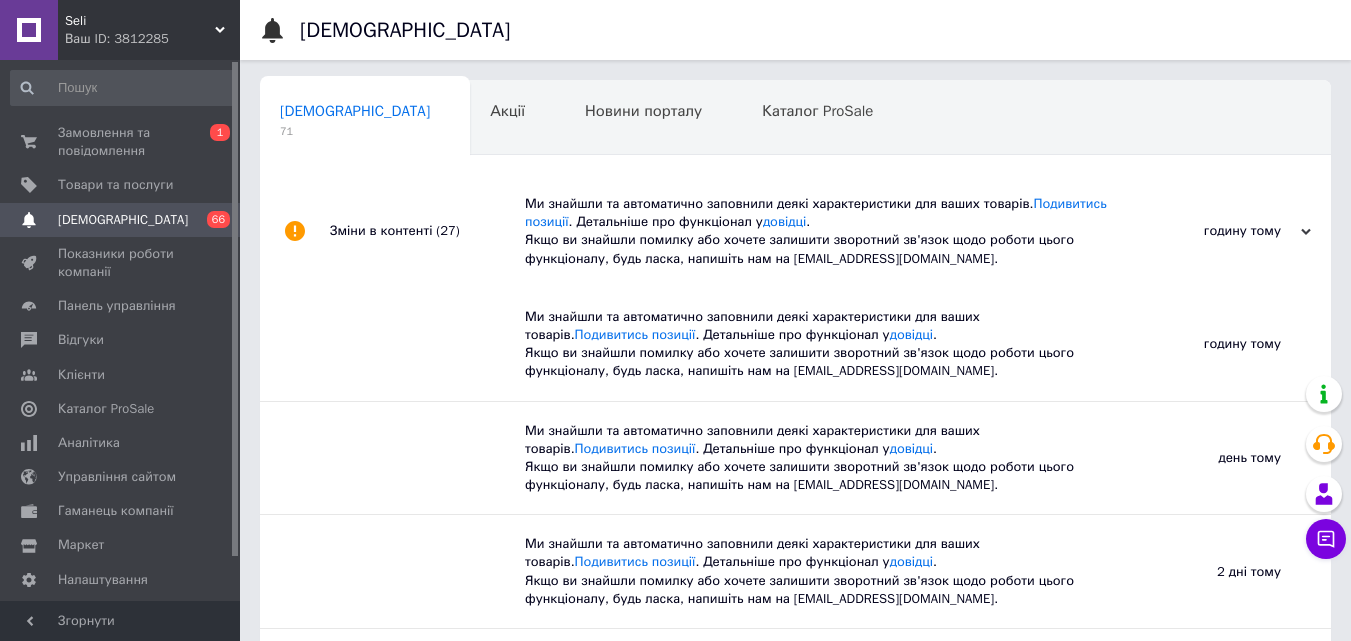 click on "Зміни в контенті   (27)" at bounding box center (427, 231) 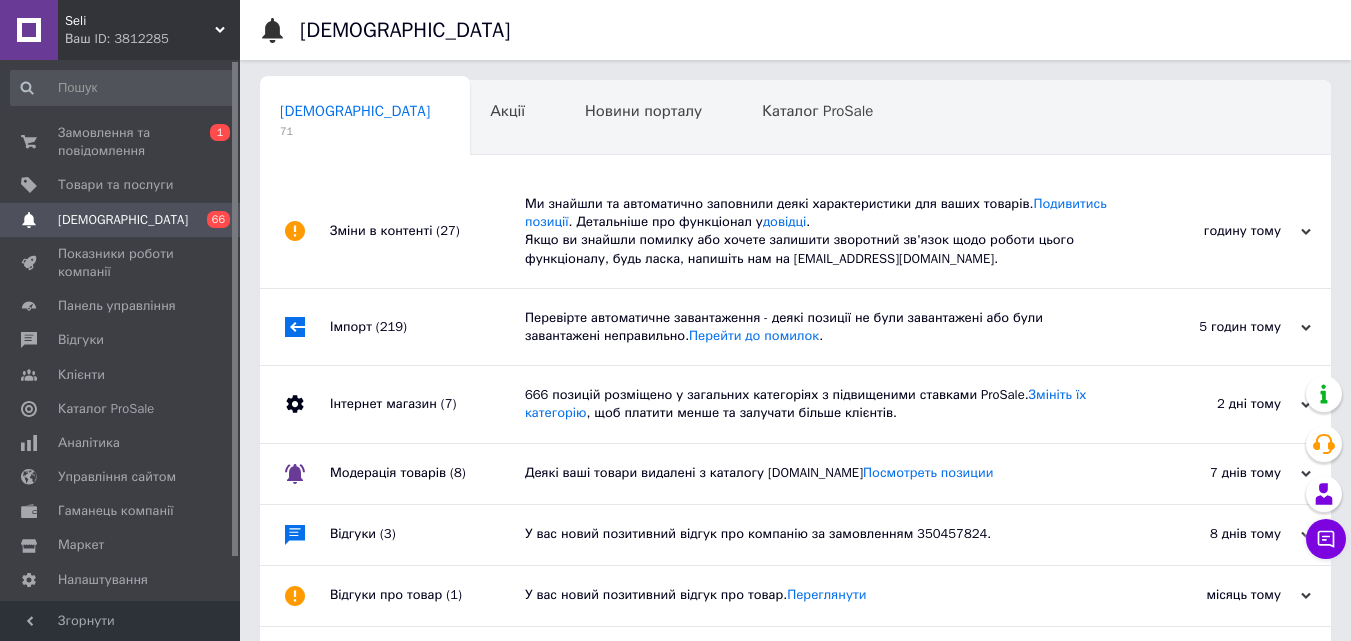 click on "Сповіщення 0 66" at bounding box center [123, 220] 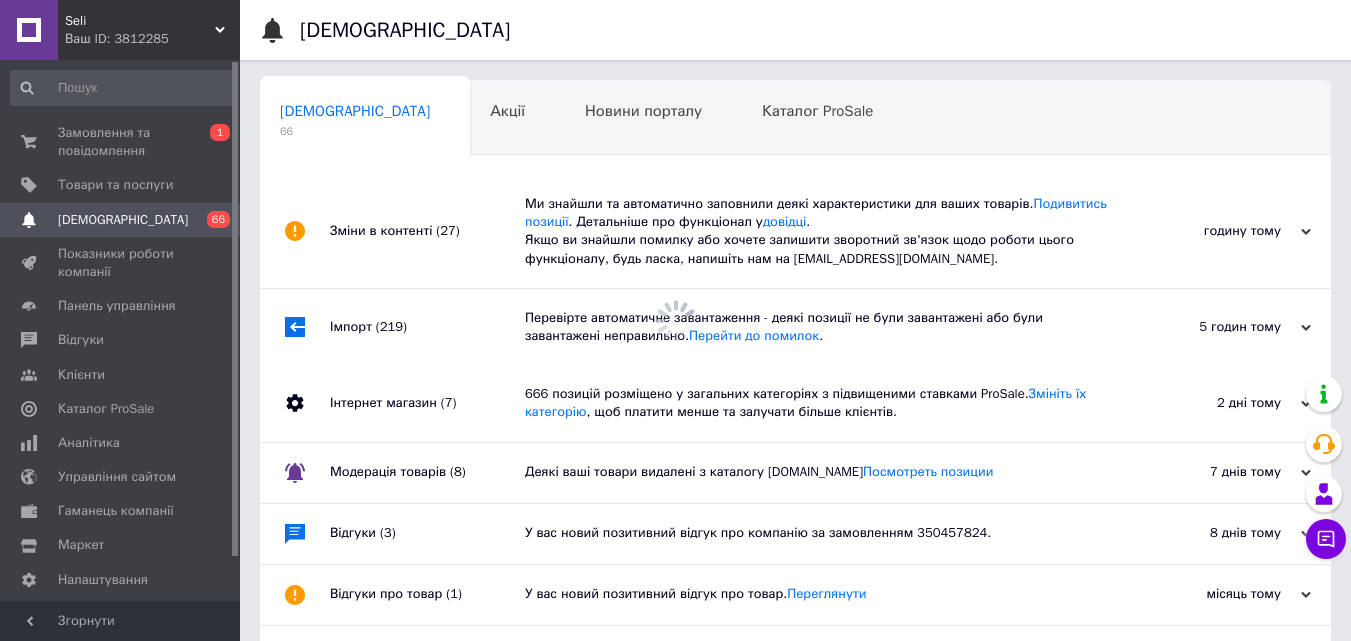 click at bounding box center [295, 327] 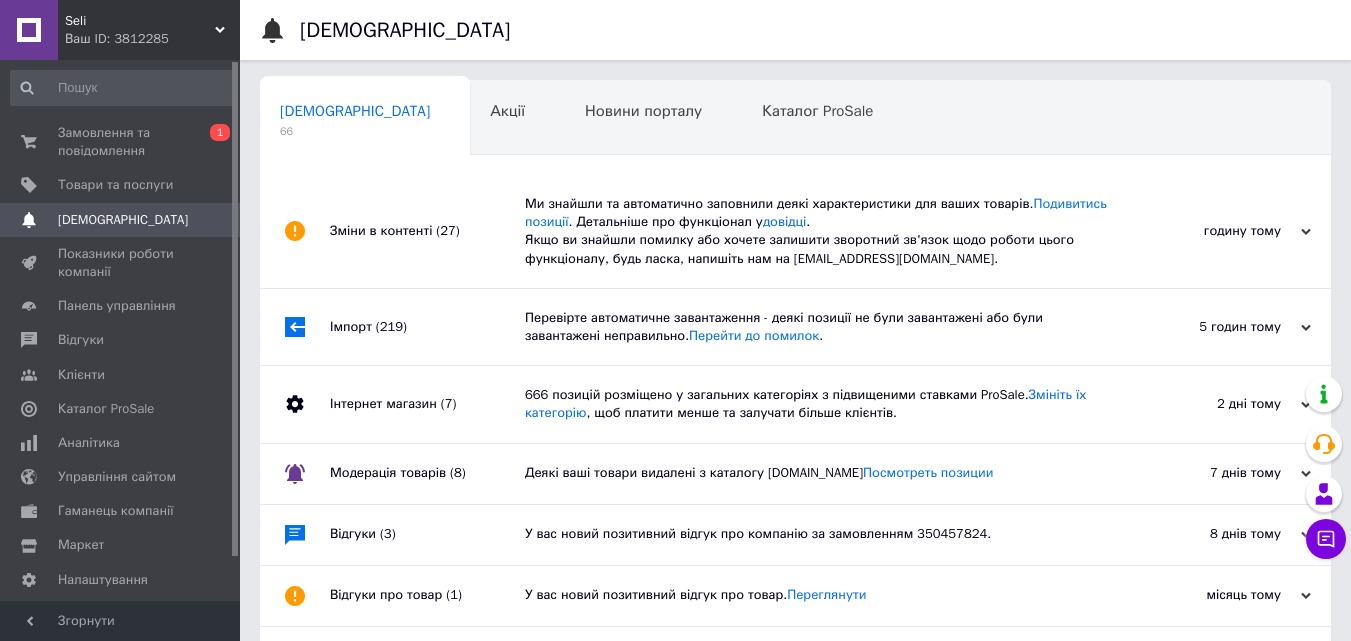 click on "Інтернет магазин   (7)" at bounding box center [427, 404] 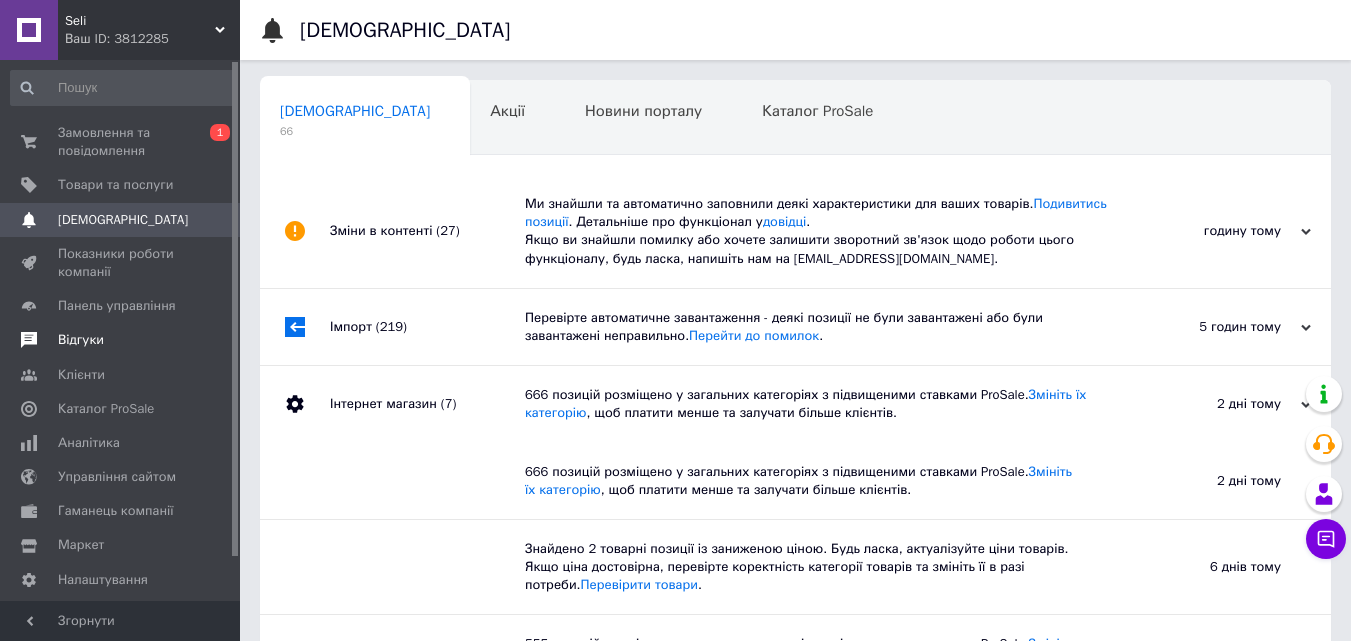 click on "Відгуки" at bounding box center (121, 340) 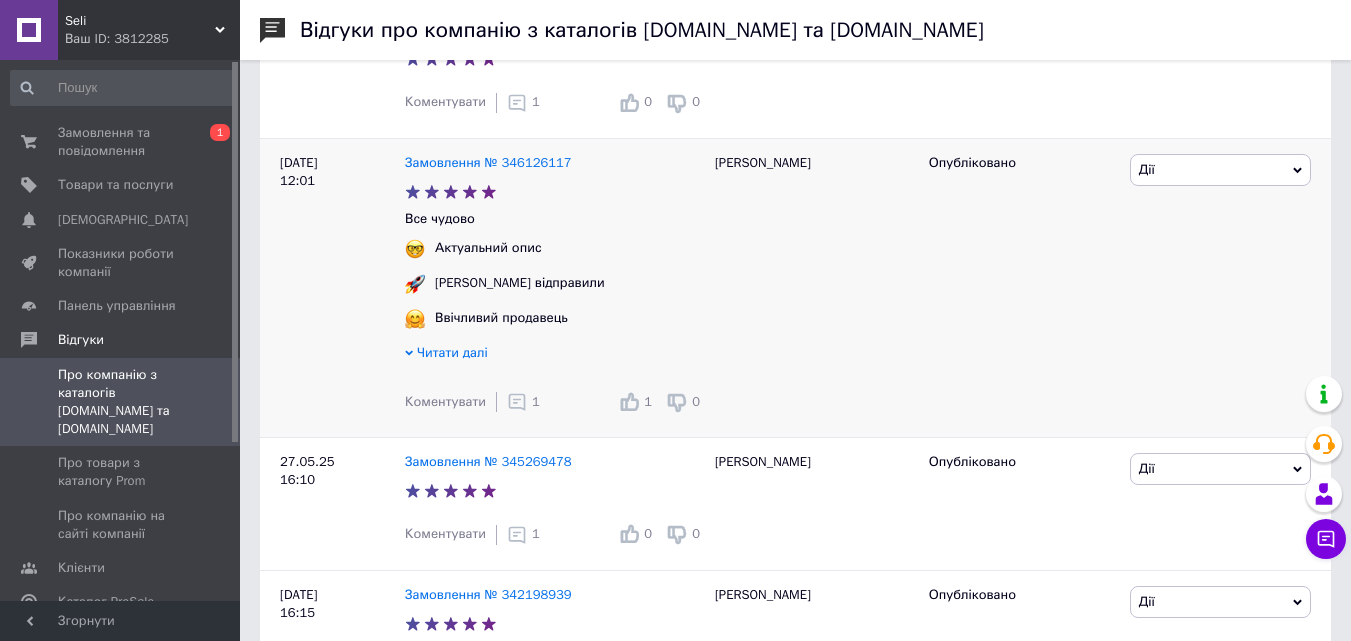 click 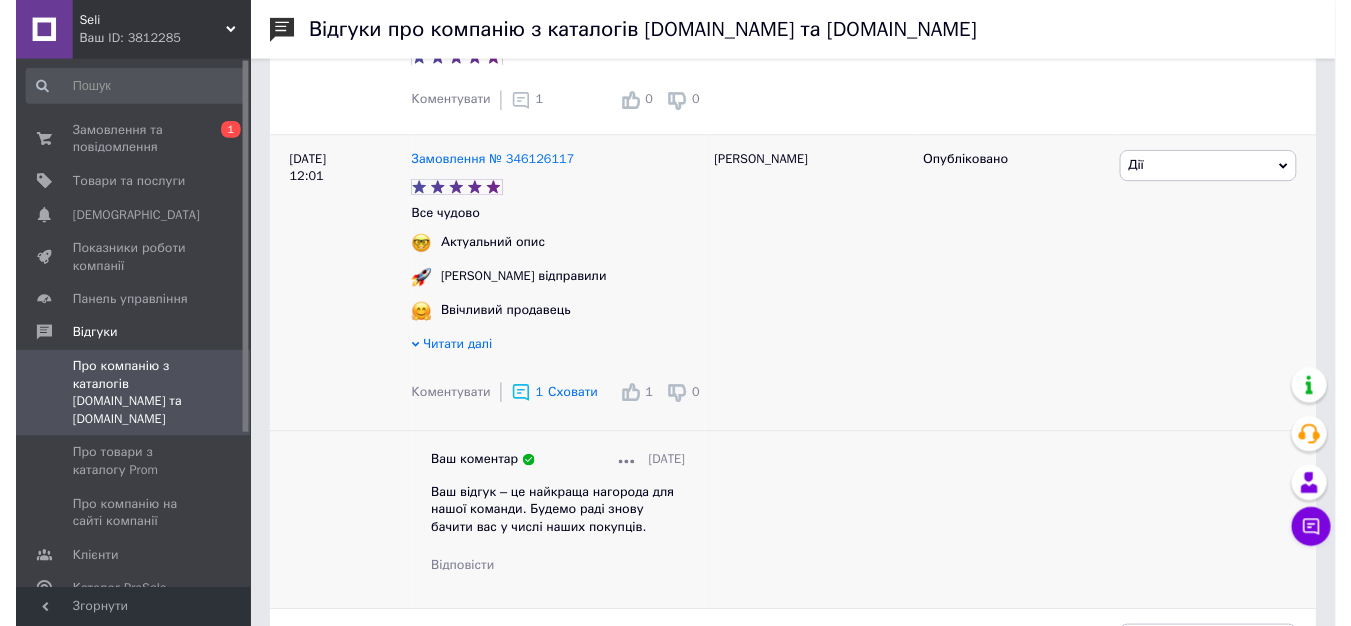 scroll, scrollTop: 1288, scrollLeft: 0, axis: vertical 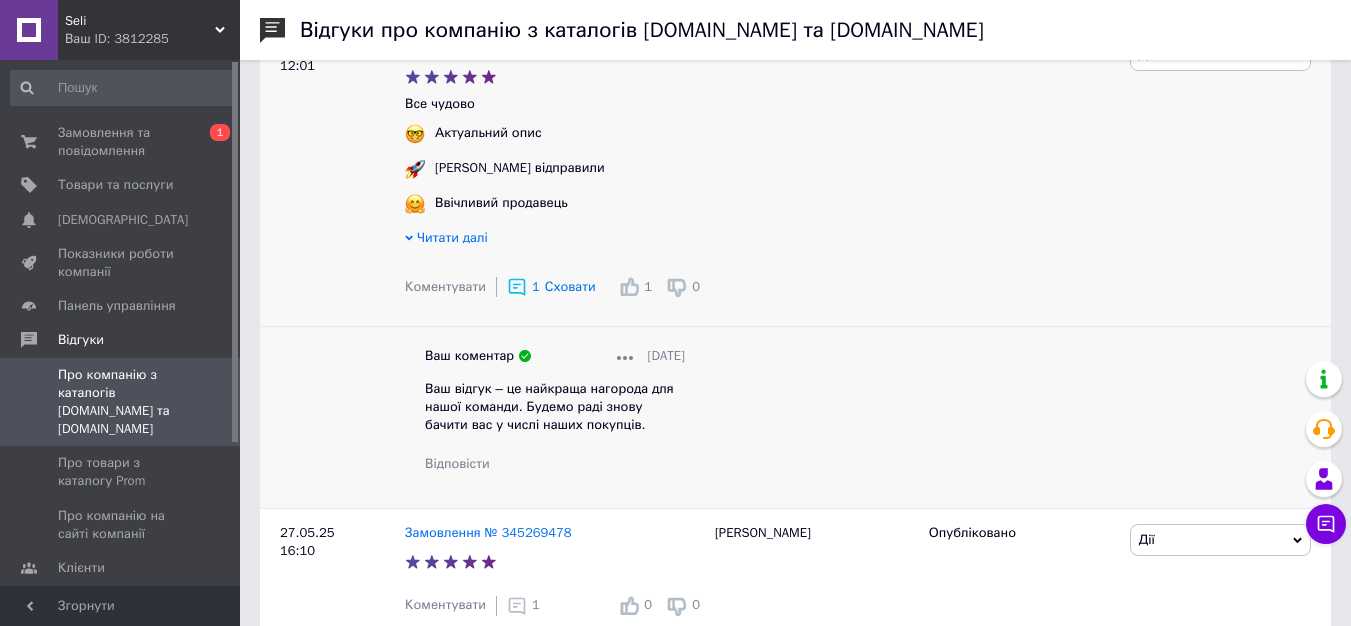 click on "Ваш відгук – це найкраща нагорода для нашої команди. Будемо раді знову бачити вас у числі наших покупців." at bounding box center (549, 406) 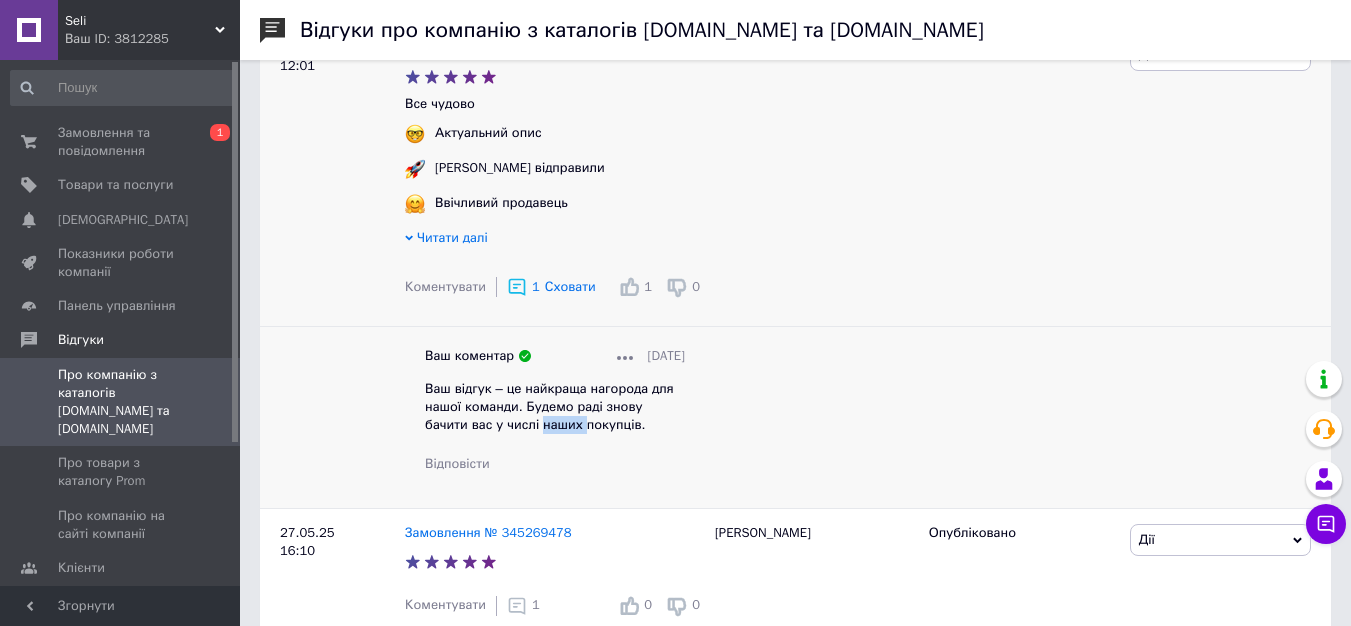 click on "Ваш відгук – це найкраща нагорода для нашої команди. Будемо раді знову бачити вас у числі наших покупців." at bounding box center [549, 406] 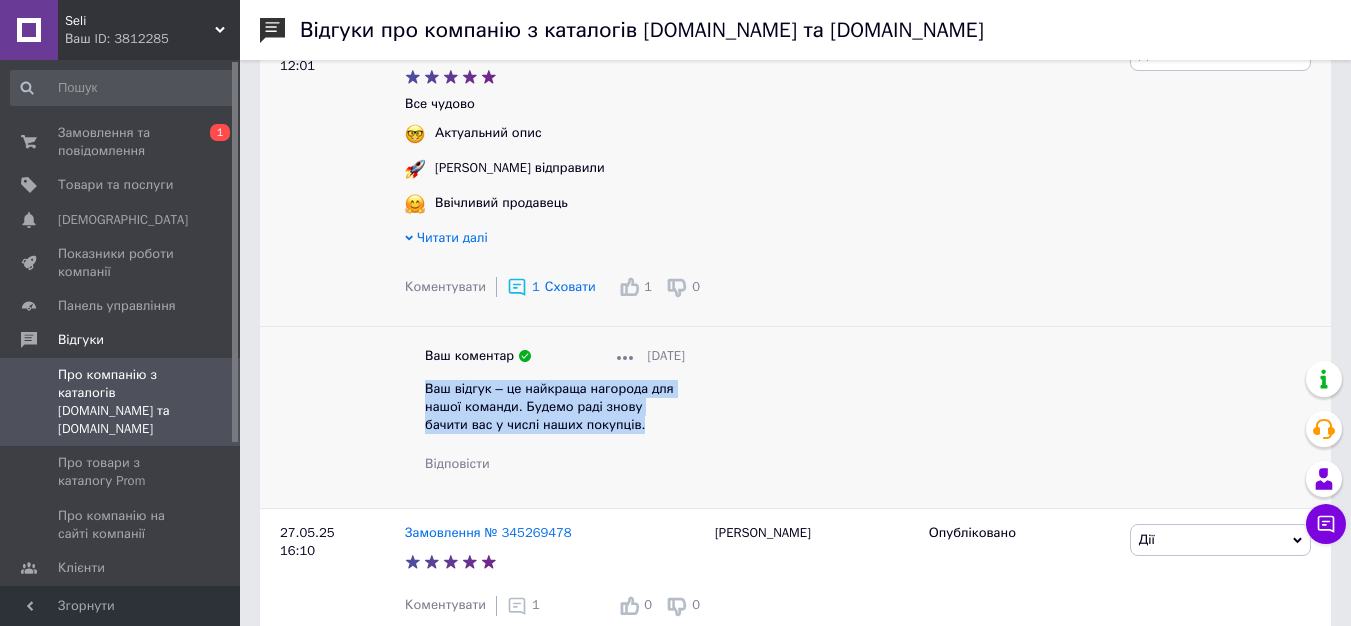 click on "Ваш відгук – це найкраща нагорода для нашої команди. Будемо раді знову бачити вас у числі наших покупців." at bounding box center [549, 406] 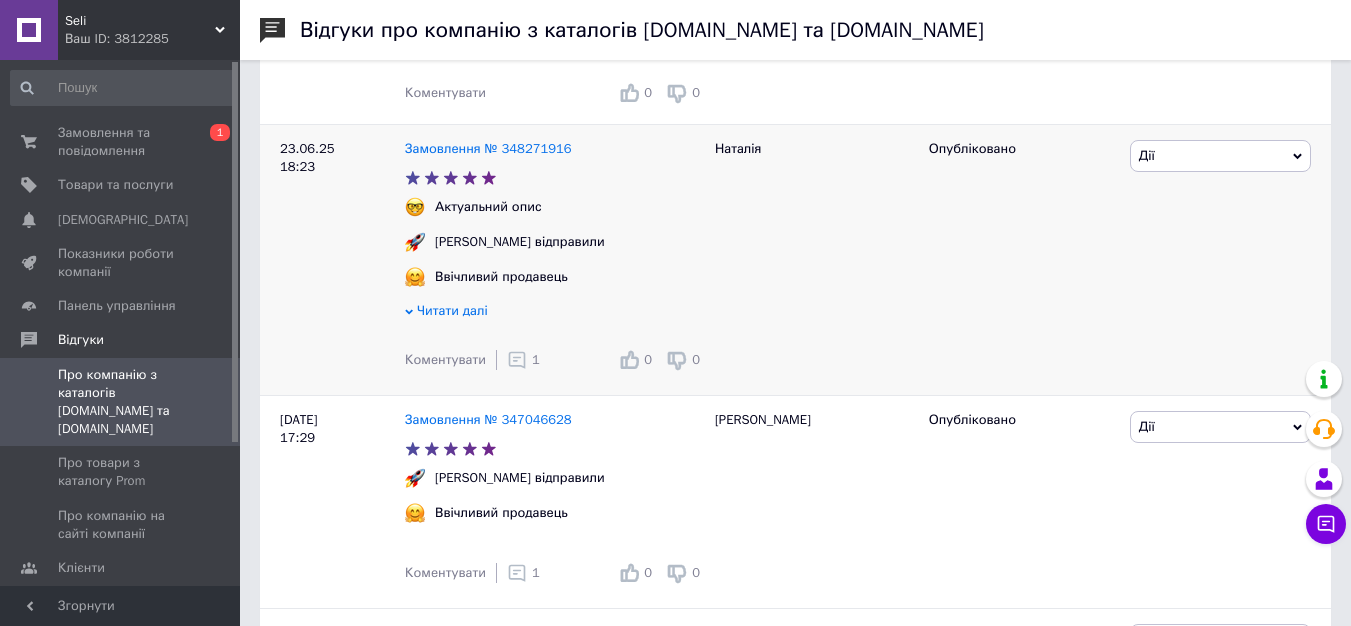 scroll, scrollTop: 571, scrollLeft: 0, axis: vertical 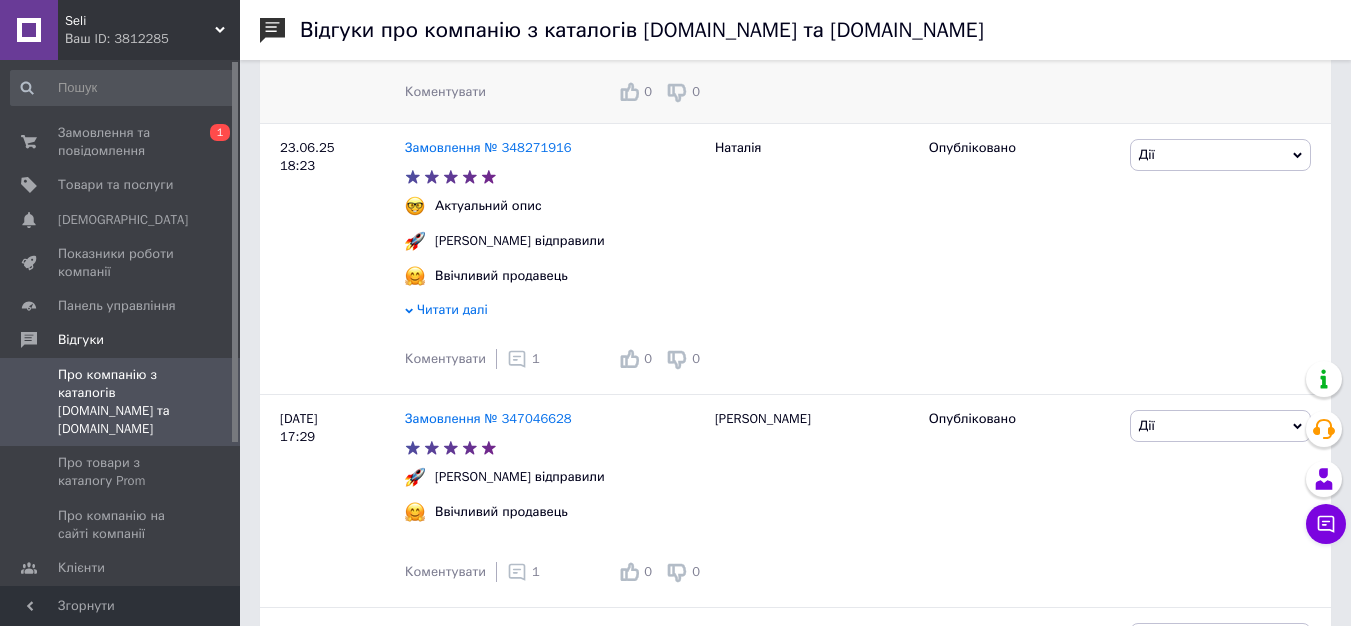 click on "Коментувати" at bounding box center [445, 91] 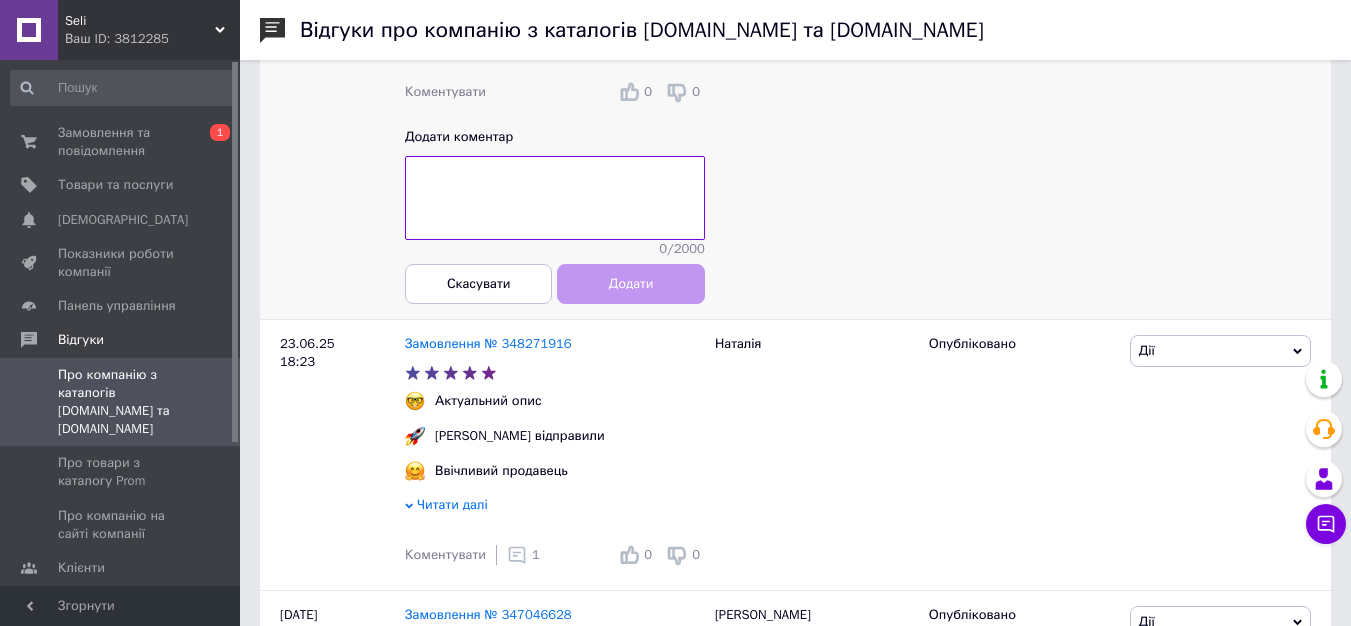 click at bounding box center (555, 198) 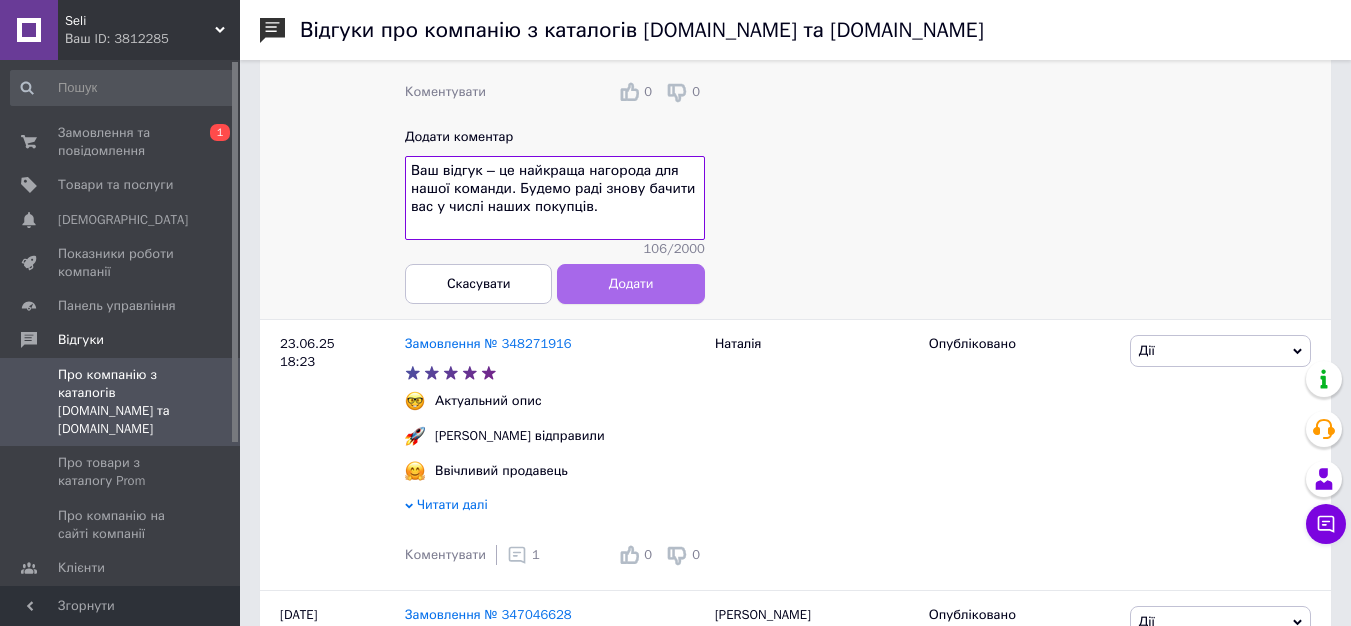type on "Ваш відгук – це найкраща нагорода для нашої команди. Будемо раді знову бачити вас у числі наших покупців." 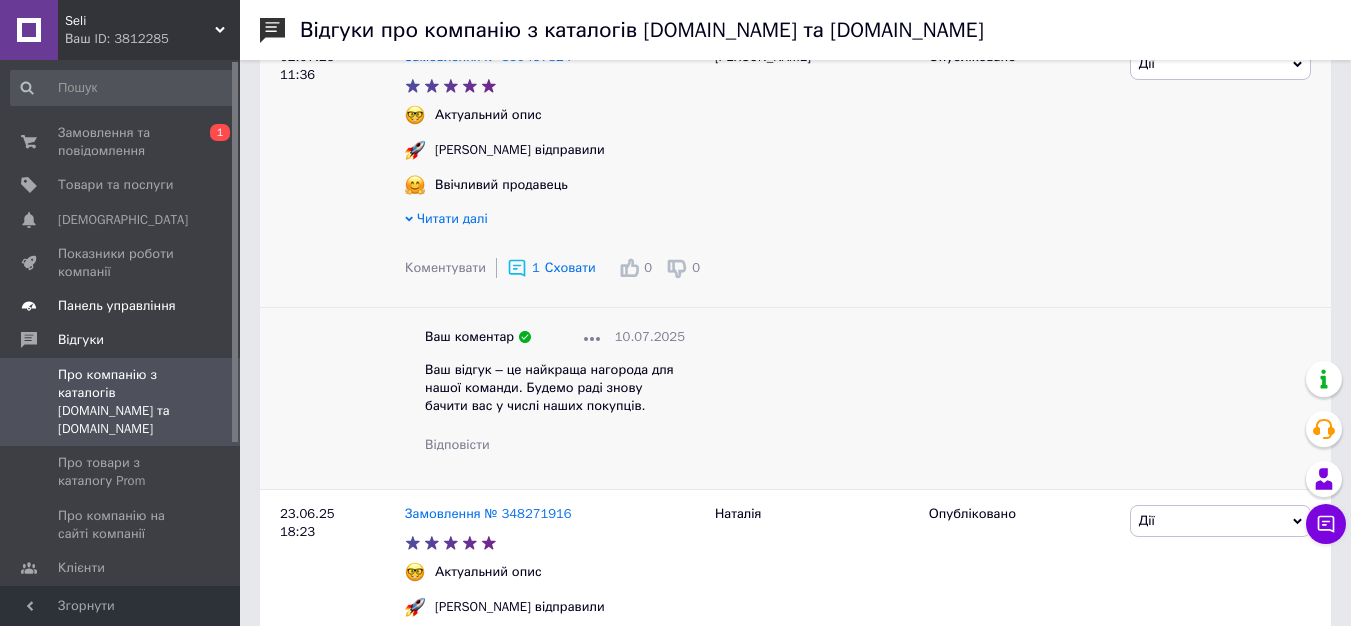 scroll, scrollTop: 400, scrollLeft: 0, axis: vertical 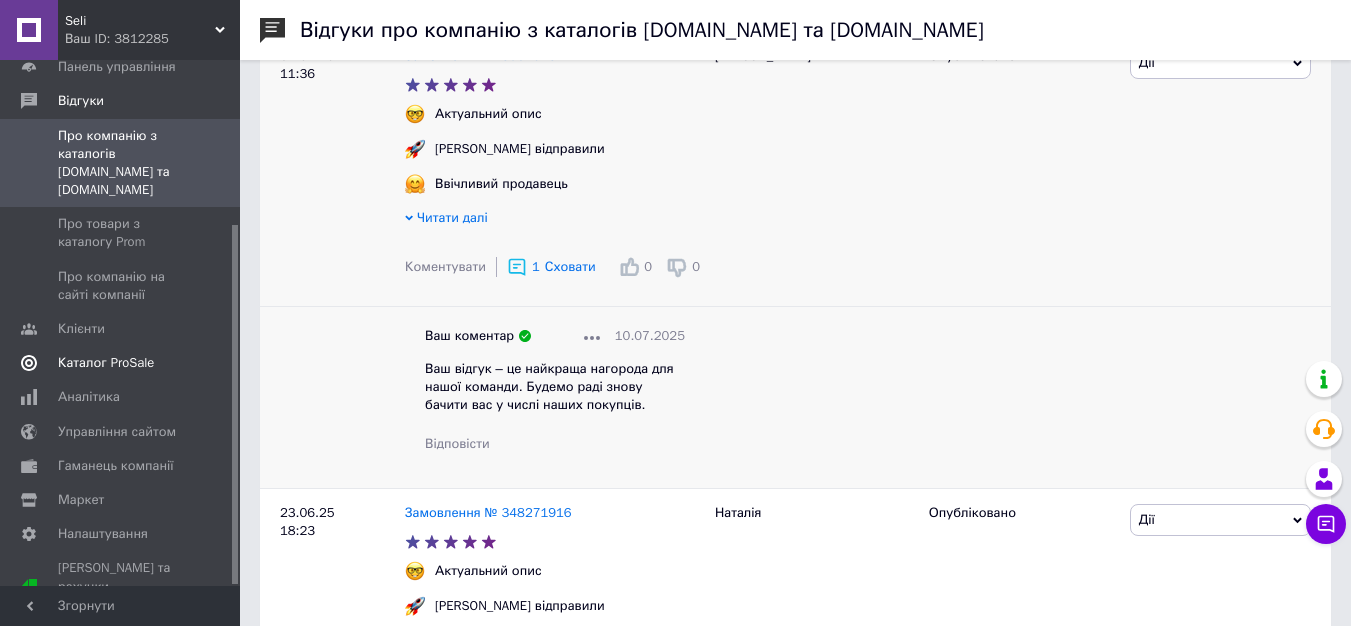 click on "Каталог ProSale" at bounding box center [123, 363] 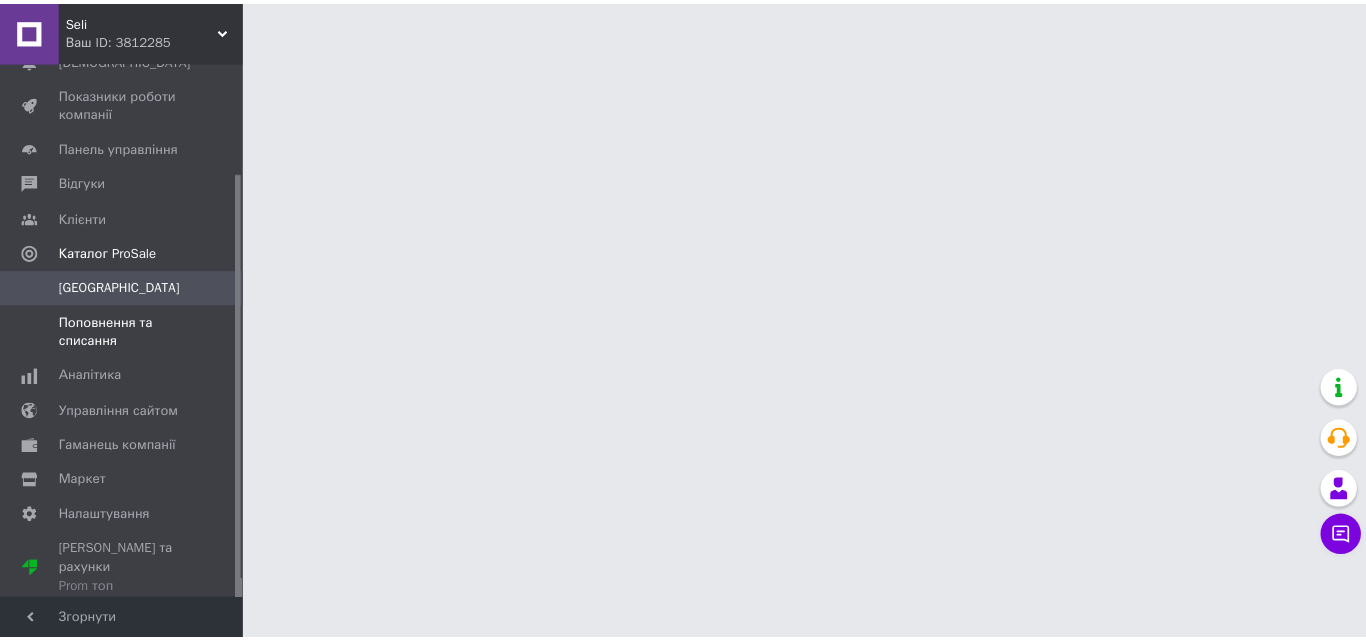 scroll, scrollTop: 0, scrollLeft: 0, axis: both 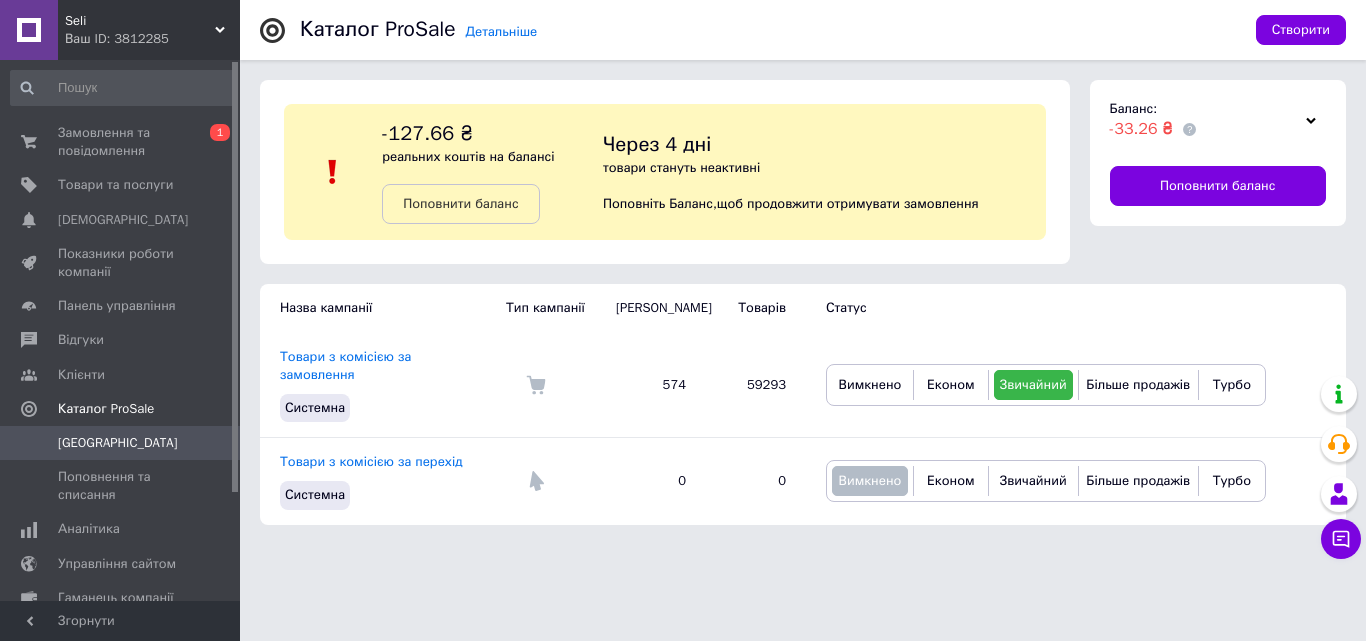 click on "Seli" at bounding box center (140, 21) 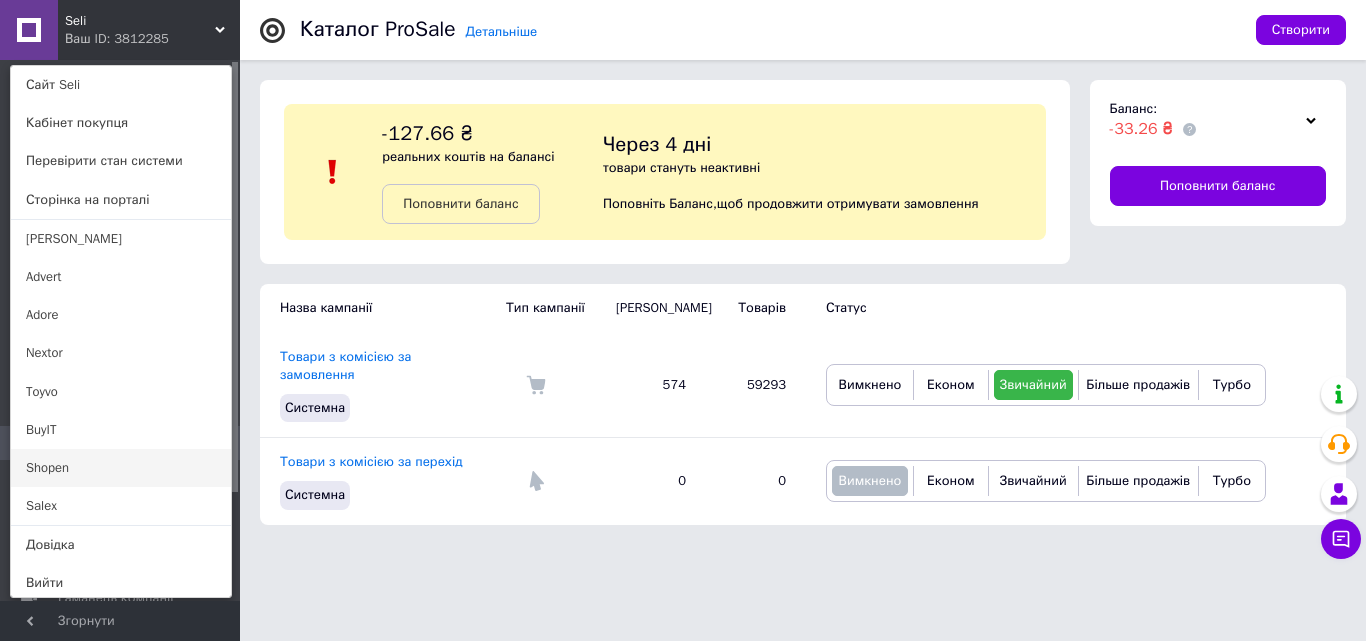 click on "Shopen" at bounding box center (121, 468) 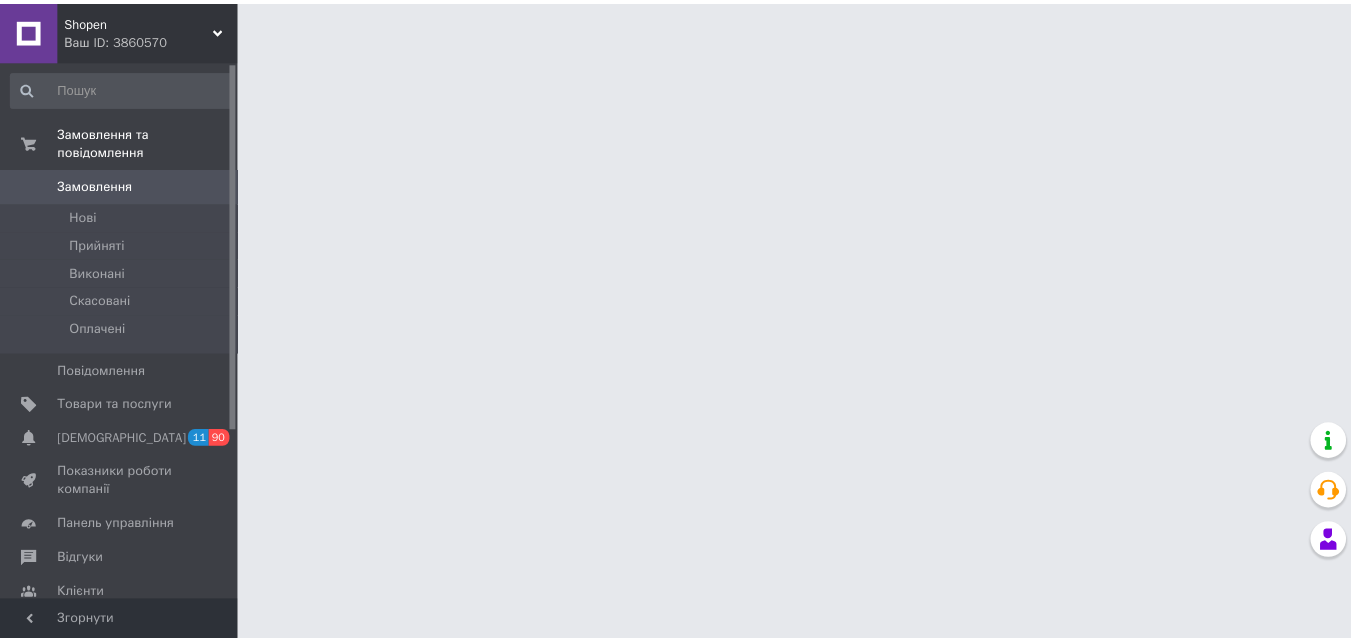 scroll, scrollTop: 0, scrollLeft: 0, axis: both 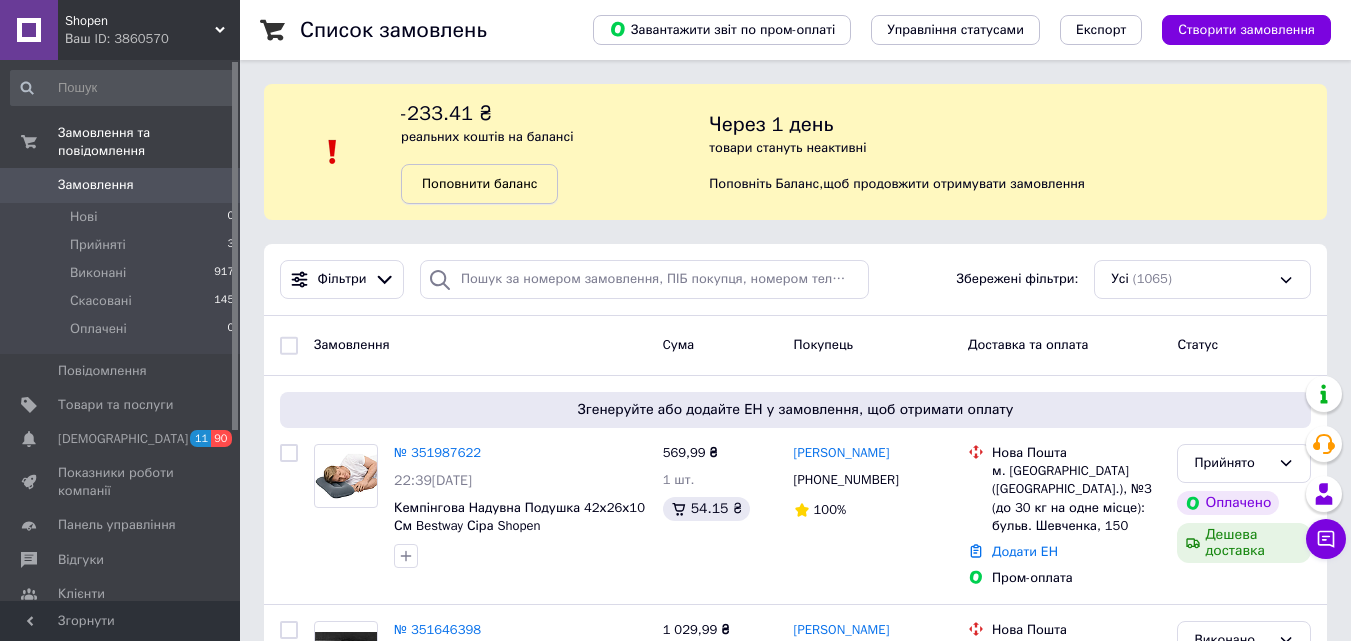 click on "Поповнити баланс" at bounding box center (479, 183) 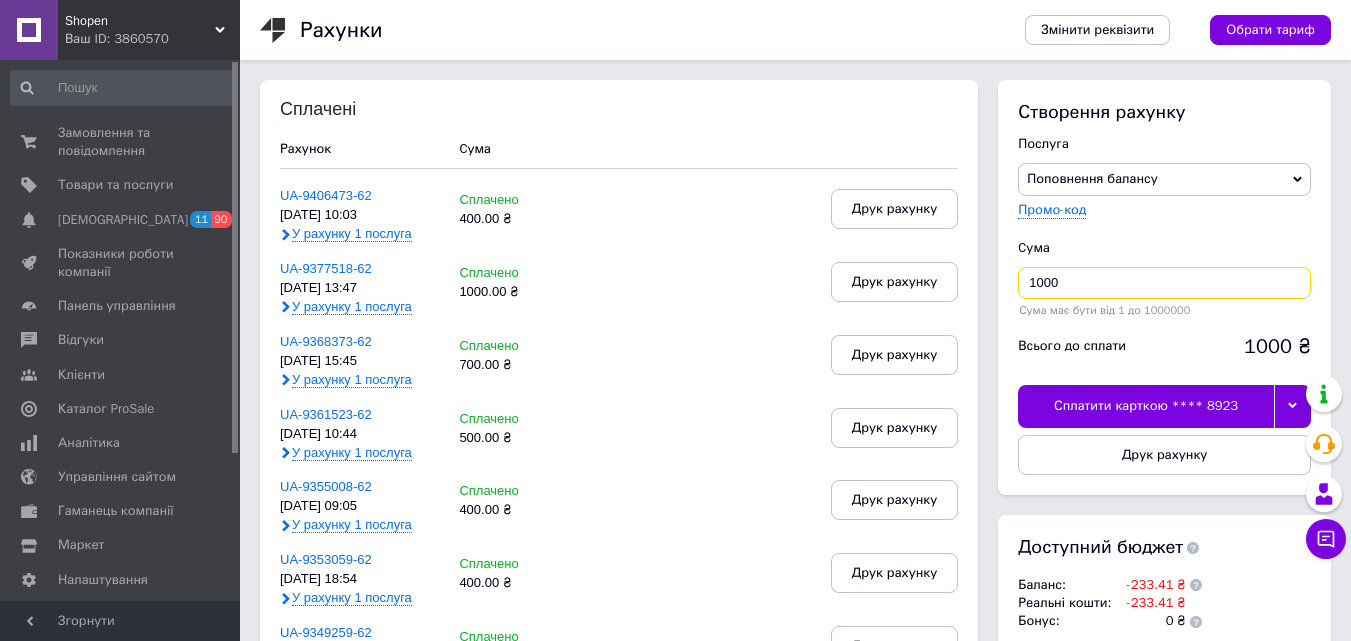 click on "1000" at bounding box center (1164, 283) 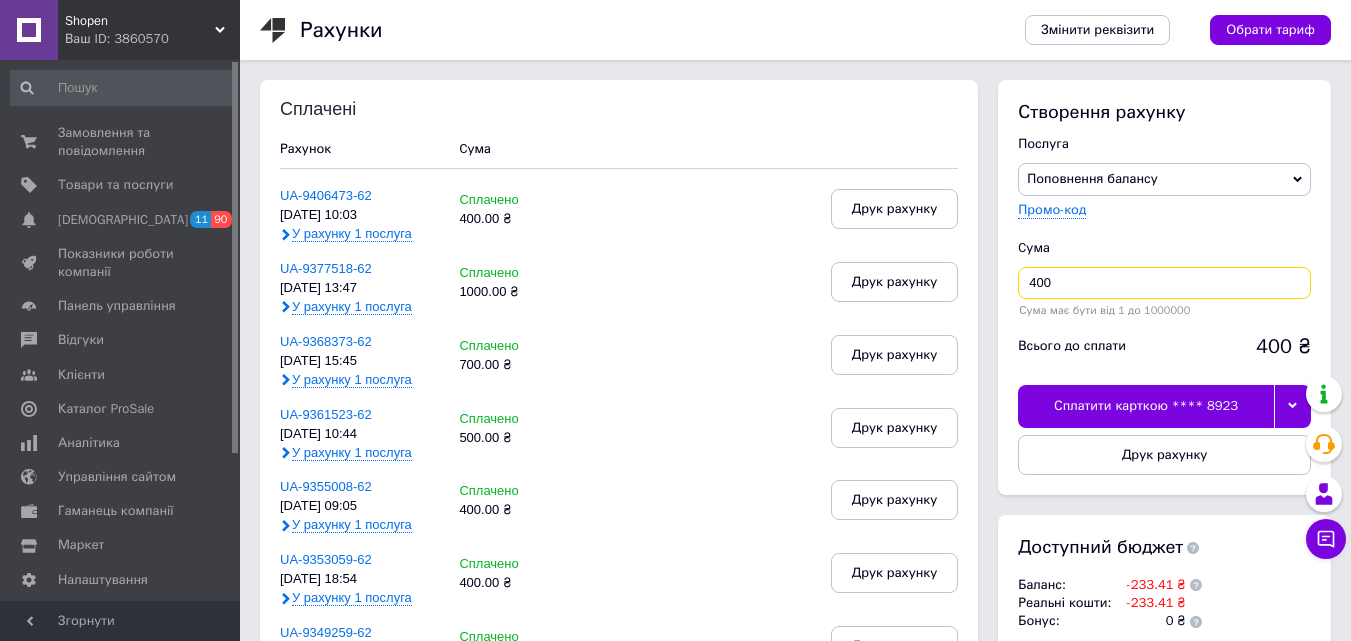 type on "400" 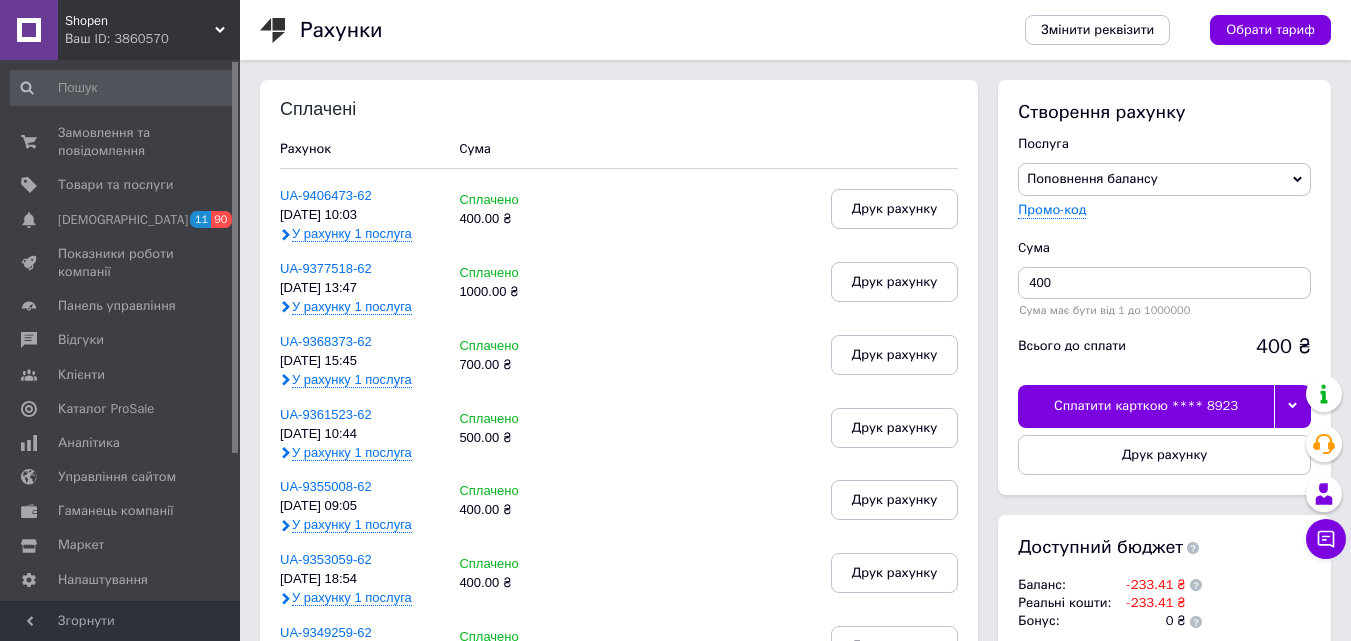 click at bounding box center [1292, 406] 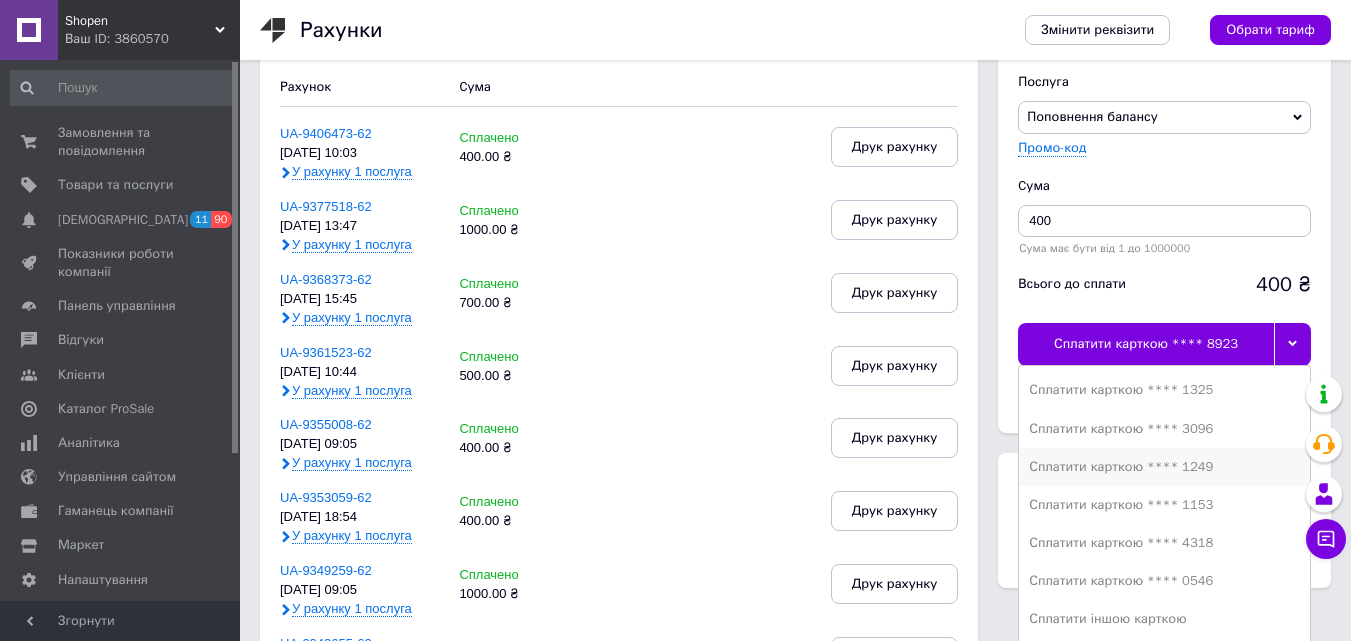 scroll, scrollTop: 65, scrollLeft: 0, axis: vertical 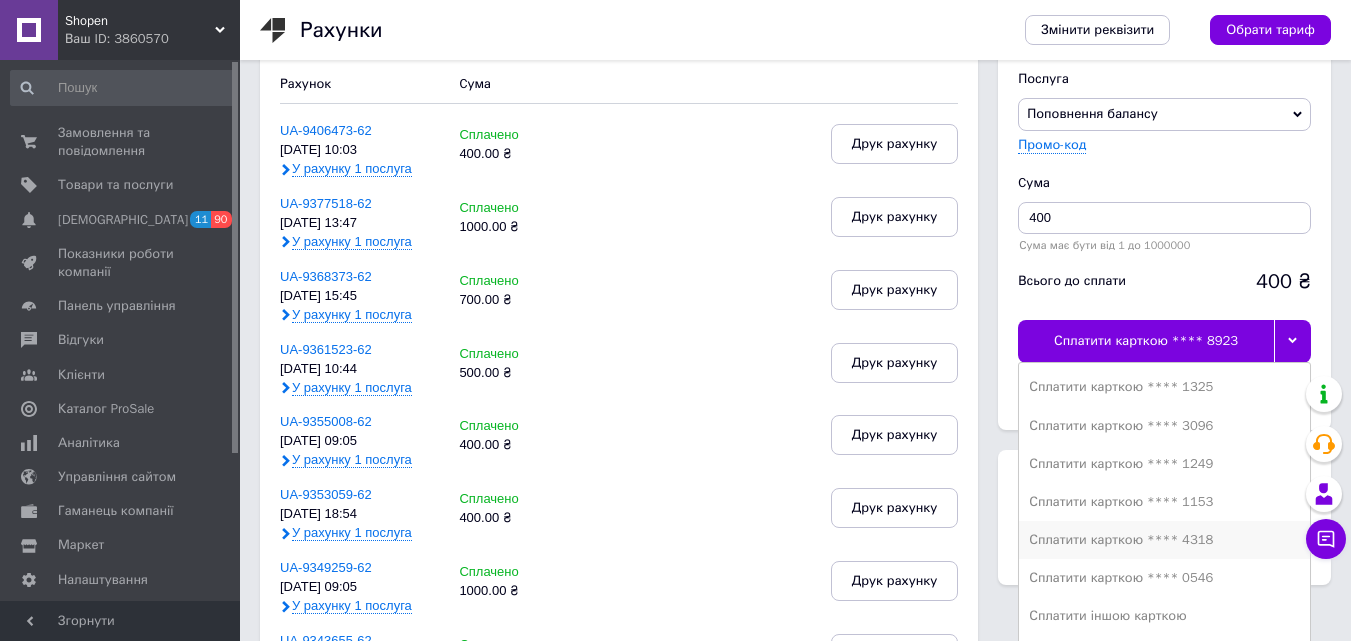 click on "Сплатити карткою  **** 4318" at bounding box center (1164, 540) 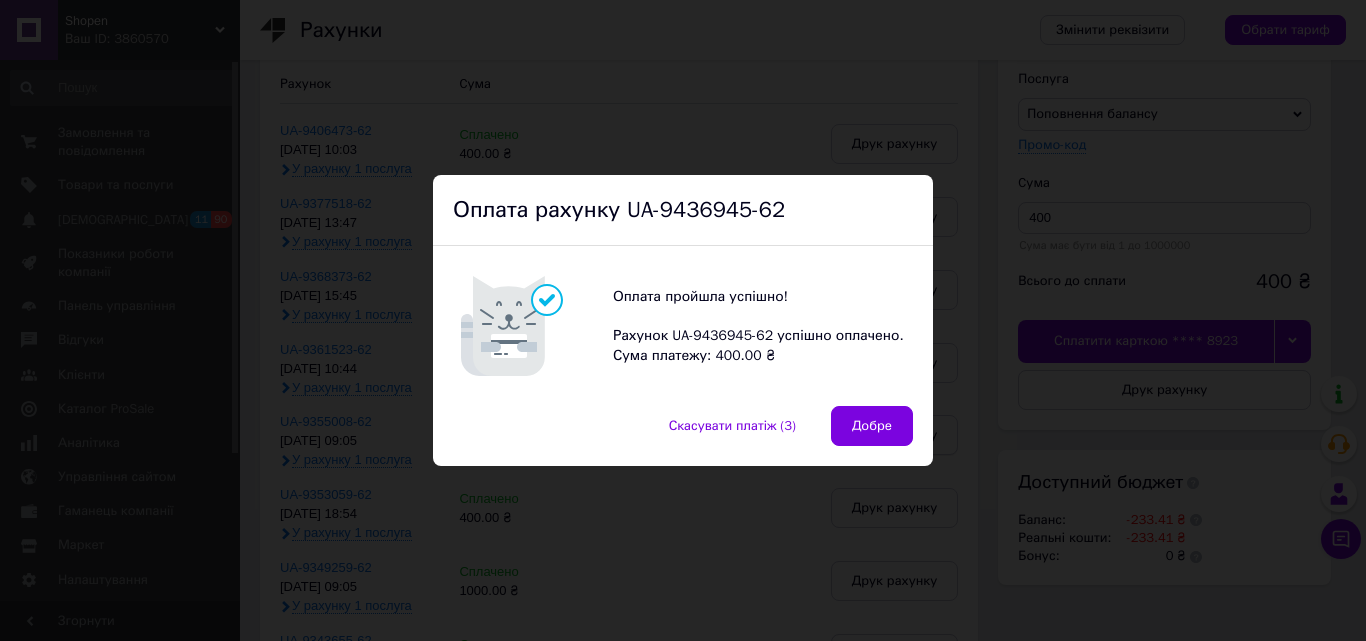 click on "Добре" at bounding box center (872, 426) 